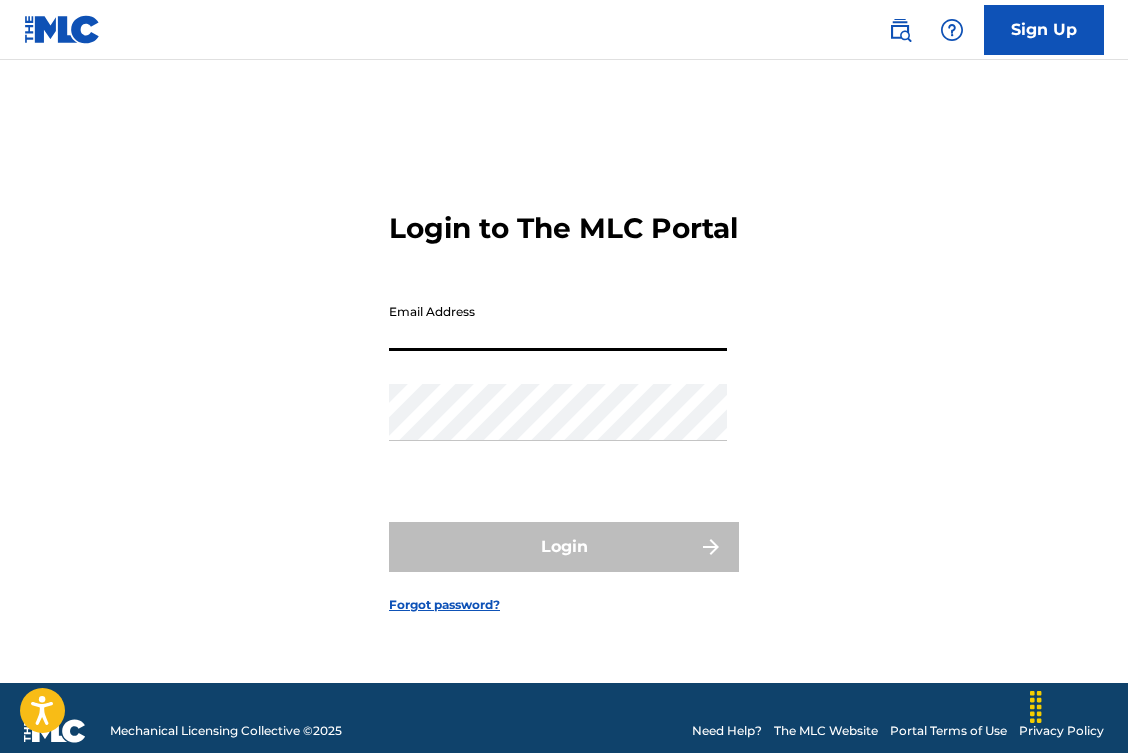 scroll, scrollTop: 0, scrollLeft: 0, axis: both 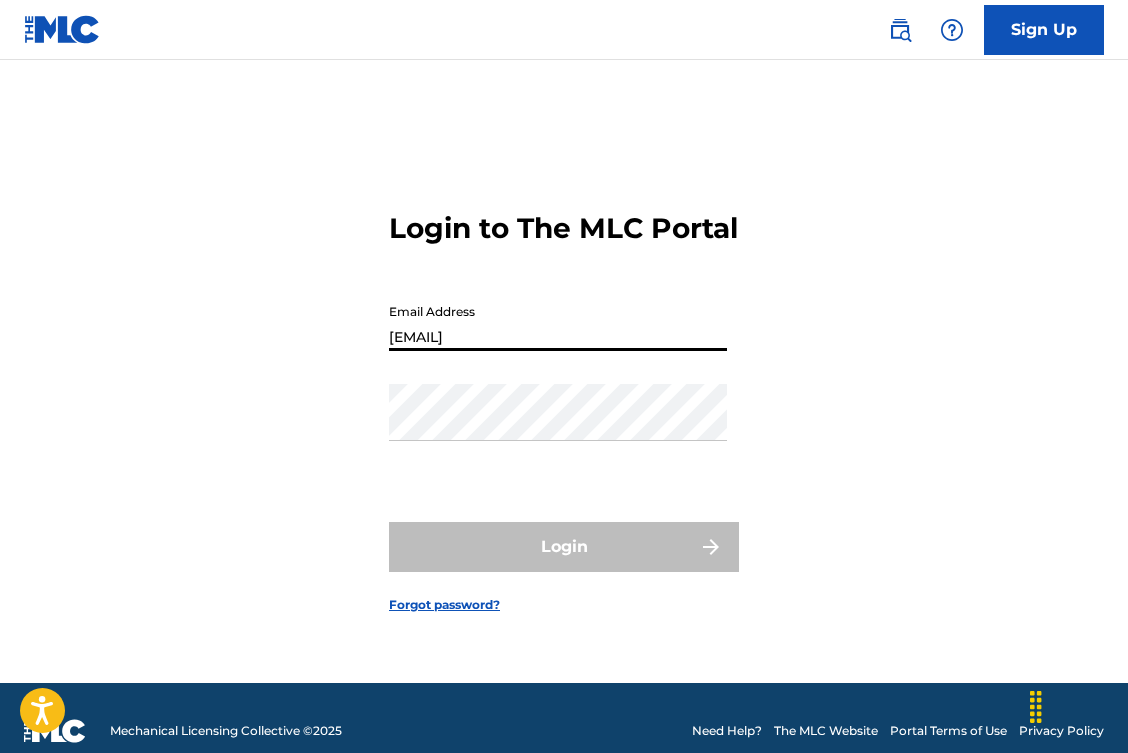 click on "Login" at bounding box center [564, 547] 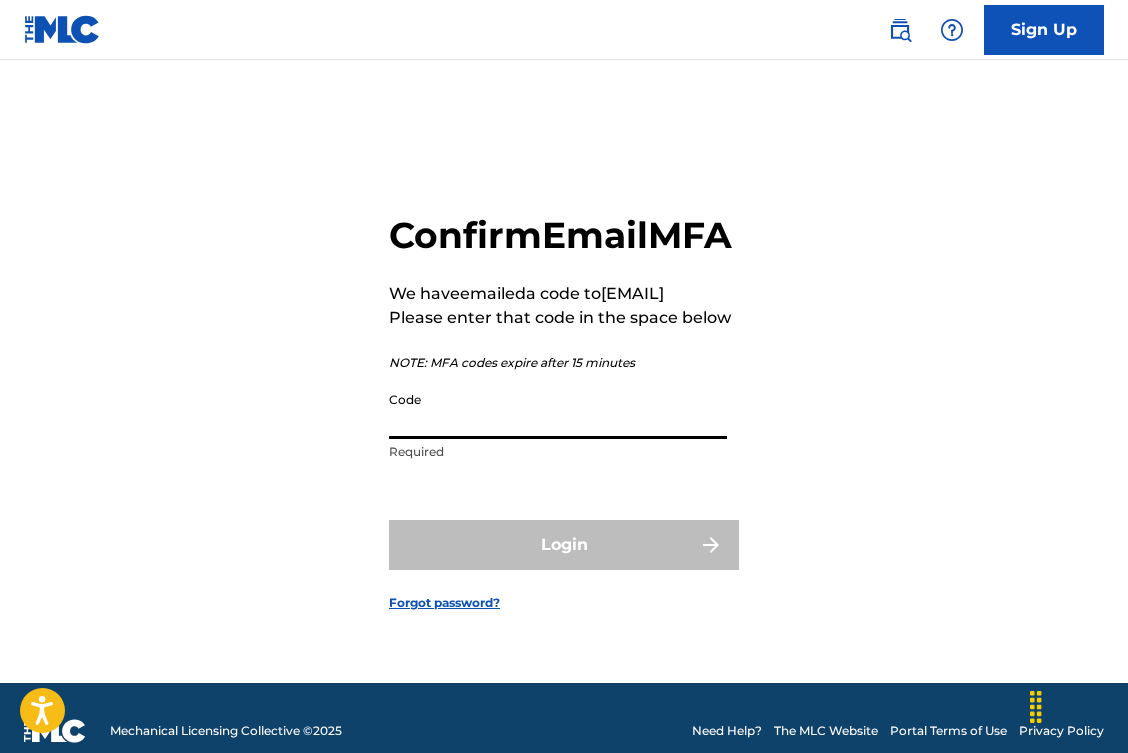 click on "Code" at bounding box center (558, 410) 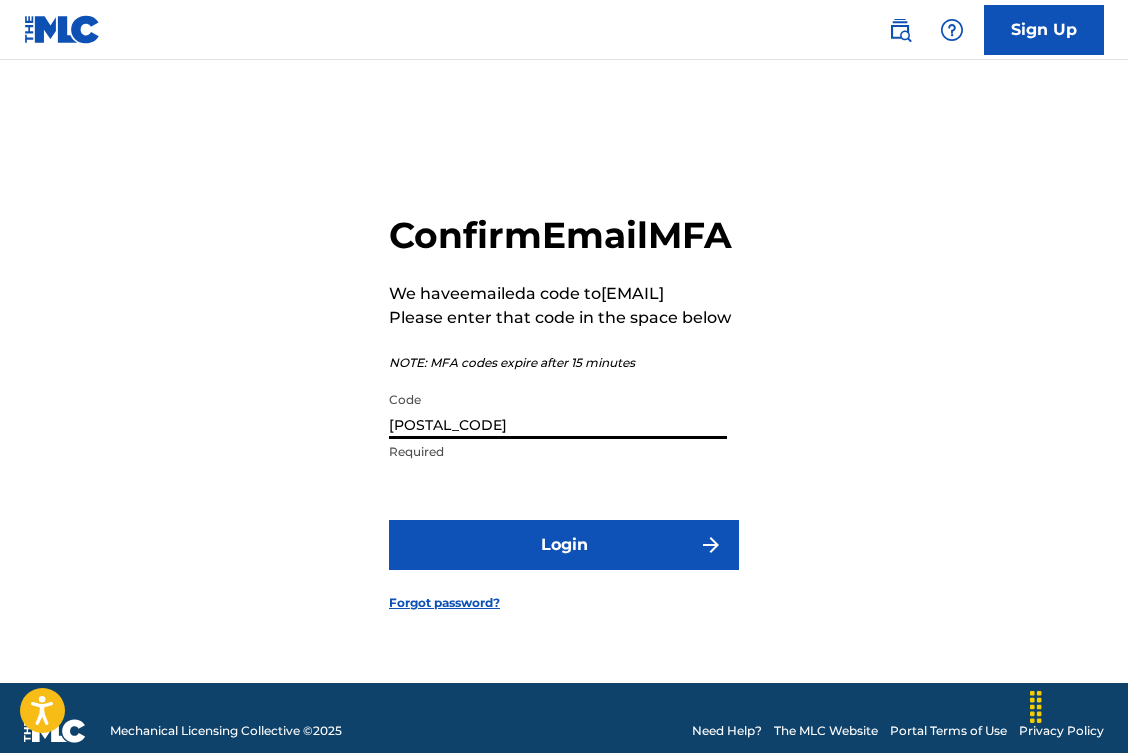 type on "[POSTAL_CODE]" 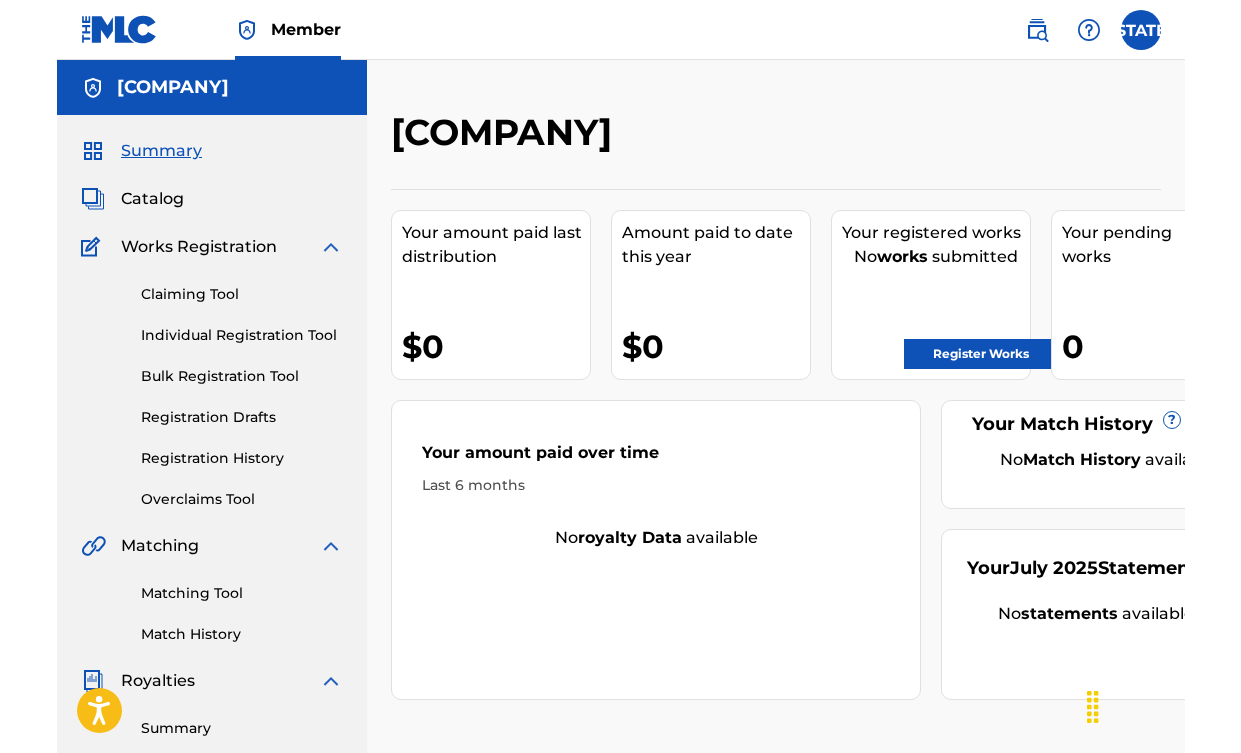 scroll, scrollTop: 0, scrollLeft: 0, axis: both 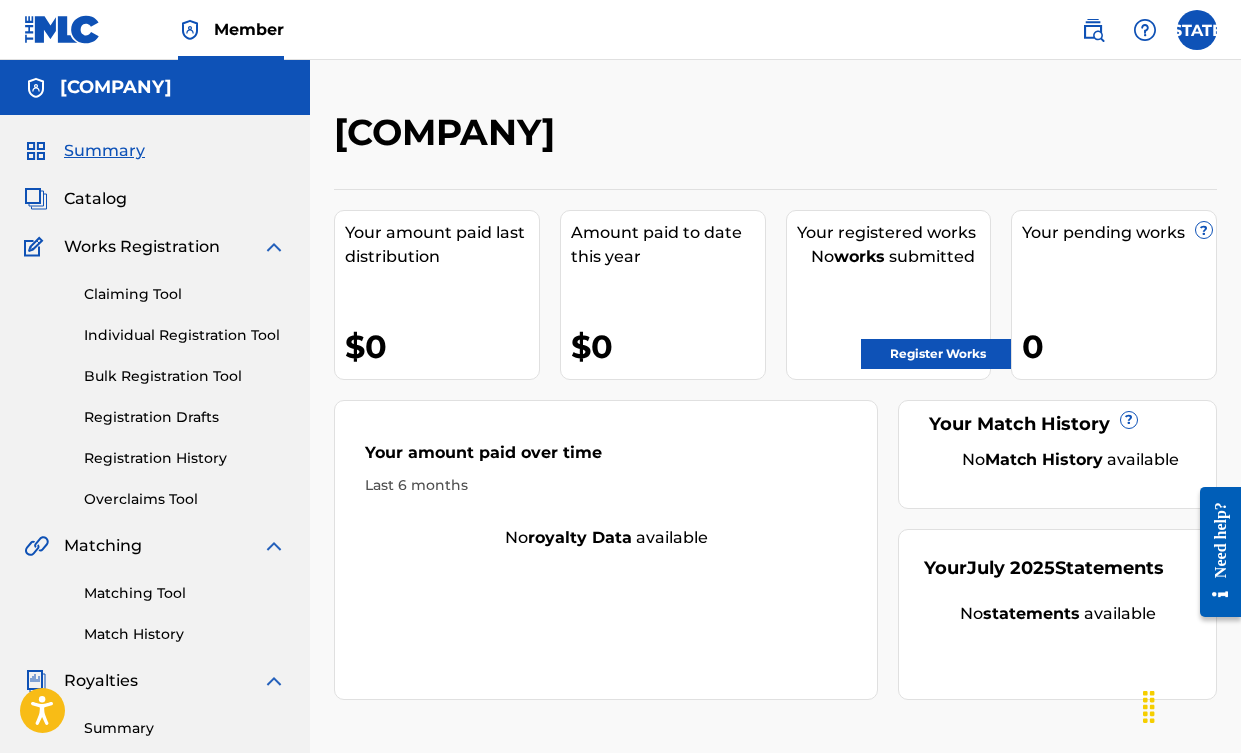 click on "Catalog" at bounding box center [95, 199] 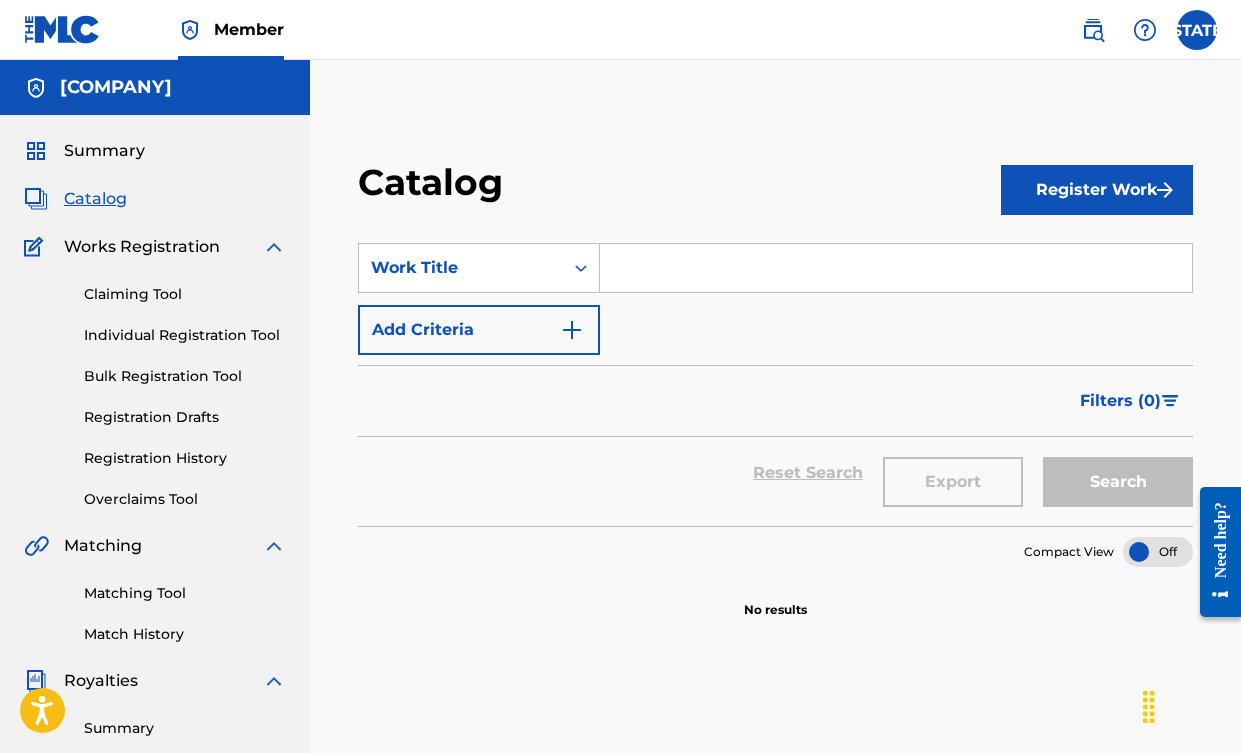 click on "Summary" at bounding box center (104, 151) 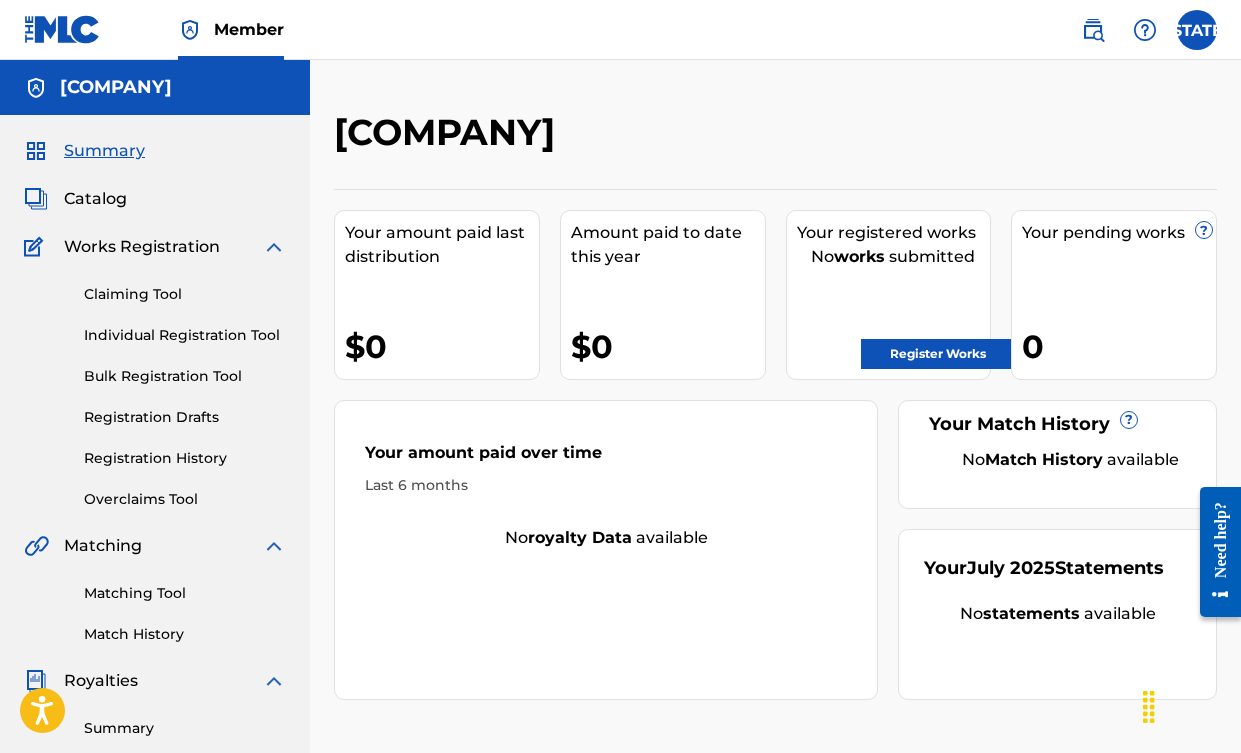 click on "Claiming Tool" at bounding box center (185, 294) 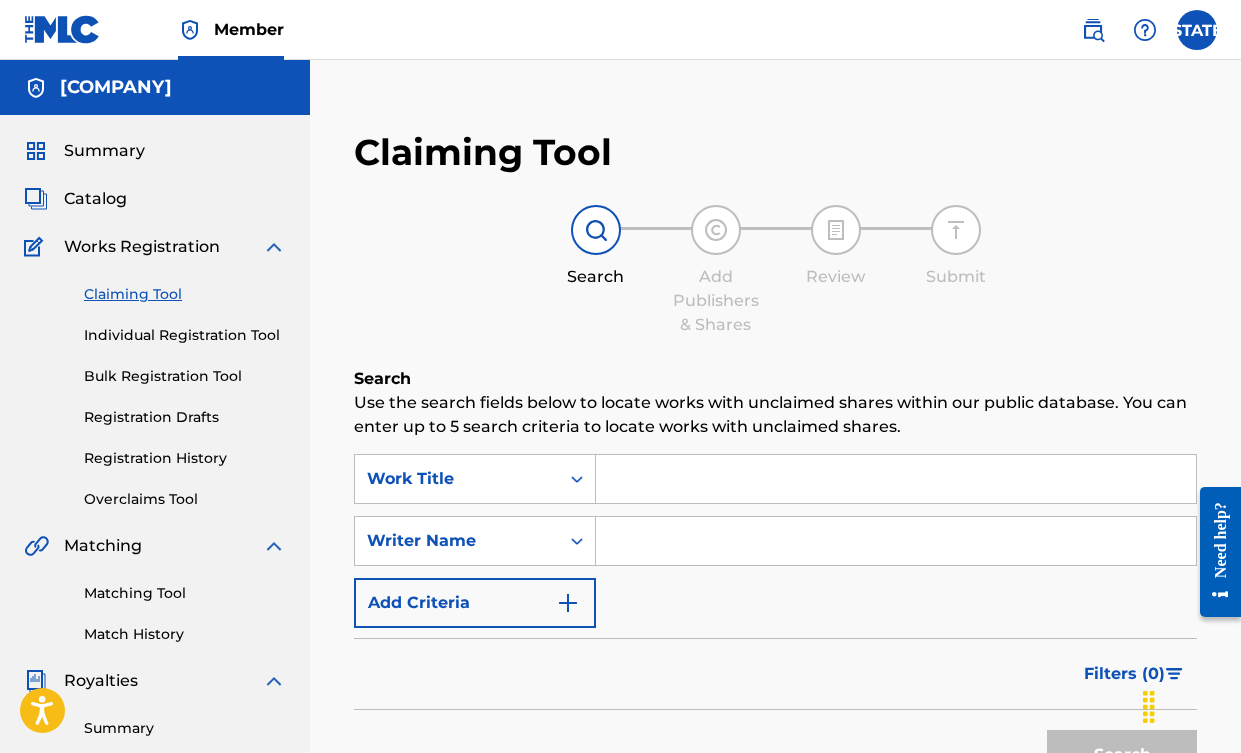 click on "Claiming Tool Individual Registration Tool Bulk Registration Tool Registration Drafts Registration History Overclaims Tool" at bounding box center [155, 384] 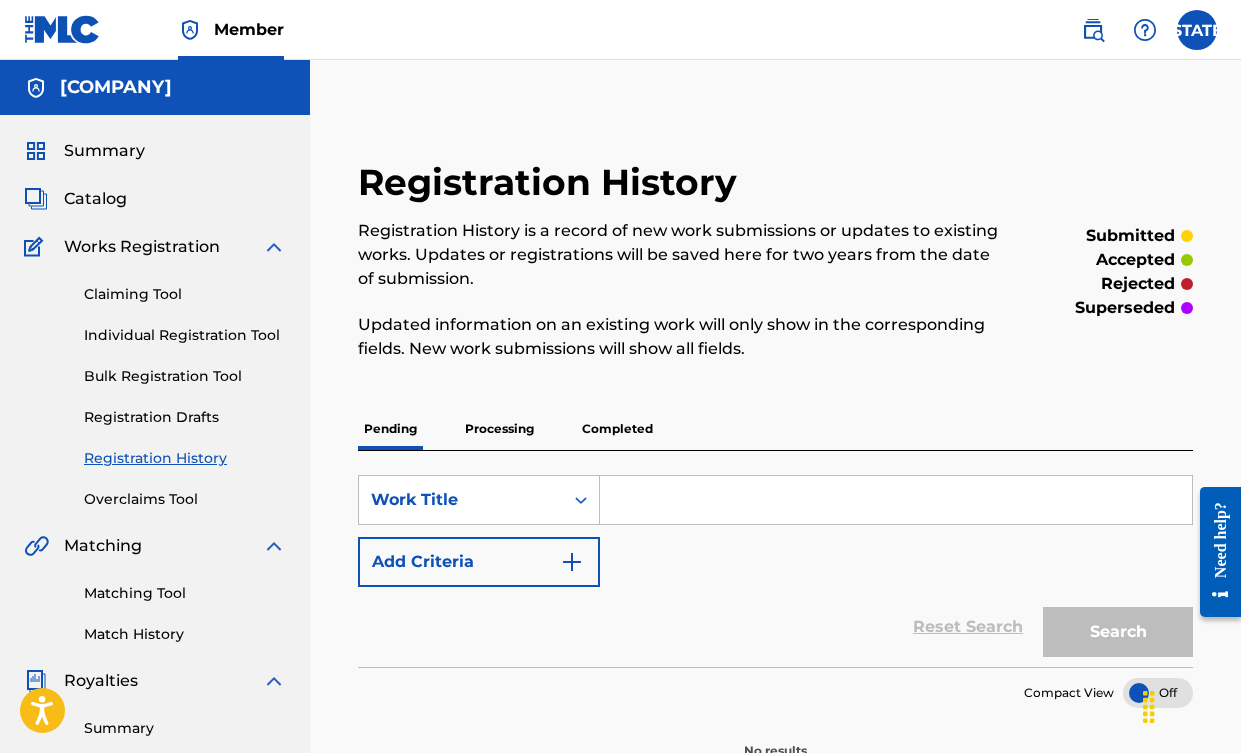 click on "Summary" at bounding box center (185, 728) 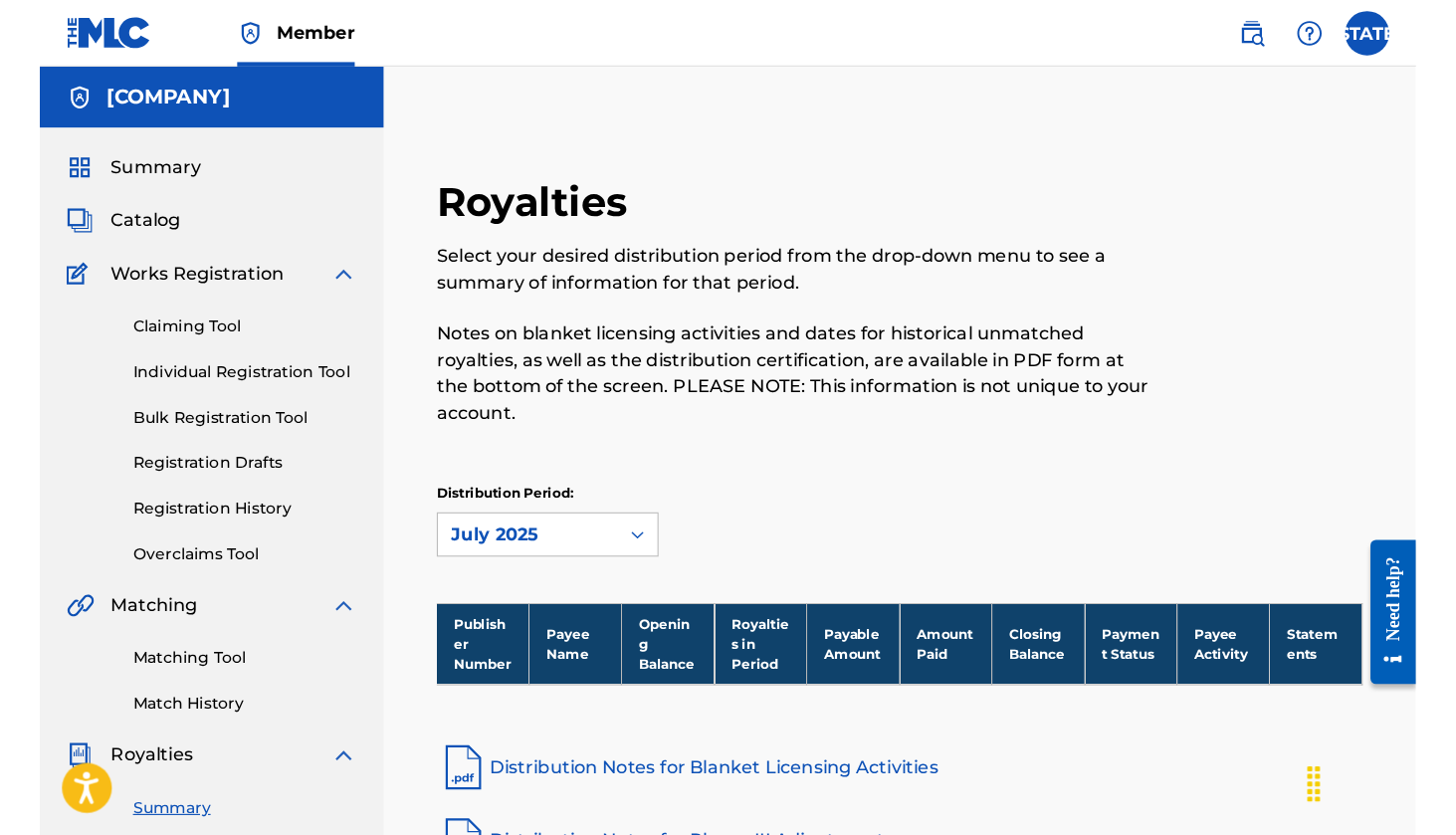 scroll, scrollTop: 0, scrollLeft: 0, axis: both 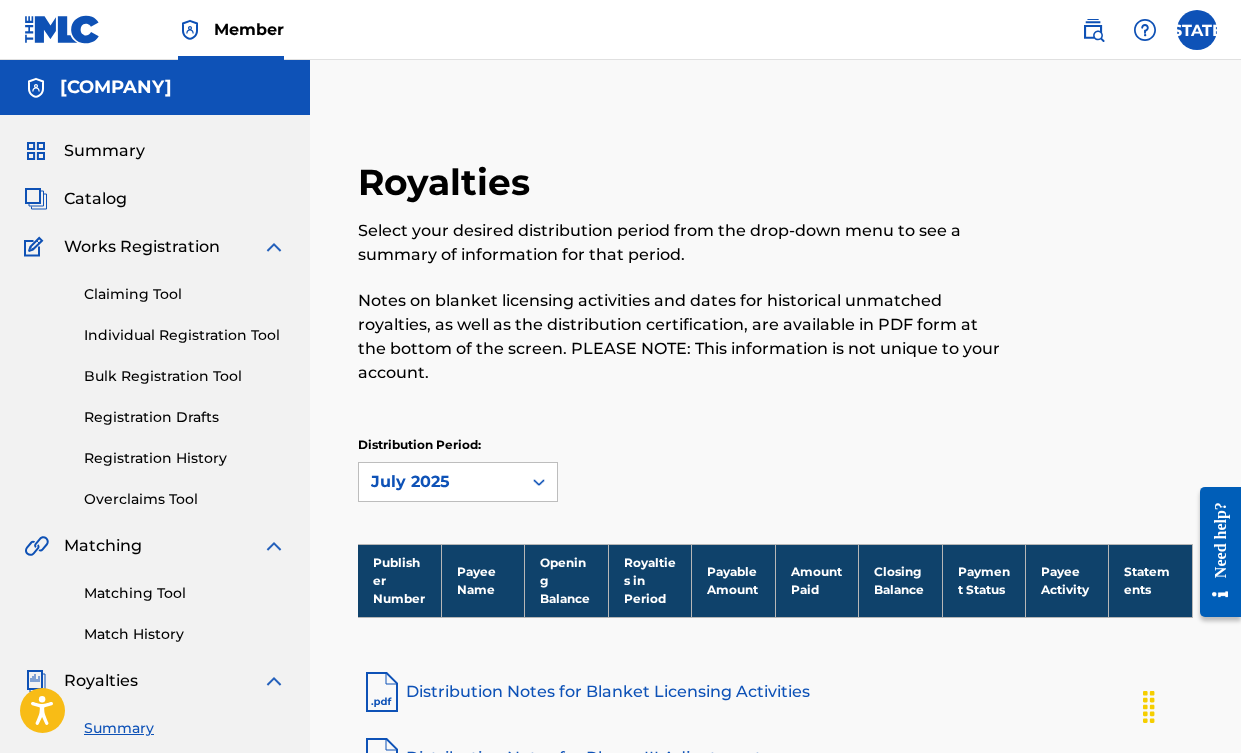 click on "Summary" at bounding box center [104, 151] 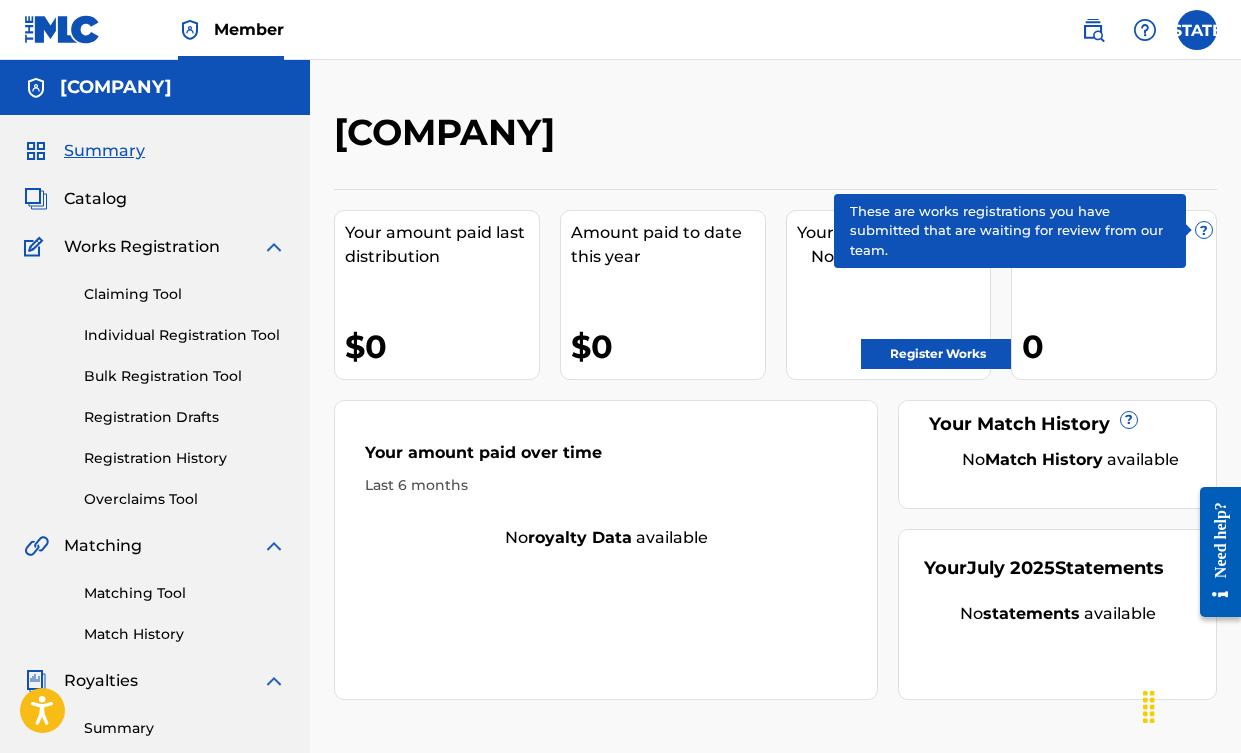 click on "?" at bounding box center (1204, 230) 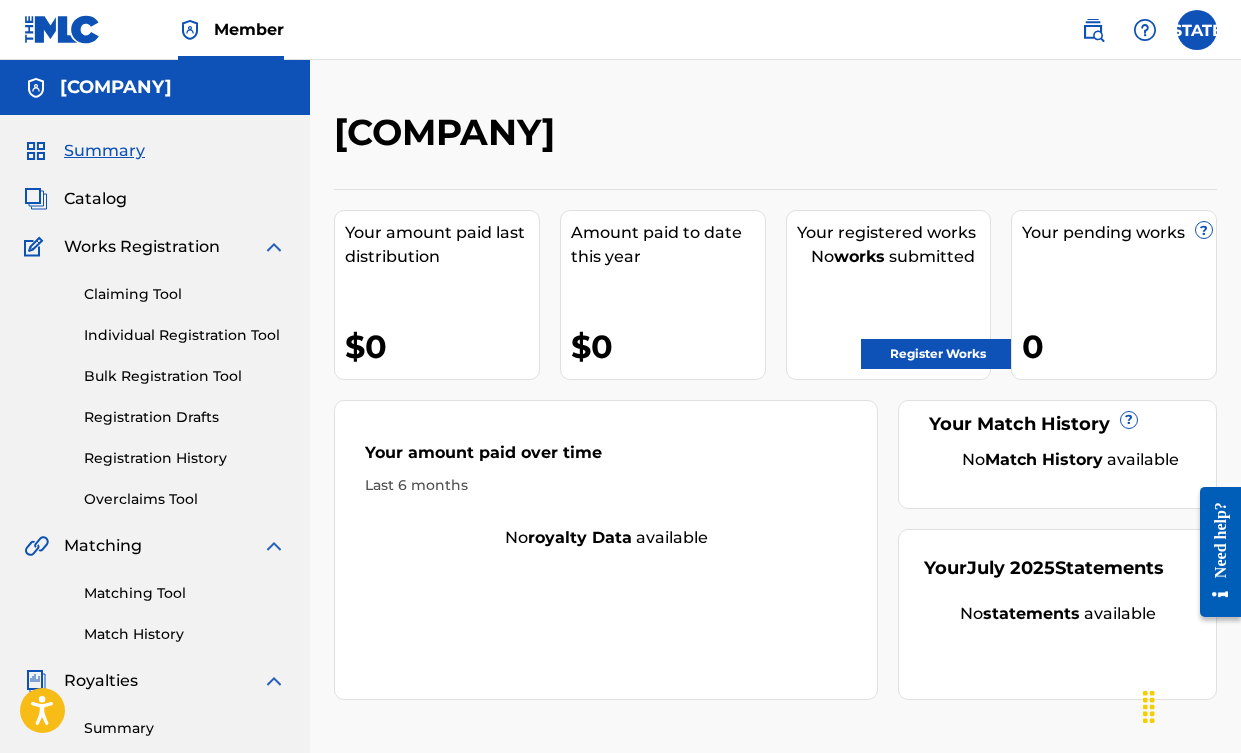 click on "Your pending works   ? 0" at bounding box center (1114, 295) 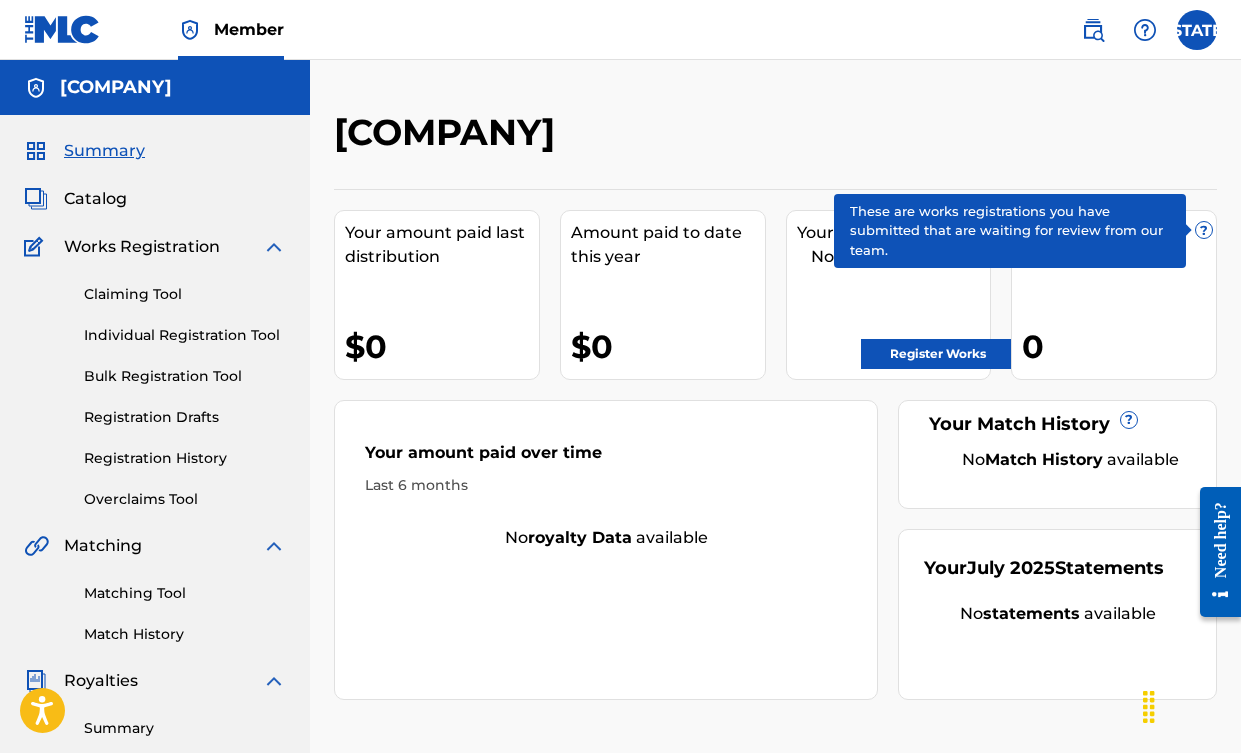 click on "?" at bounding box center [1204, 230] 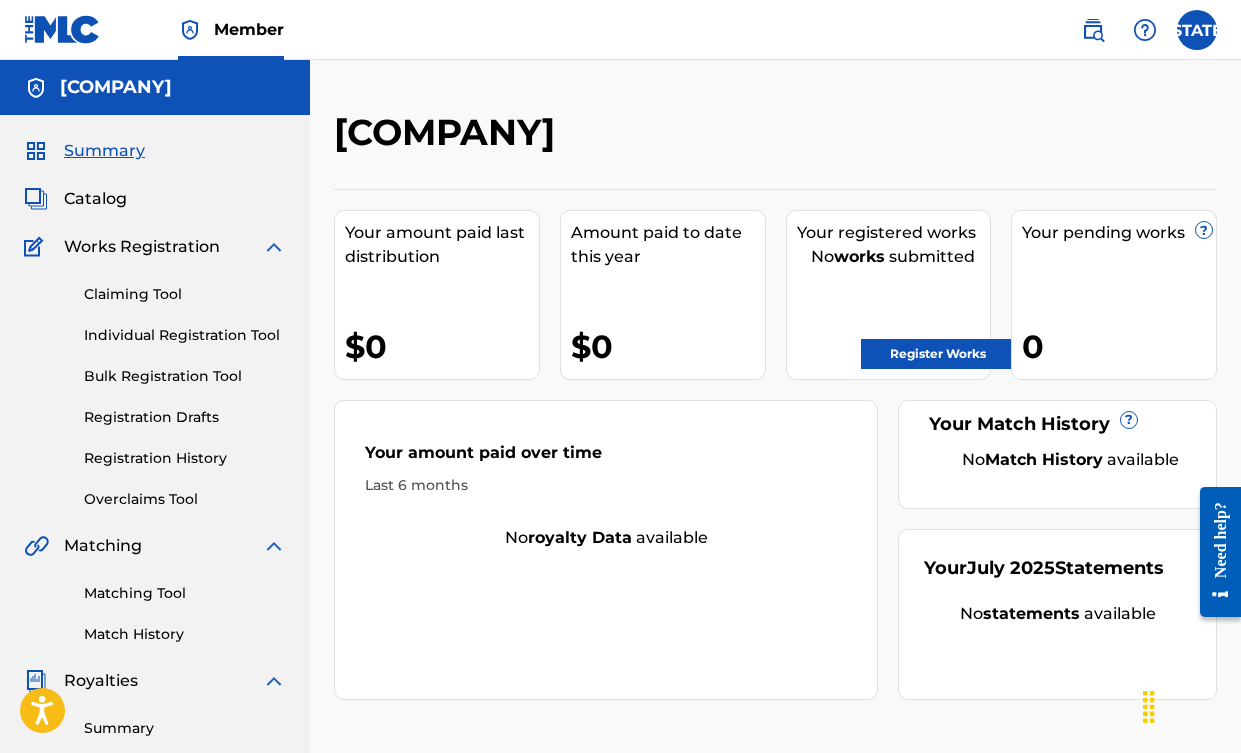 click at bounding box center (1145, 30) 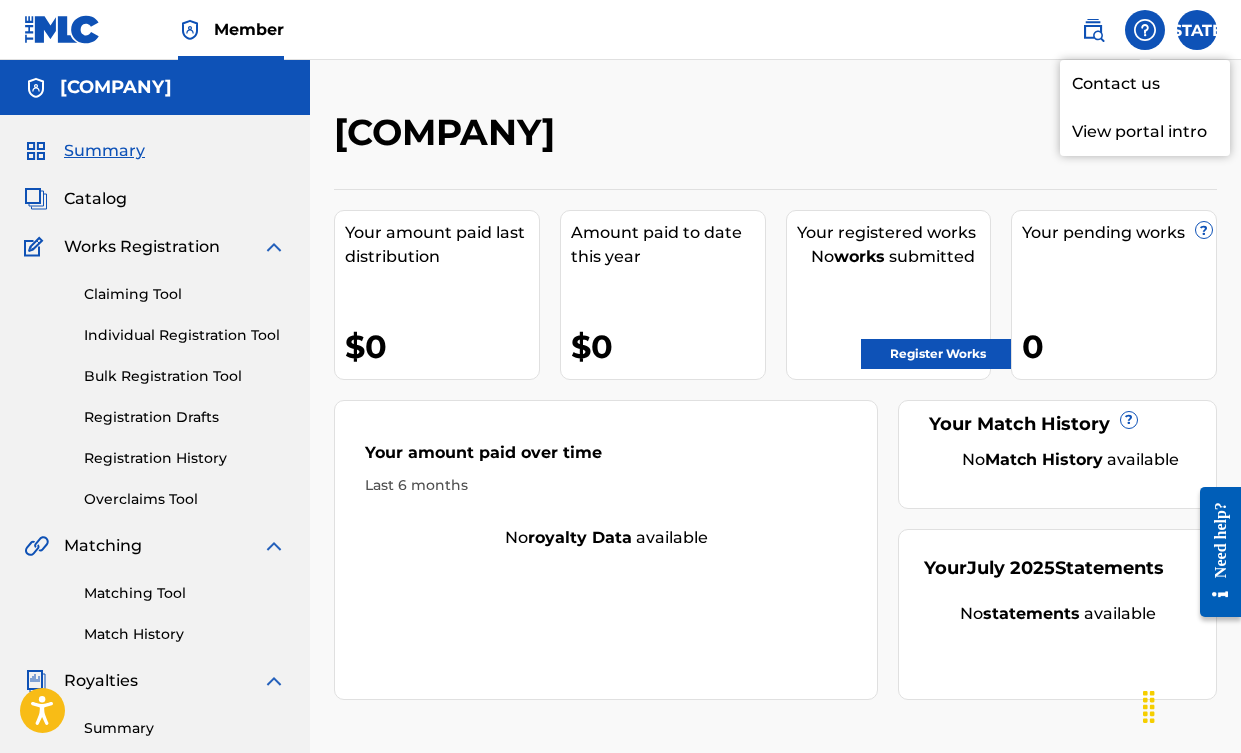 click at bounding box center [1093, 30] 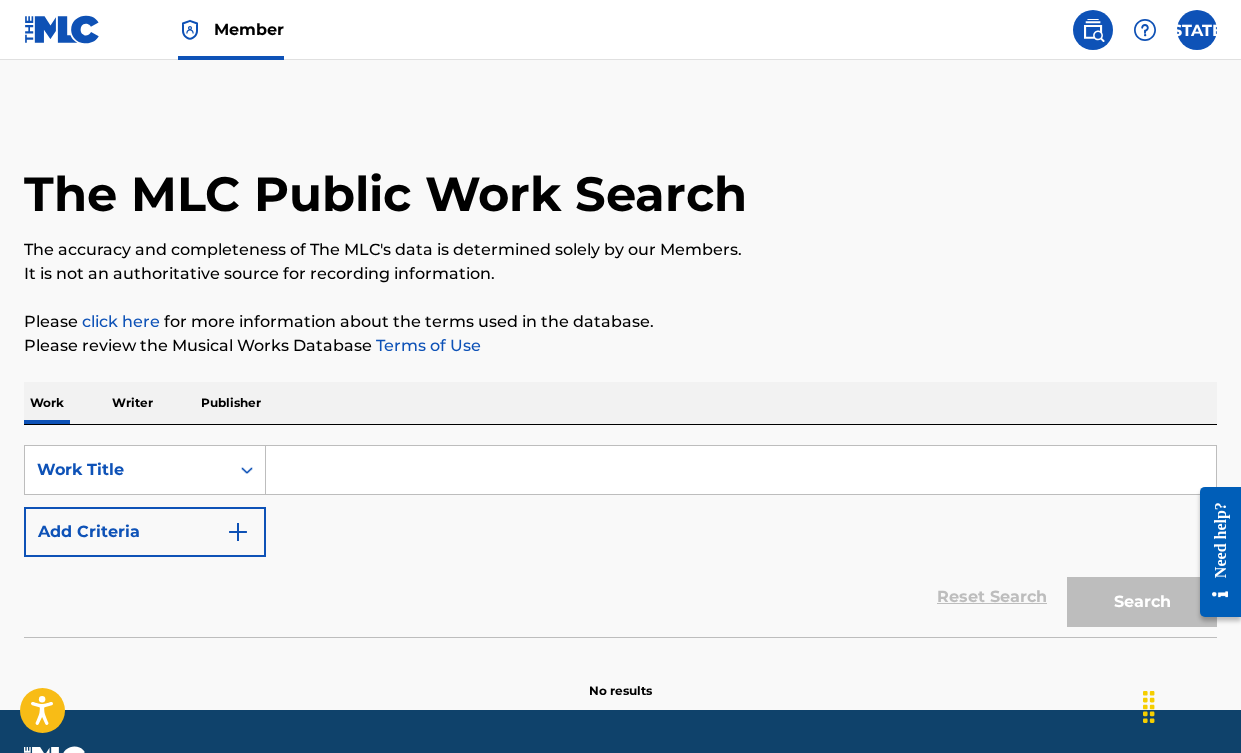 click at bounding box center [62, 29] 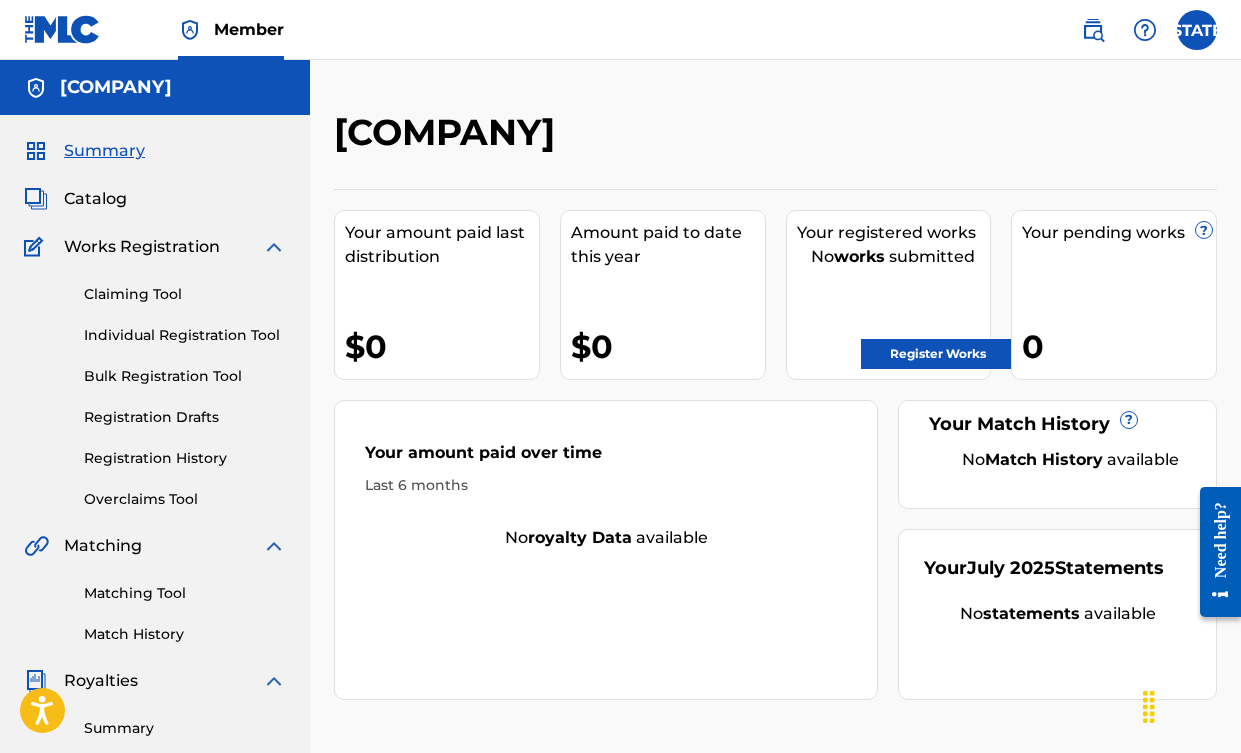 click at bounding box center (274, 247) 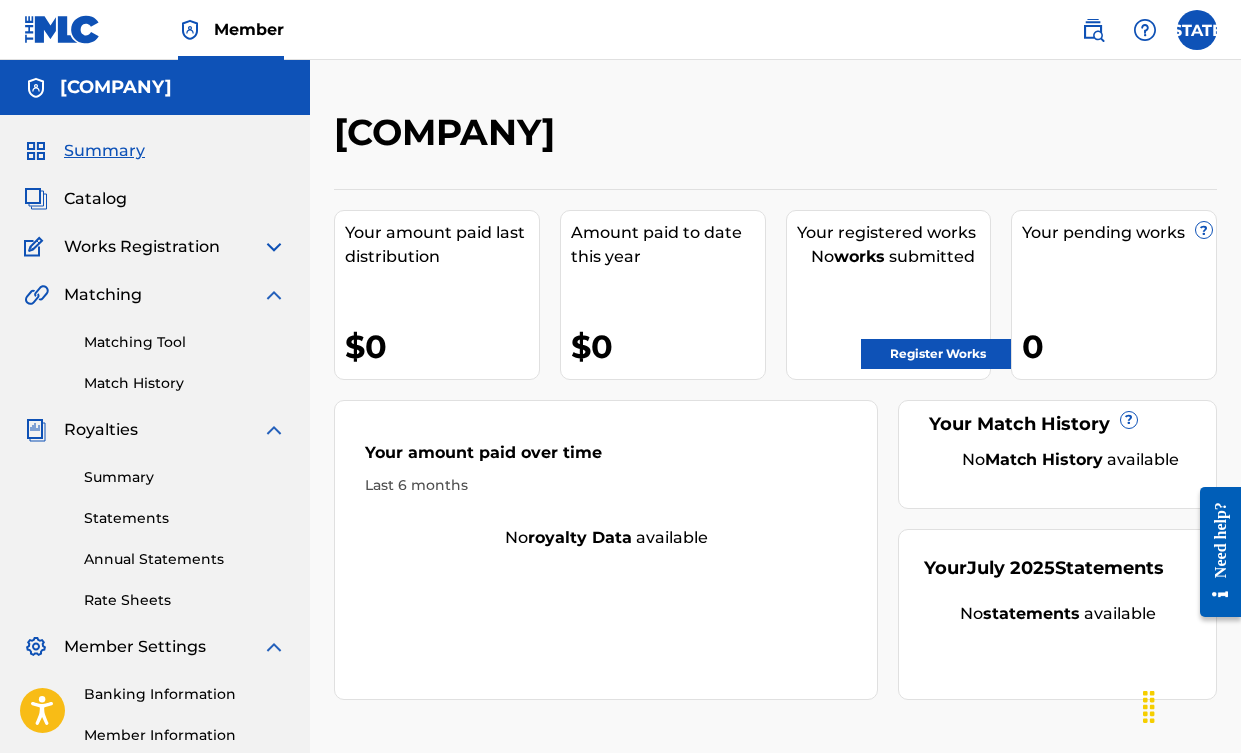click at bounding box center [274, 295] 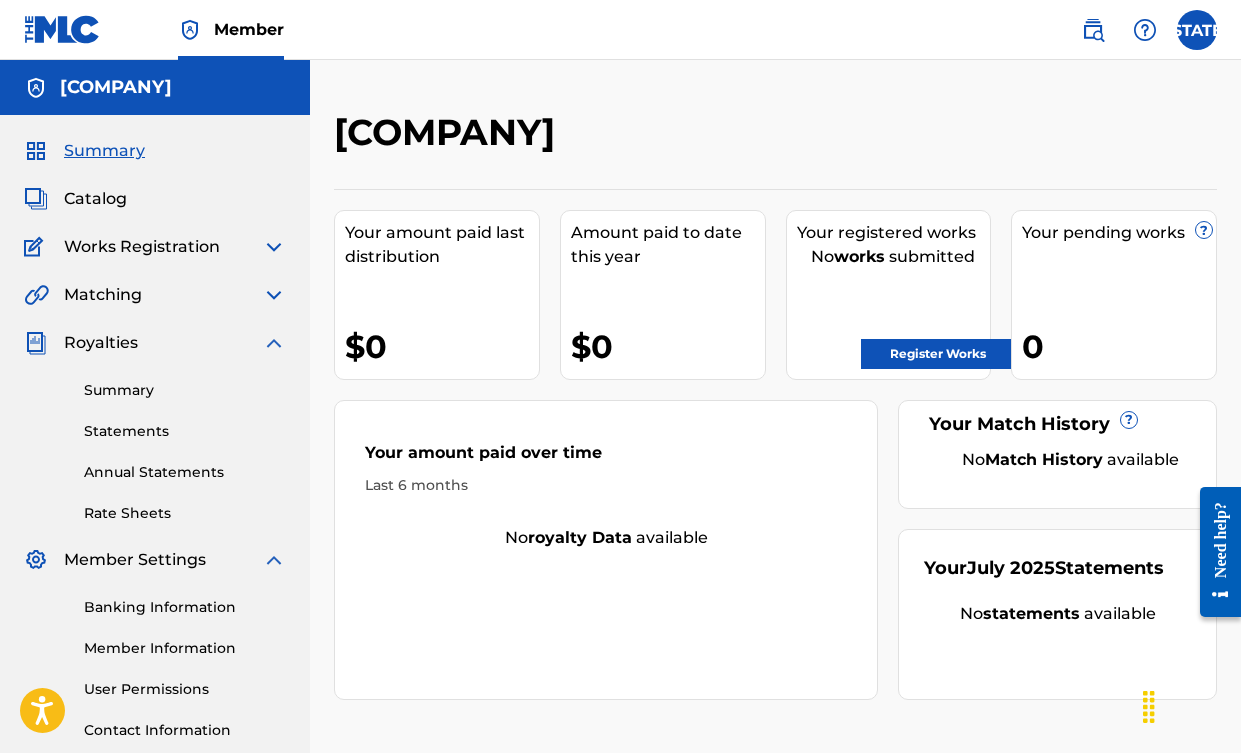 click at bounding box center (274, 343) 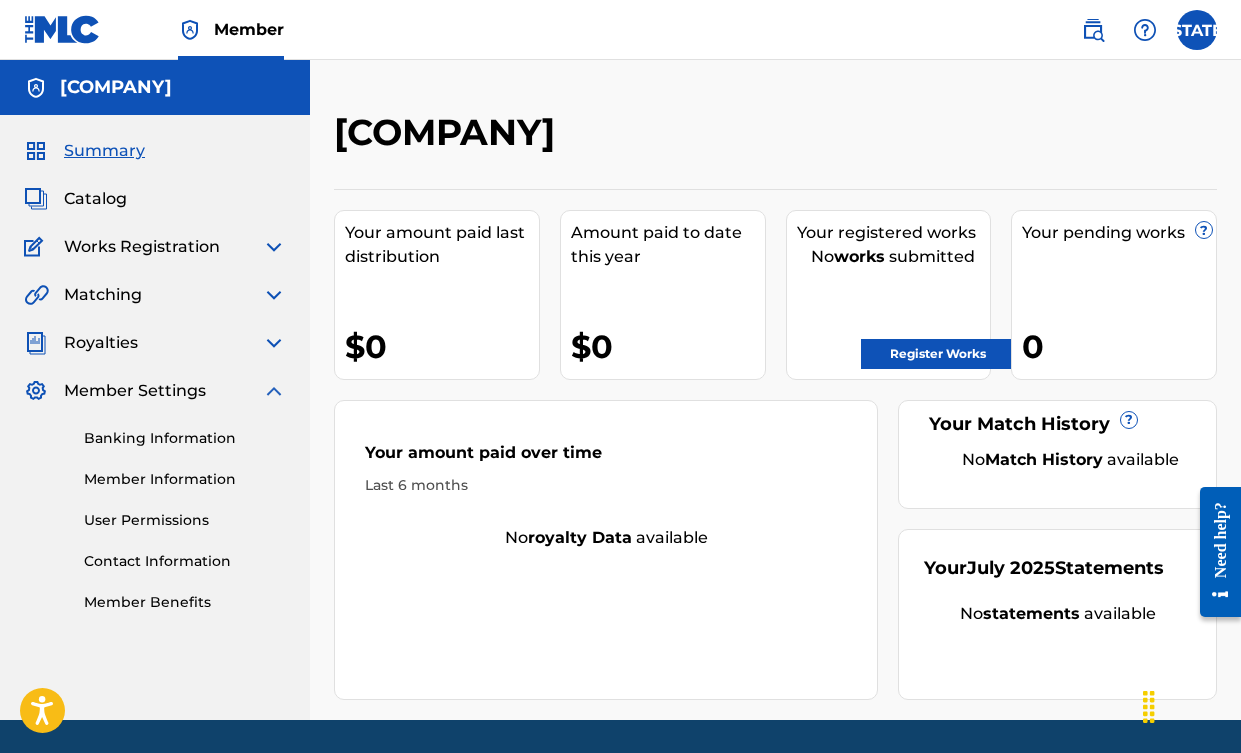 click at bounding box center [274, 391] 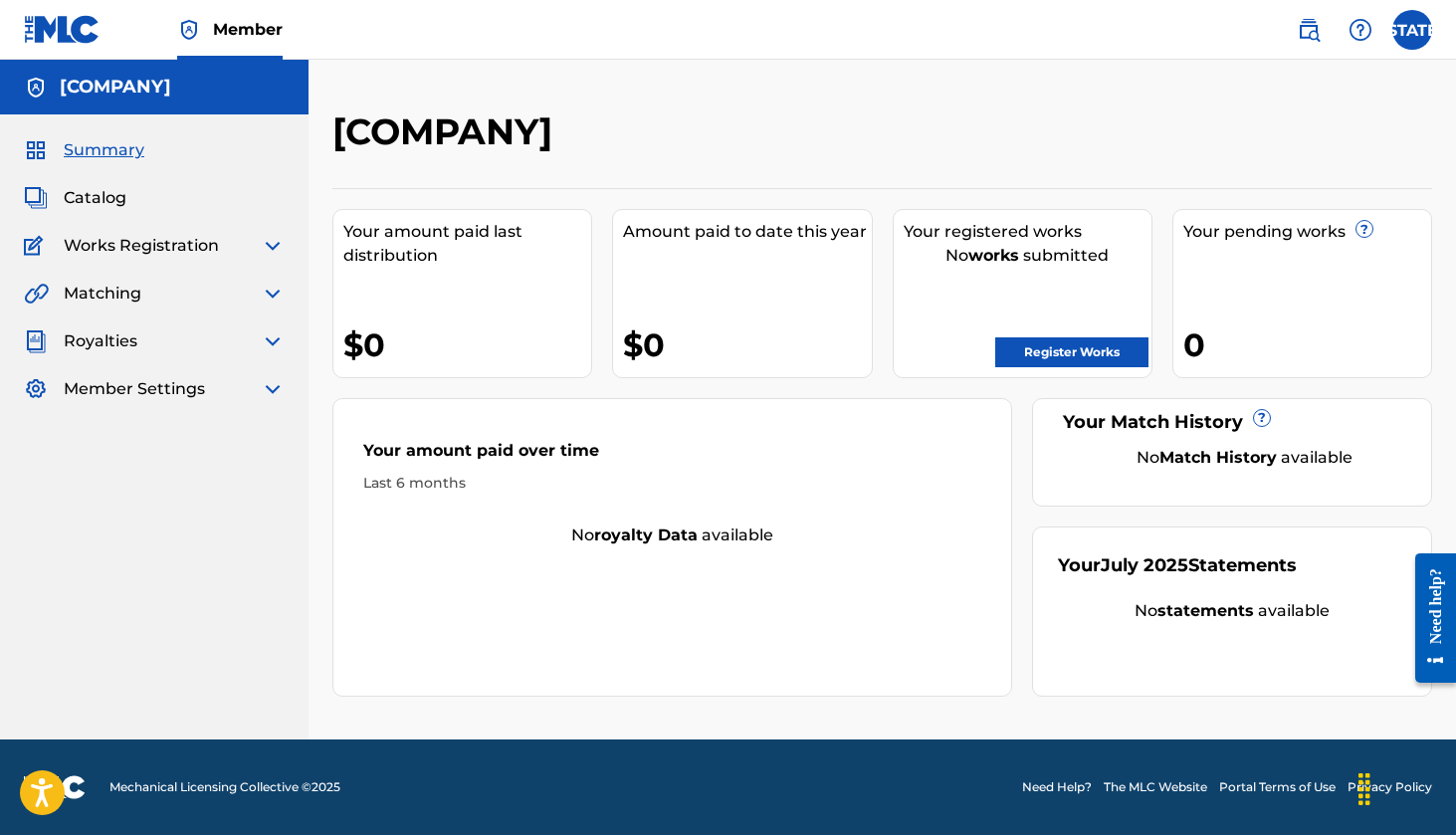click on "Register Works" at bounding box center [1072, 352] 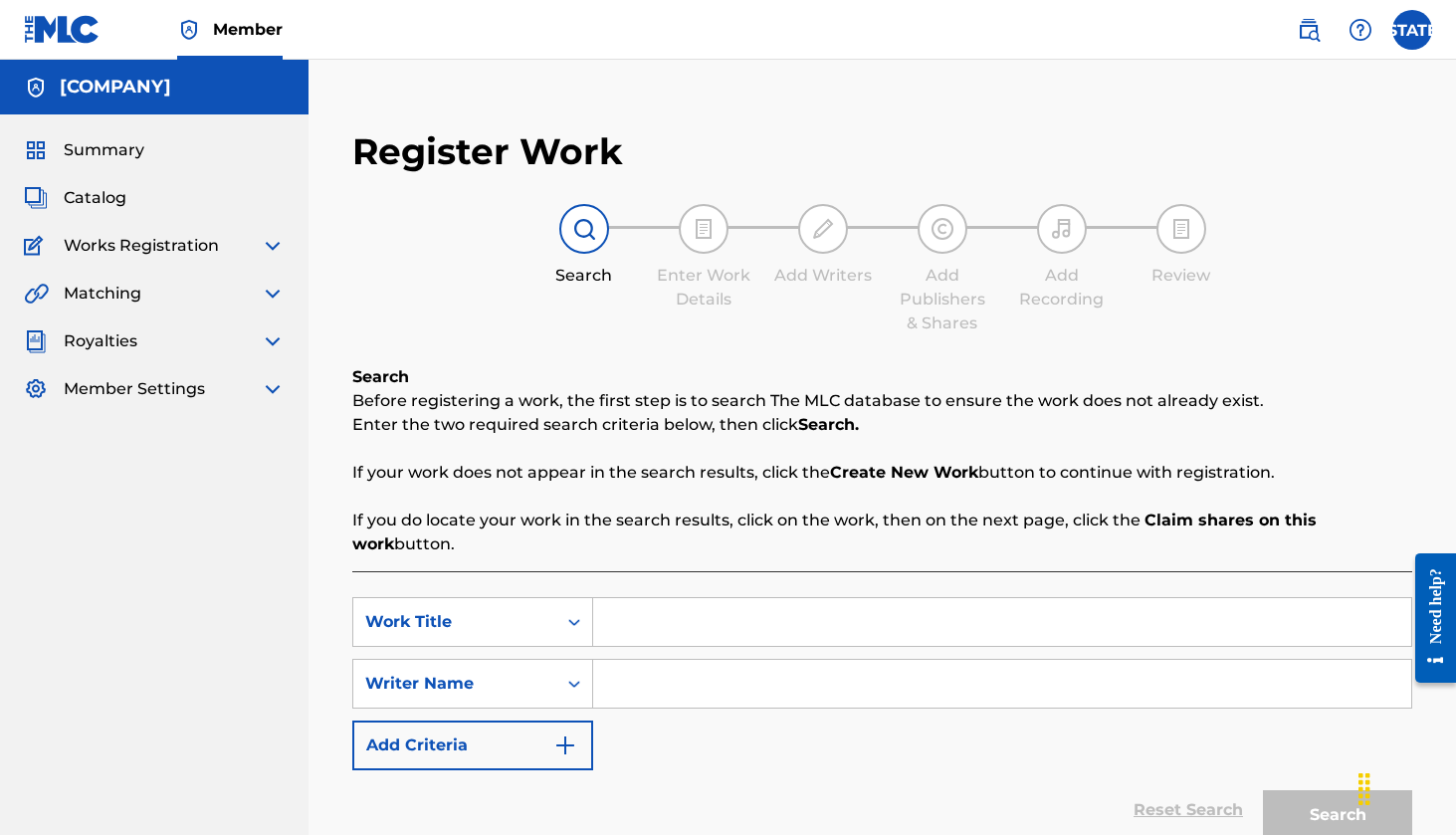 scroll, scrollTop: 0, scrollLeft: 0, axis: both 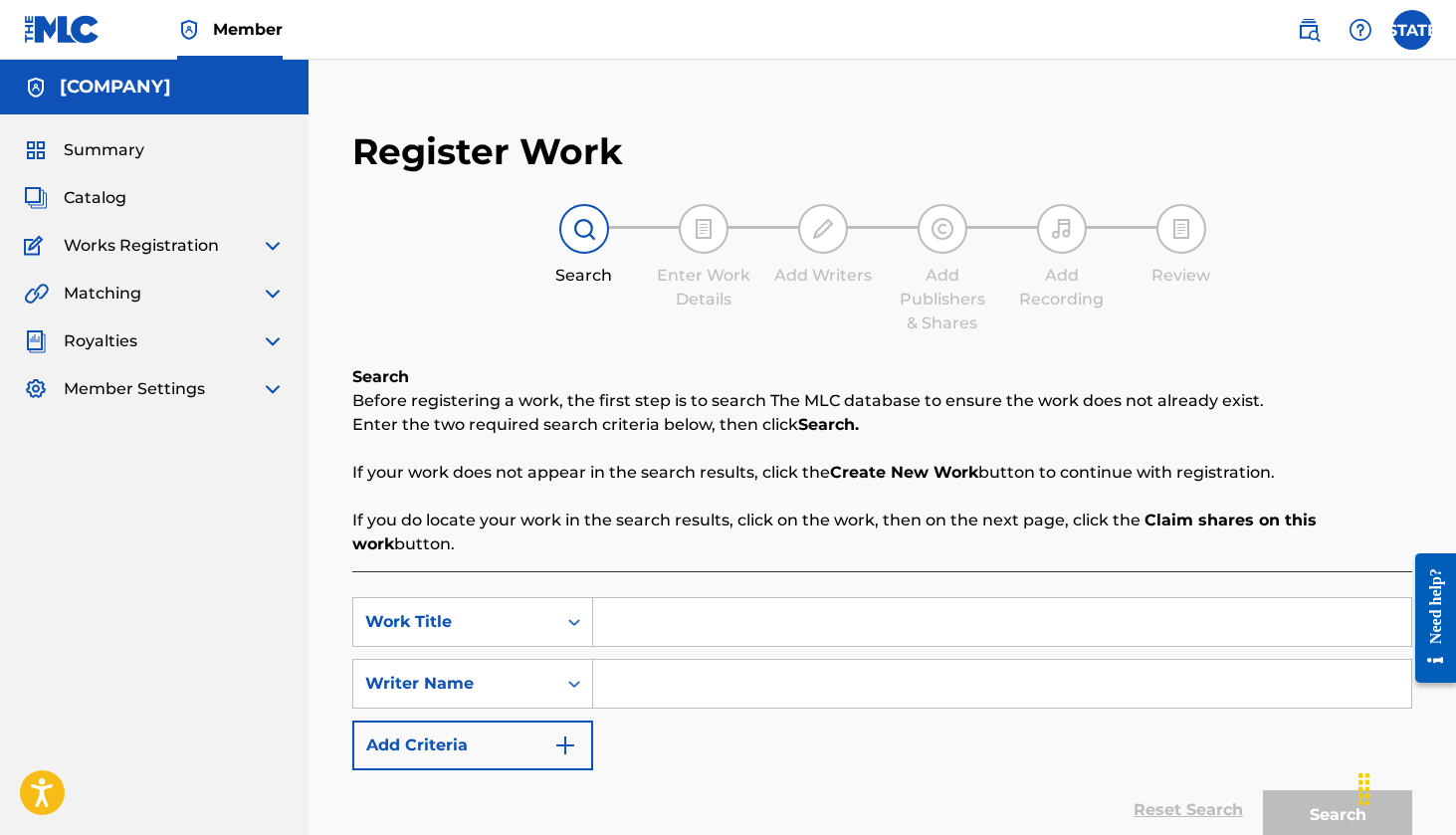 click at bounding box center [273, 389] 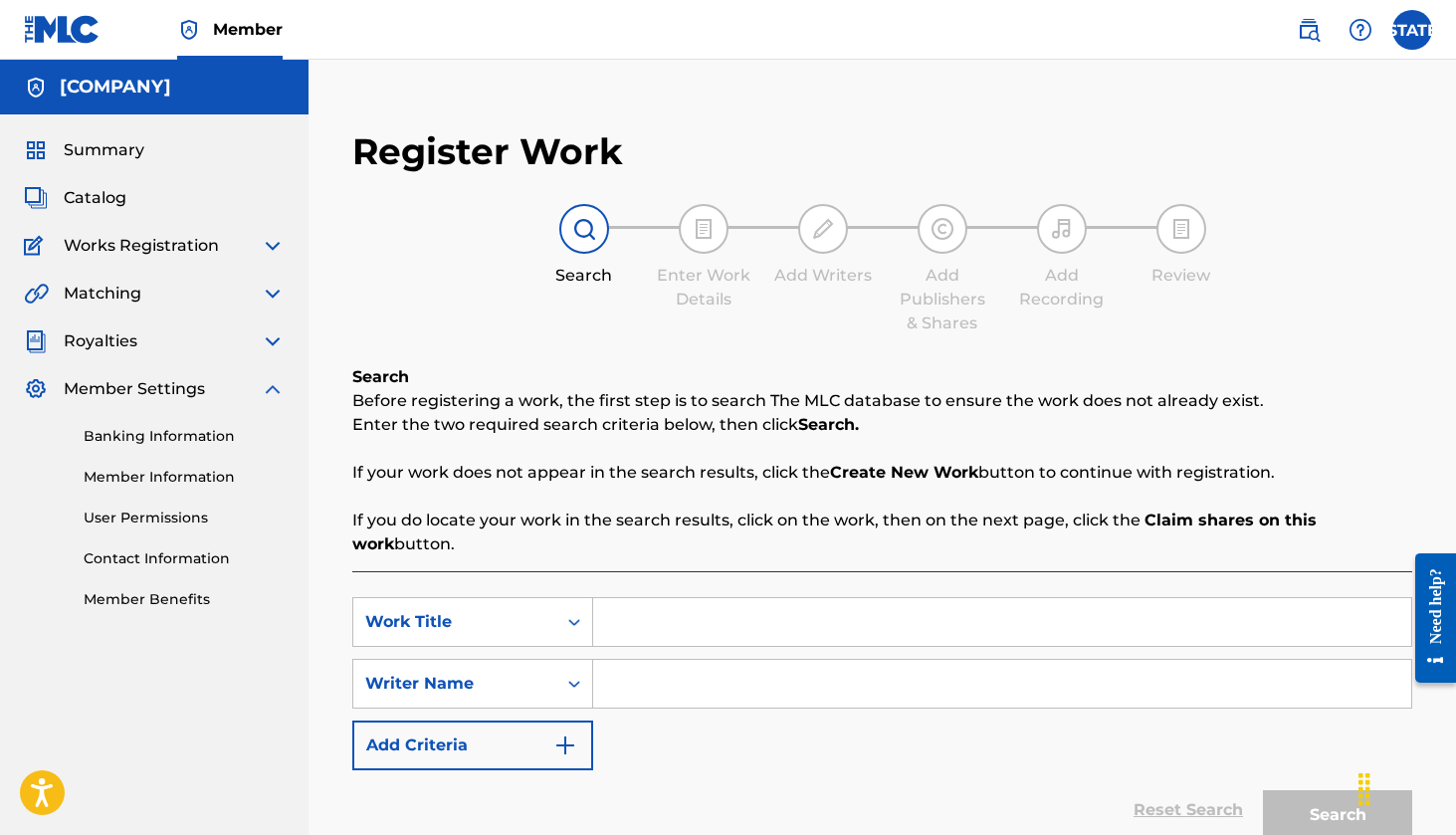 click at bounding box center [273, 389] 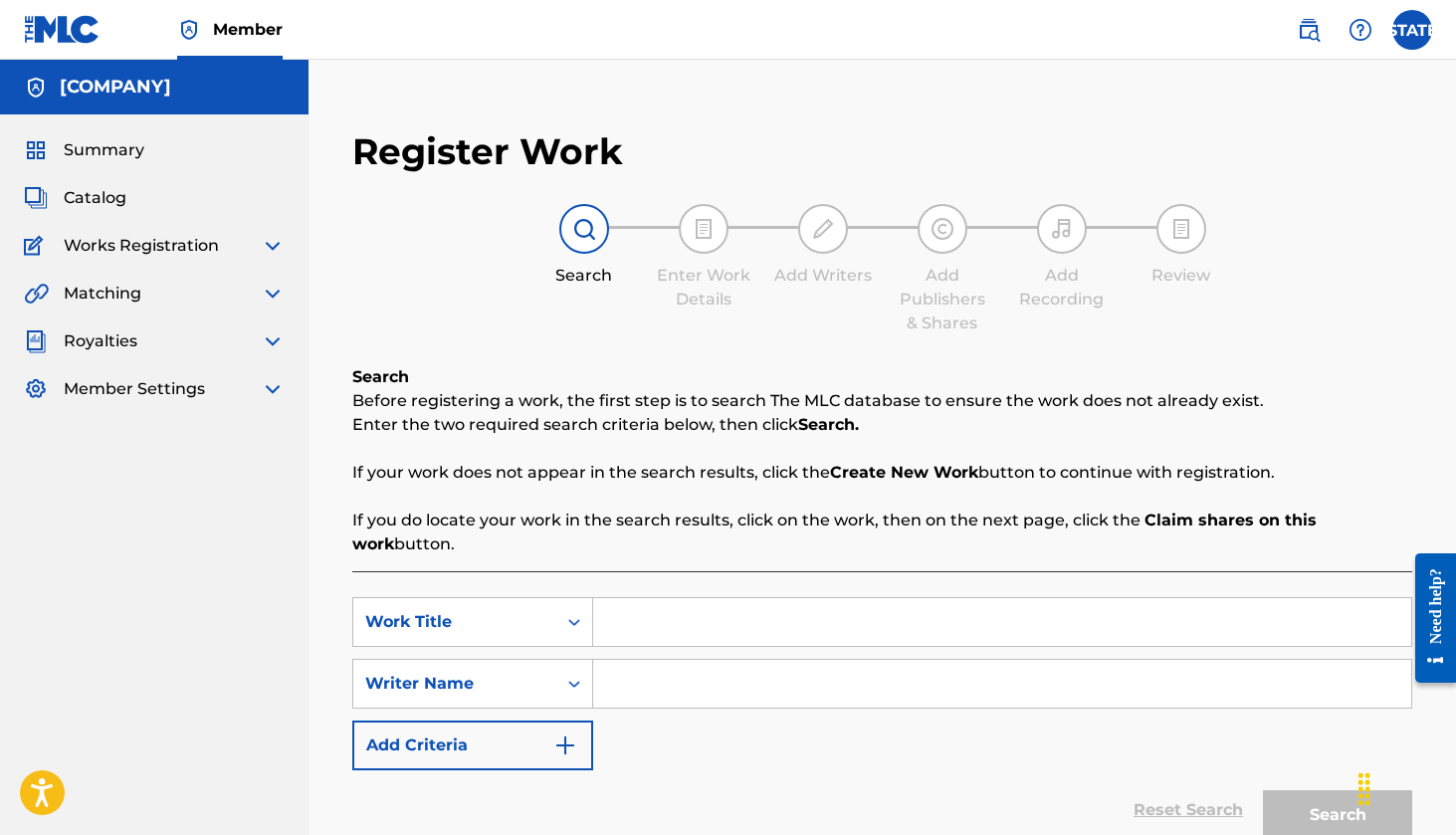 click at bounding box center (273, 341) 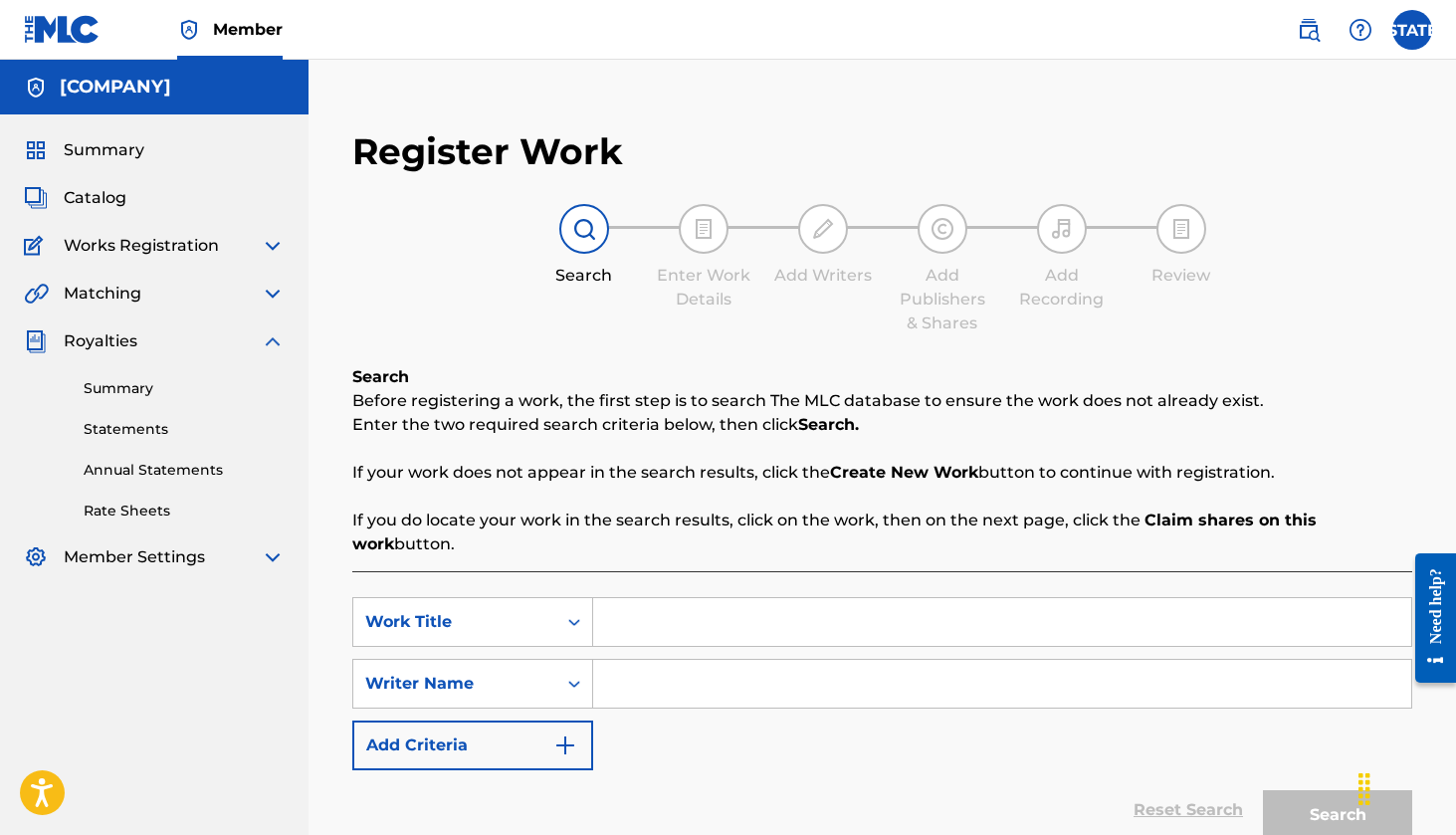 click at bounding box center (273, 341) 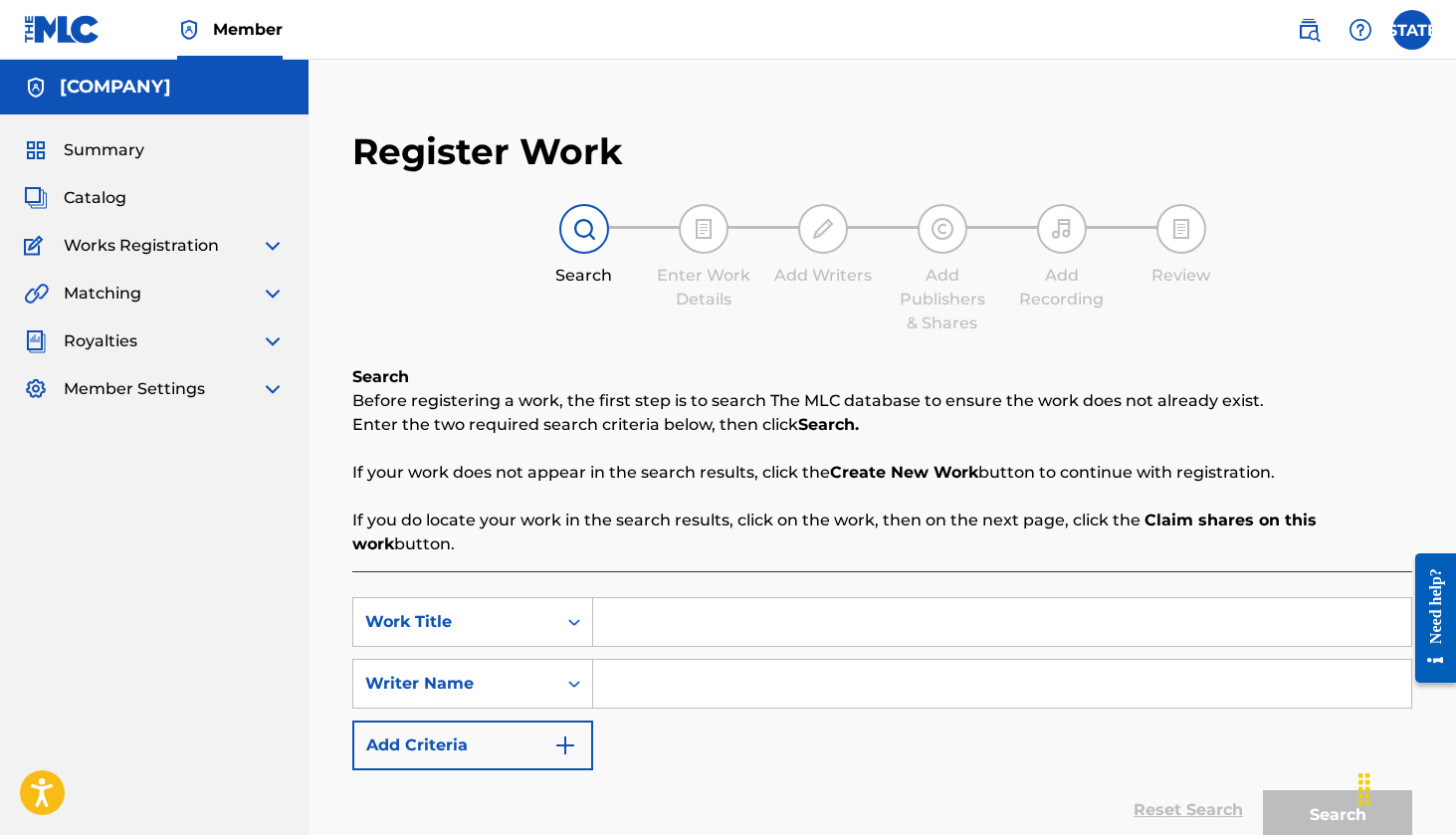 click at bounding box center [273, 294] 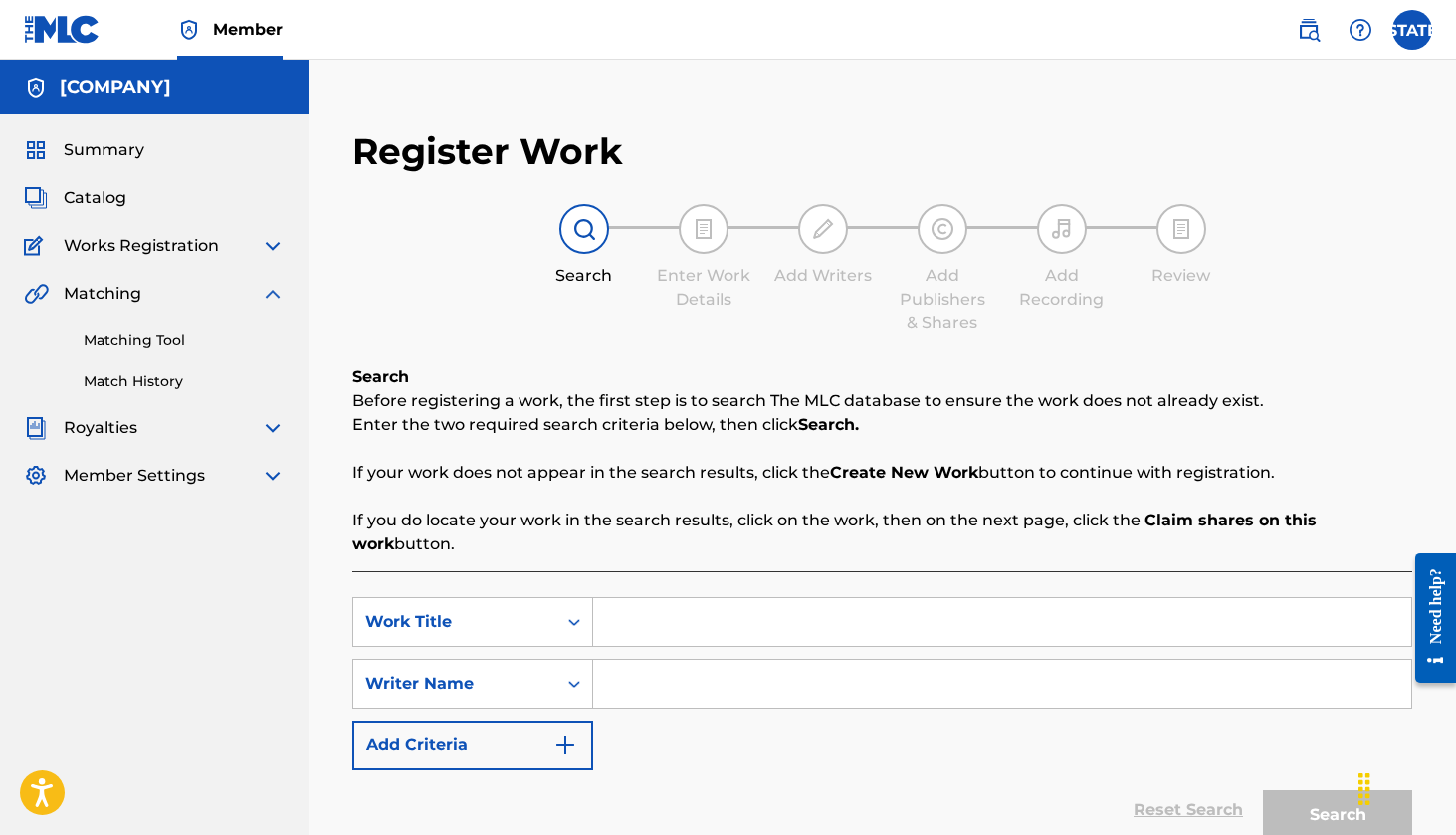 click on "Matching Tool" at bounding box center [184, 340] 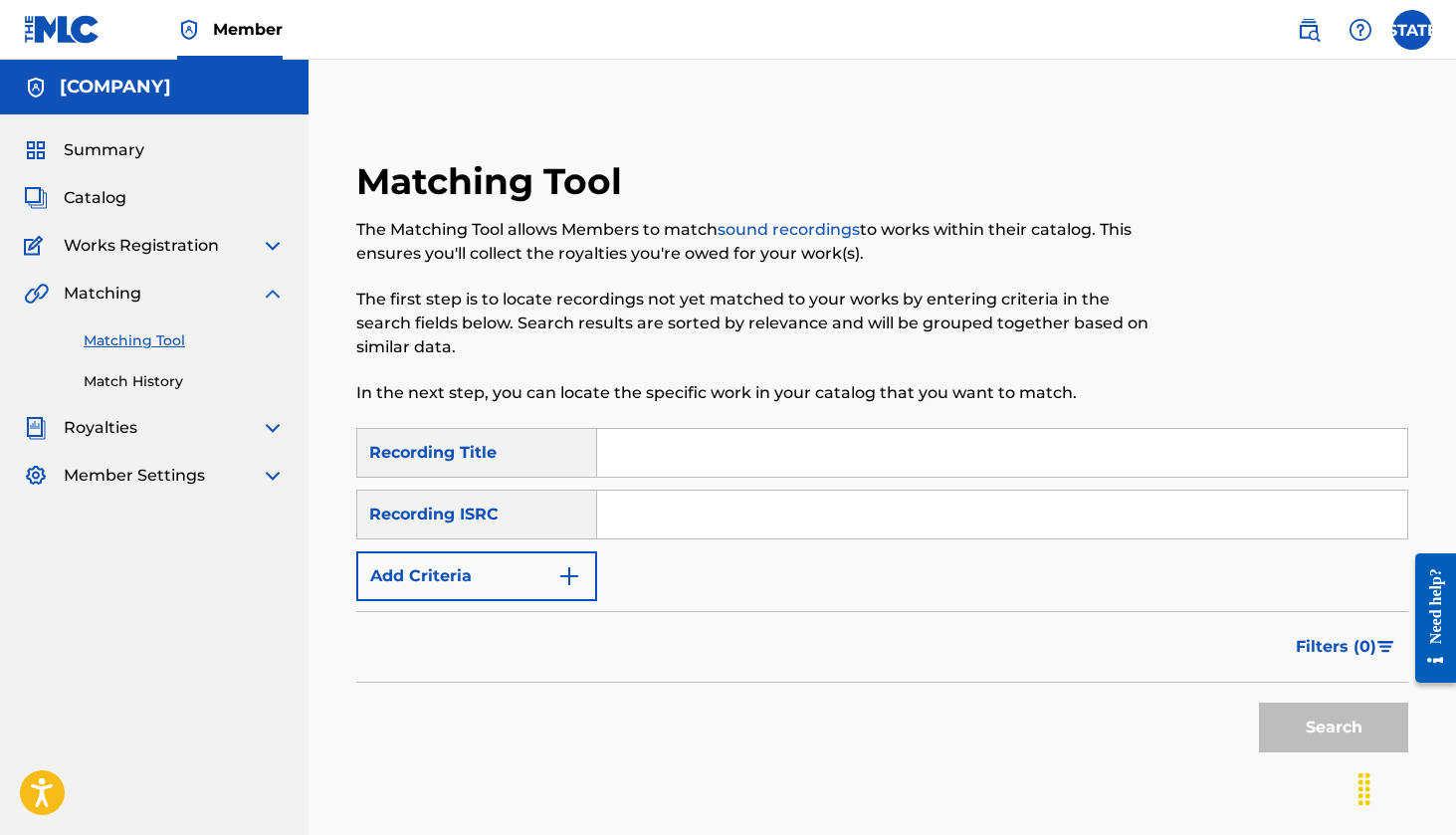 click on "Matching Tool Match History" at bounding box center [154, 348] 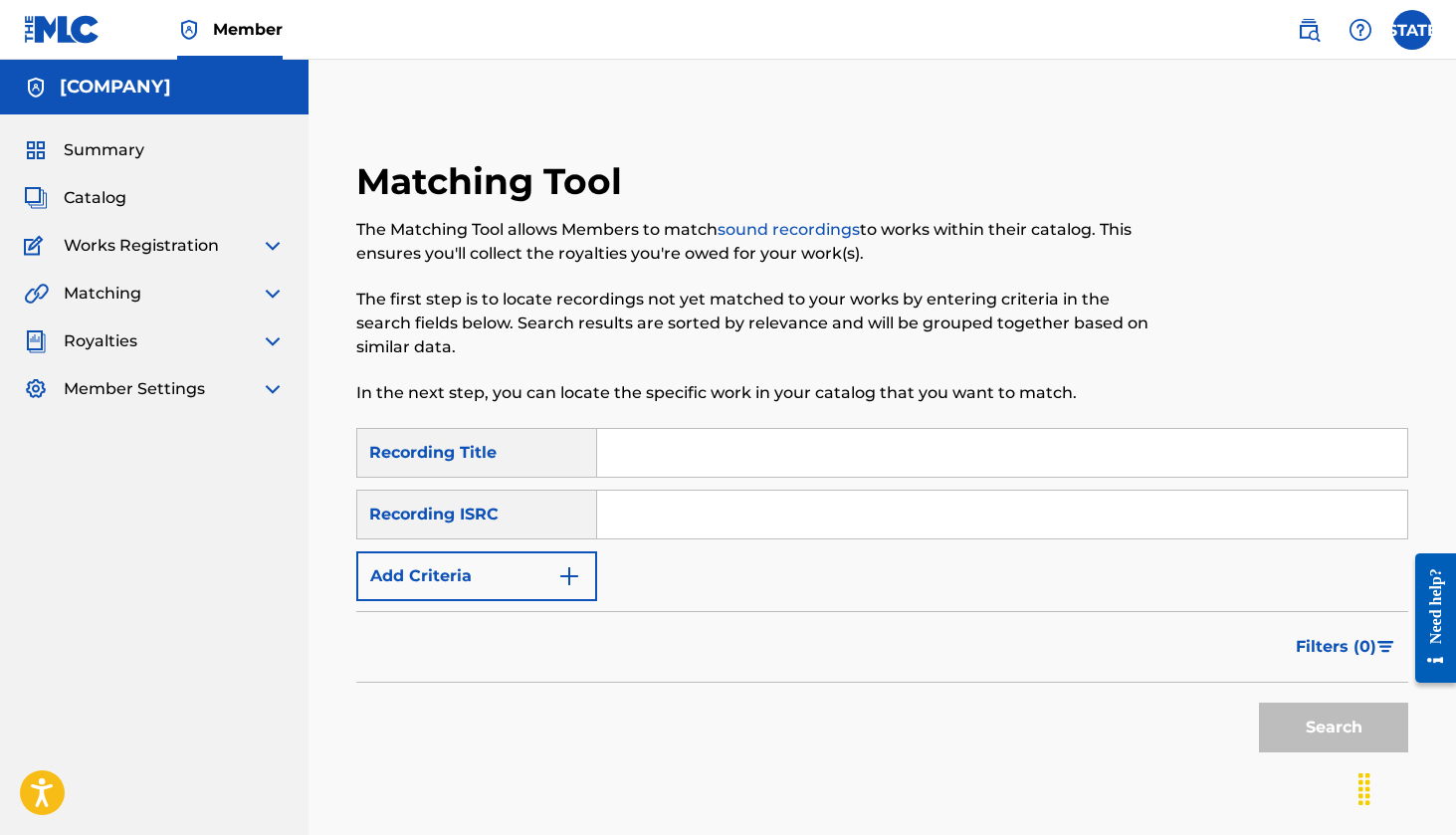 click on "Catalog" at bounding box center [154, 198] 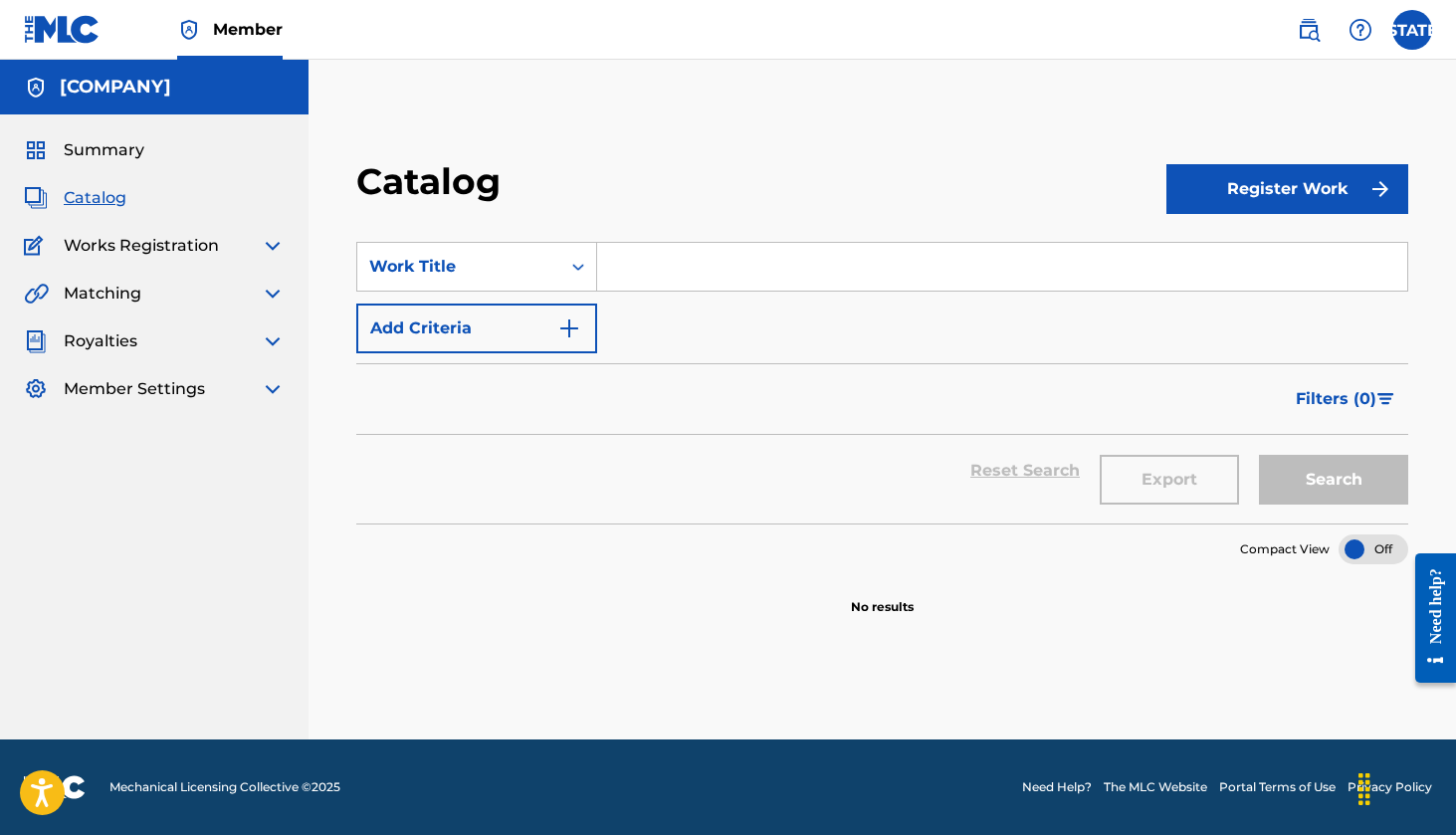 click on "Register Work" at bounding box center (1287, 189) 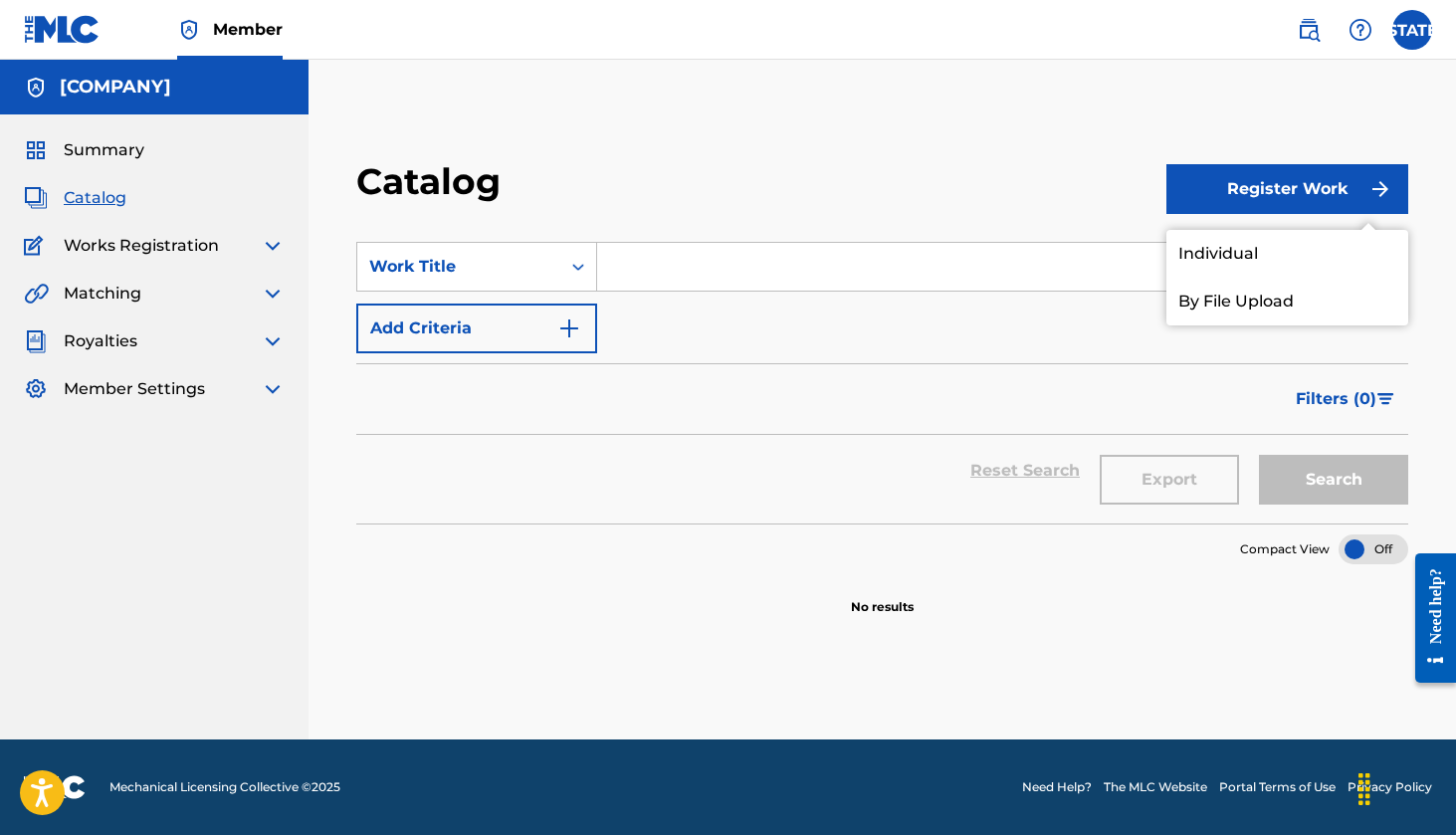 click on "Individual" at bounding box center (1287, 254) 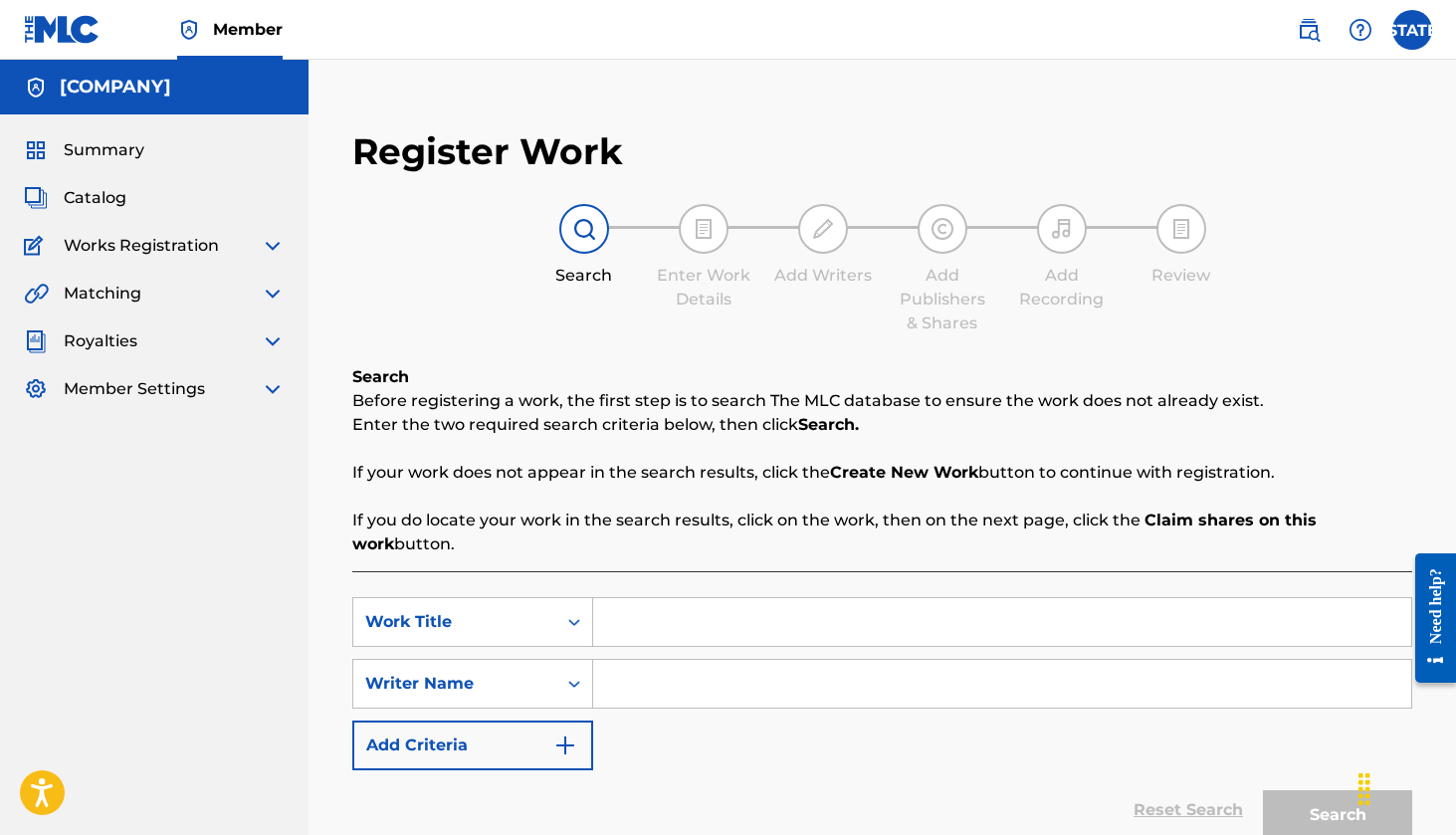 click on "Member" at bounding box center (153, 29) 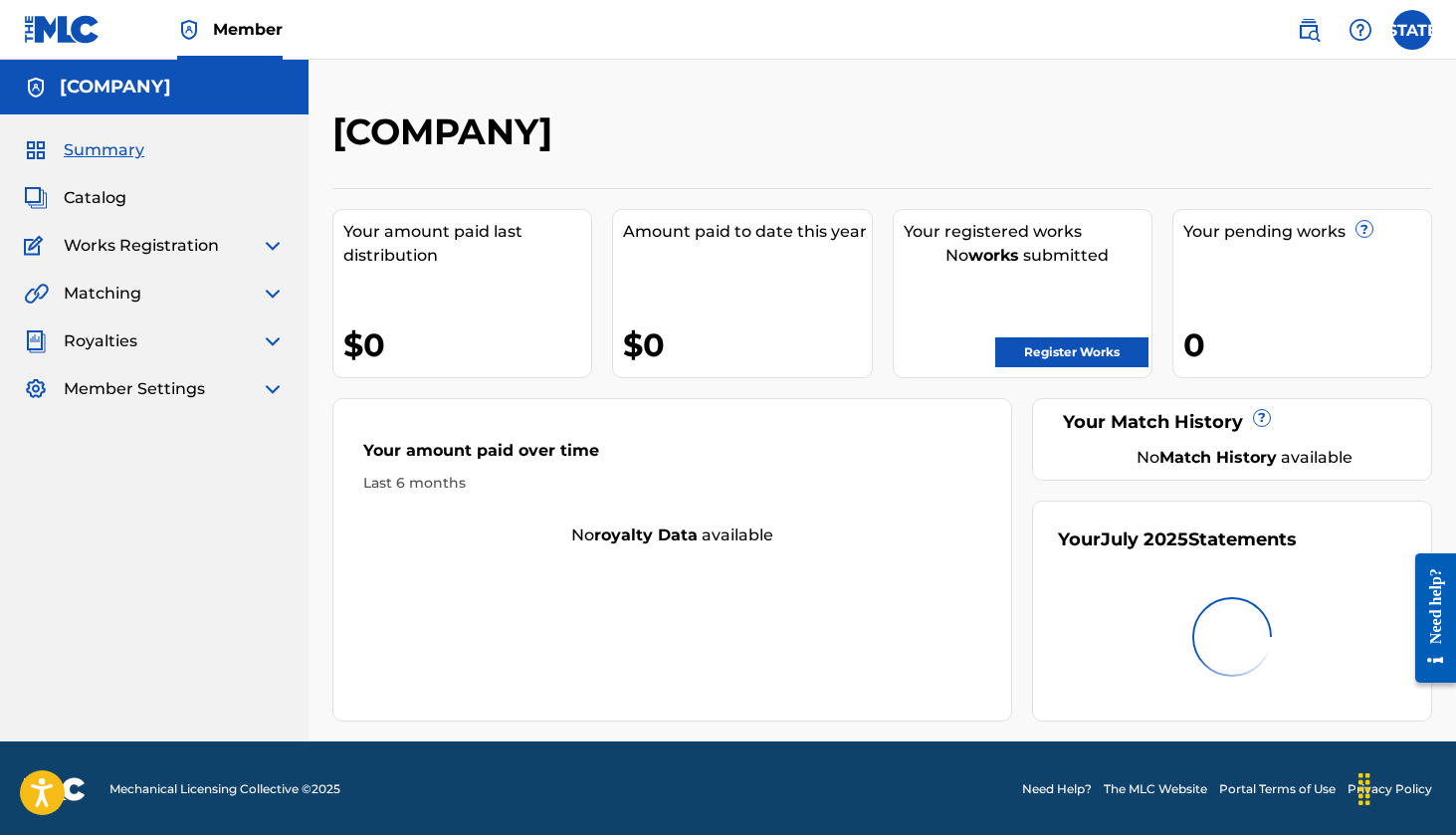 click at bounding box center [1412, 30] 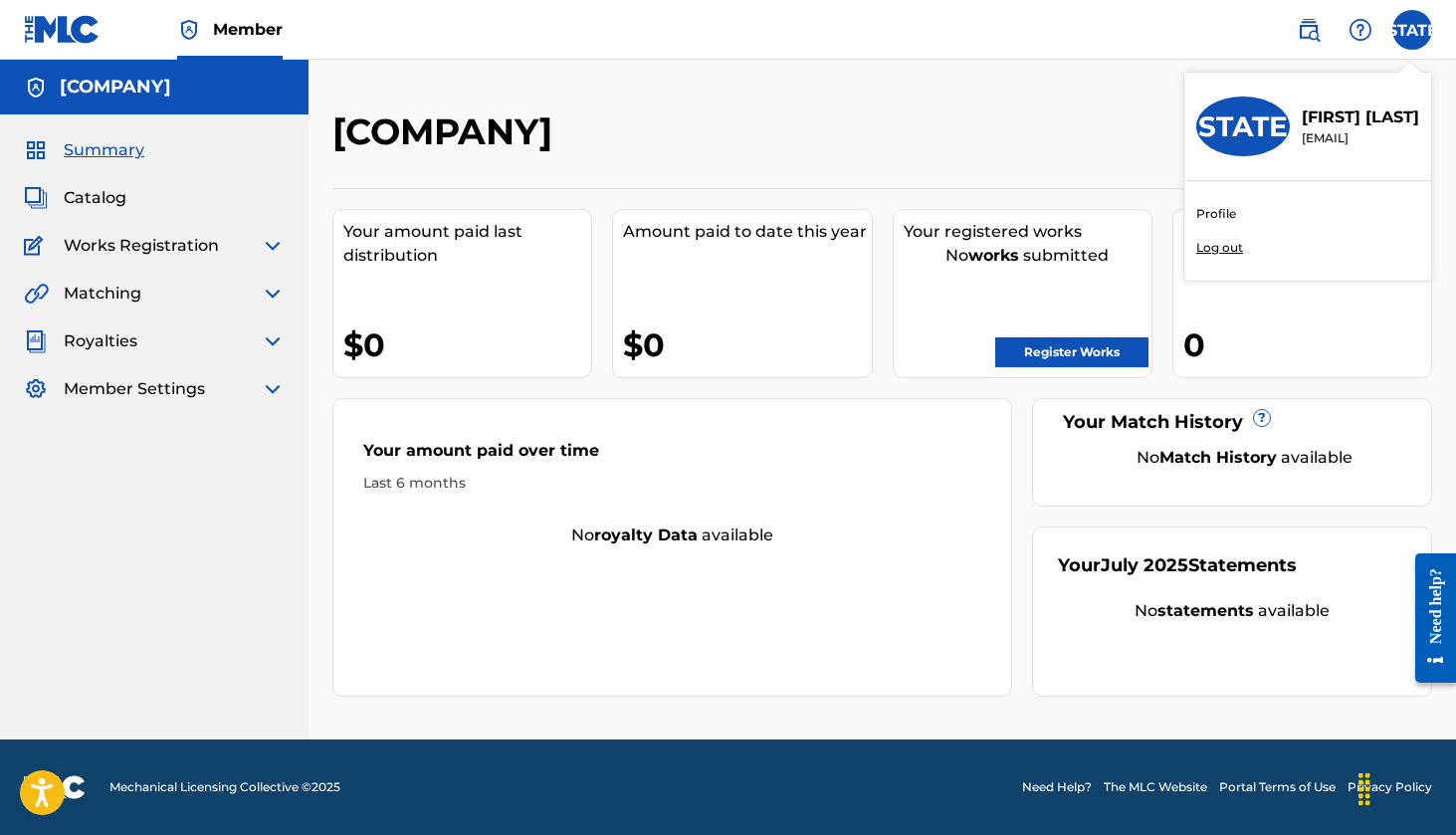 click on "Profile" at bounding box center (1216, 214) 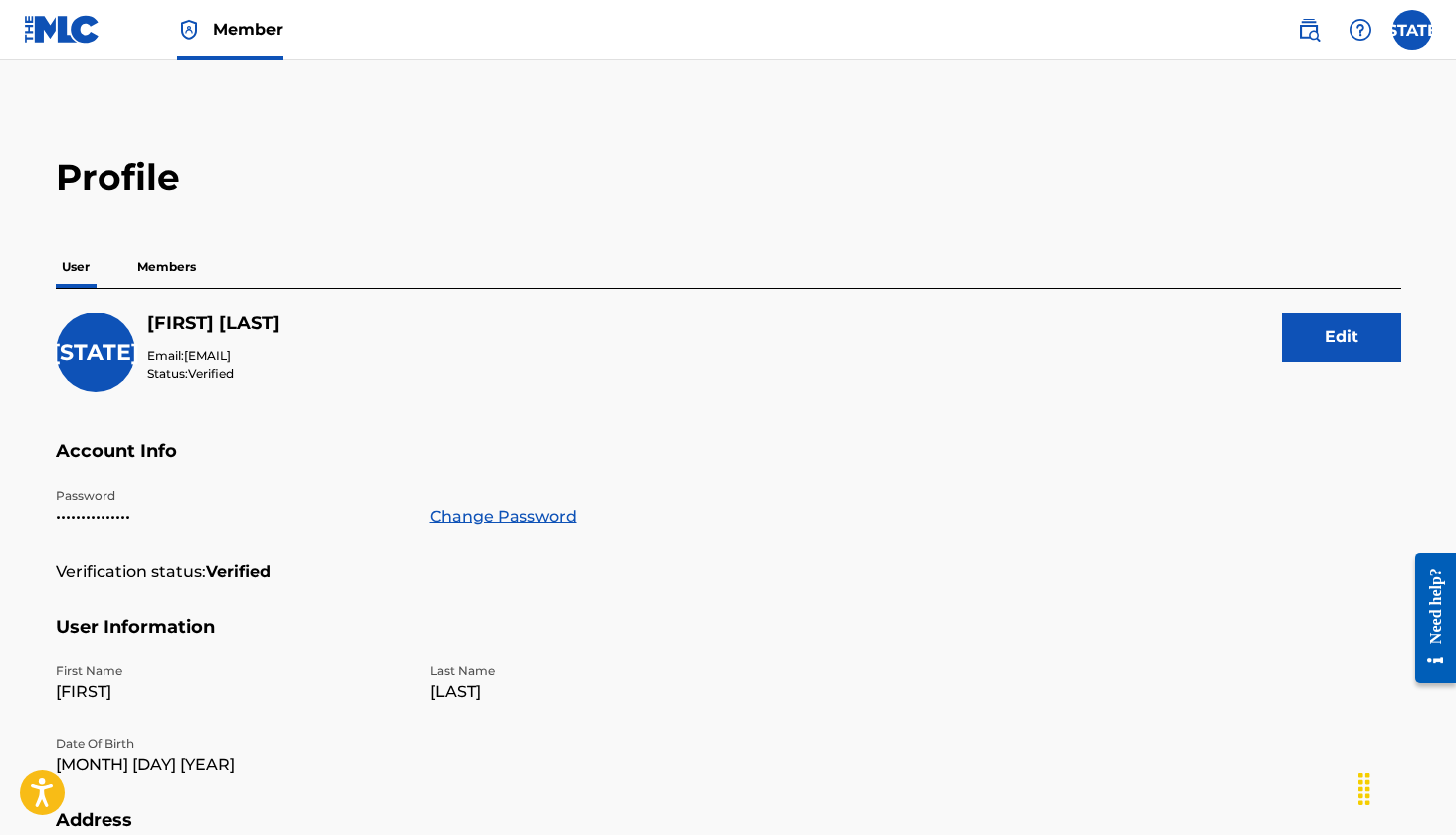 scroll, scrollTop: 0, scrollLeft: 0, axis: both 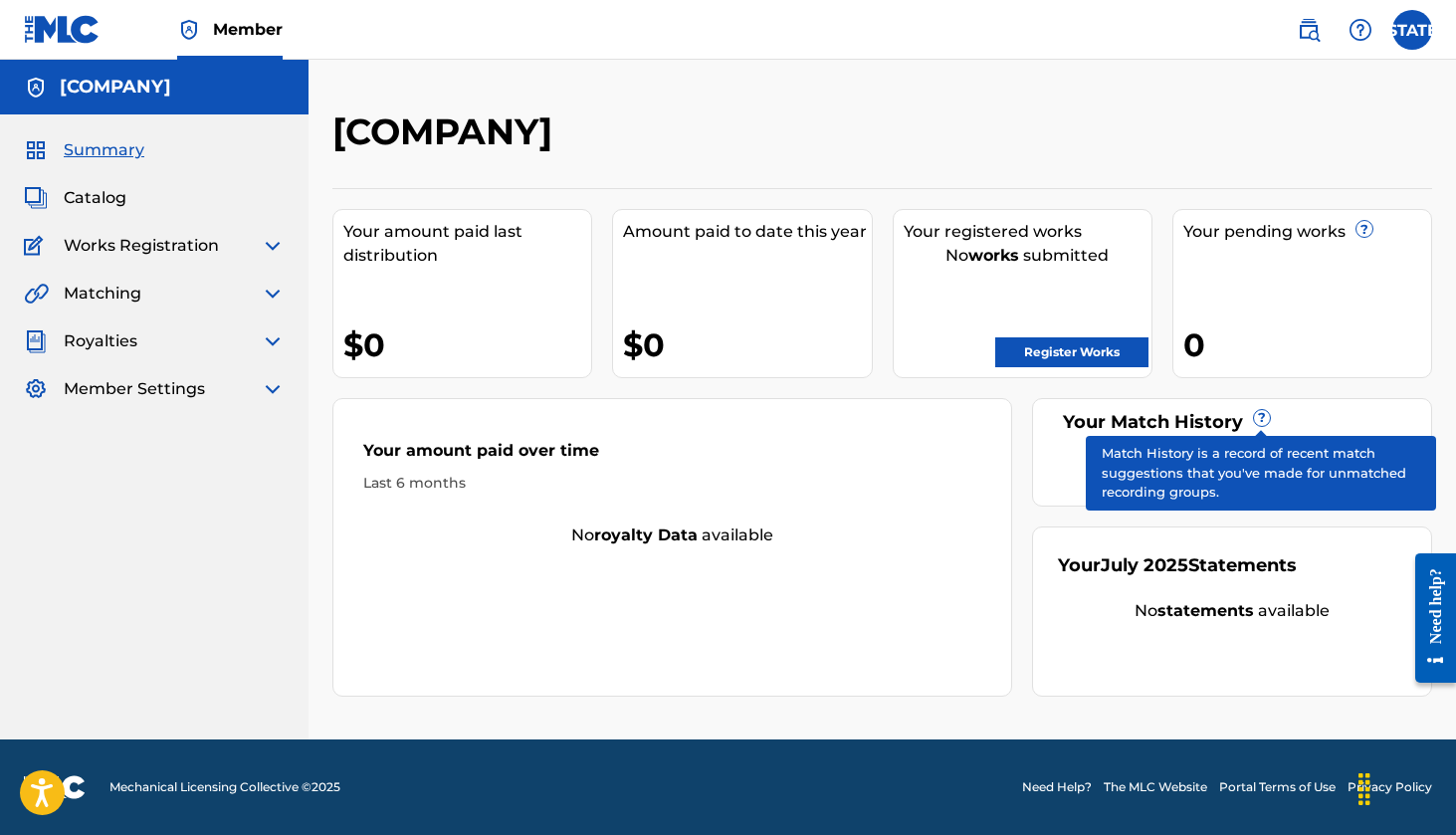 click on "?" at bounding box center [1262, 418] 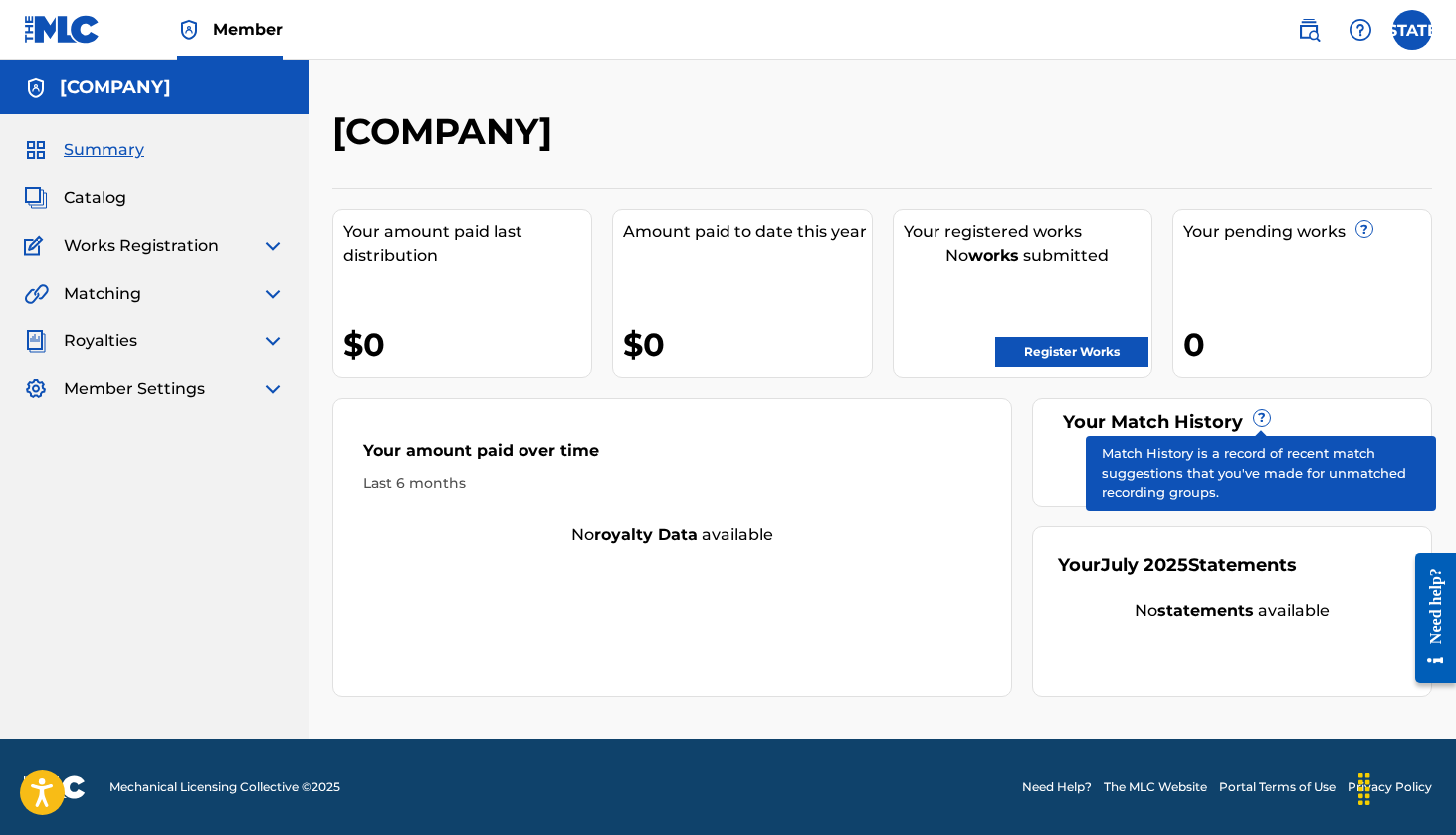 click on "?" at bounding box center [1262, 418] 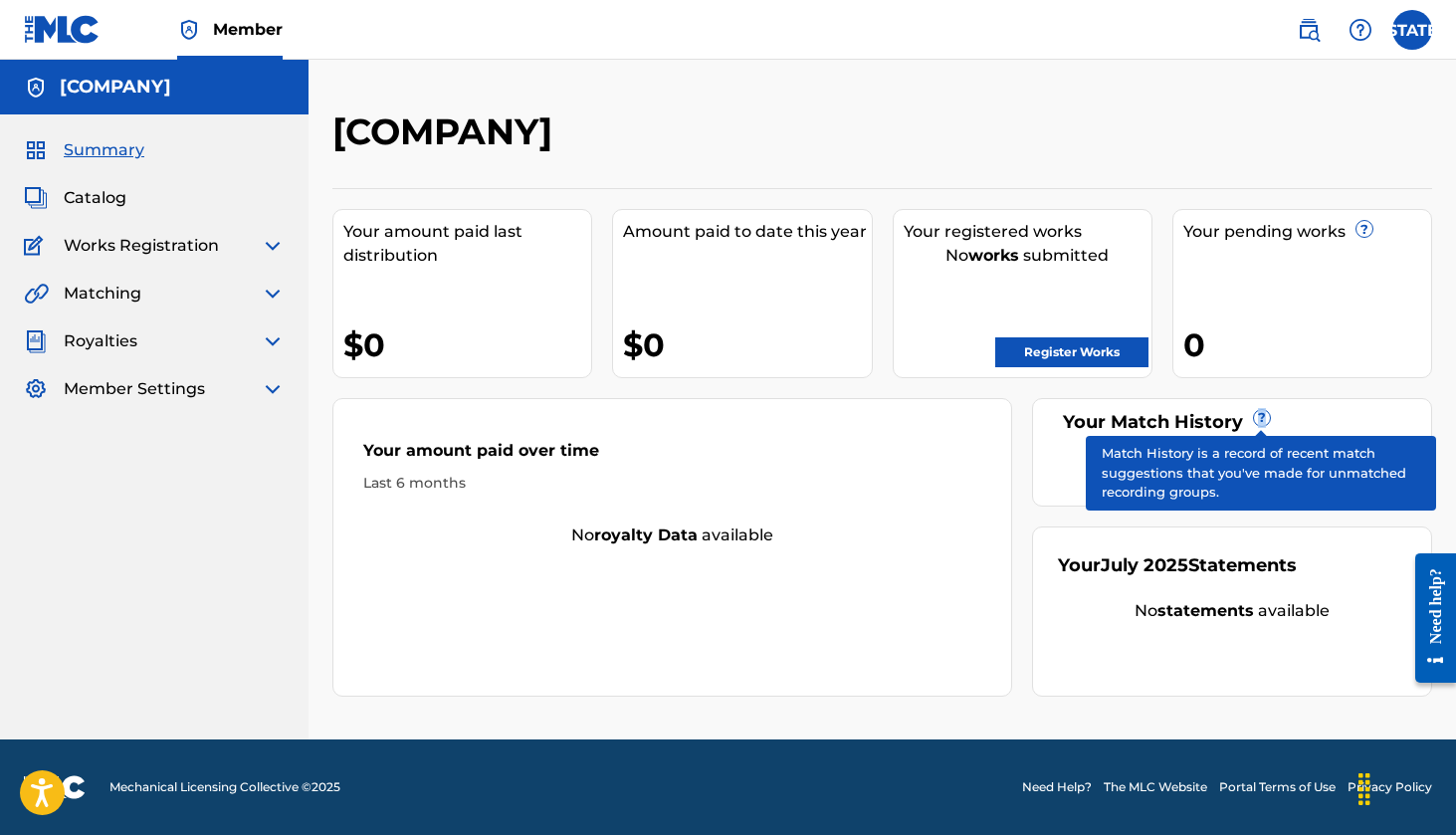 click on "?" at bounding box center (1262, 418) 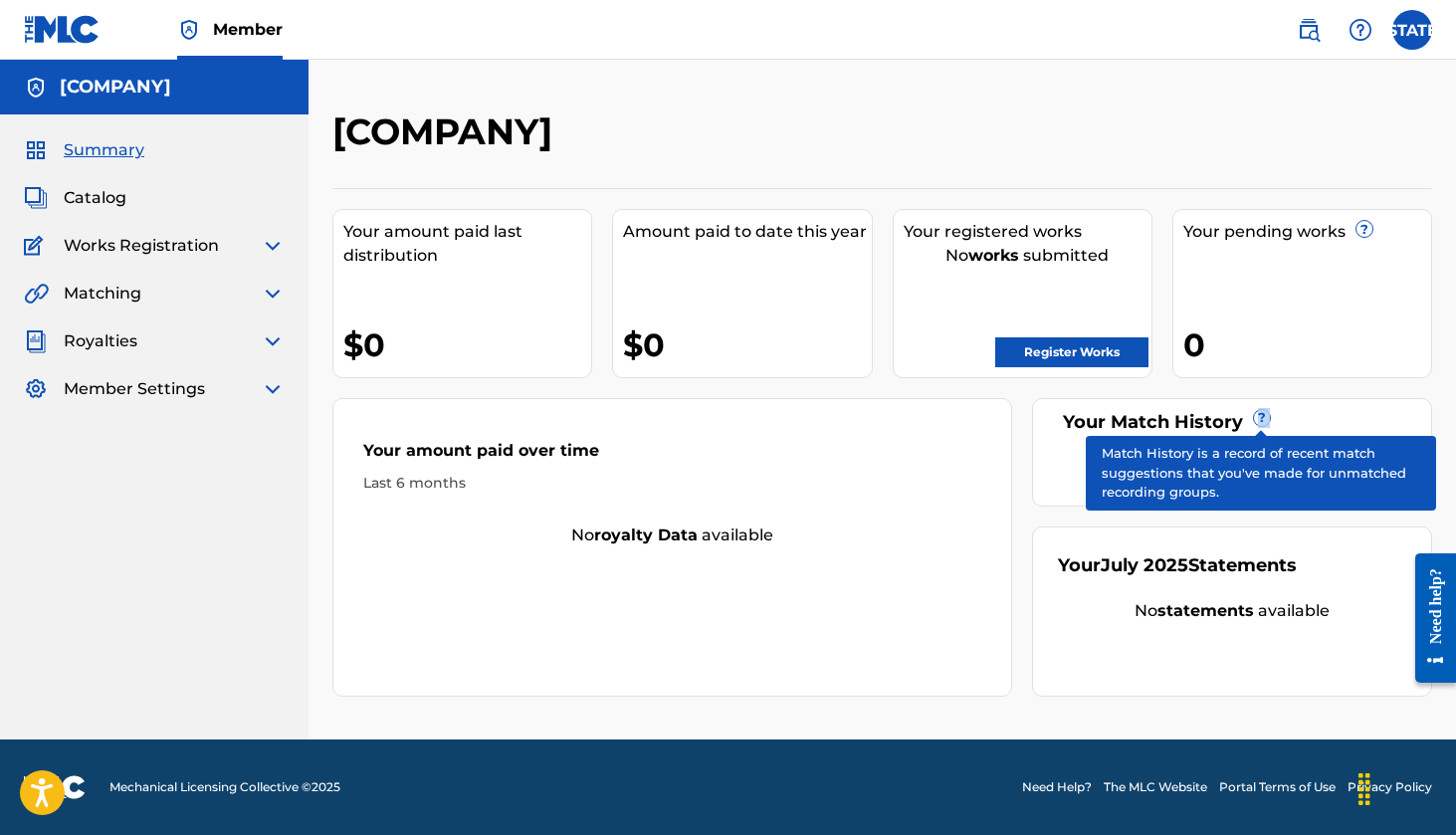 click on "?" at bounding box center [1262, 418] 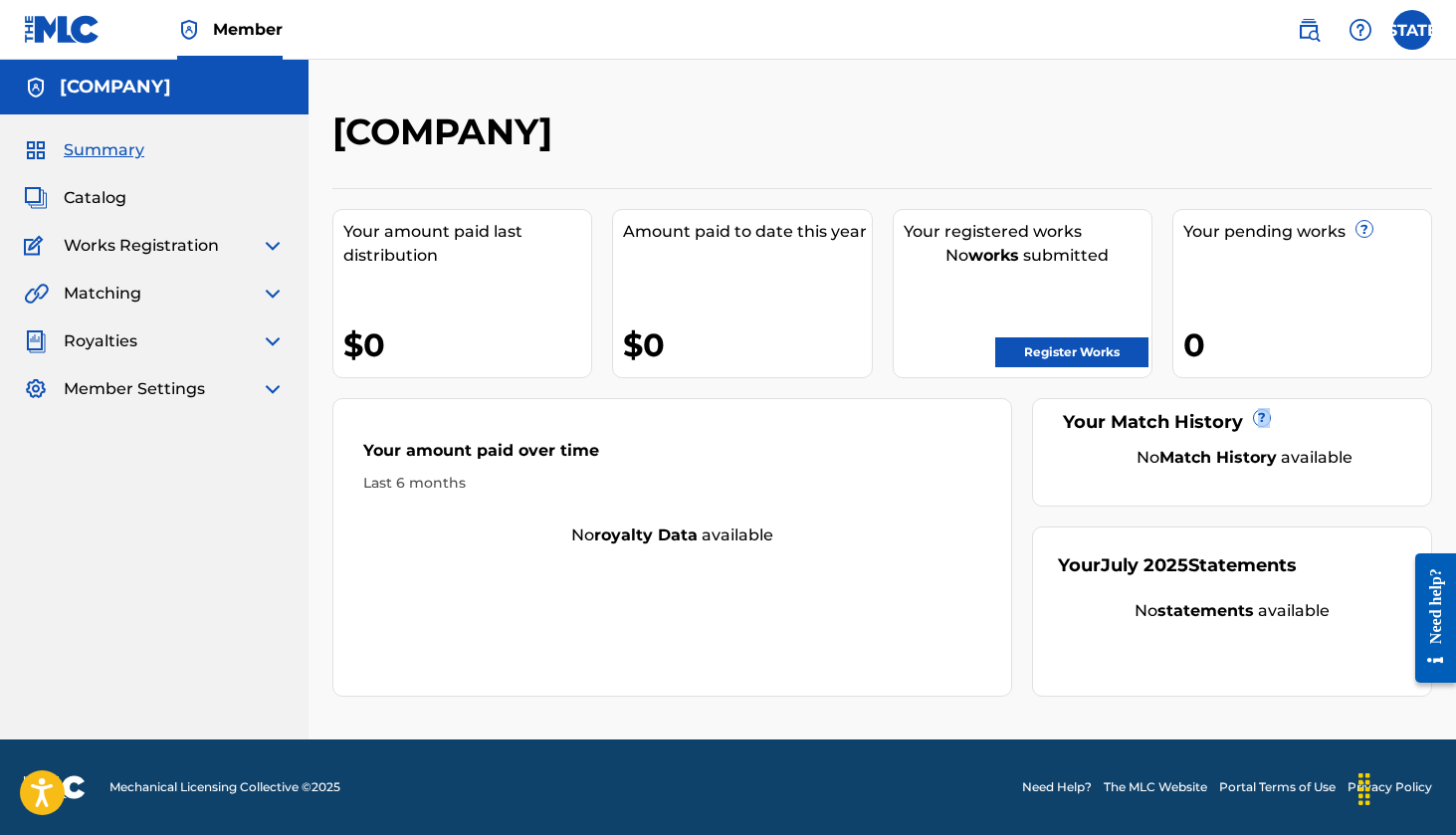 click on "Your Match History ?" at bounding box center [1232, 422] 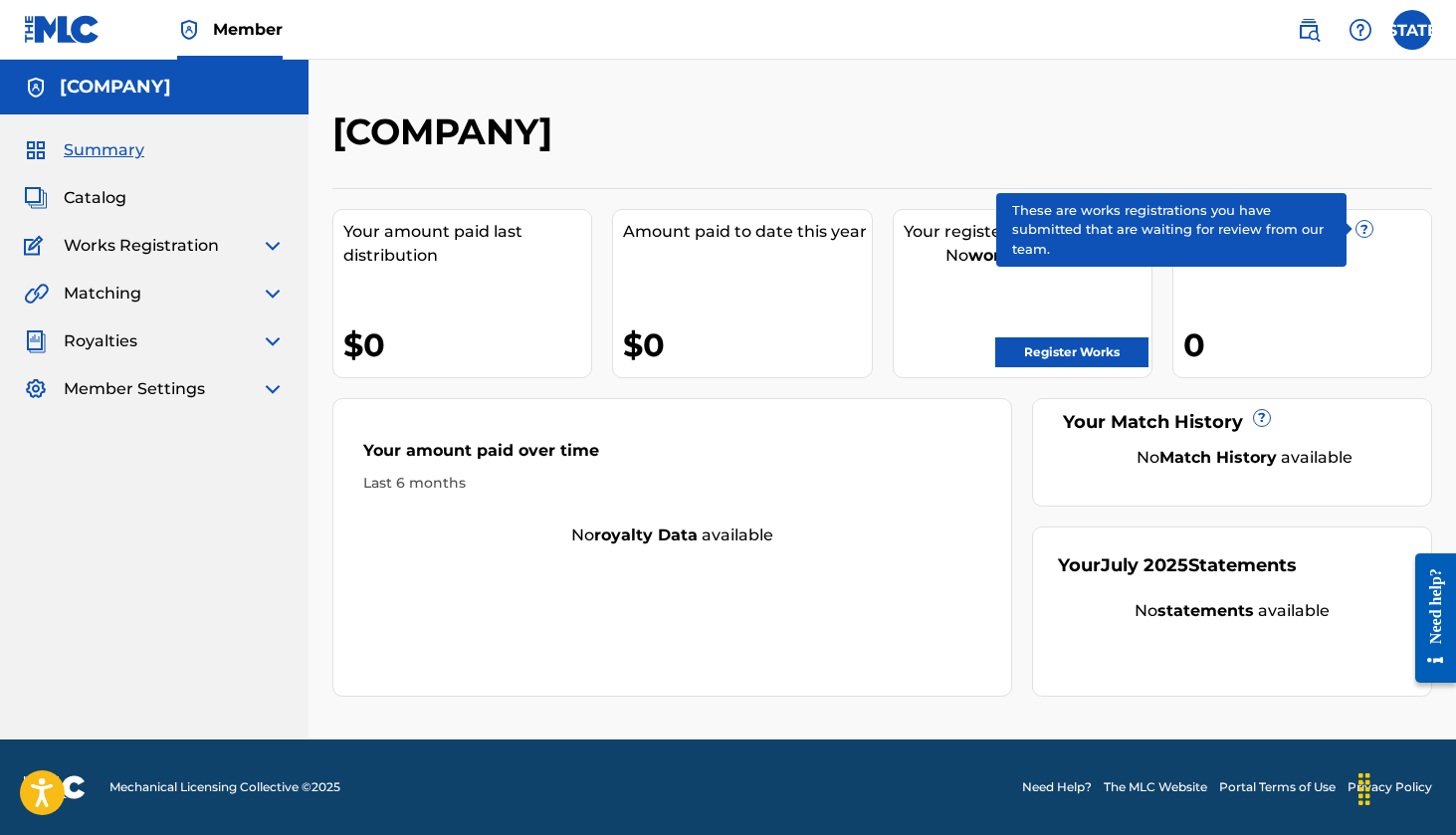 click on "?" at bounding box center [1364, 229] 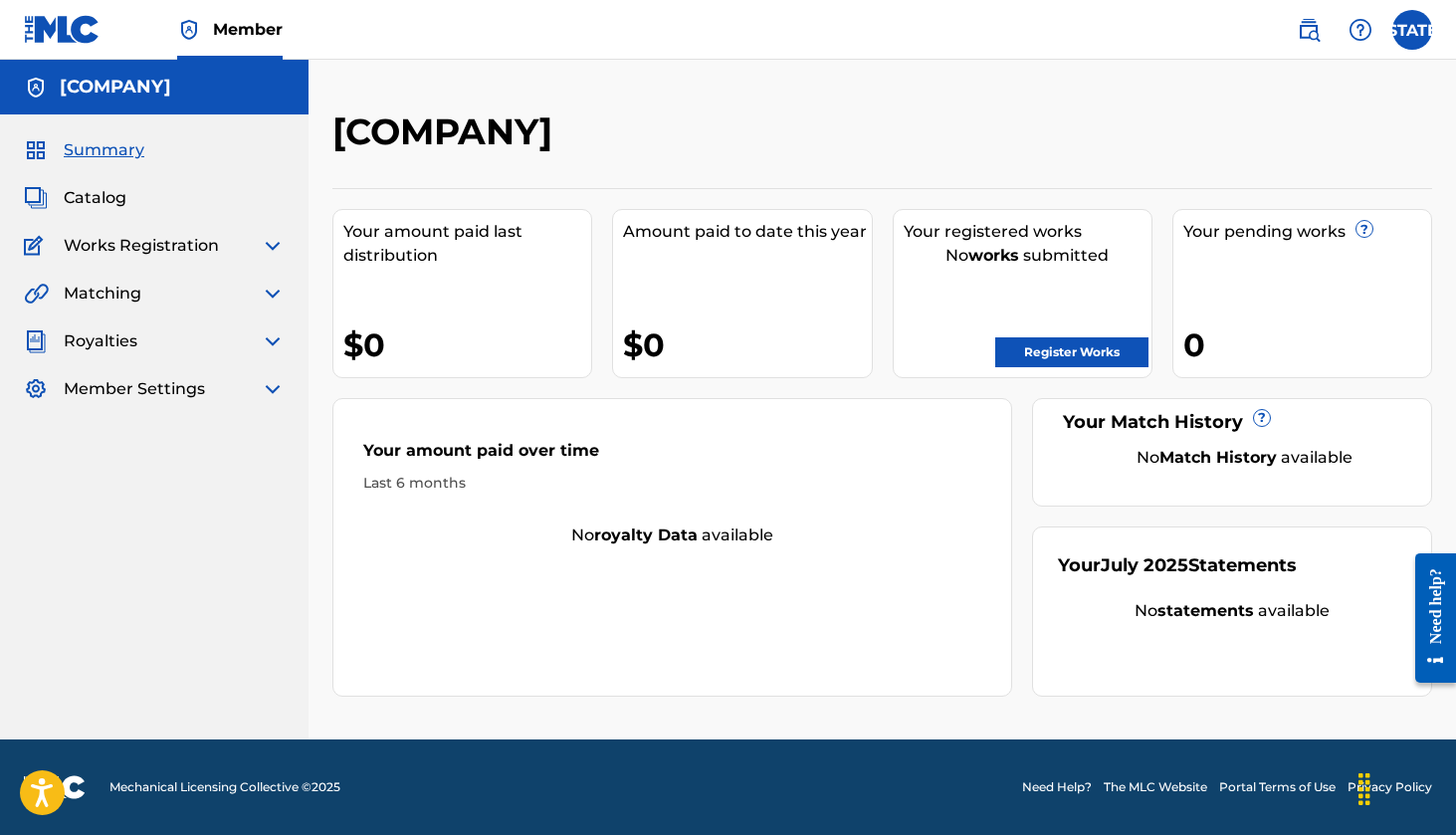 click on "Your registered works   No  works   submitted Register Works" at bounding box center [1022, 294] 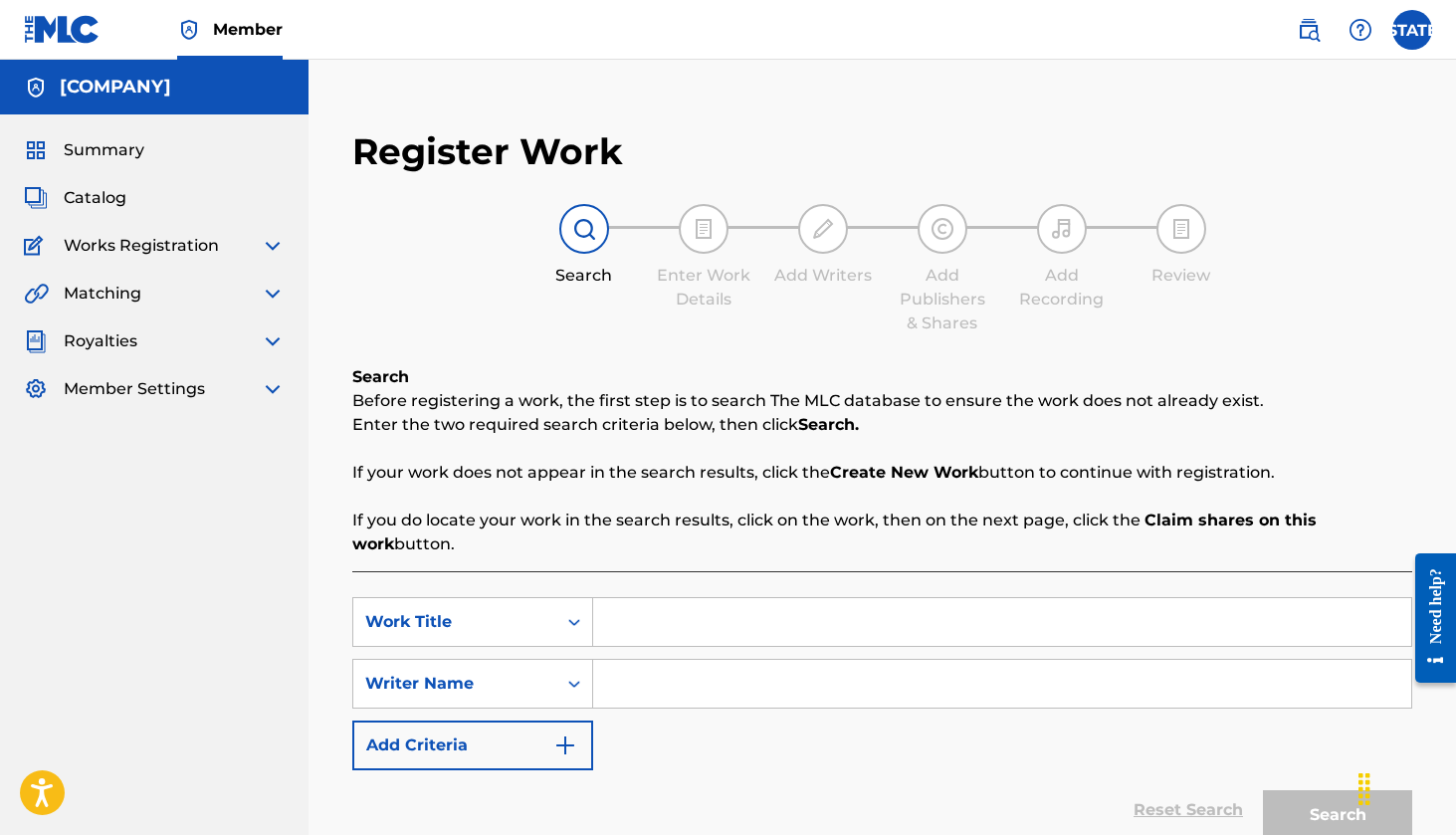 click on "Royalties" at bounding box center (101, 341) 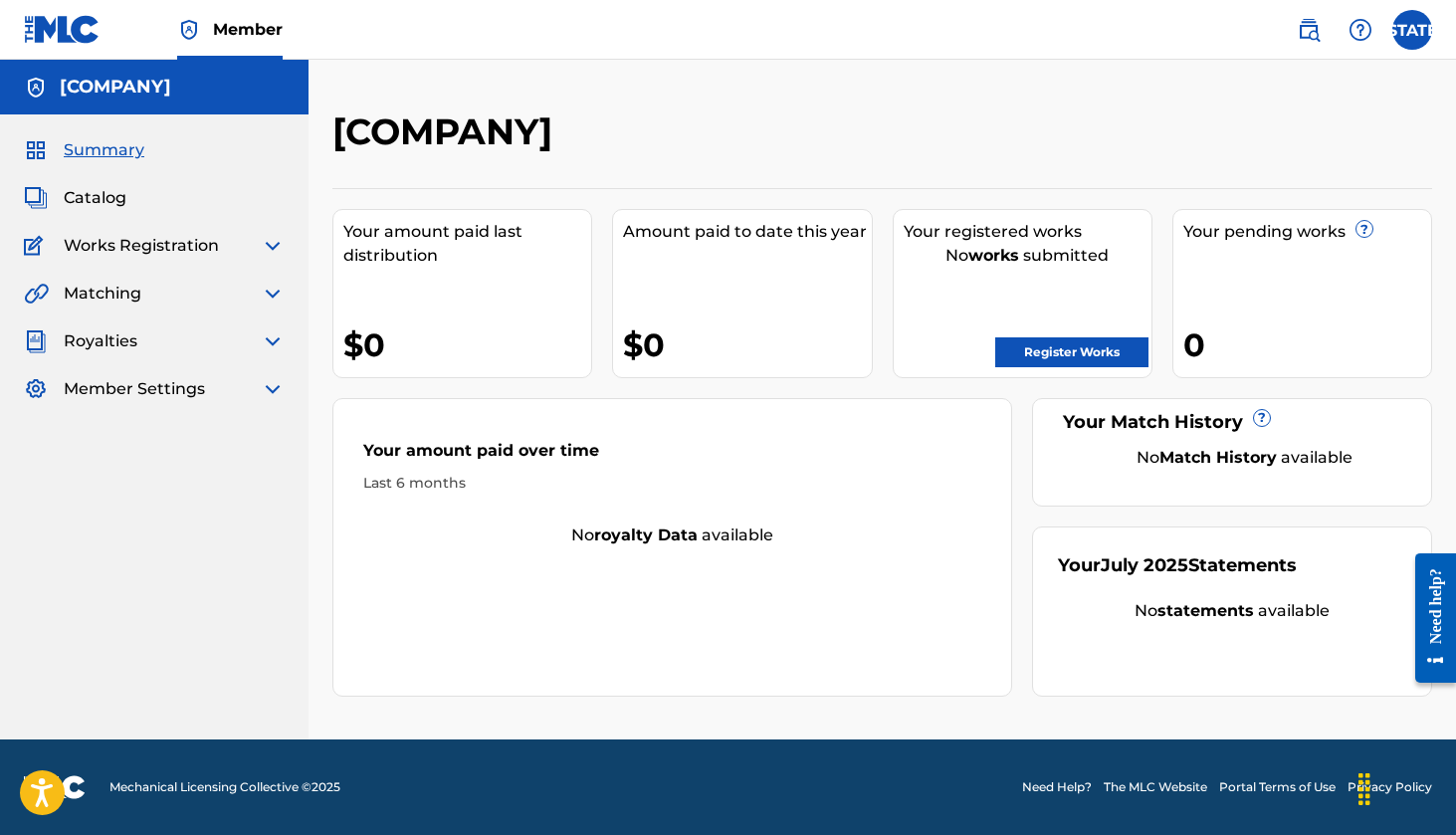 click on "Need help?" at bounding box center [1435, 605] 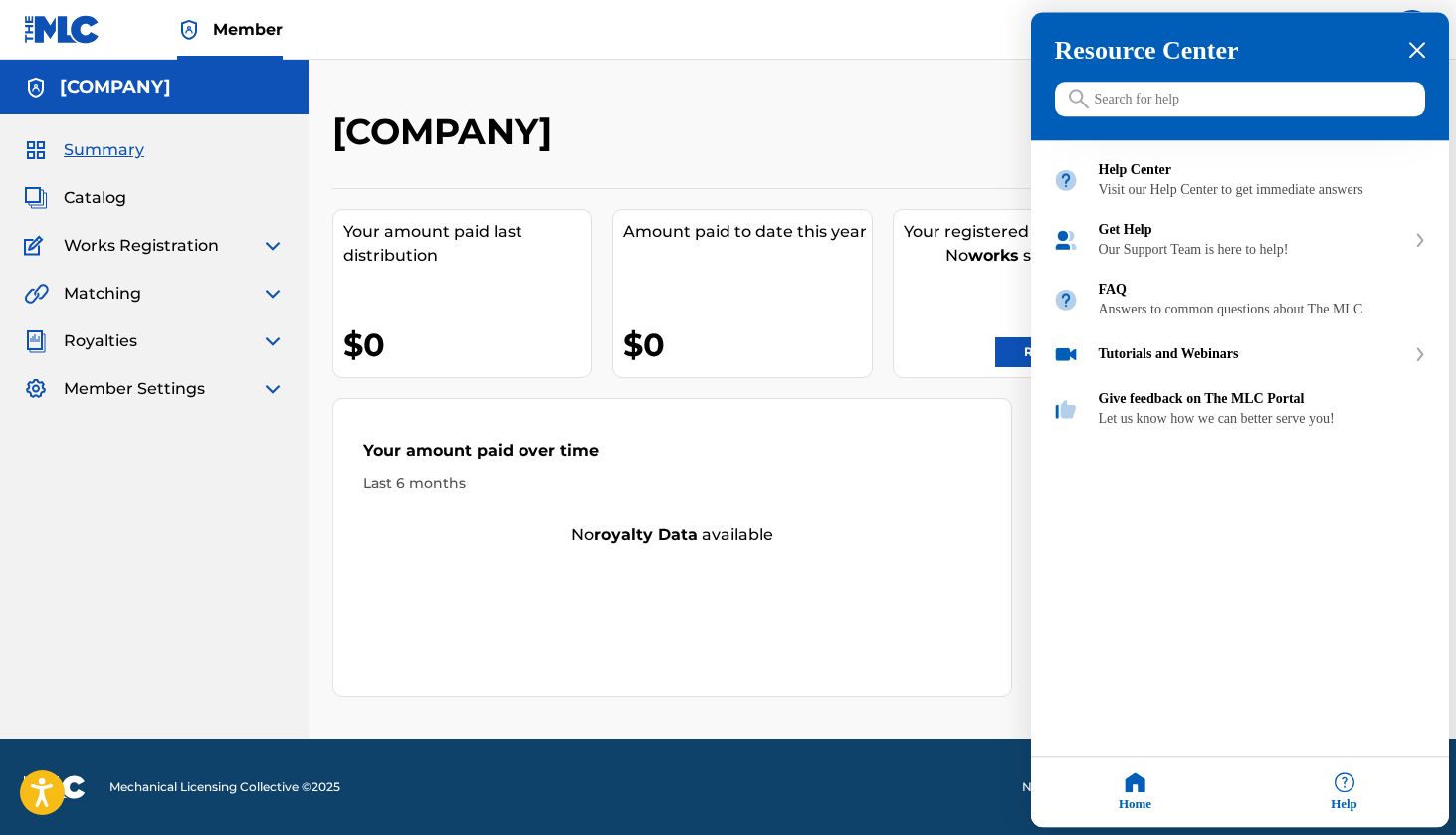 click at bounding box center [728, 417] 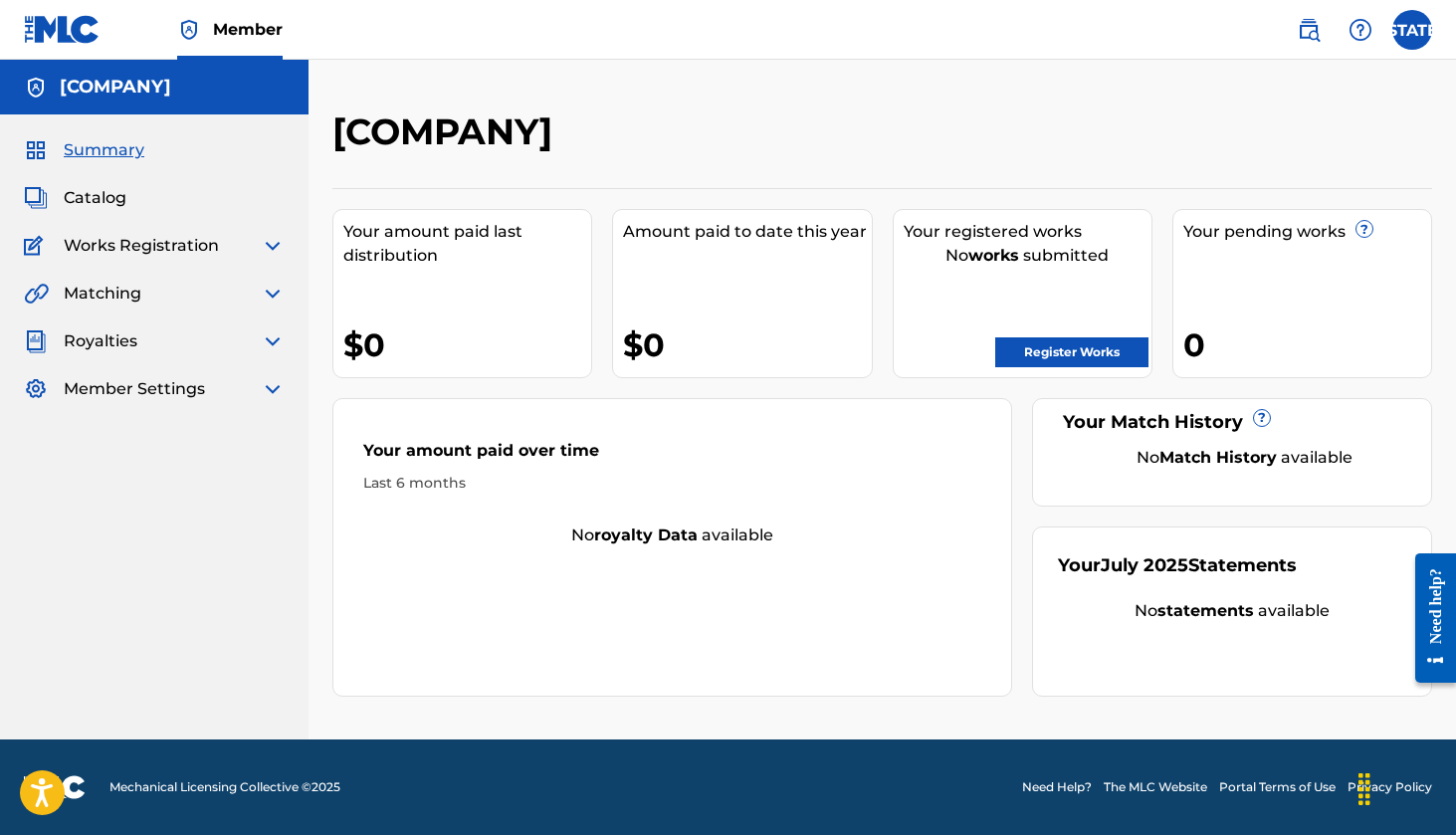 click on "Works Registration" at bounding box center [141, 246] 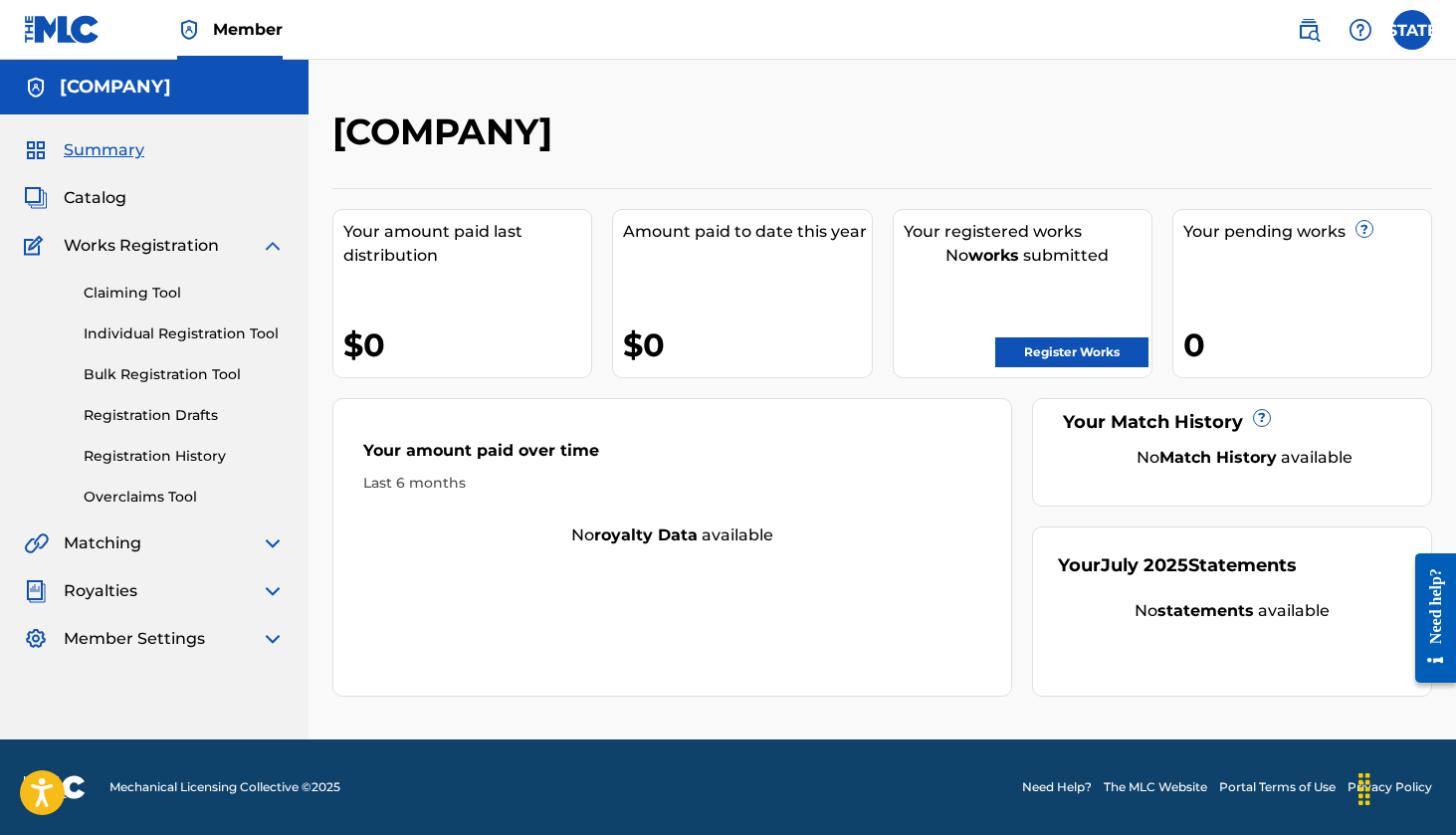 click on "Bulk Registration Tool" at bounding box center [184, 374] 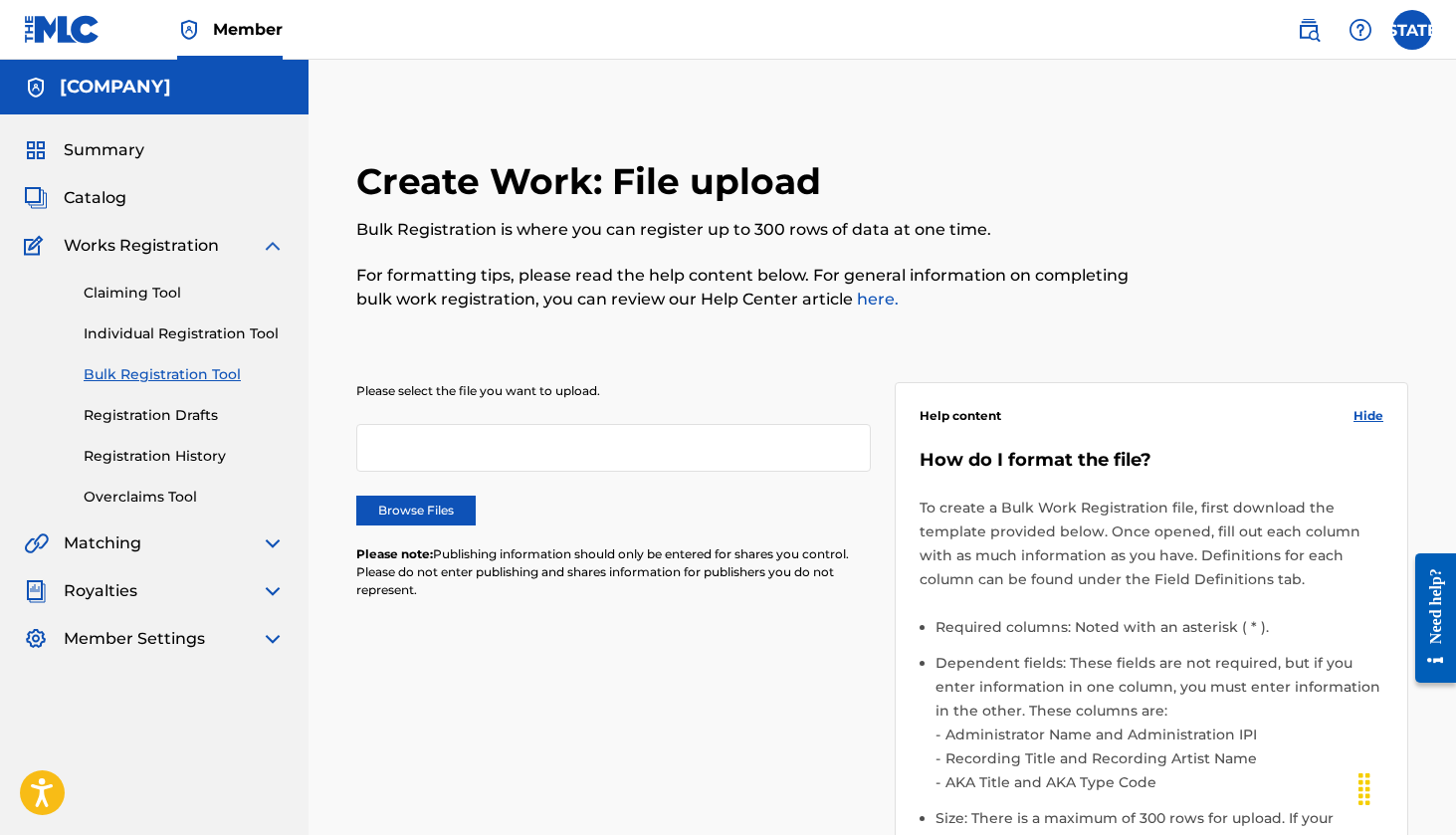 click at bounding box center (62, 29) 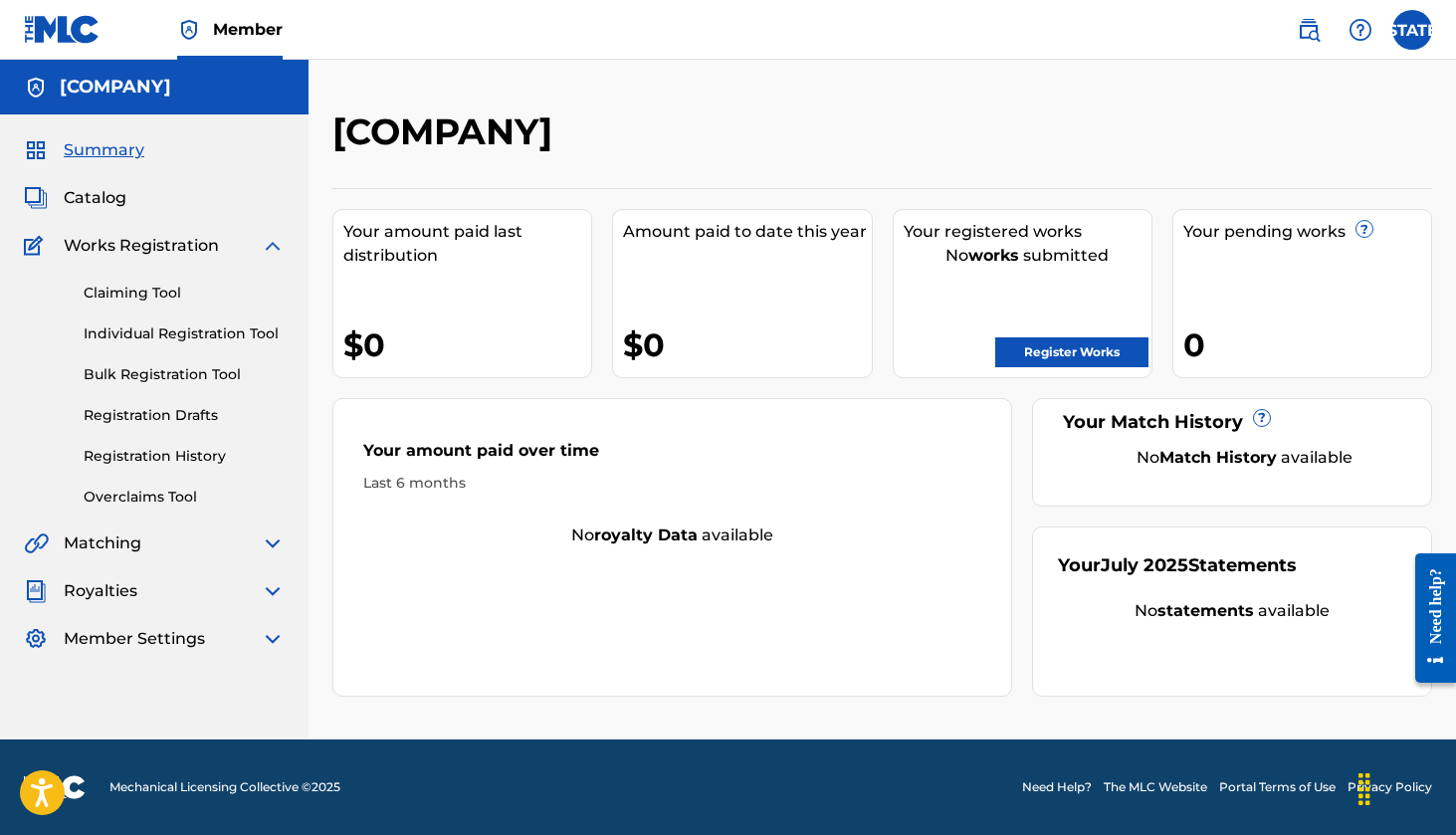 click on "Register Works" at bounding box center (1072, 352) 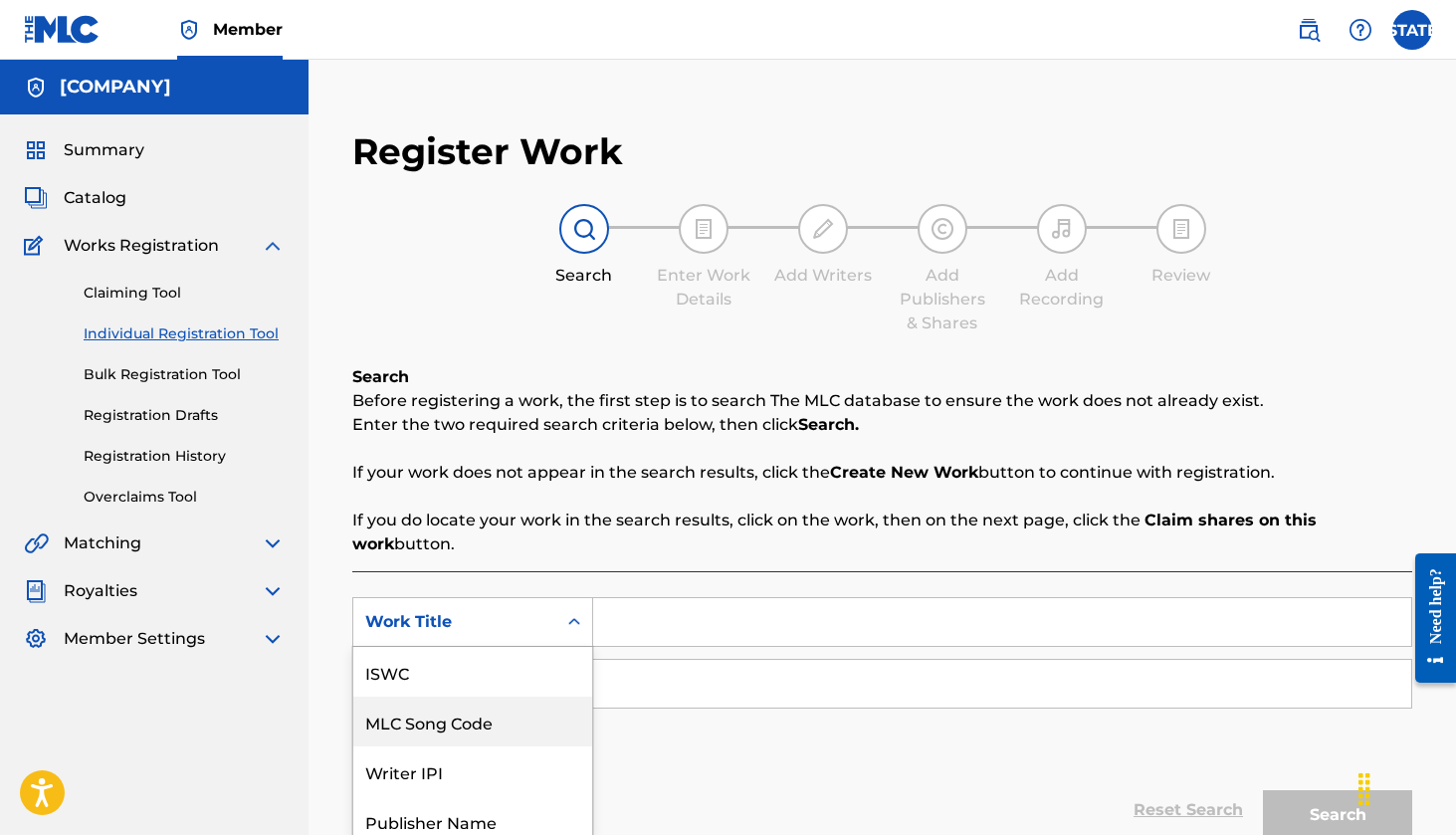 click on "MLC Song Code, 2 of 7. 7 results available. Use Up and Down to choose options, press Enter to select the currently focused option, press Escape to exit the menu, press Tab to select the option and exit the menu. Work Title ISWC MLC Song Code Writer IPI Publisher Name Publisher IPI MLC Publisher Number Work Title" at bounding box center (473, 622) 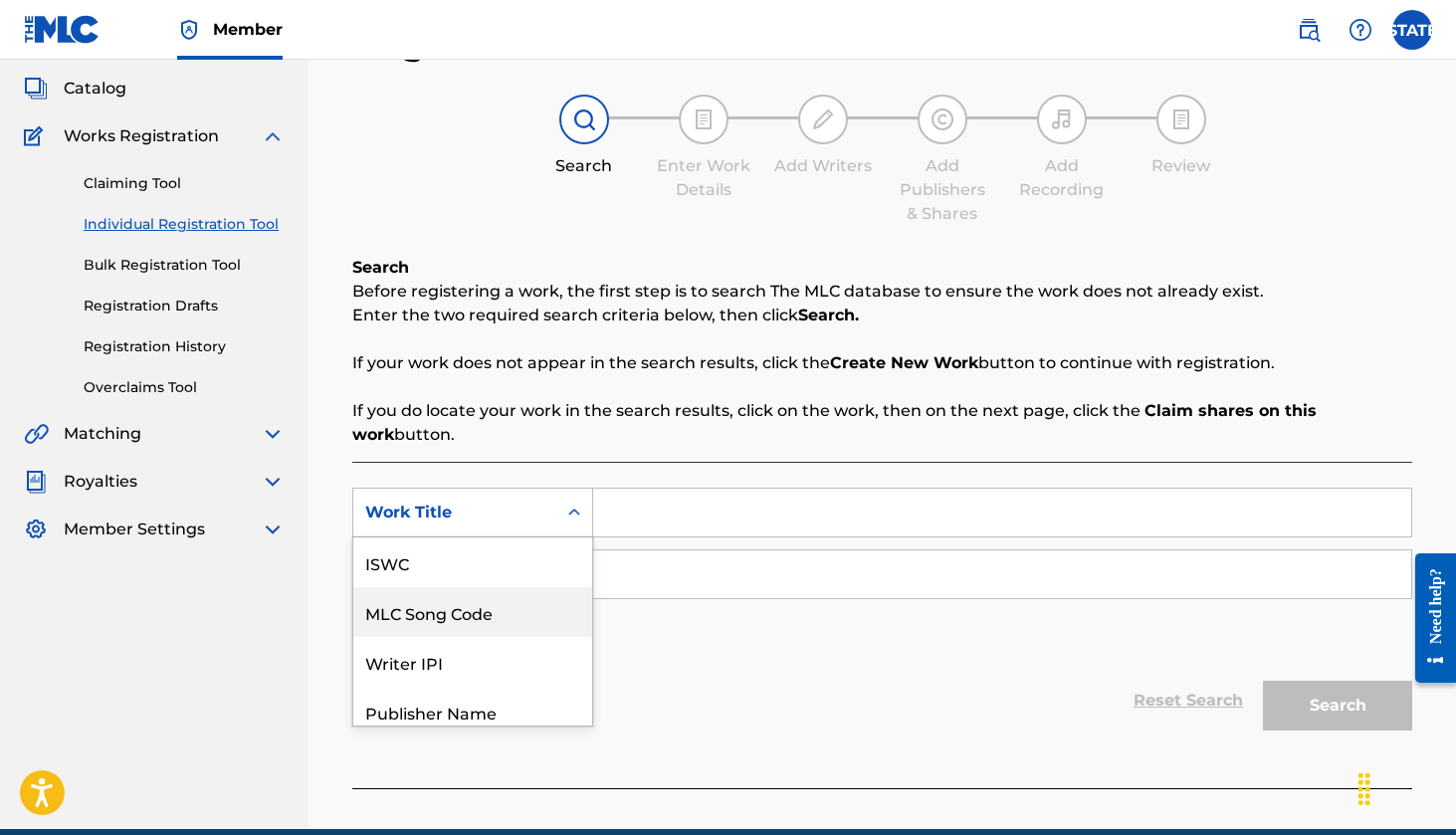 scroll, scrollTop: 50, scrollLeft: 0, axis: vertical 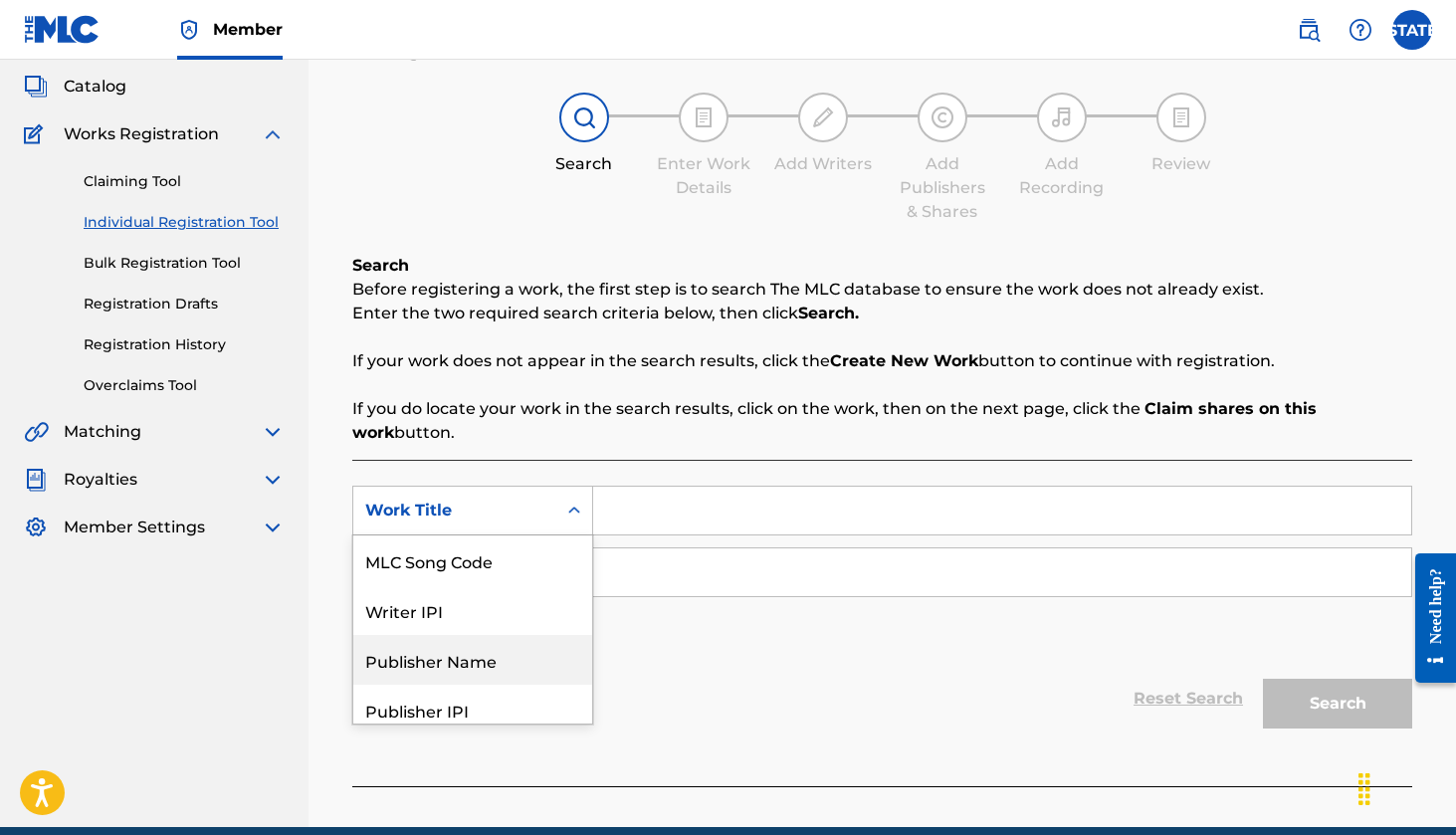 drag, startPoint x: 586, startPoint y: 607, endPoint x: 585, endPoint y: 675, distance: 68.007353 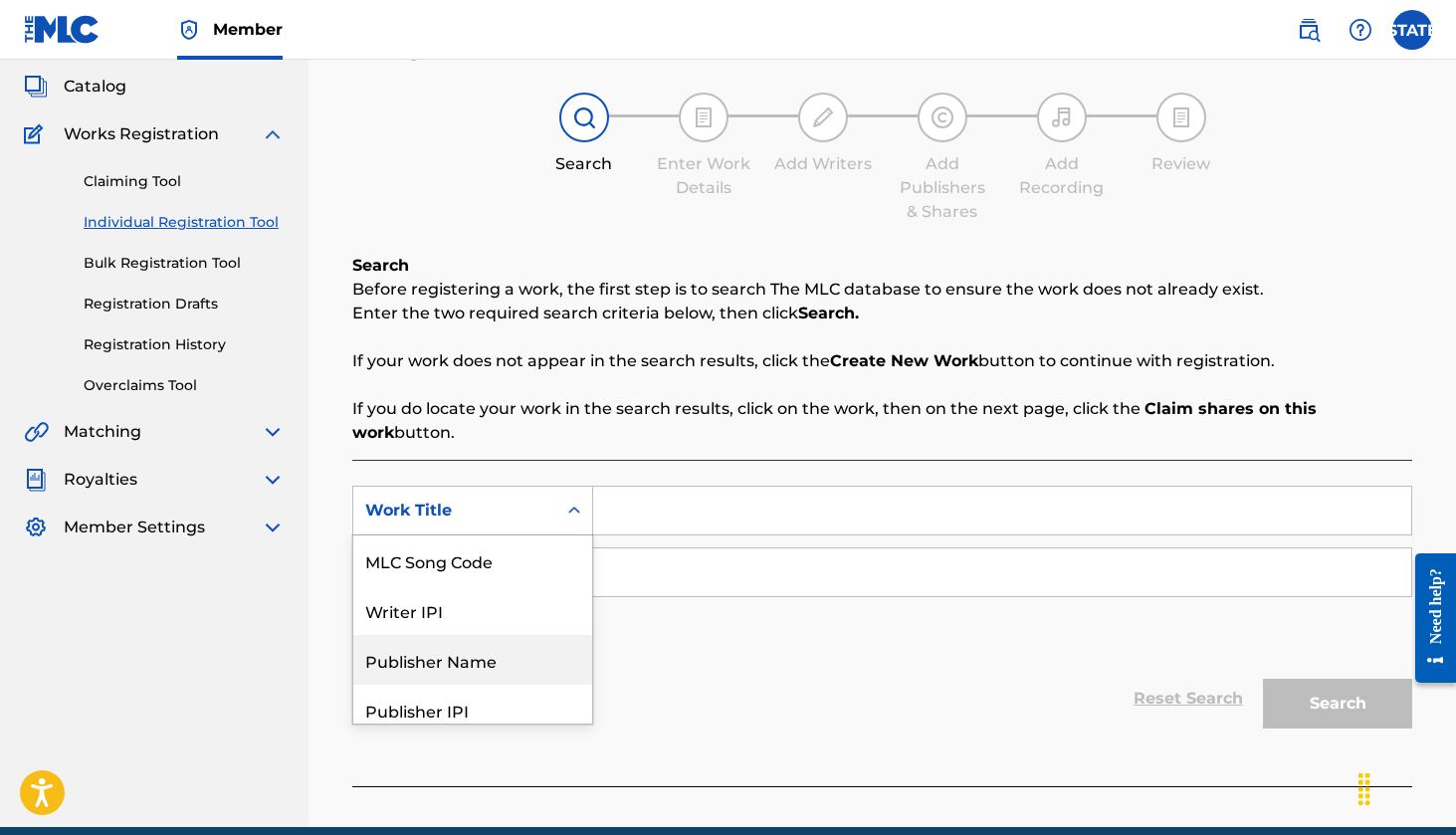 drag, startPoint x: 588, startPoint y: 648, endPoint x: 580, endPoint y: 681, distance: 33.955854 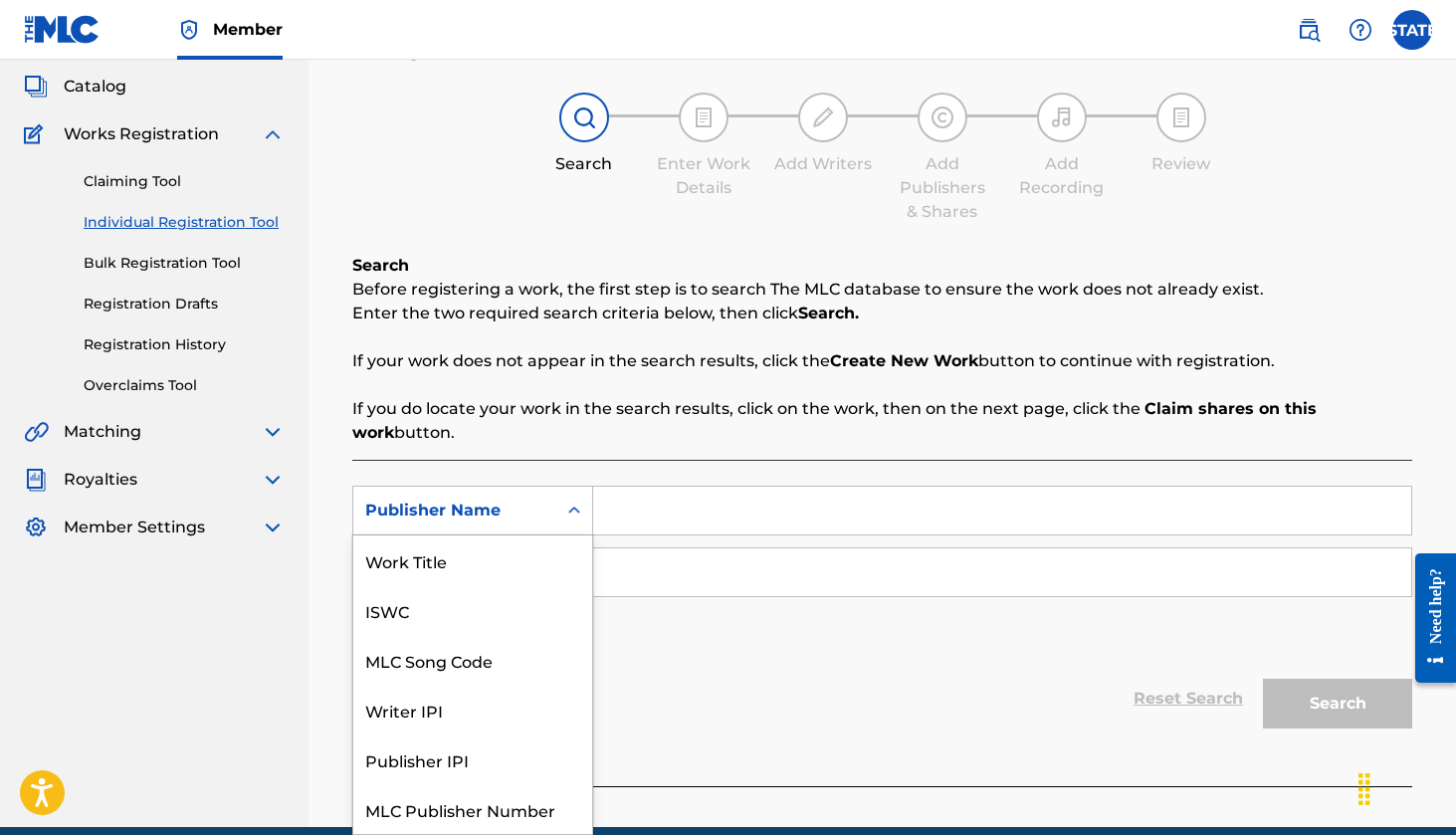 click at bounding box center (574, 511) 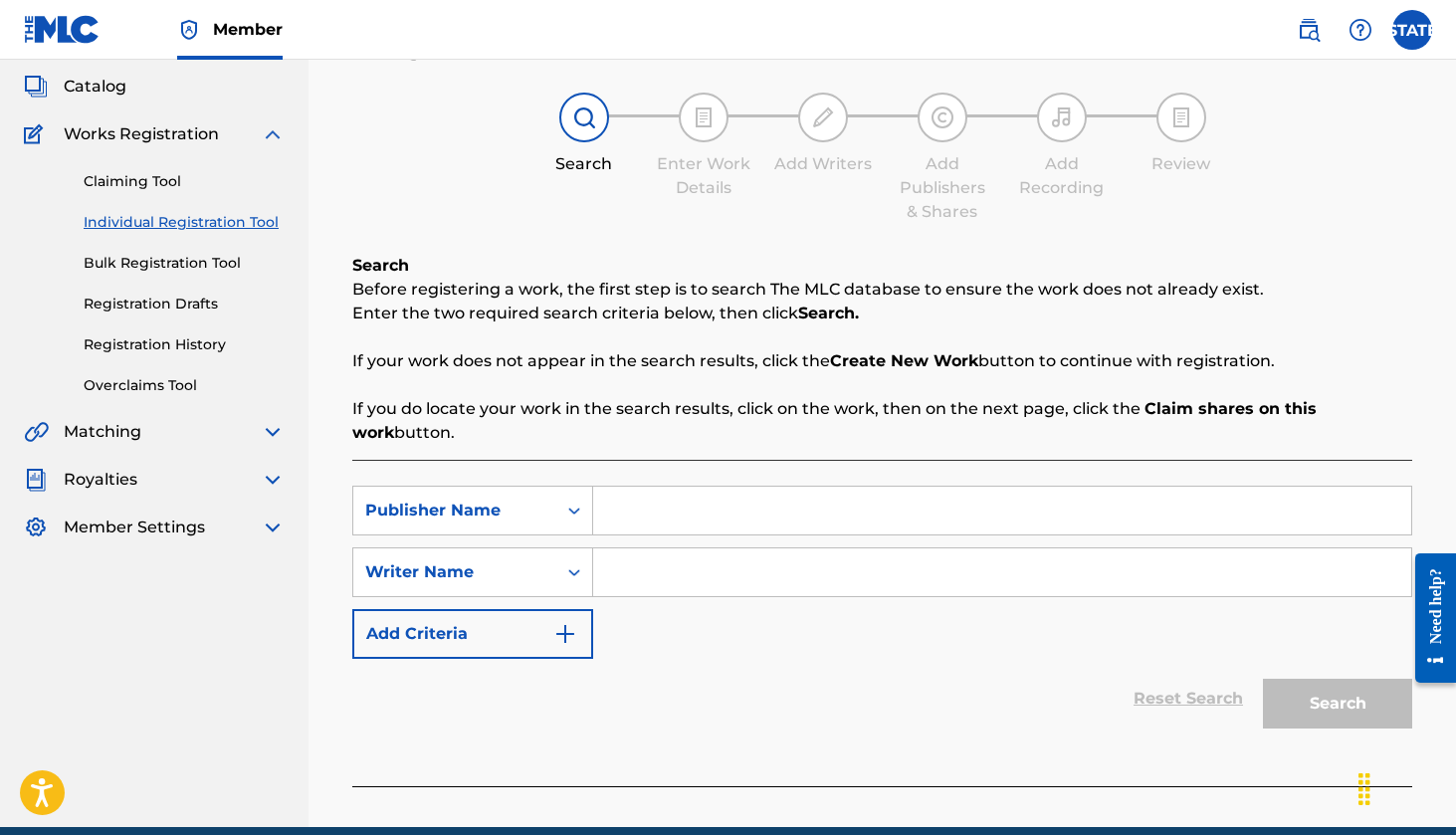 click at bounding box center (1002, 511) 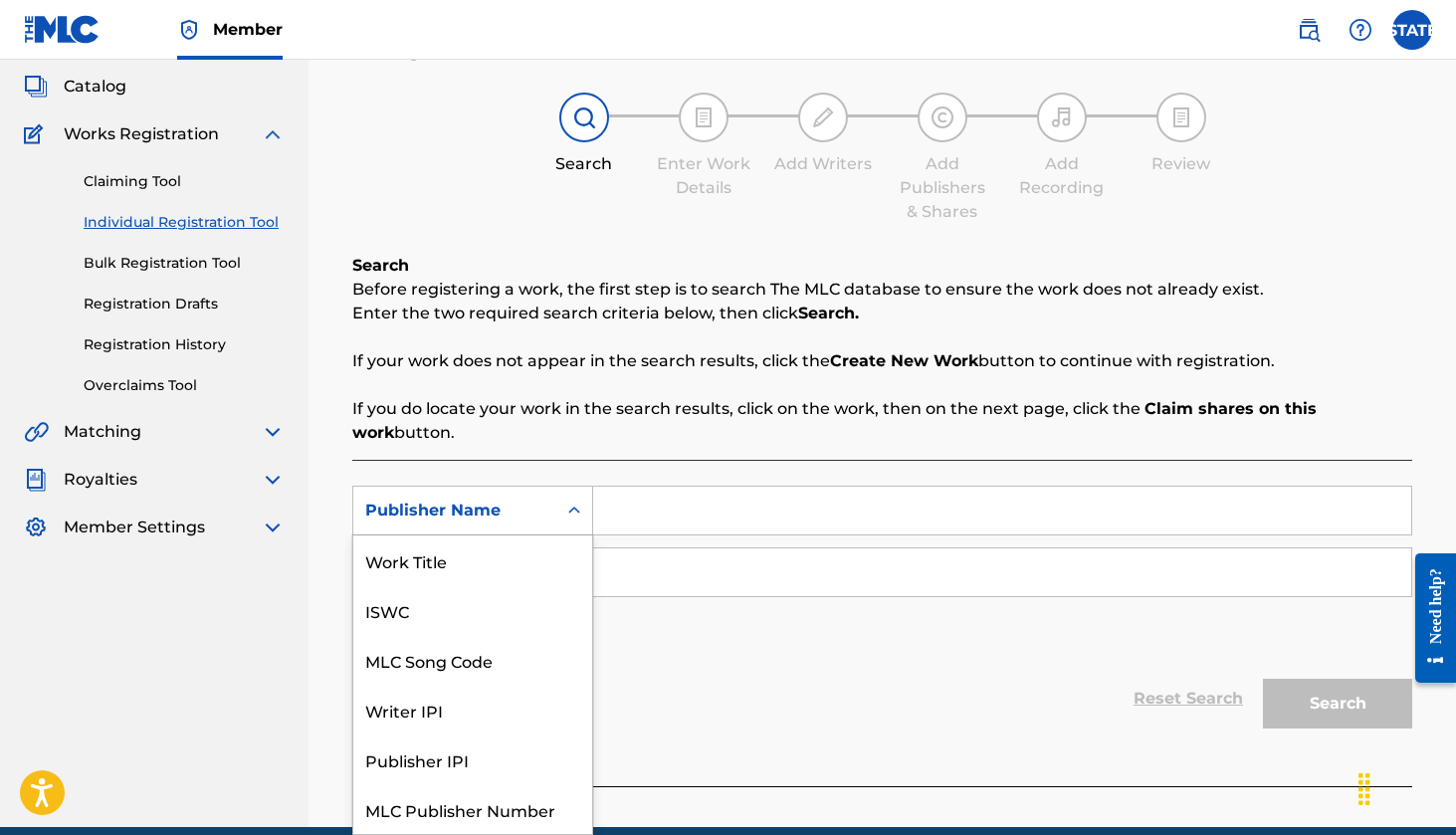 click on "Publisher Name" at bounding box center (455, 511) 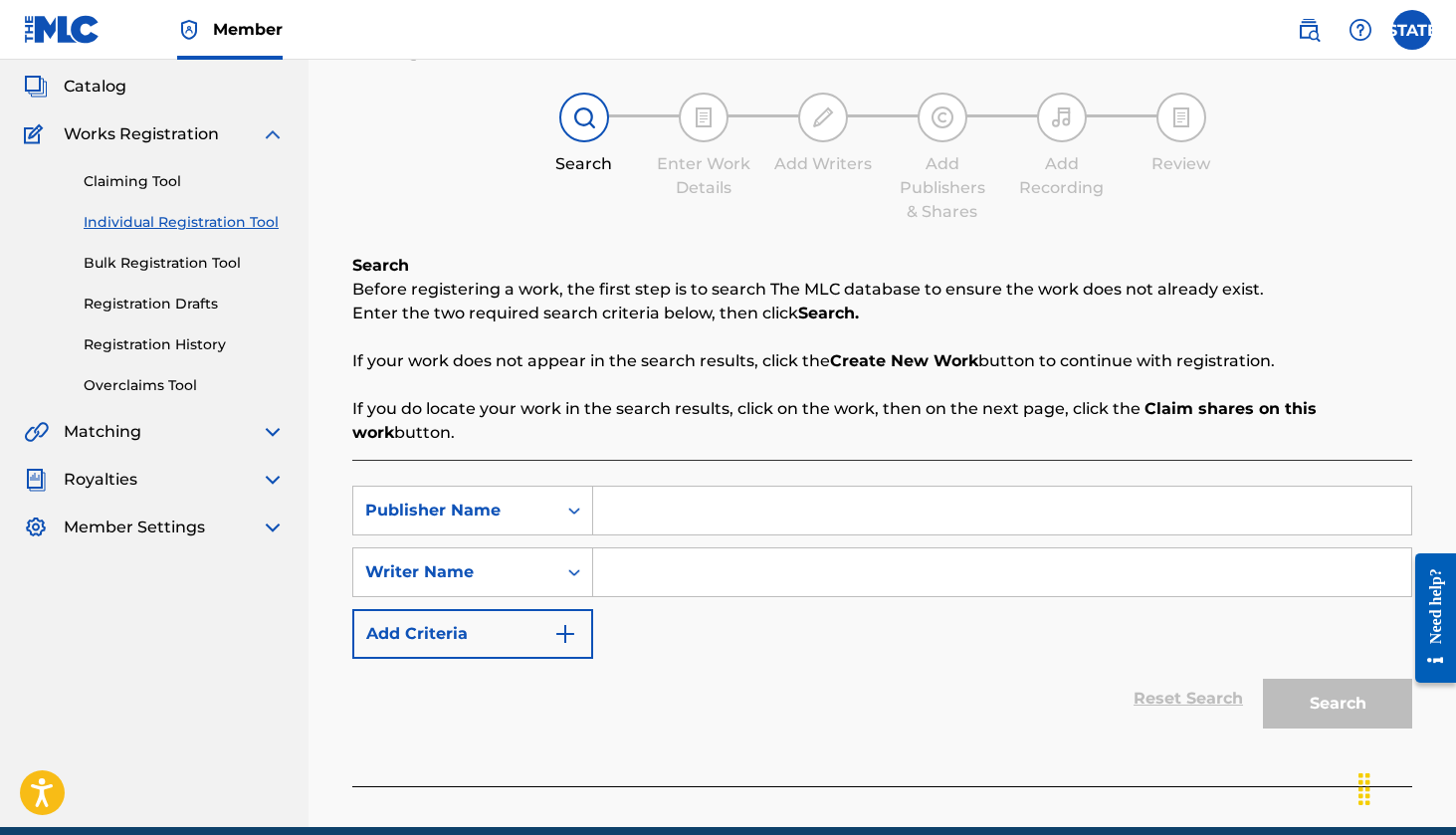 click on "Publisher Name" at bounding box center (455, 511) 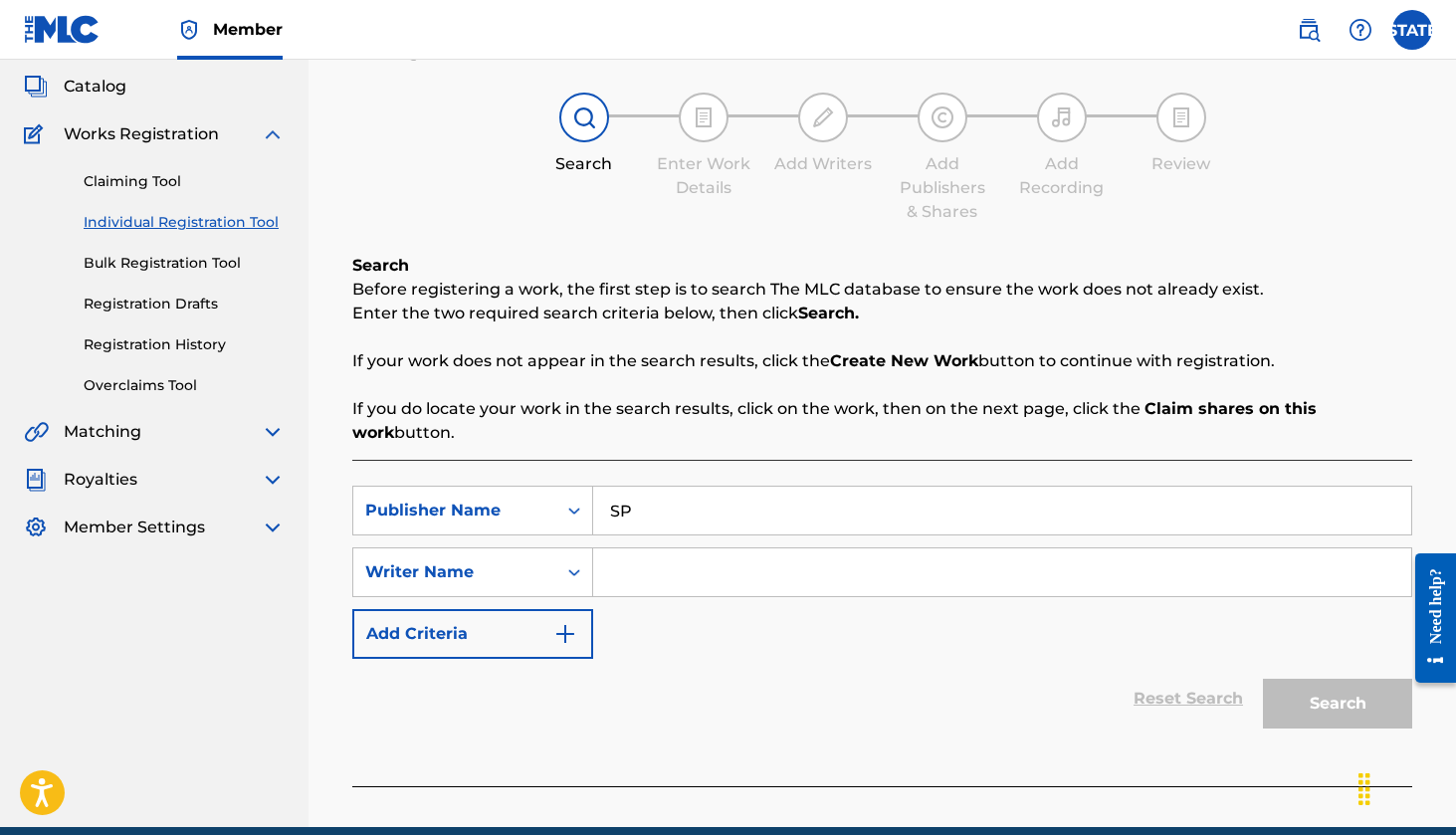 type on "S" 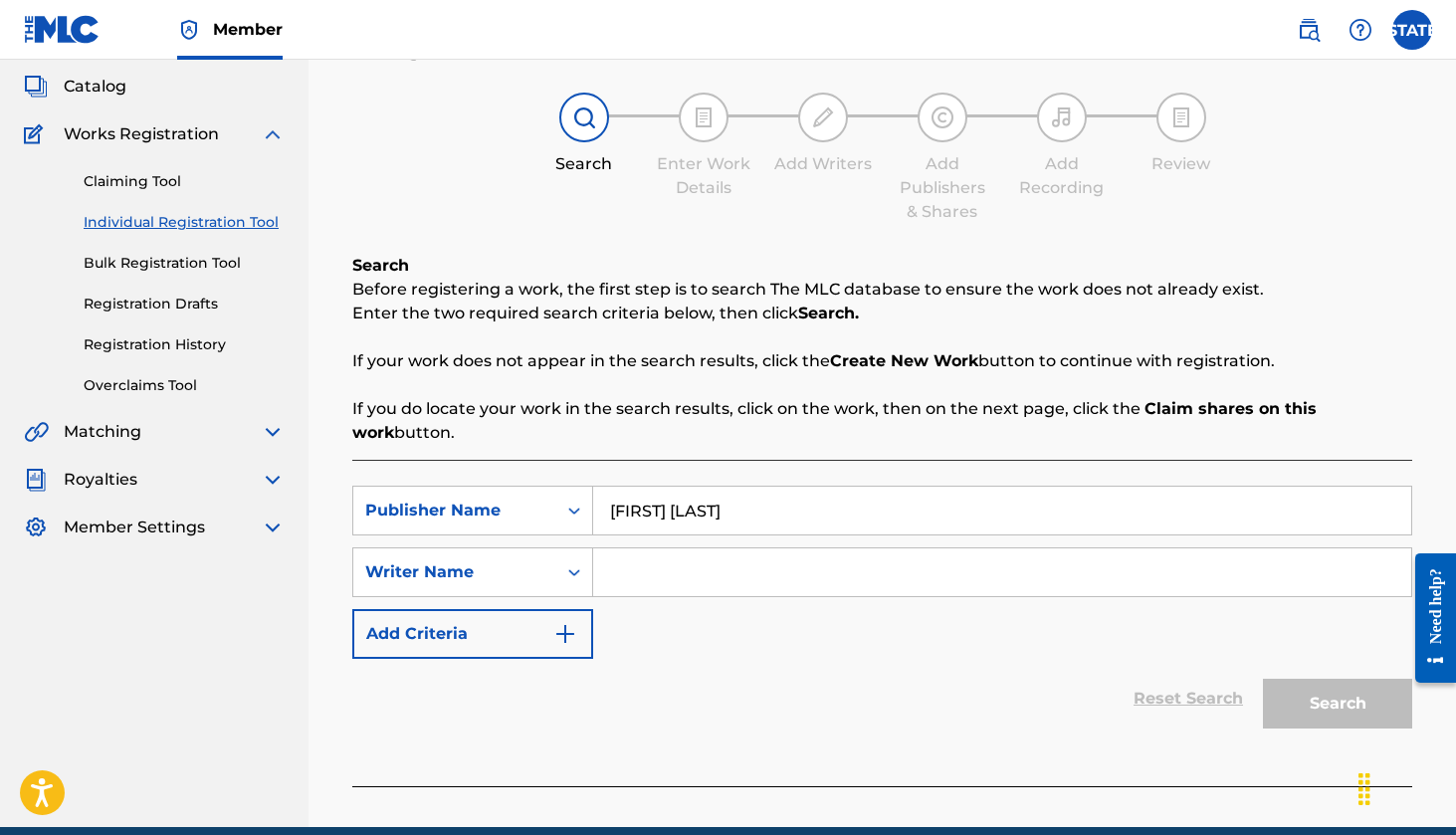 type on "[FIRST] [LAST]" 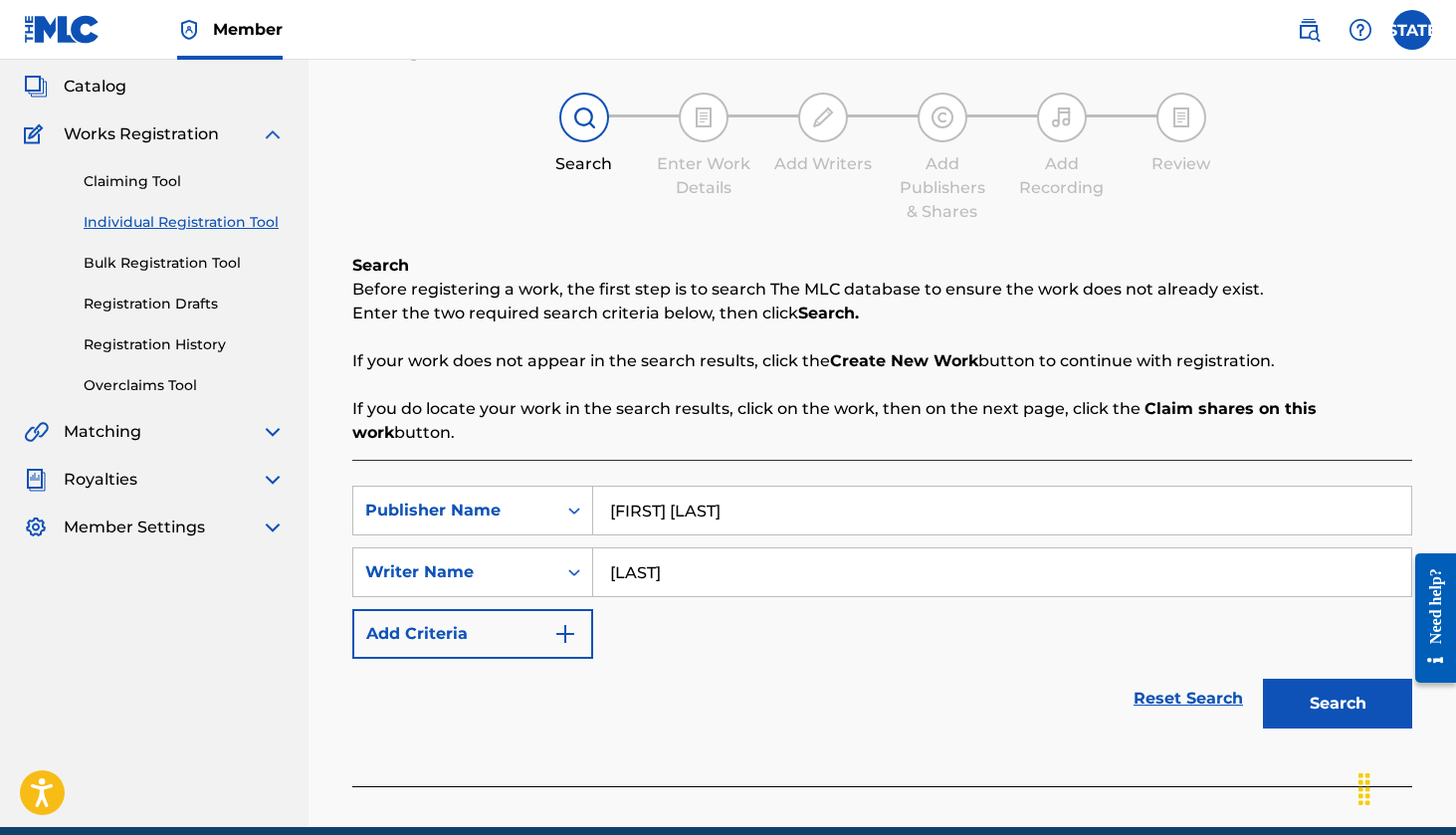 type on "[LAST]" 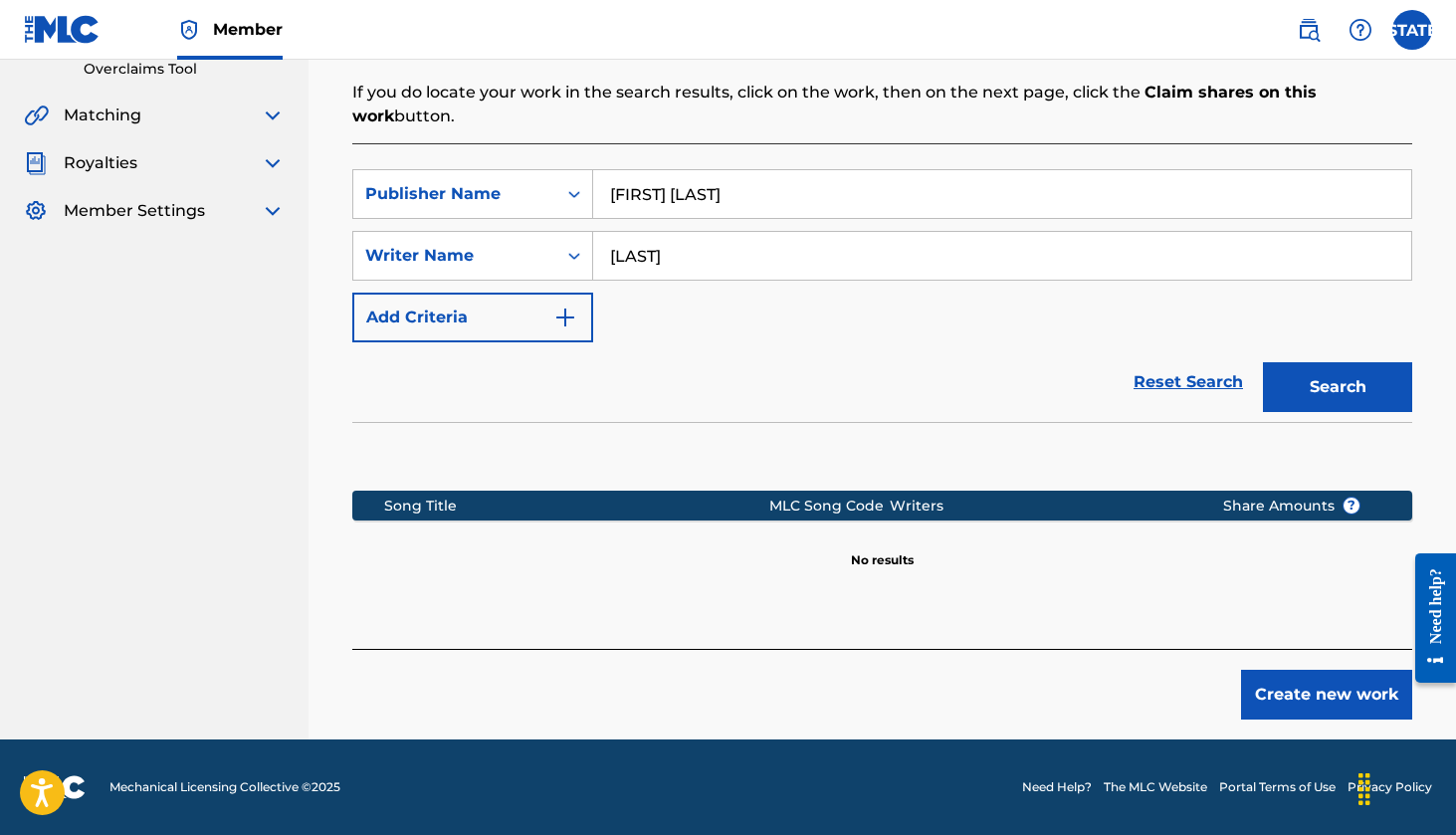 scroll, scrollTop: 428, scrollLeft: 0, axis: vertical 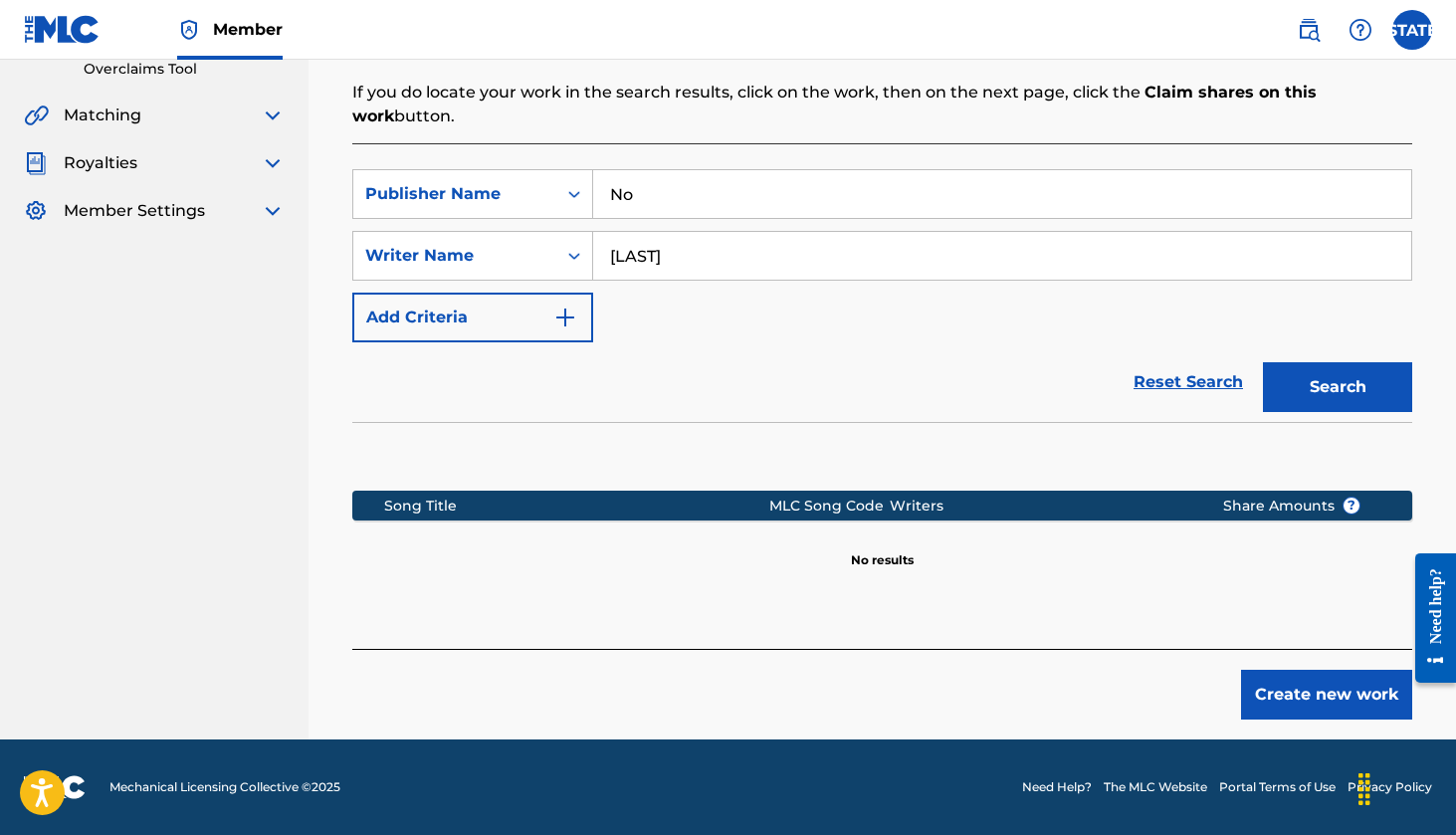 type on "N" 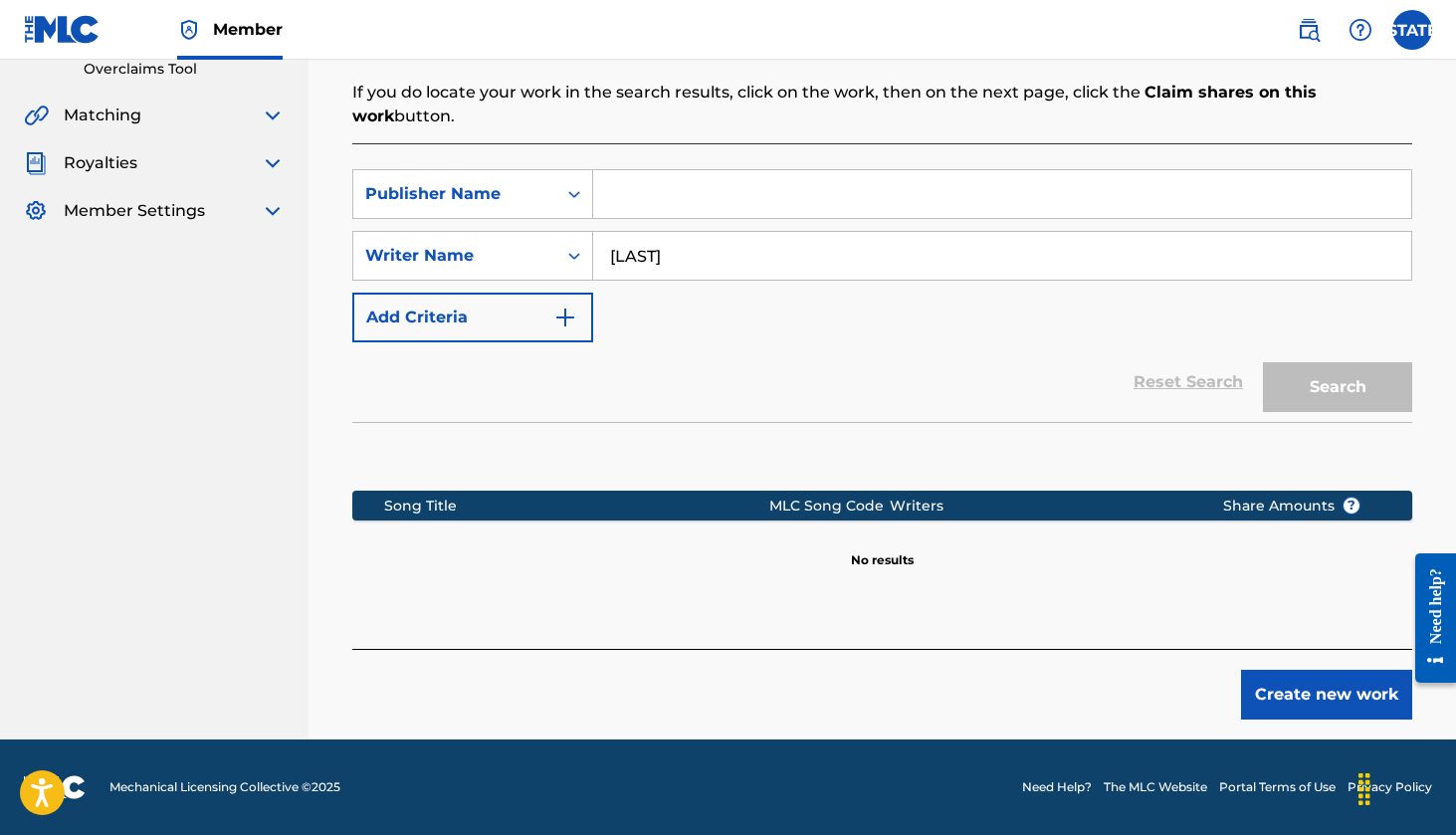 type 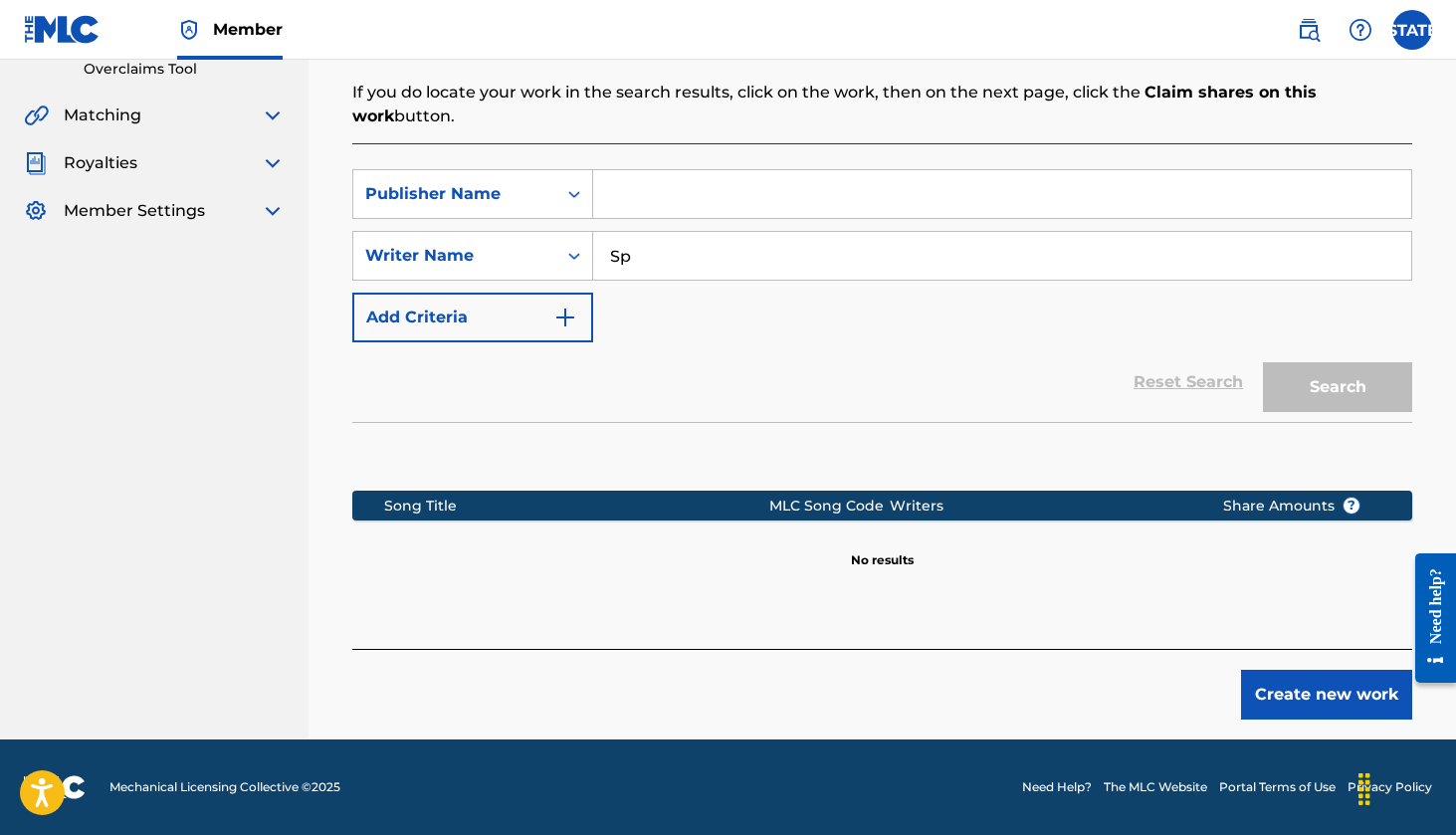 type on "S" 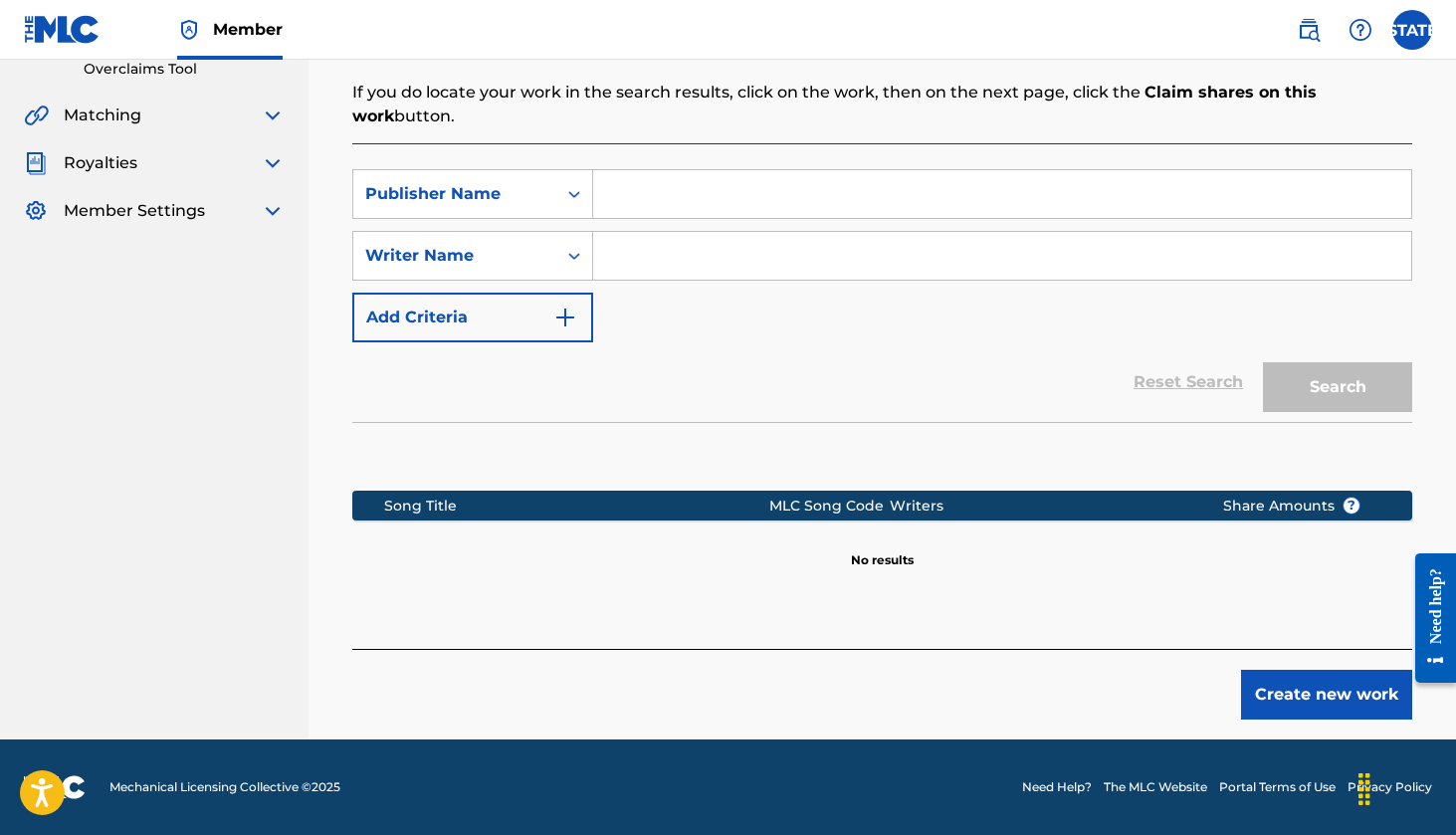type 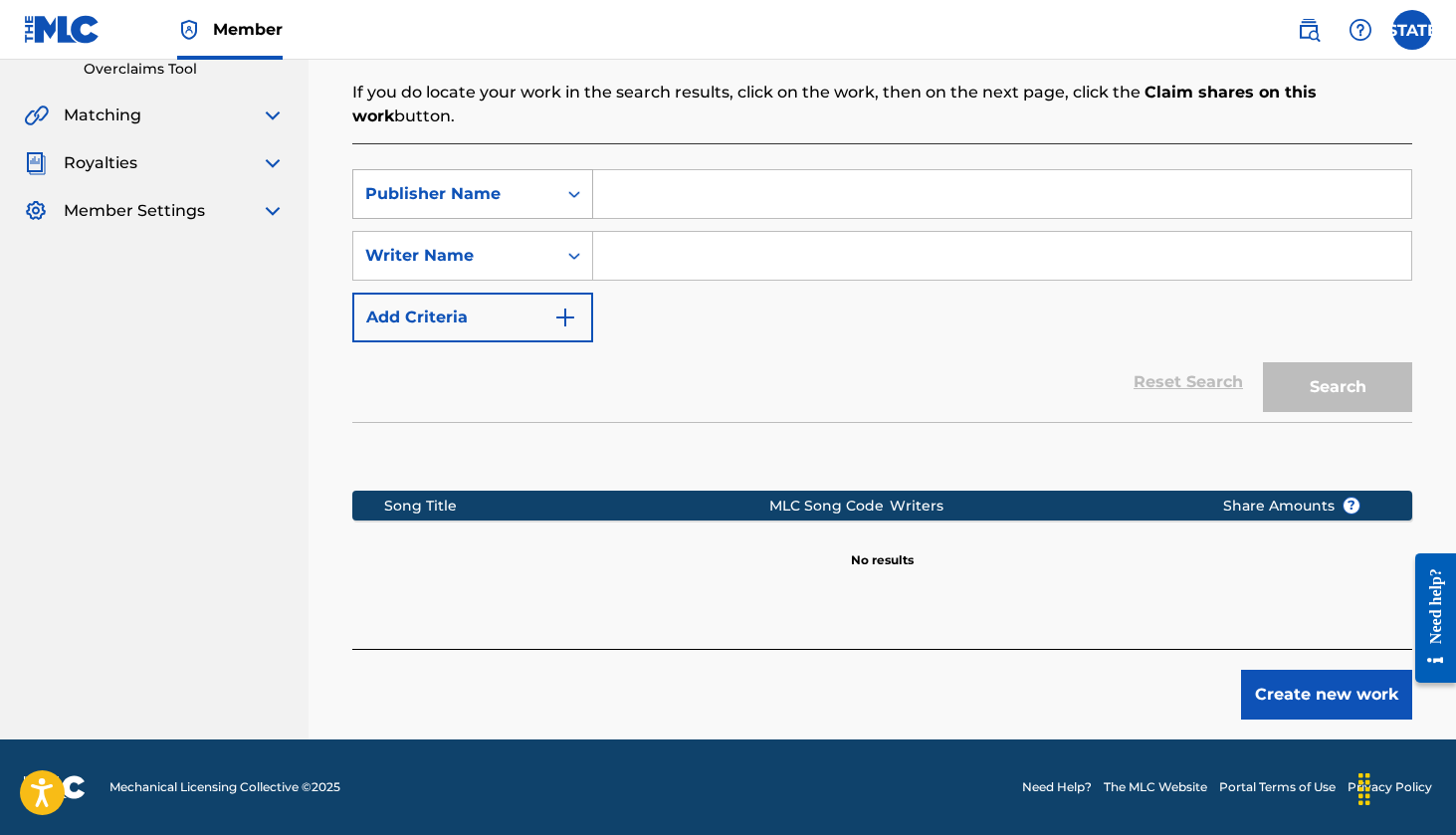 click on "Publisher Name" at bounding box center [455, 194] 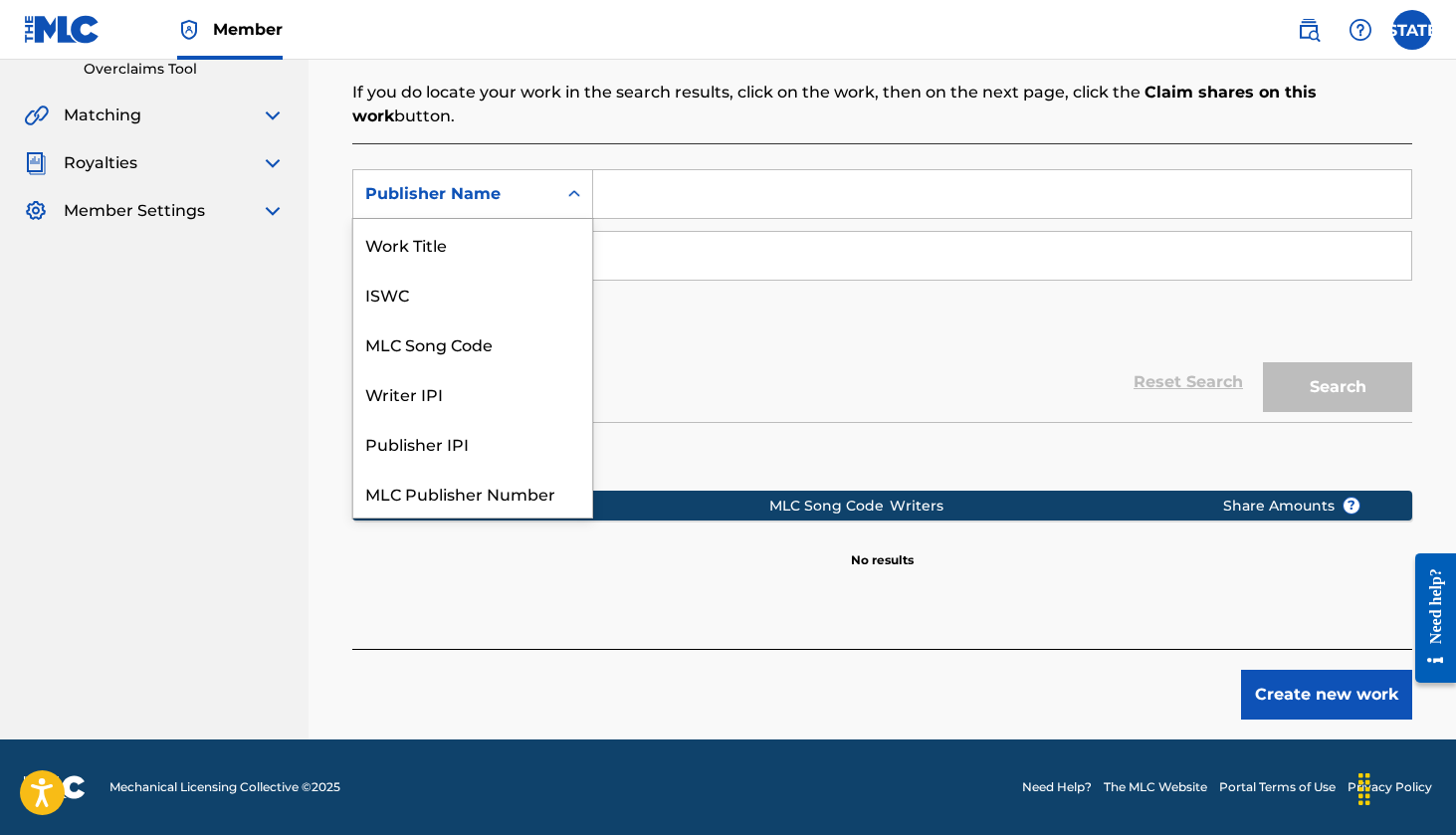 scroll, scrollTop: 50, scrollLeft: 0, axis: vertical 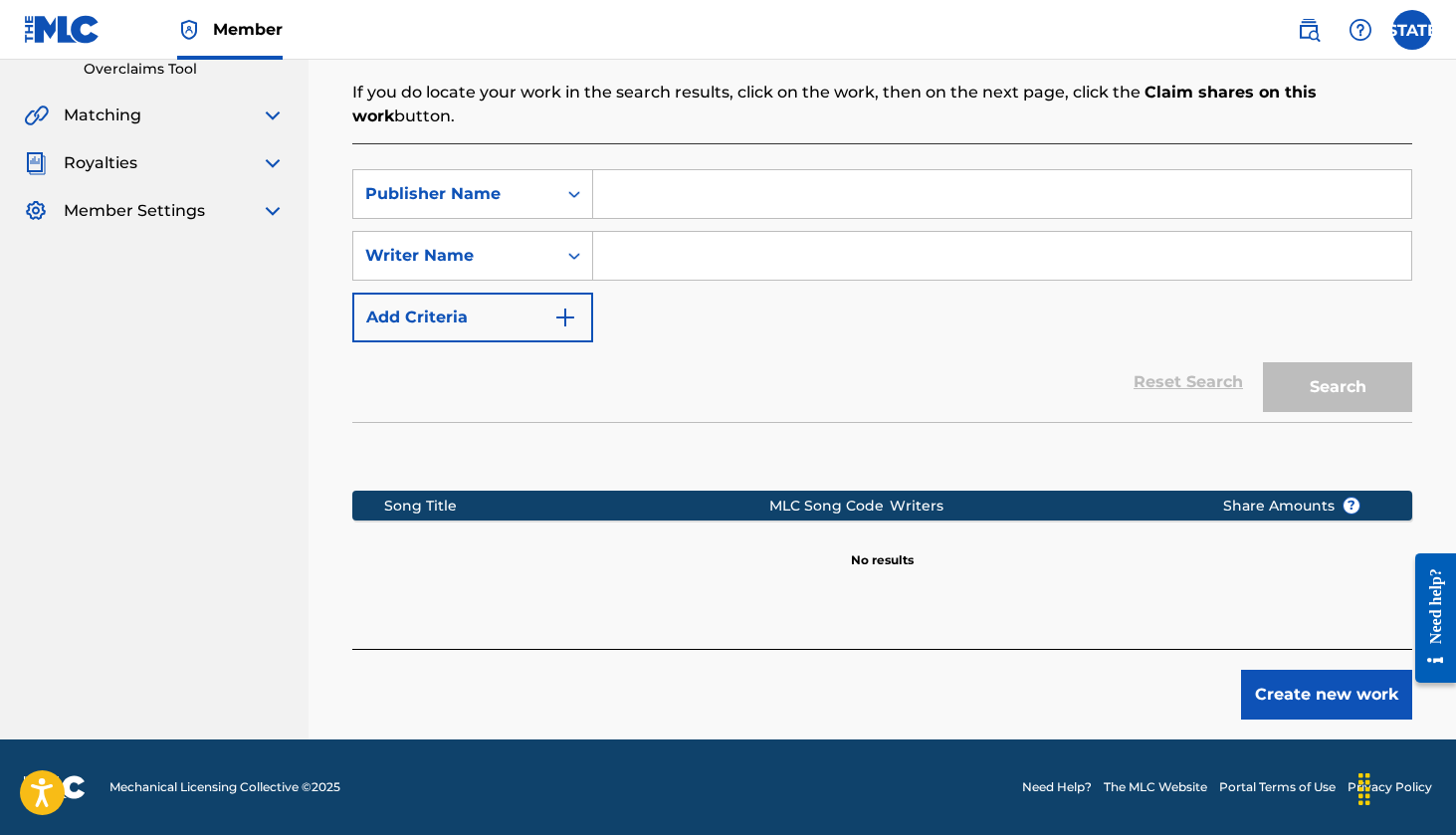 click at bounding box center [1002, 194] 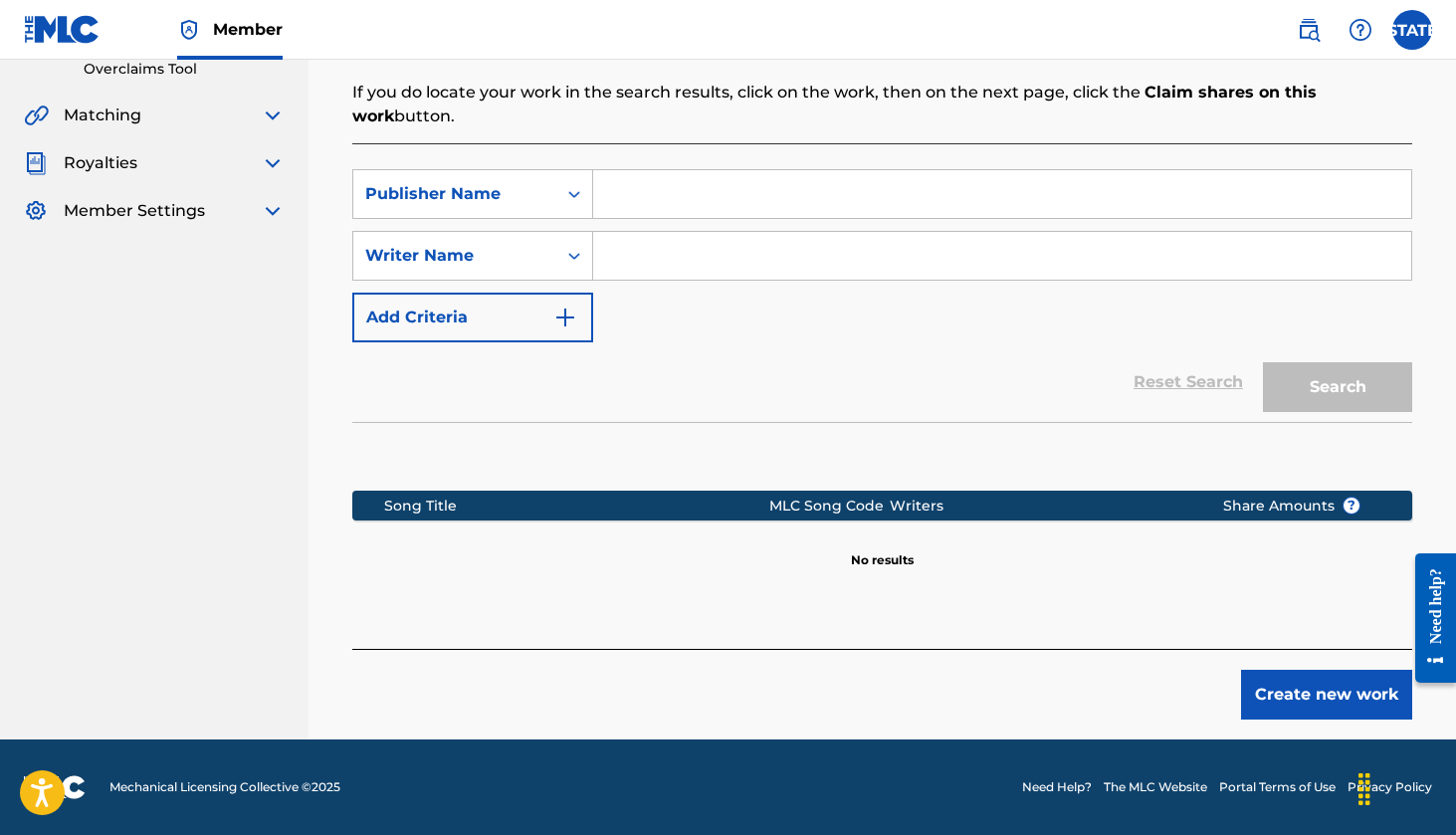 click at bounding box center [1002, 256] 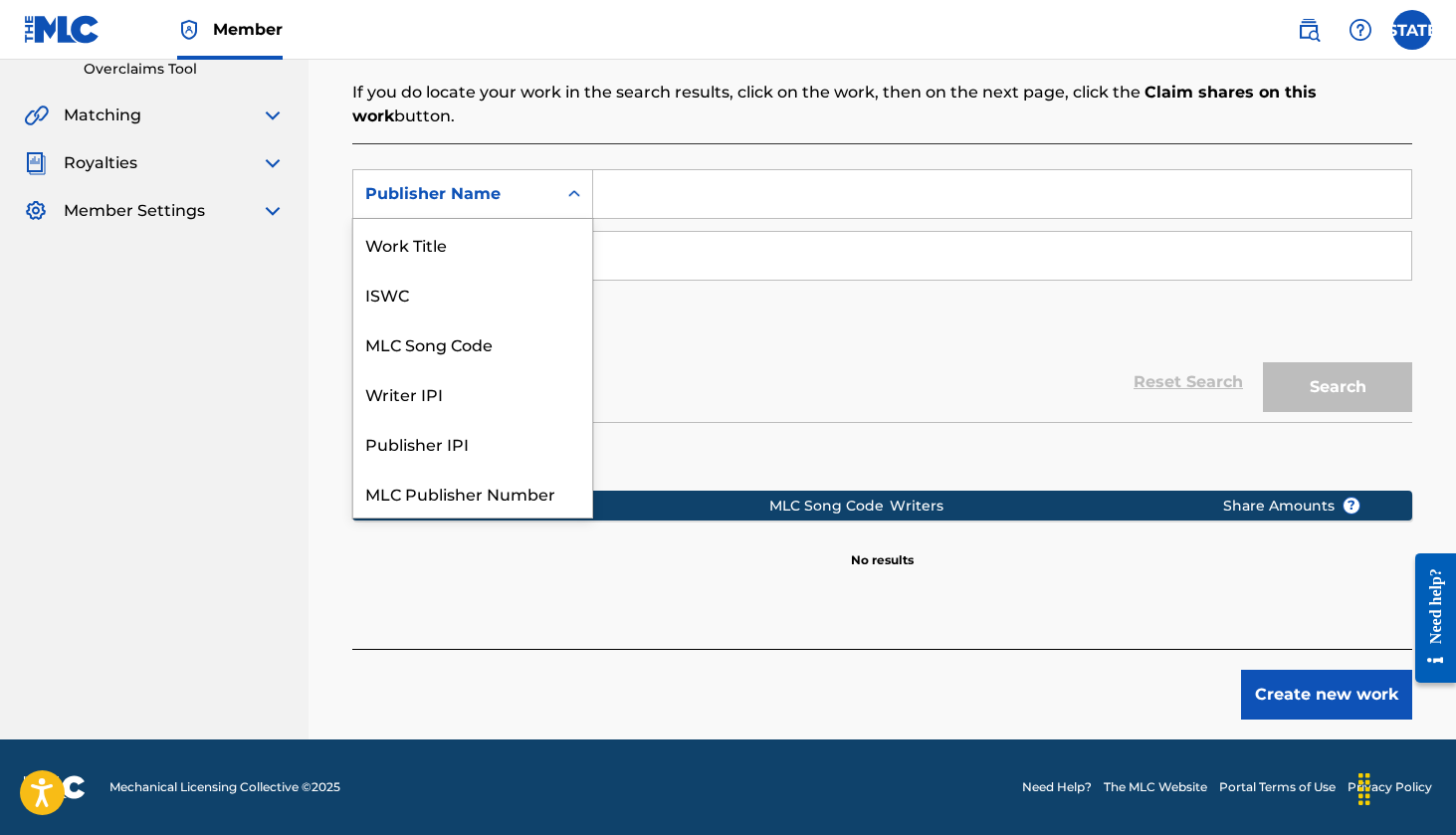 click on "Publisher Name" at bounding box center [455, 194] 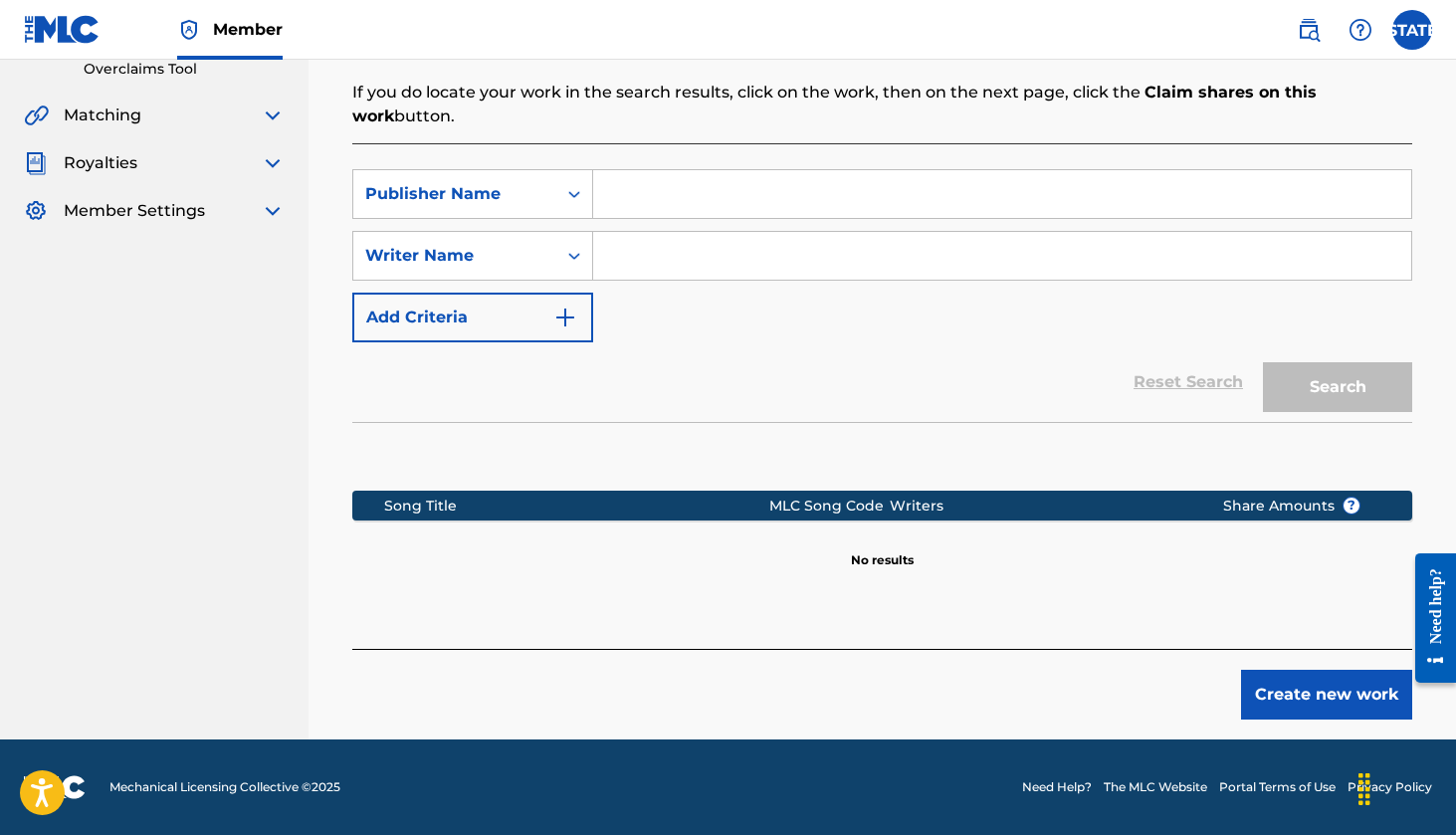 click on "Publisher Name" at bounding box center [455, 194] 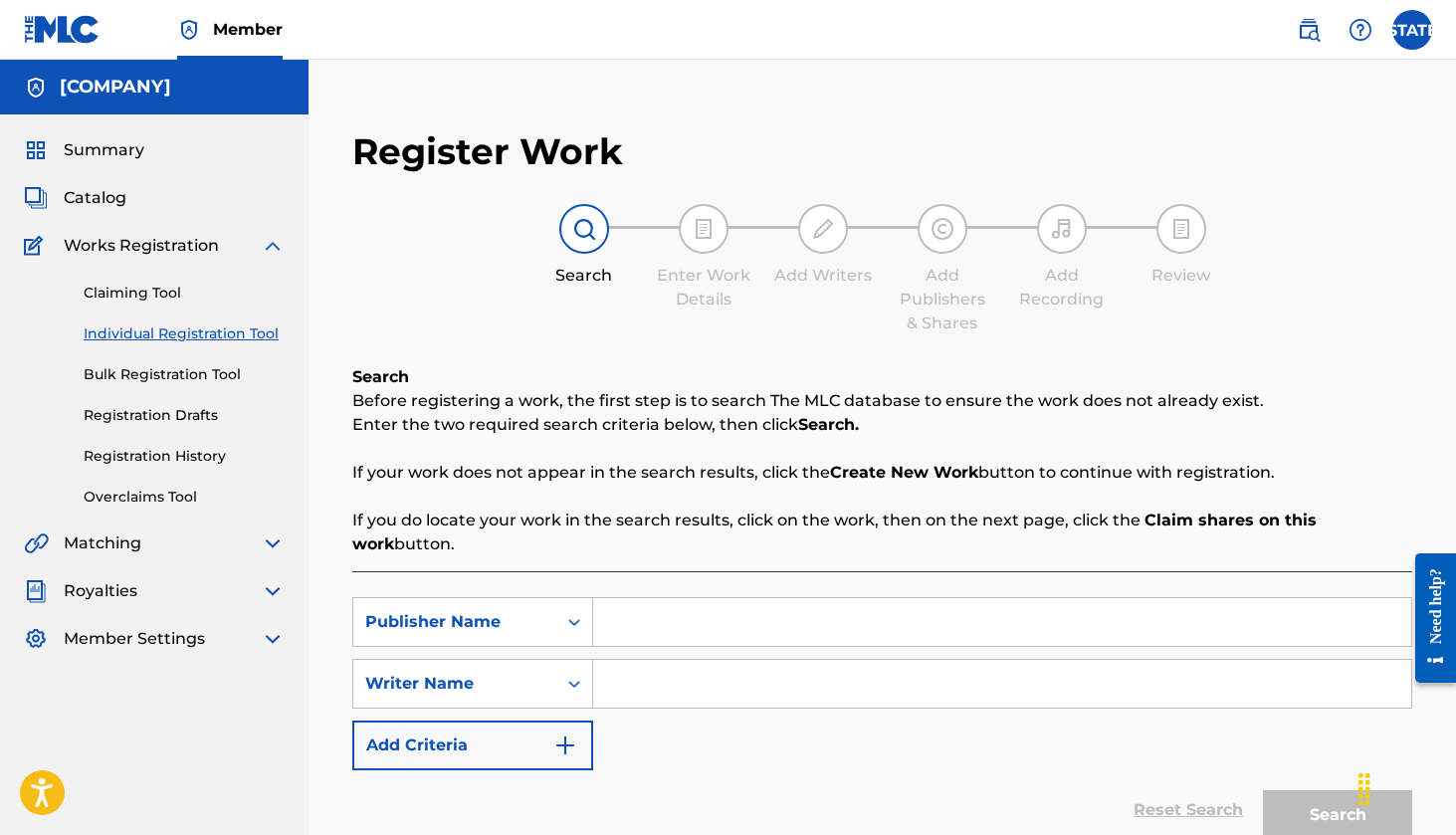 scroll, scrollTop: 0, scrollLeft: 0, axis: both 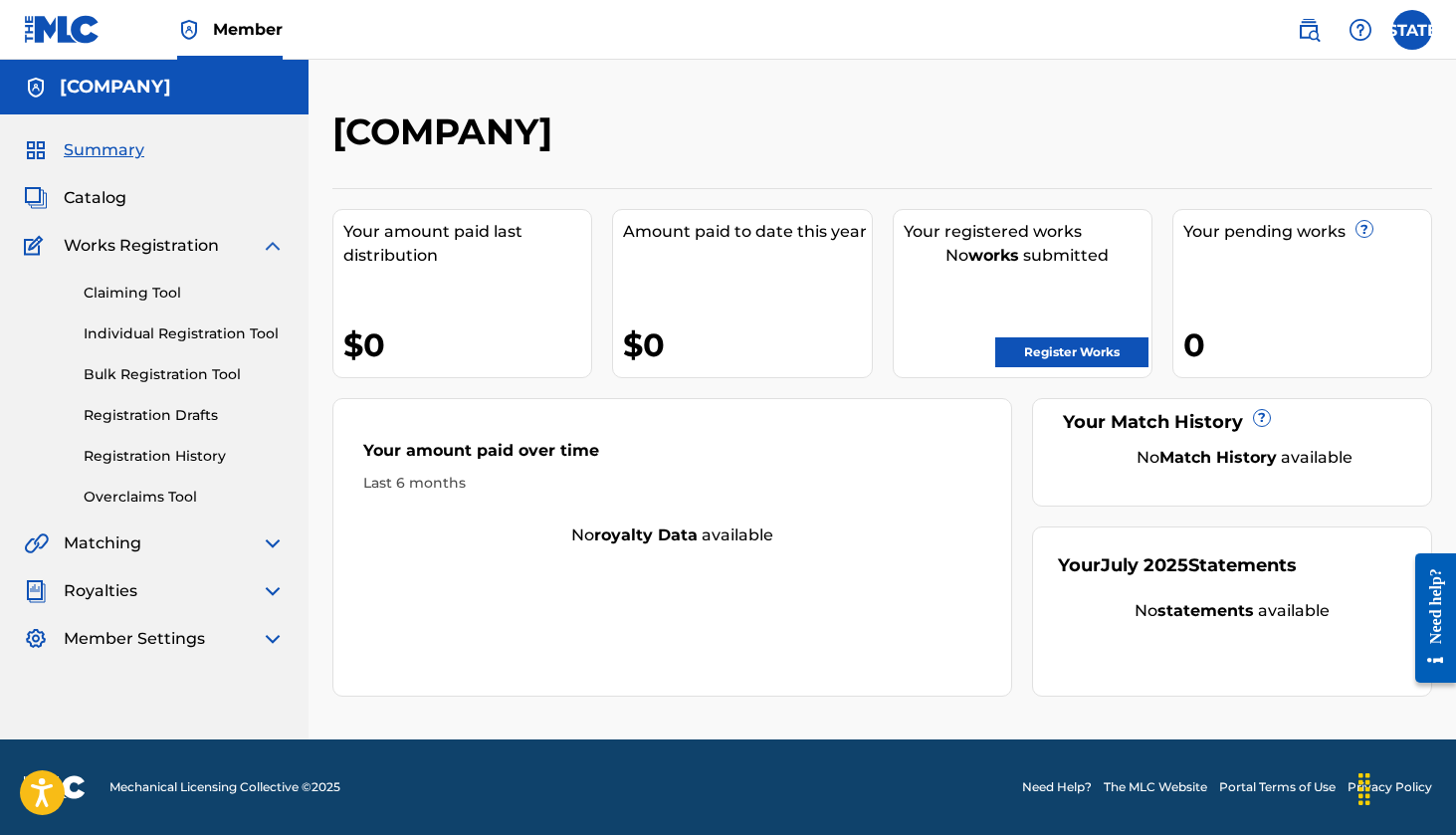 click at bounding box center [1412, 30] 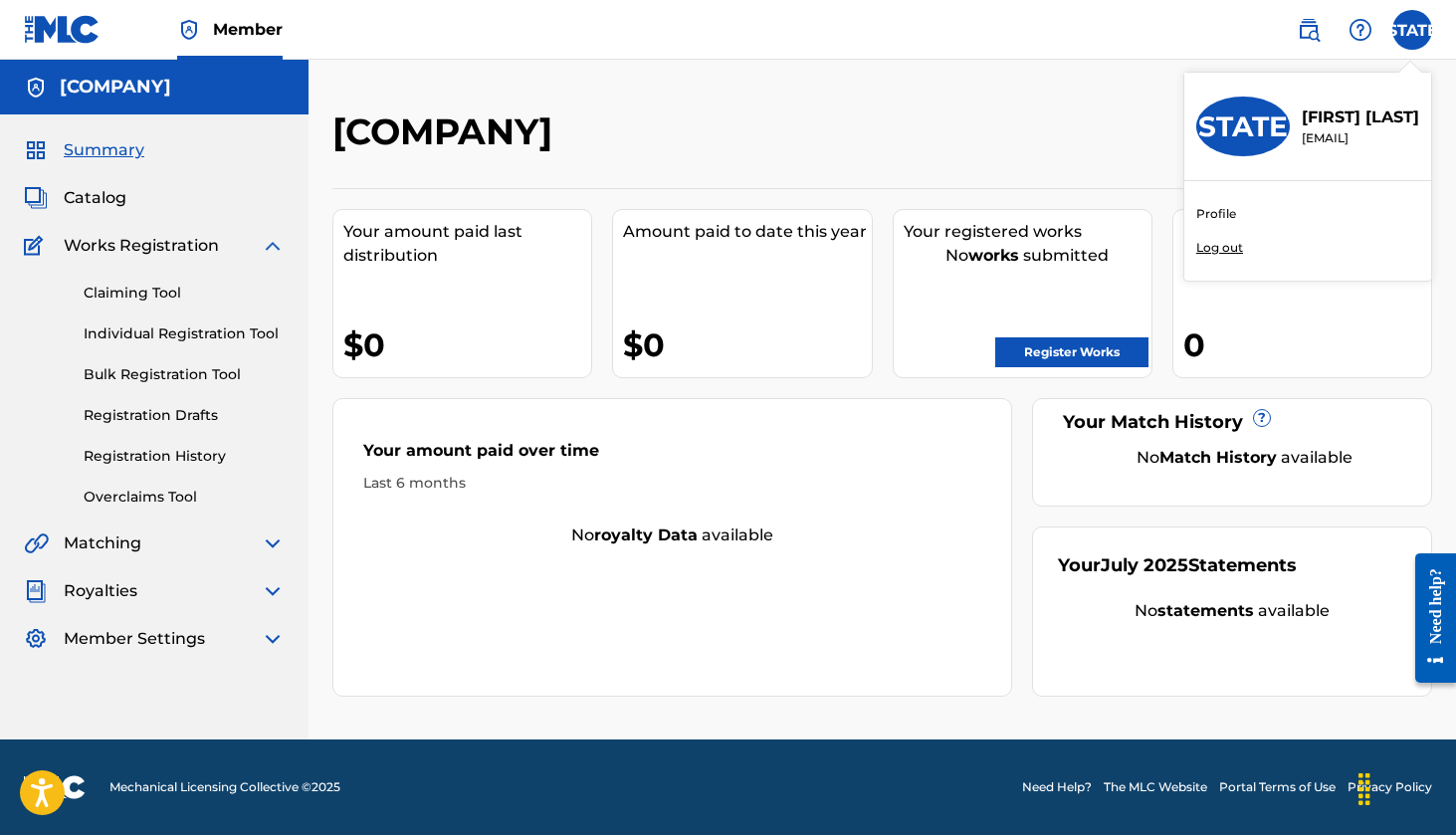 click on "Profile" at bounding box center (1216, 214) 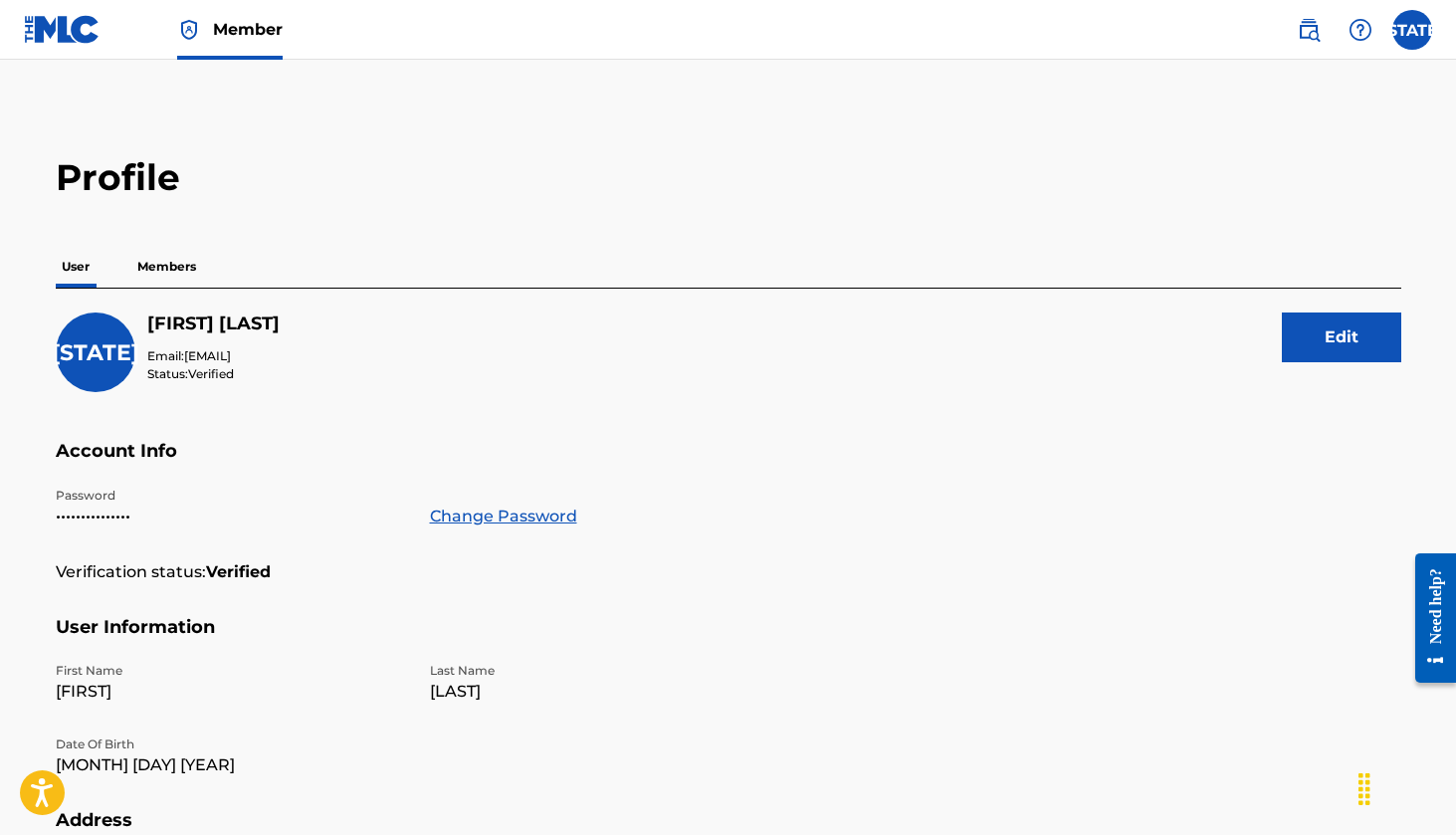 click on "Members" at bounding box center (166, 267) 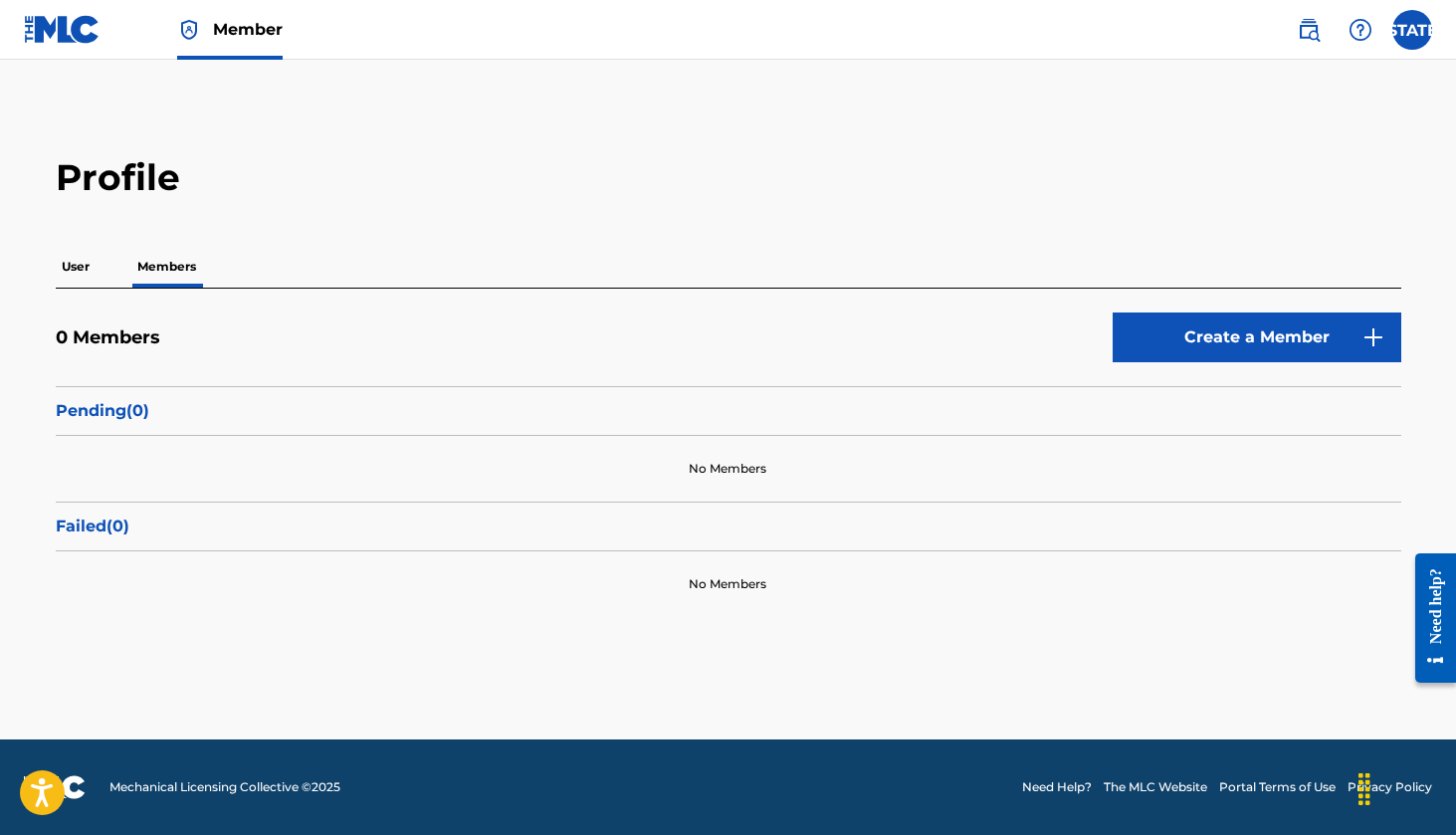 click on "User" at bounding box center (76, 267) 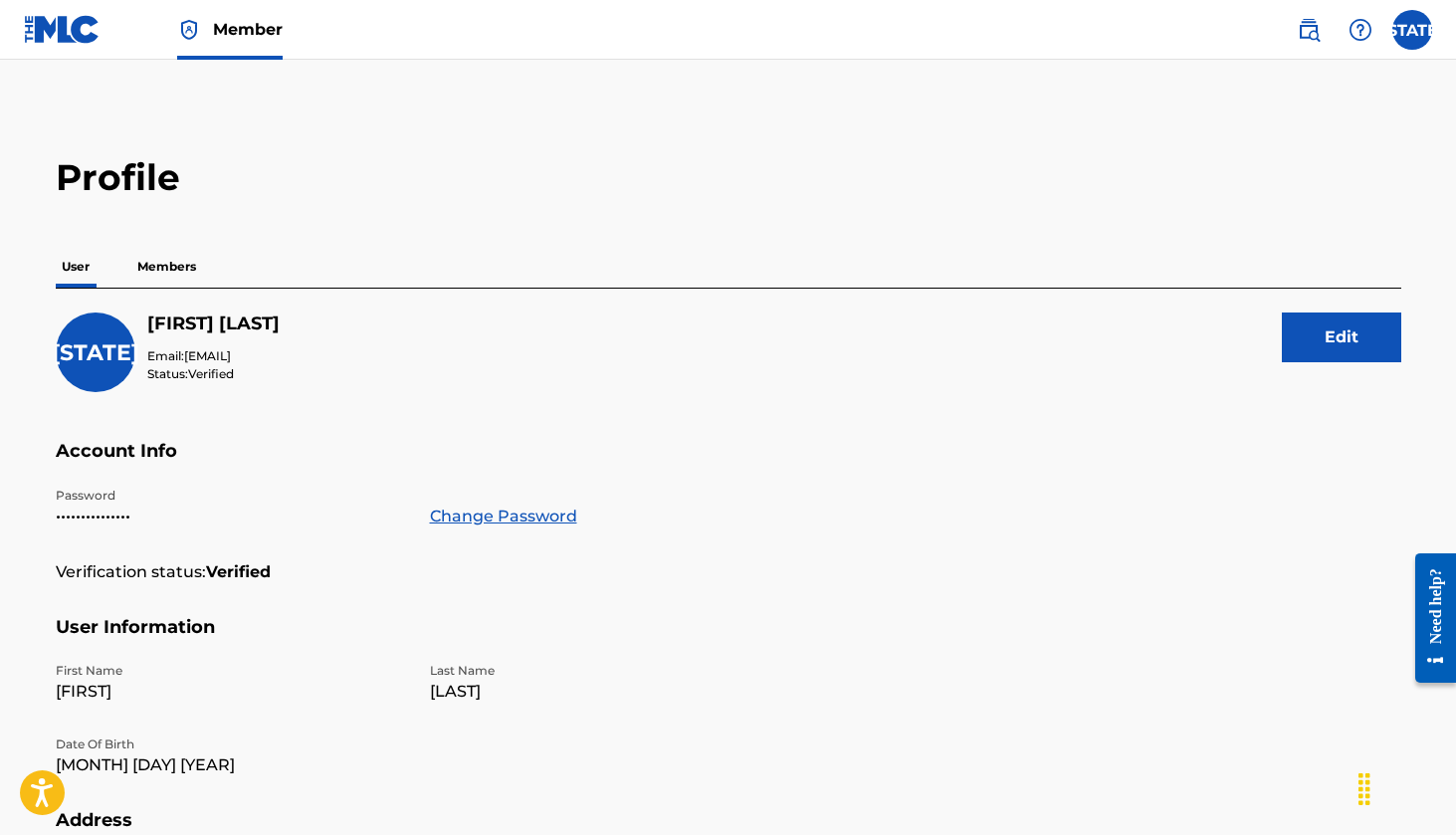 scroll, scrollTop: 0, scrollLeft: 0, axis: both 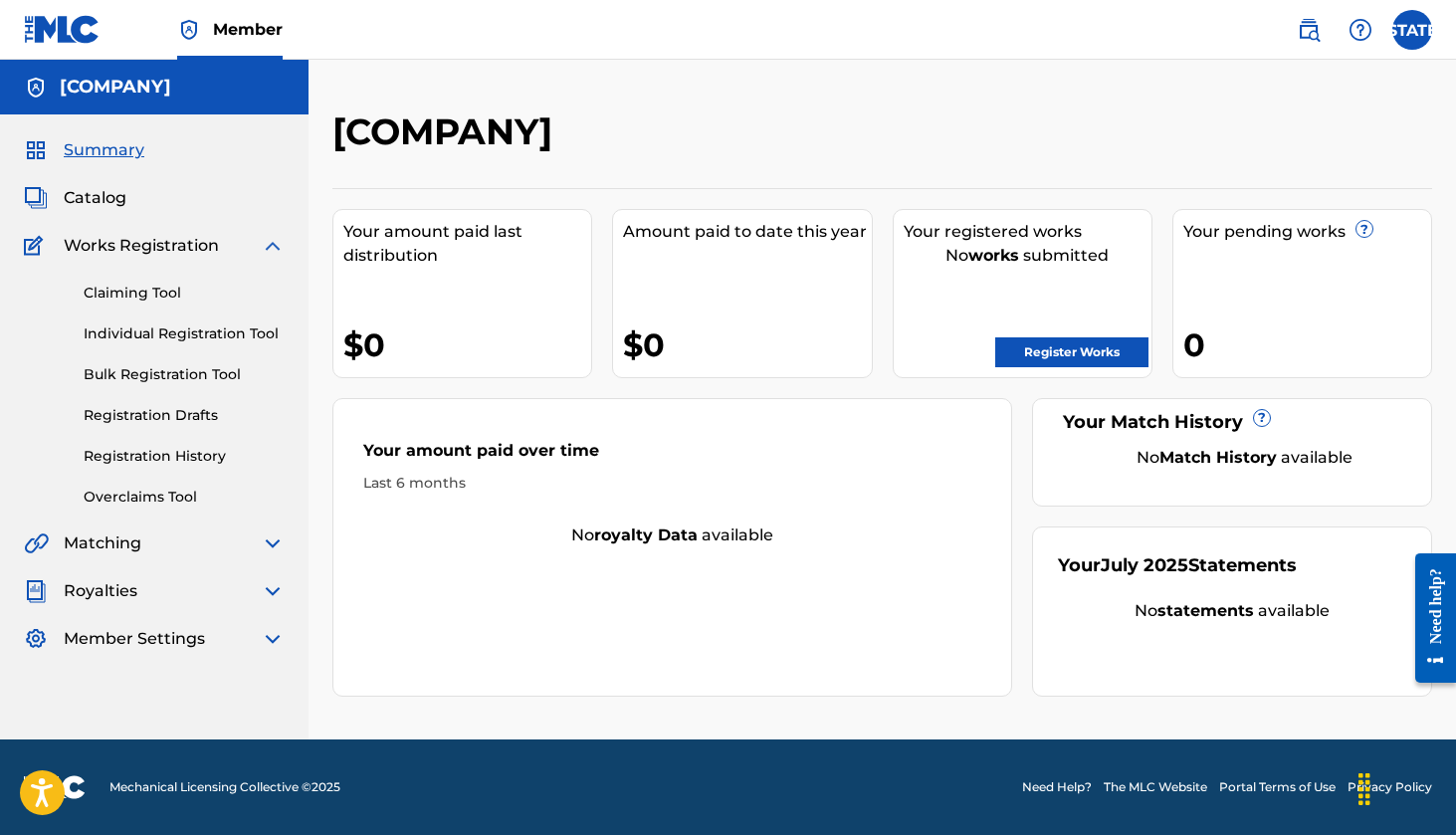 click on "Member Settings" at bounding box center (134, 639) 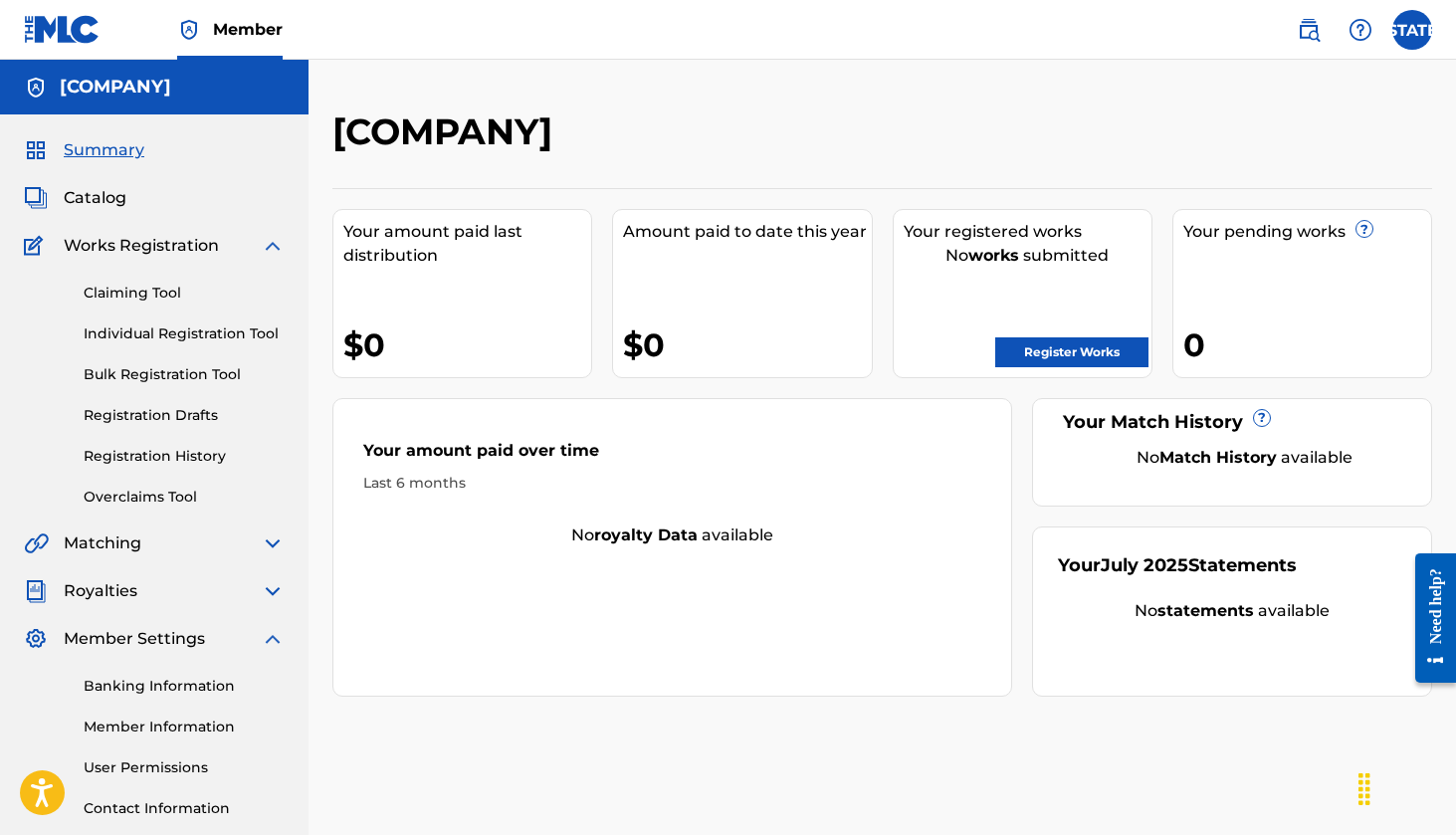 click on "Member Information" at bounding box center (184, 727) 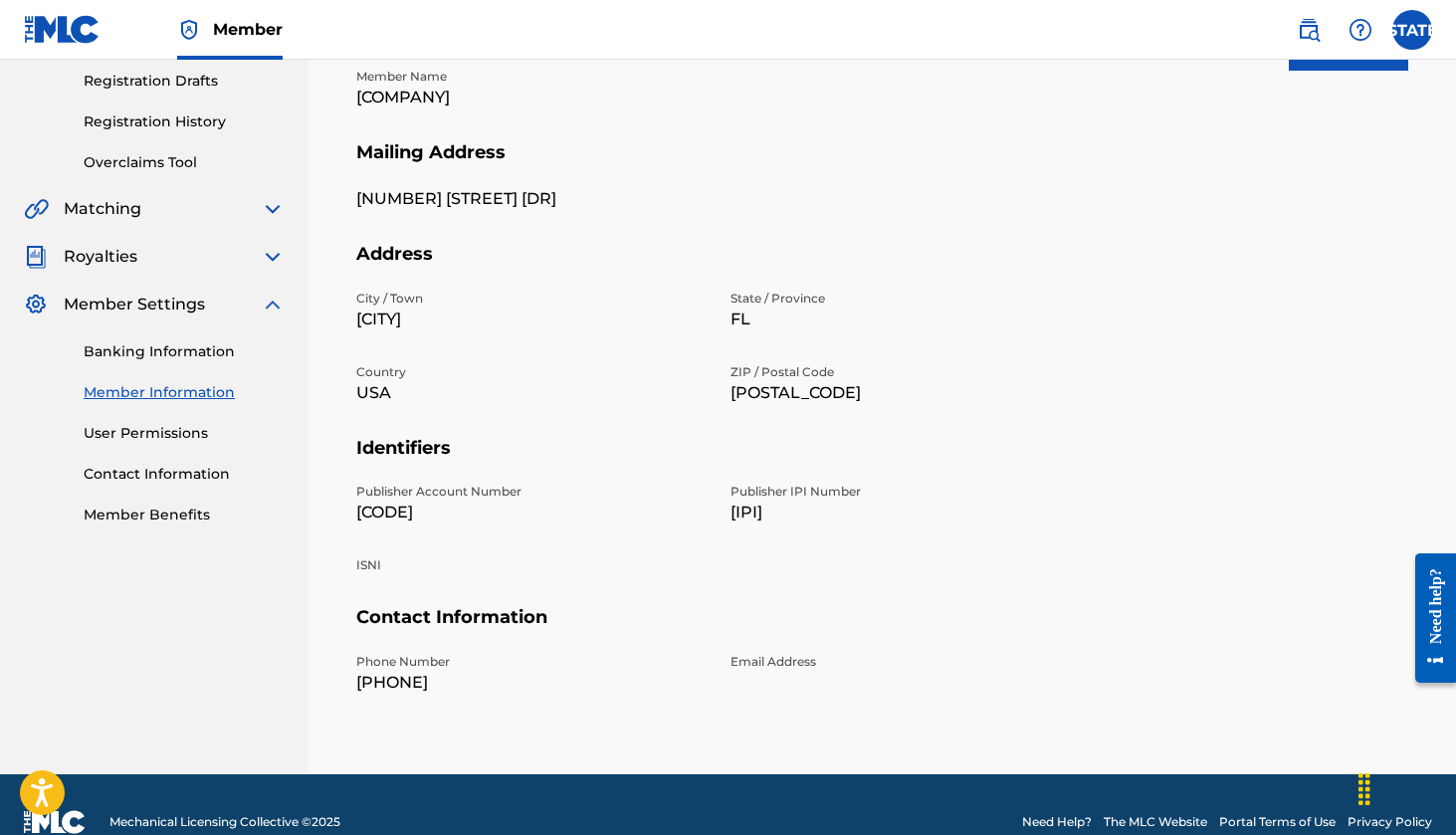 scroll, scrollTop: 345, scrollLeft: 0, axis: vertical 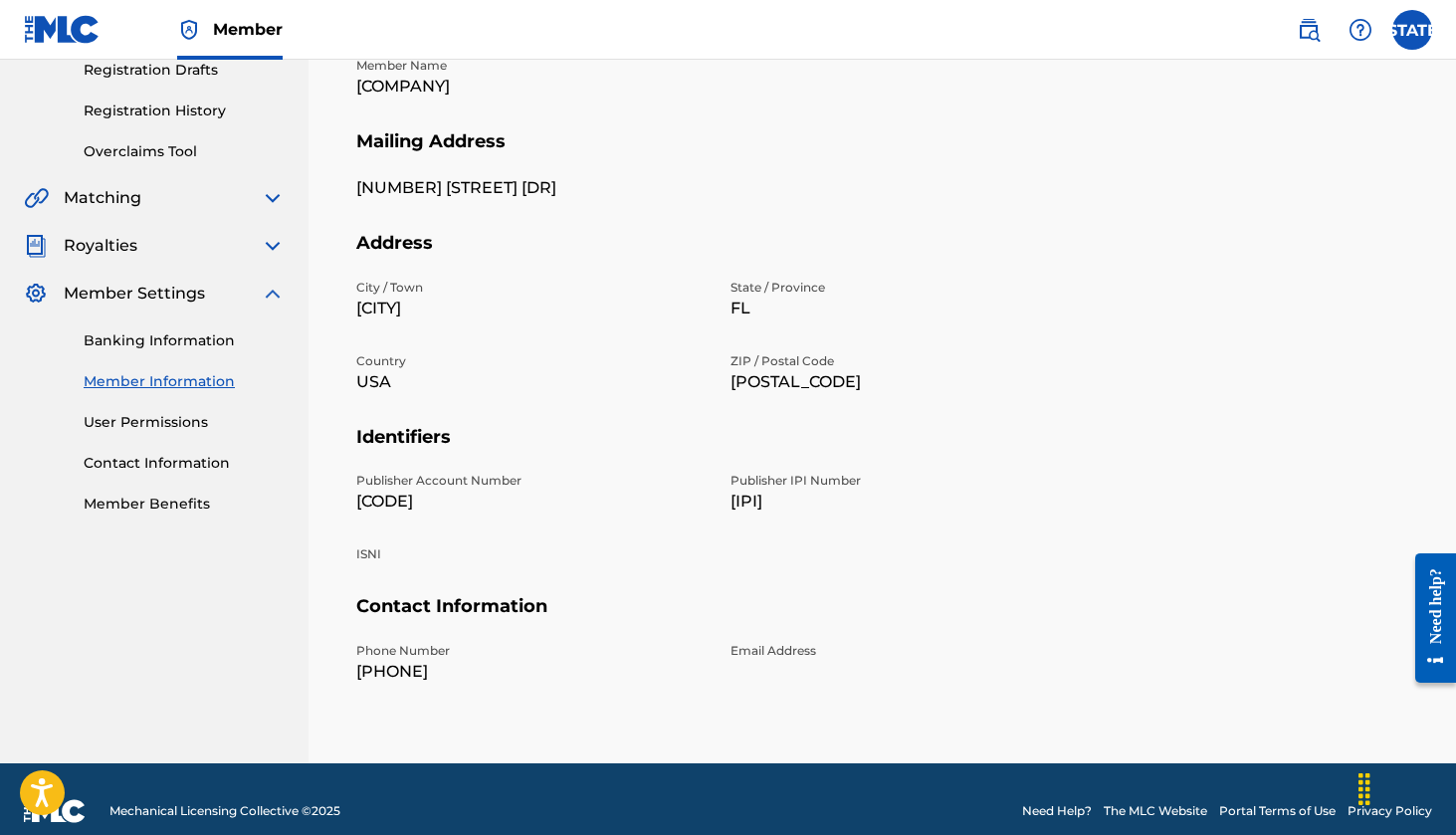 drag, startPoint x: 734, startPoint y: 497, endPoint x: 823, endPoint y: 495, distance: 89.02247 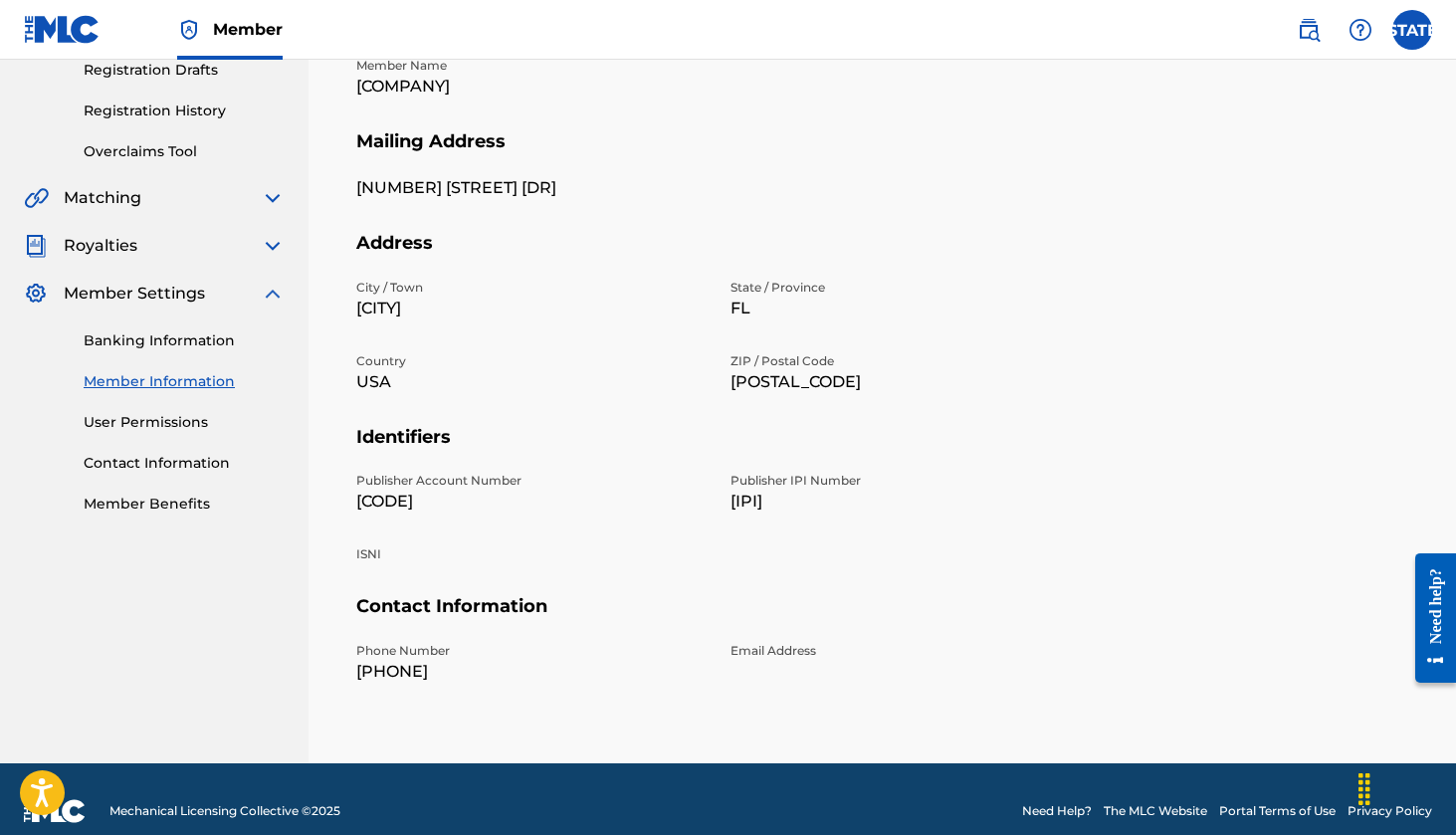copy on "[IPI]" 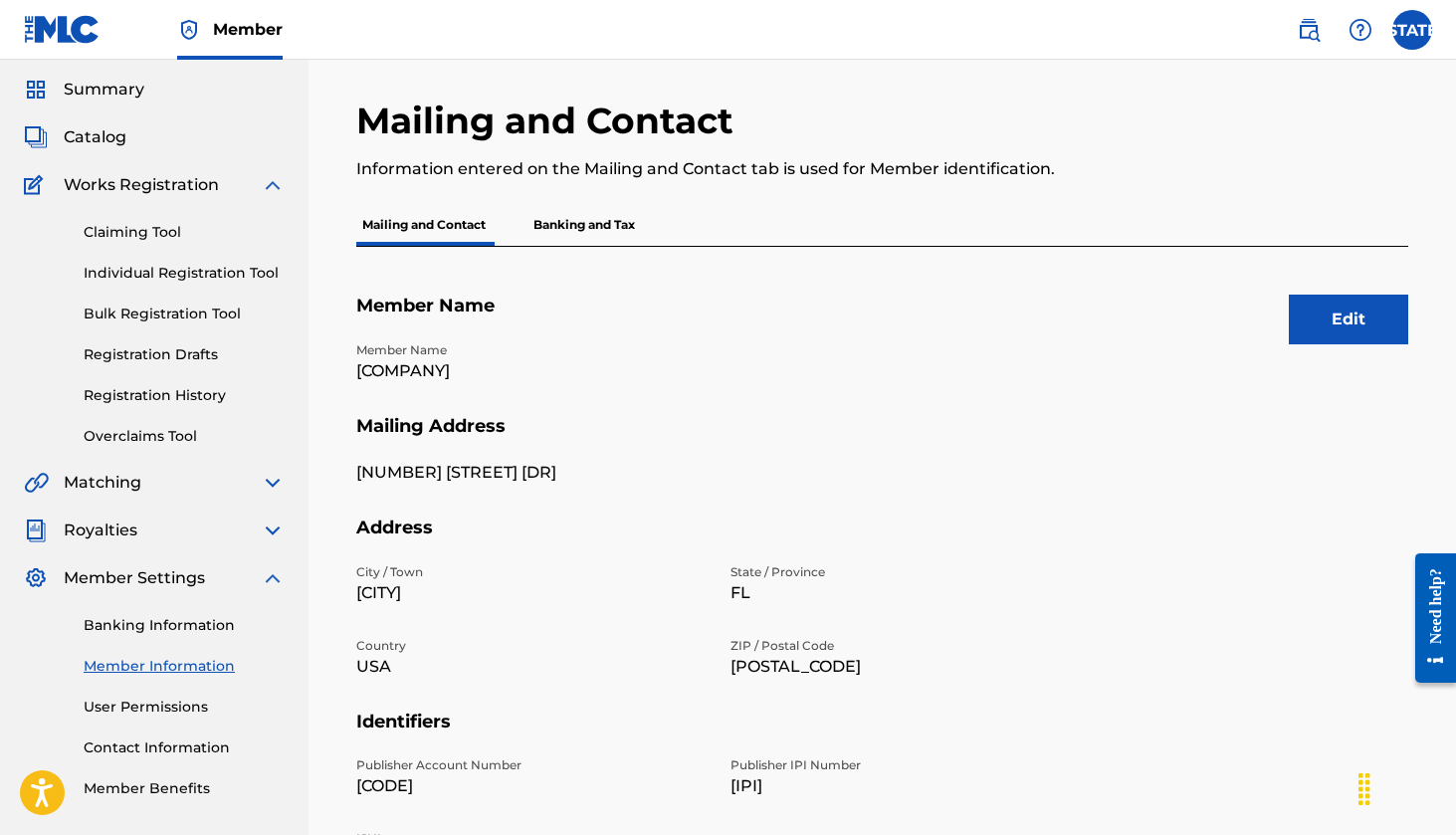 scroll, scrollTop: 51, scrollLeft: 0, axis: vertical 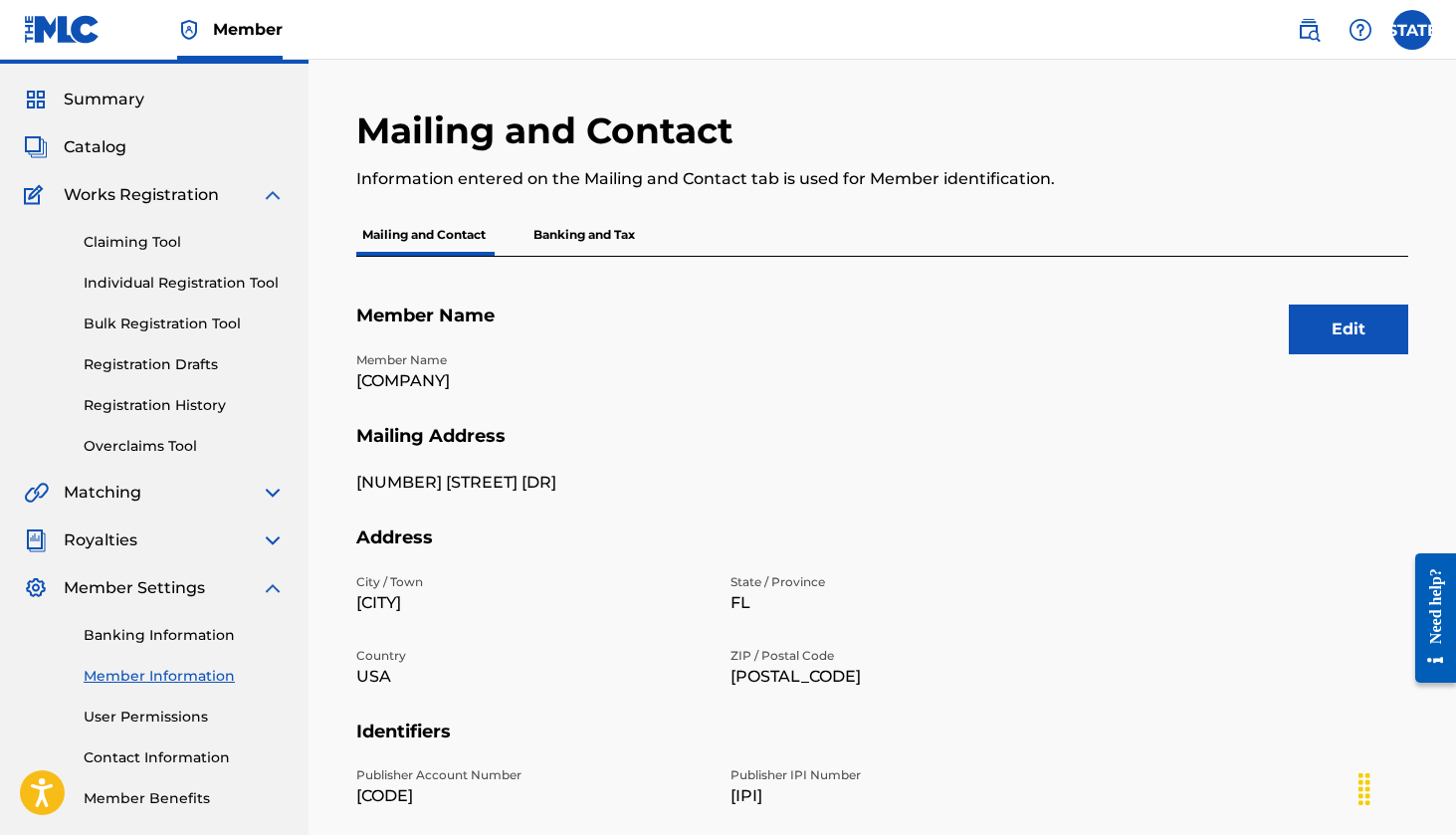 click on "Summary" at bounding box center [104, 100] 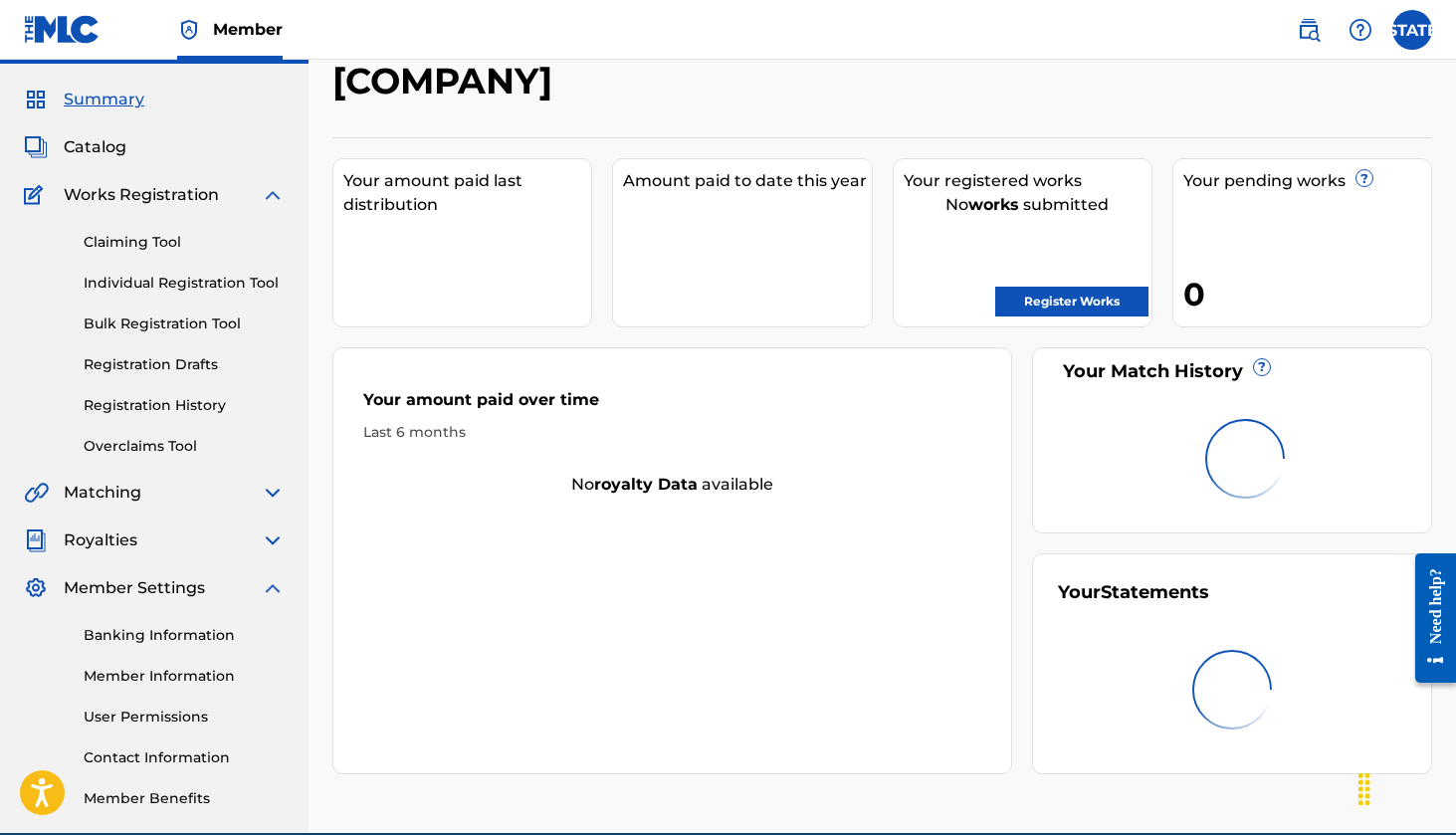 scroll, scrollTop: 0, scrollLeft: 0, axis: both 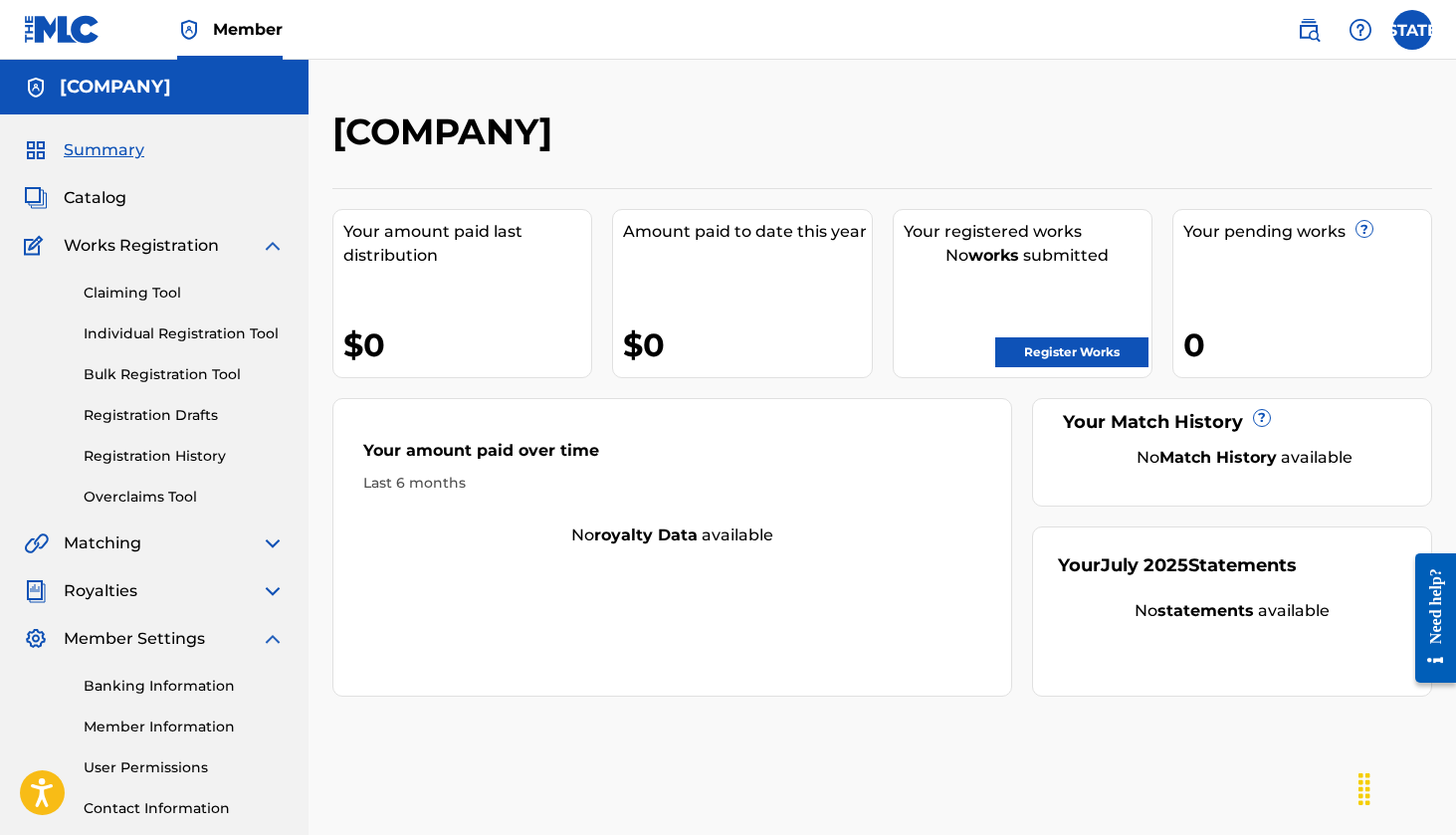 click on "Register Works" at bounding box center [1072, 352] 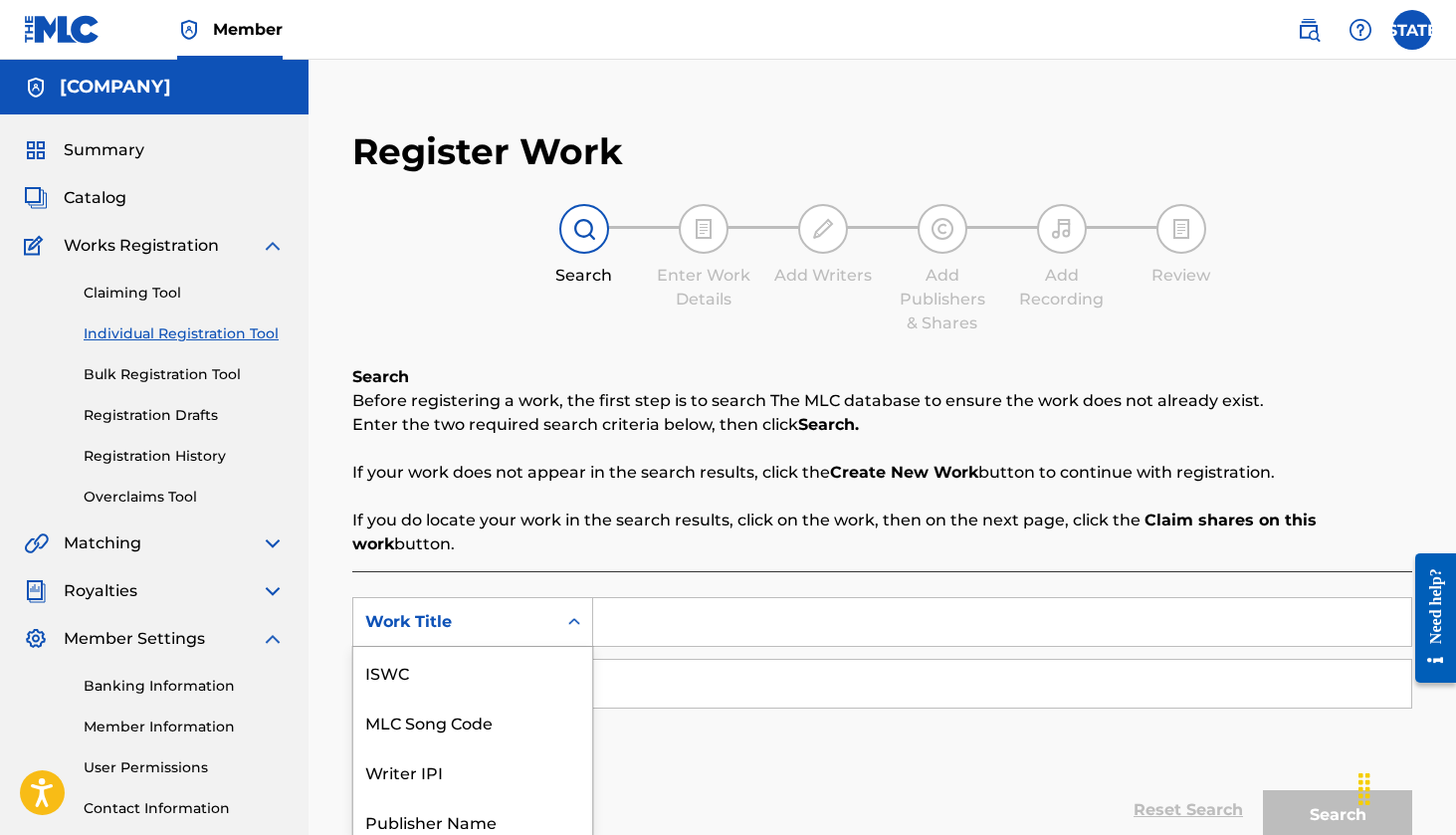 scroll, scrollTop: 98, scrollLeft: 0, axis: vertical 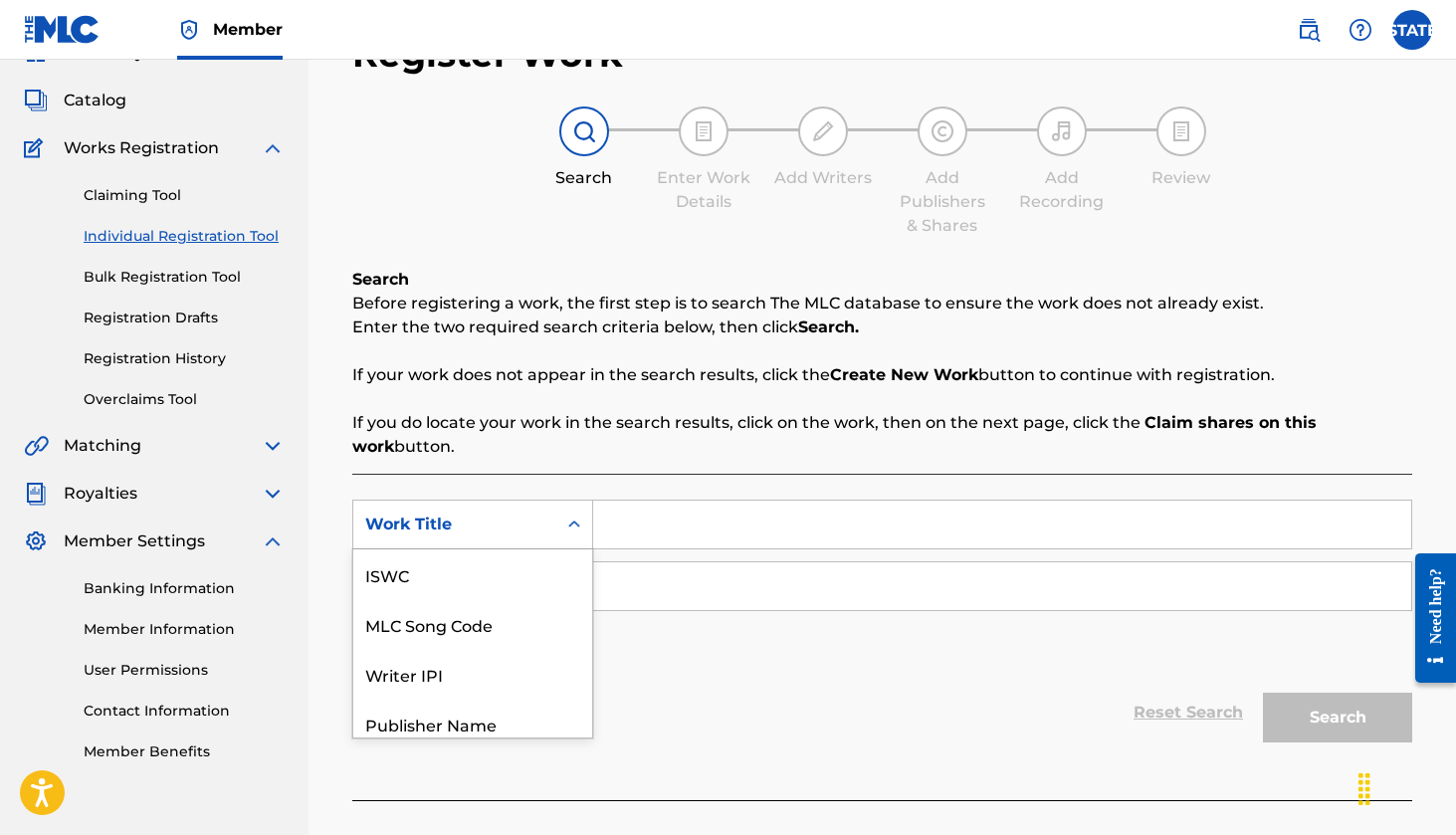 click on "Work Title selected, 7 of 7. 7 results available. Use Up and Down to choose options, press Enter to select the currently focused option, press Escape to exit the menu, press Tab to select the option and exit the menu. Work Title ISWC MLC Song Code Writer IPI Publisher Name Publisher IPI MLC Publisher Number Work Title" at bounding box center [473, 524] 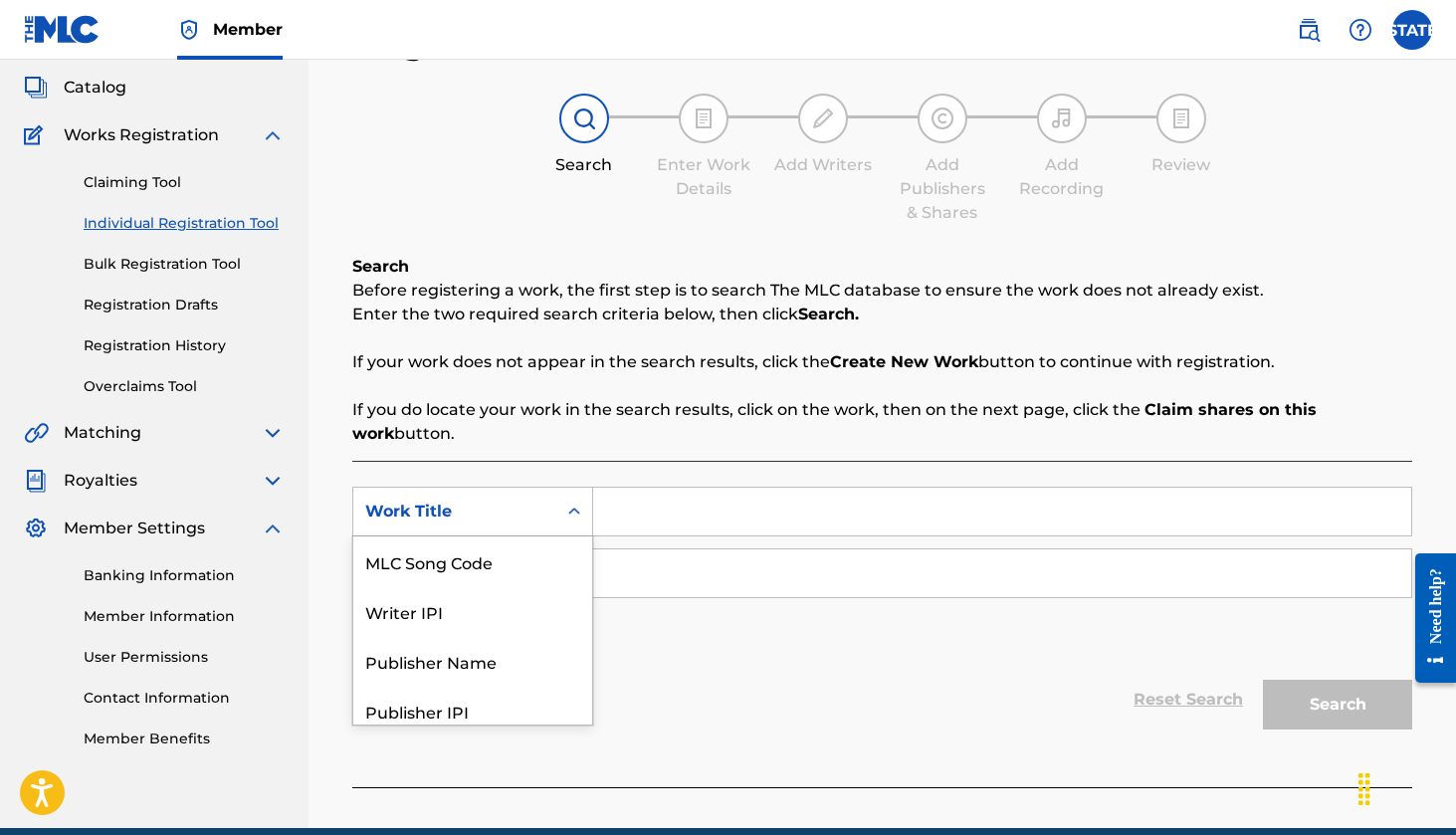 scroll, scrollTop: 111, scrollLeft: 0, axis: vertical 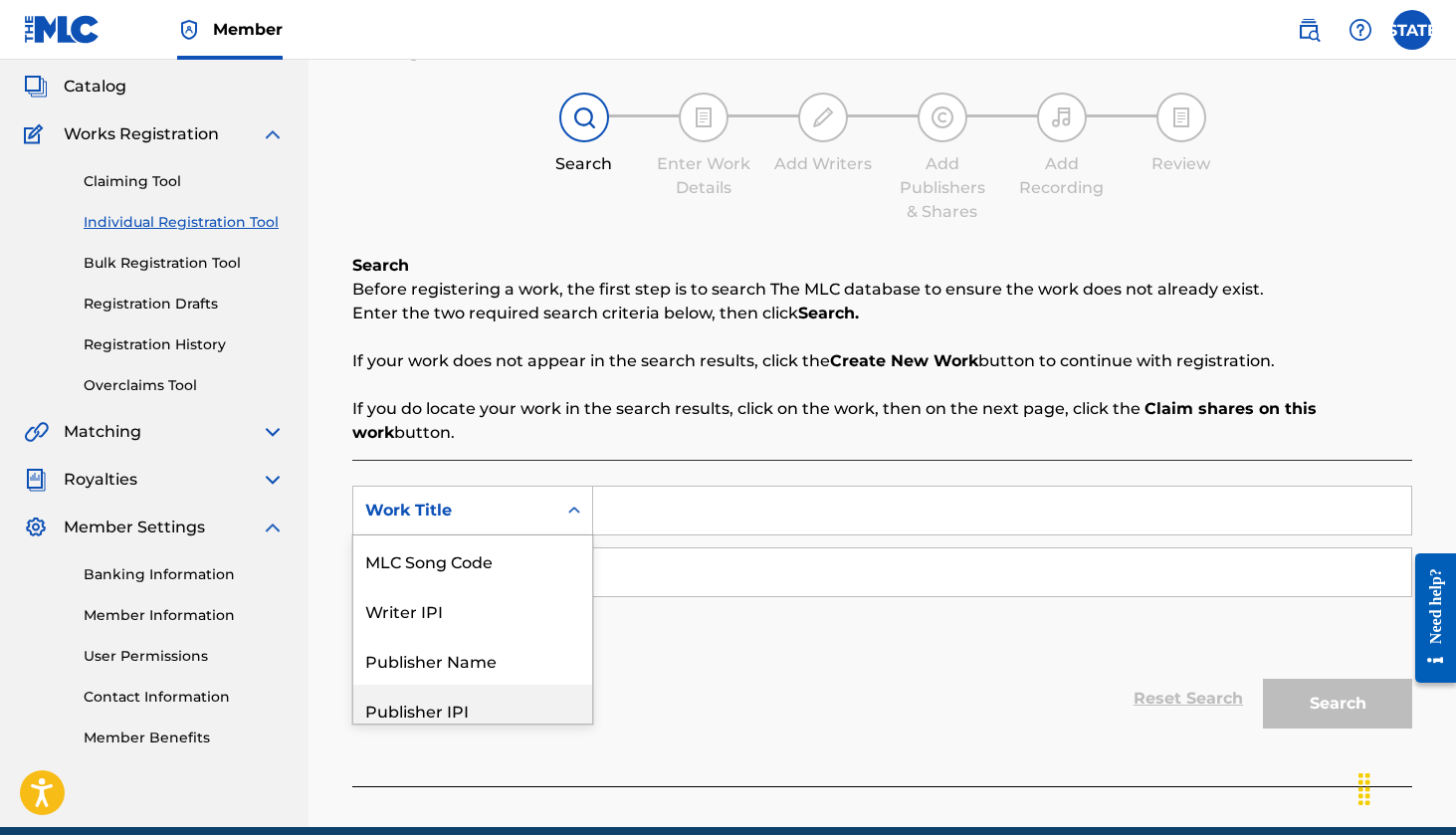 click on "Publisher IPI" at bounding box center [473, 710] 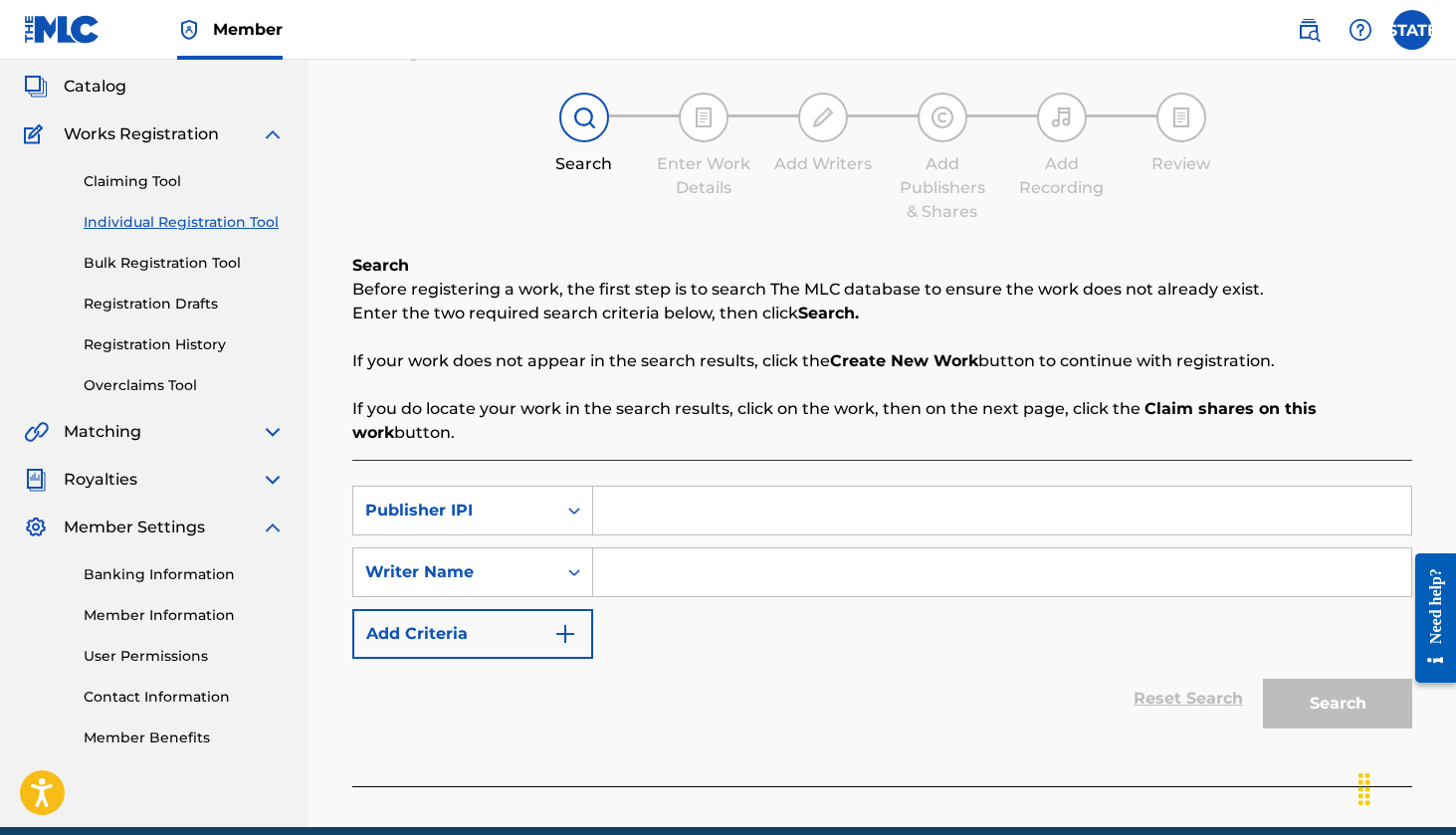 click at bounding box center (1002, 511) 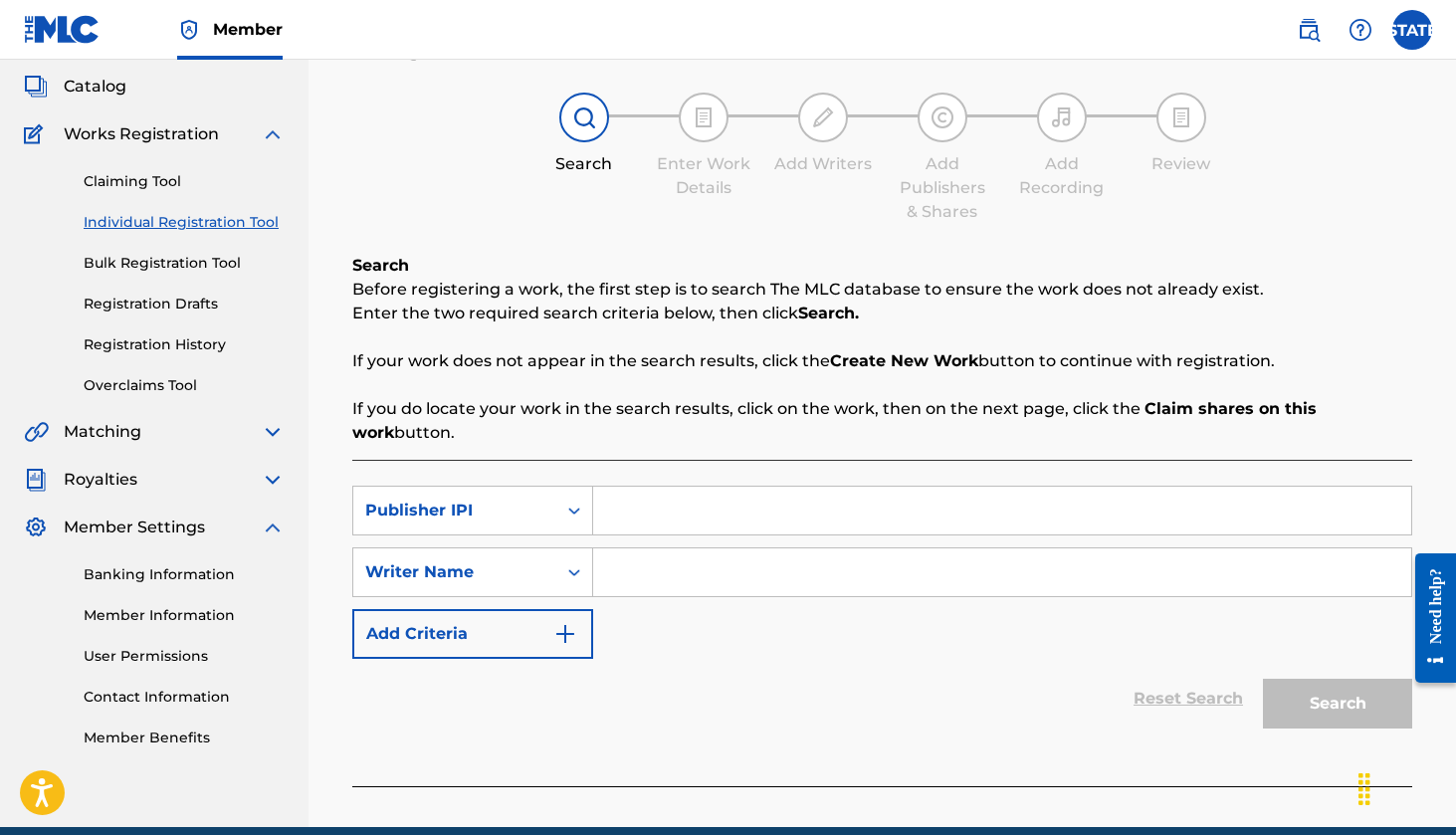 paste on "[IPI]" 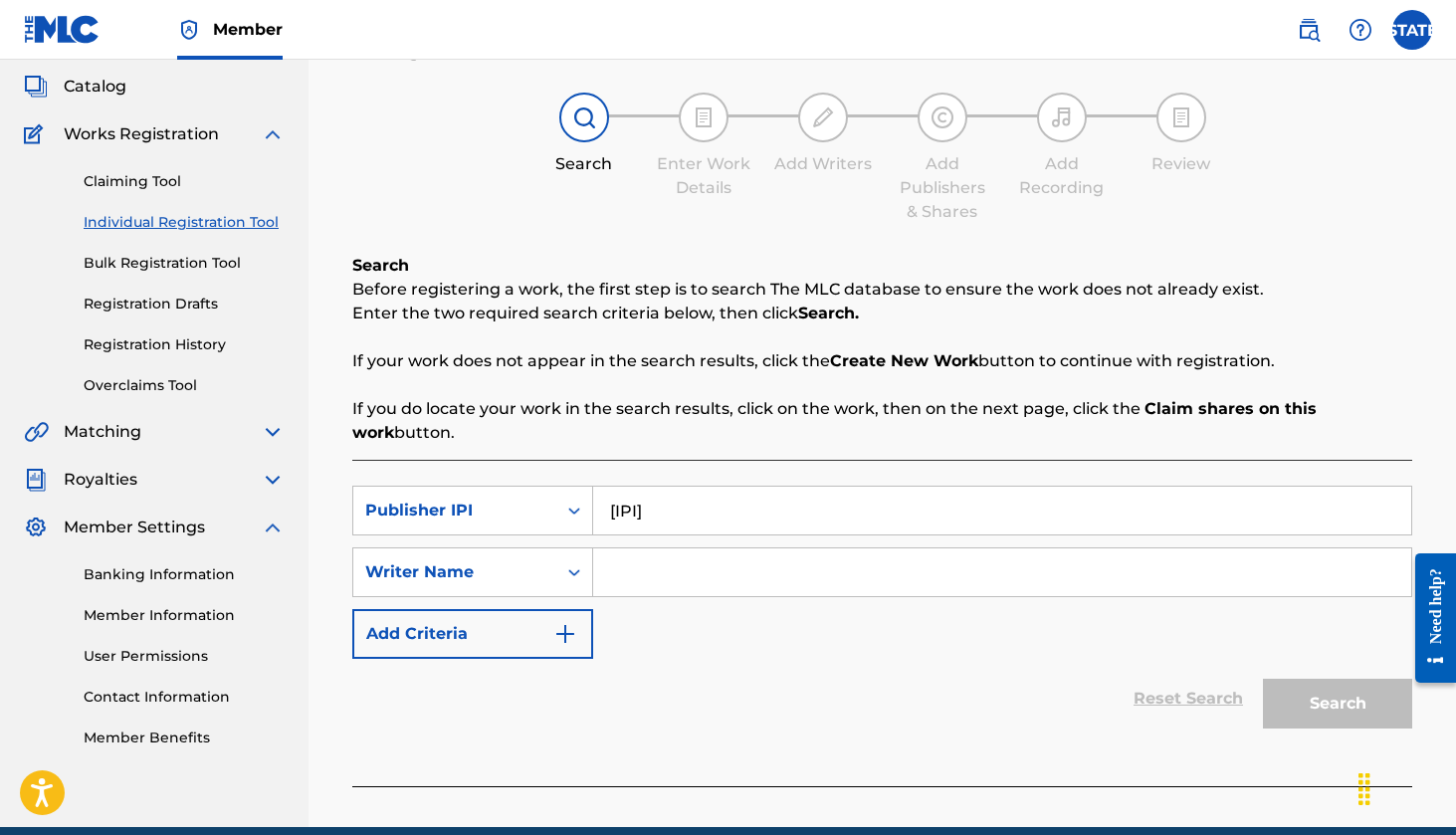 type on "[IPI]" 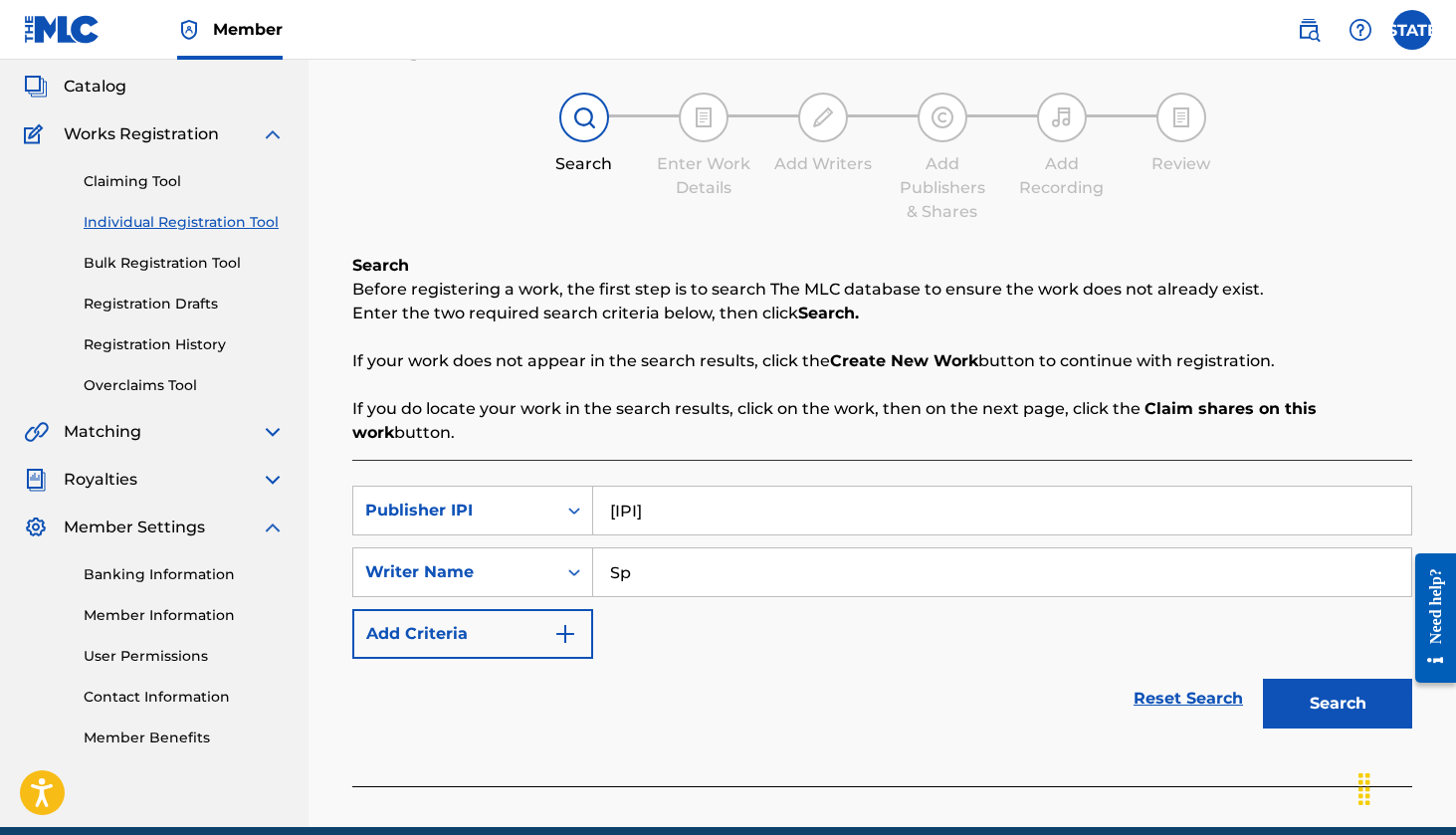 type on "S" 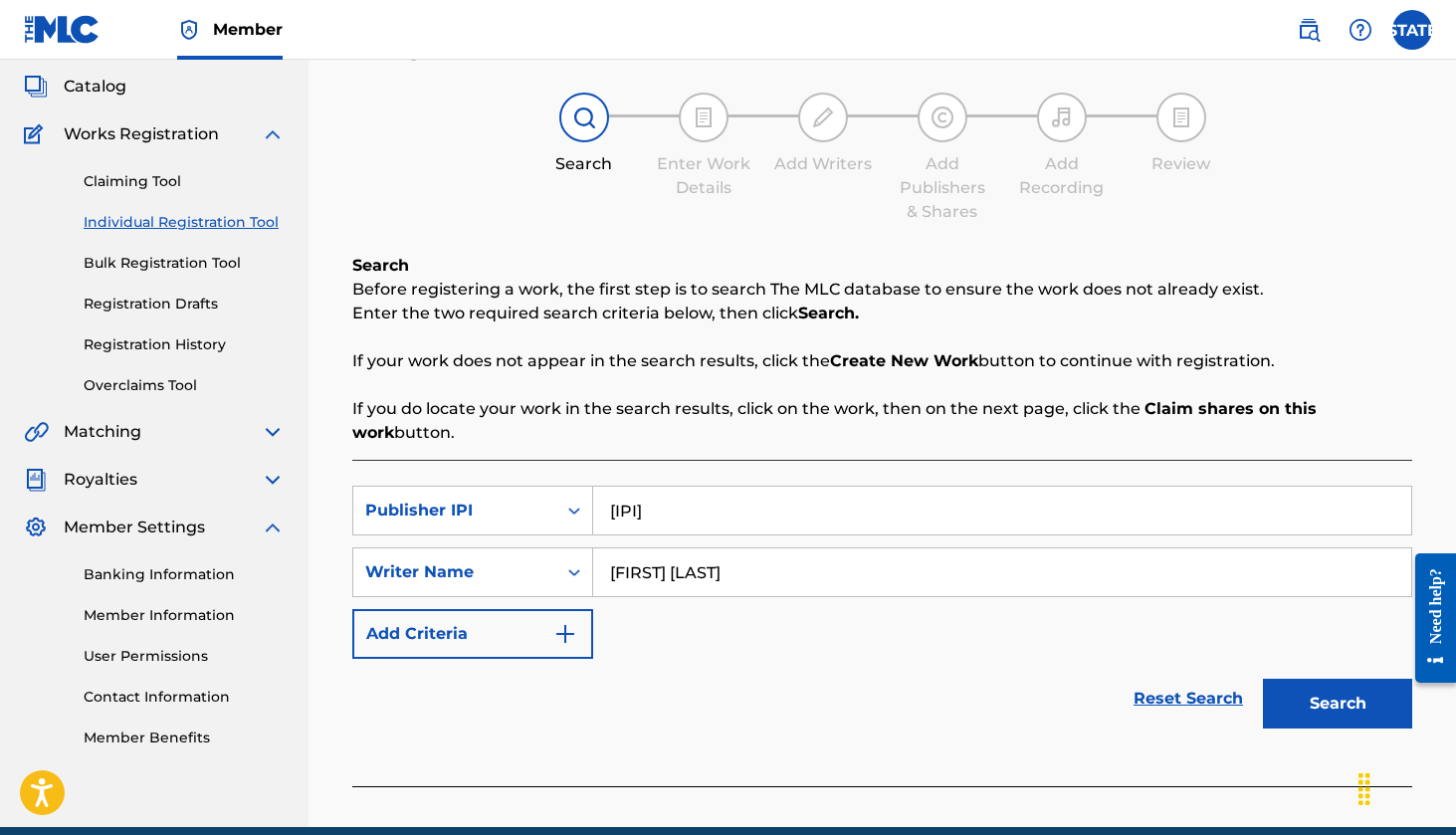type on "[FIRST] [LAST]" 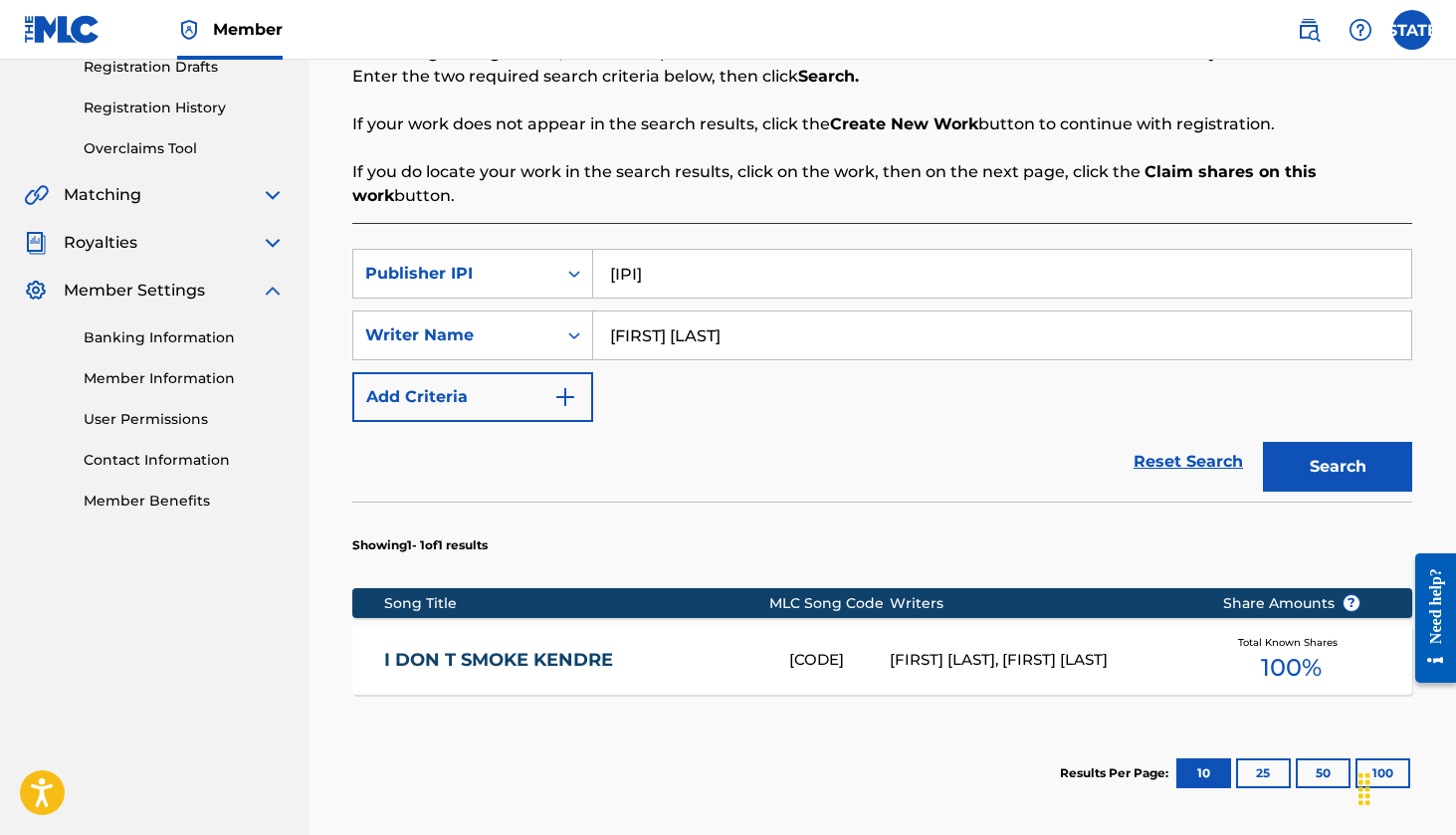 scroll, scrollTop: 317, scrollLeft: 0, axis: vertical 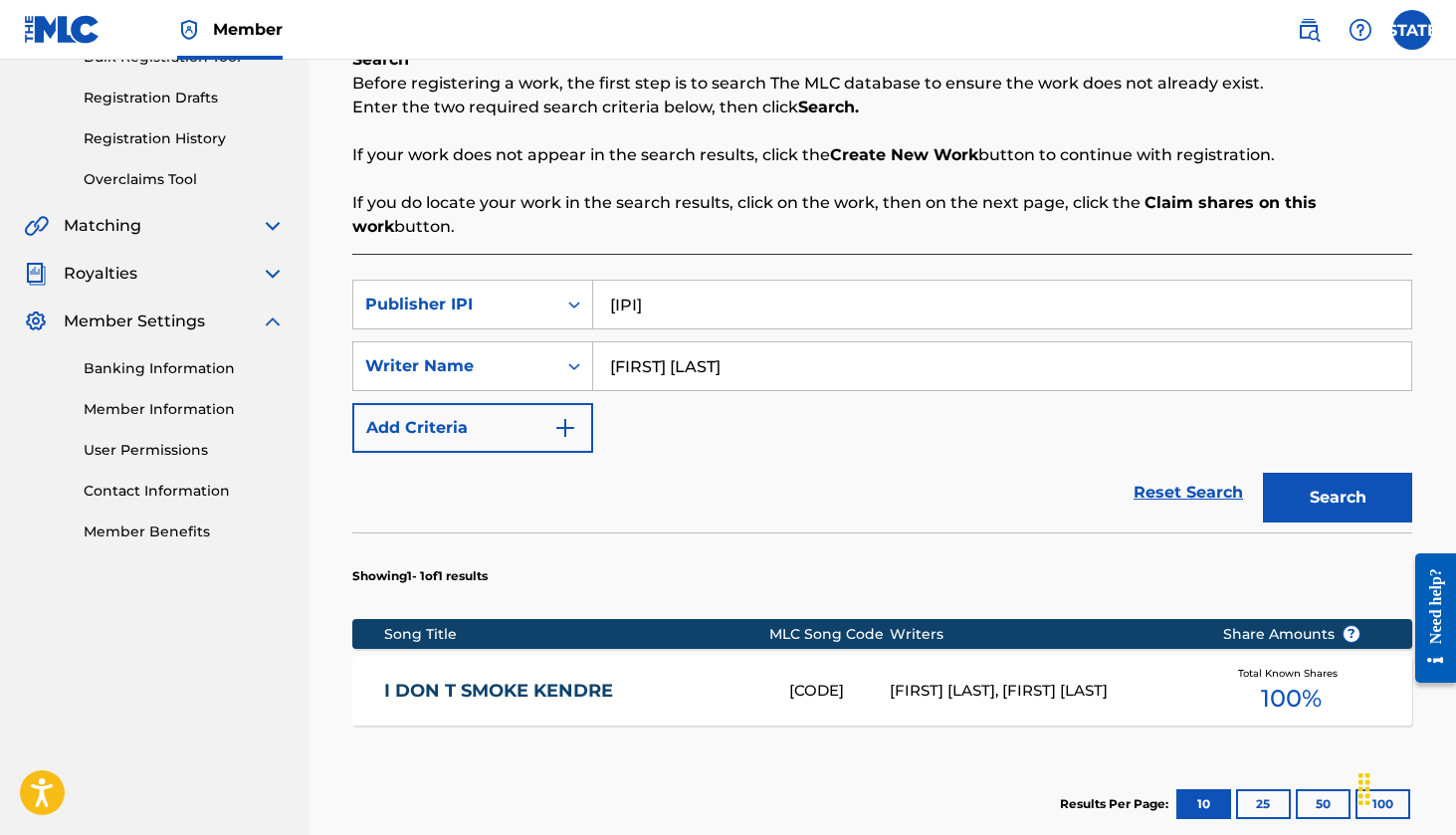click on "[FIRST] [LAST], [FIRST] [LAST]" at bounding box center (1041, 691) 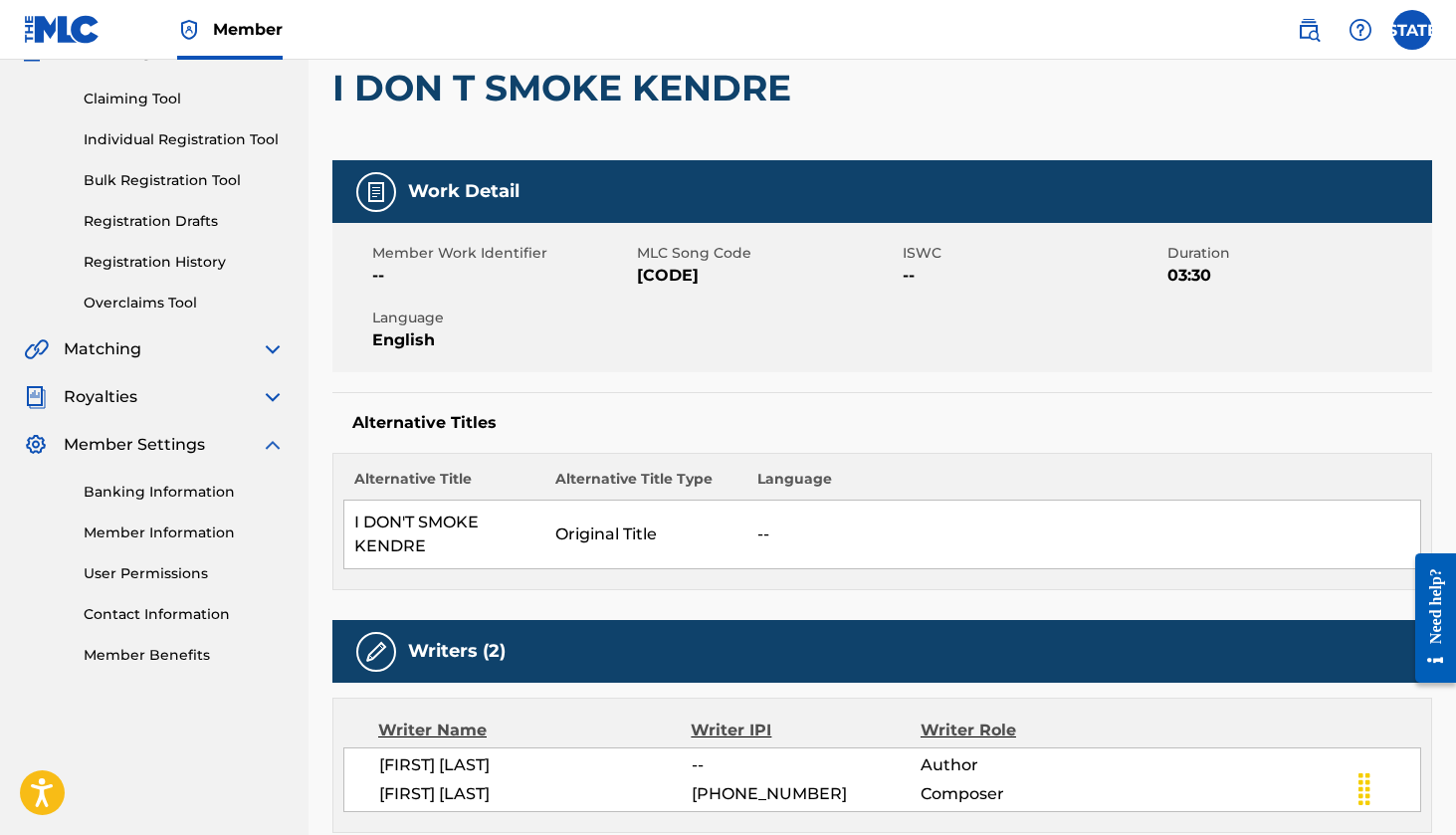 scroll, scrollTop: 194, scrollLeft: 0, axis: vertical 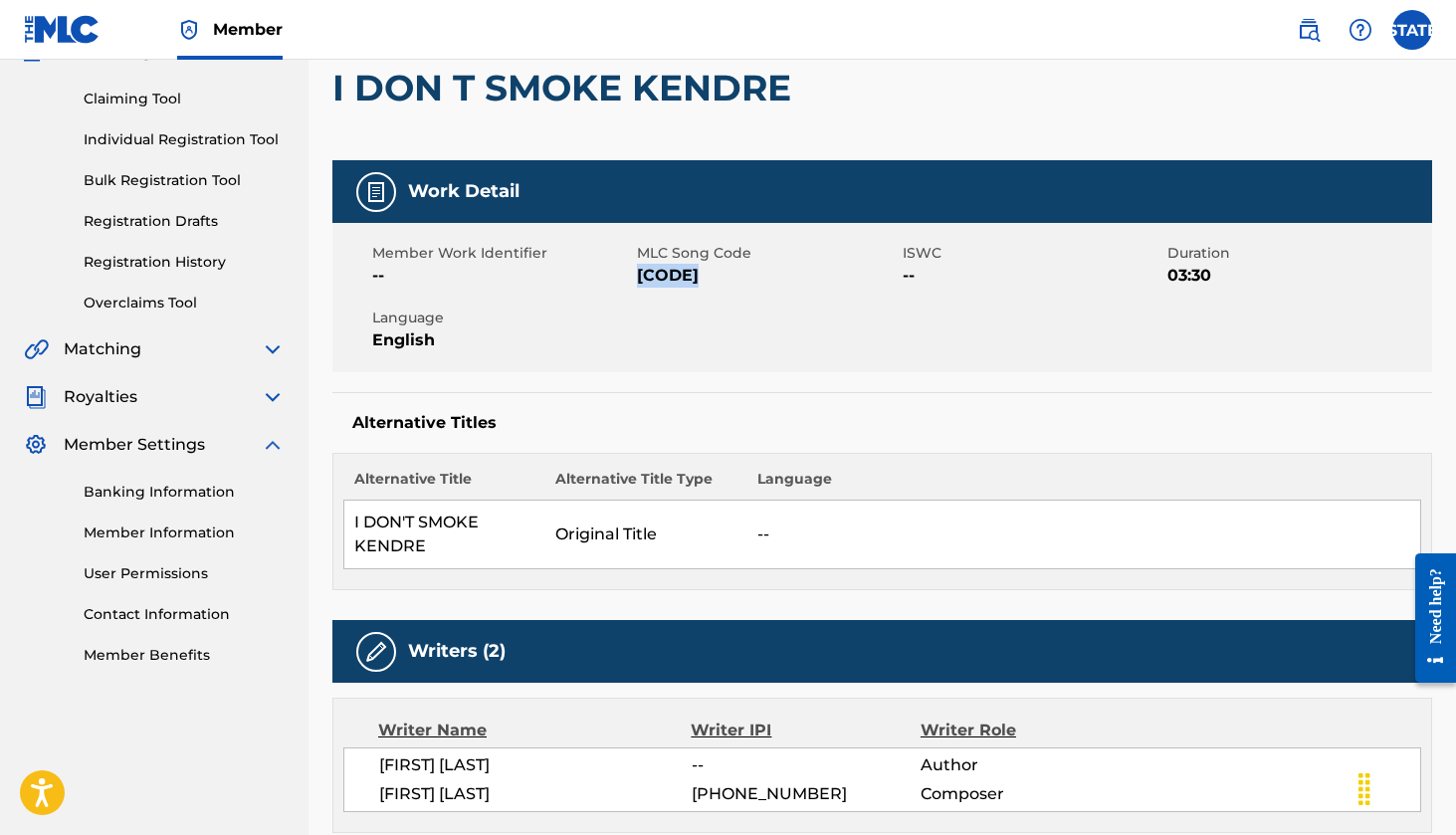 click on "Member Work Identifier -- MLC Song Code [CODE] ISWC -- Duration 03:30 Language English" at bounding box center (882, 298) 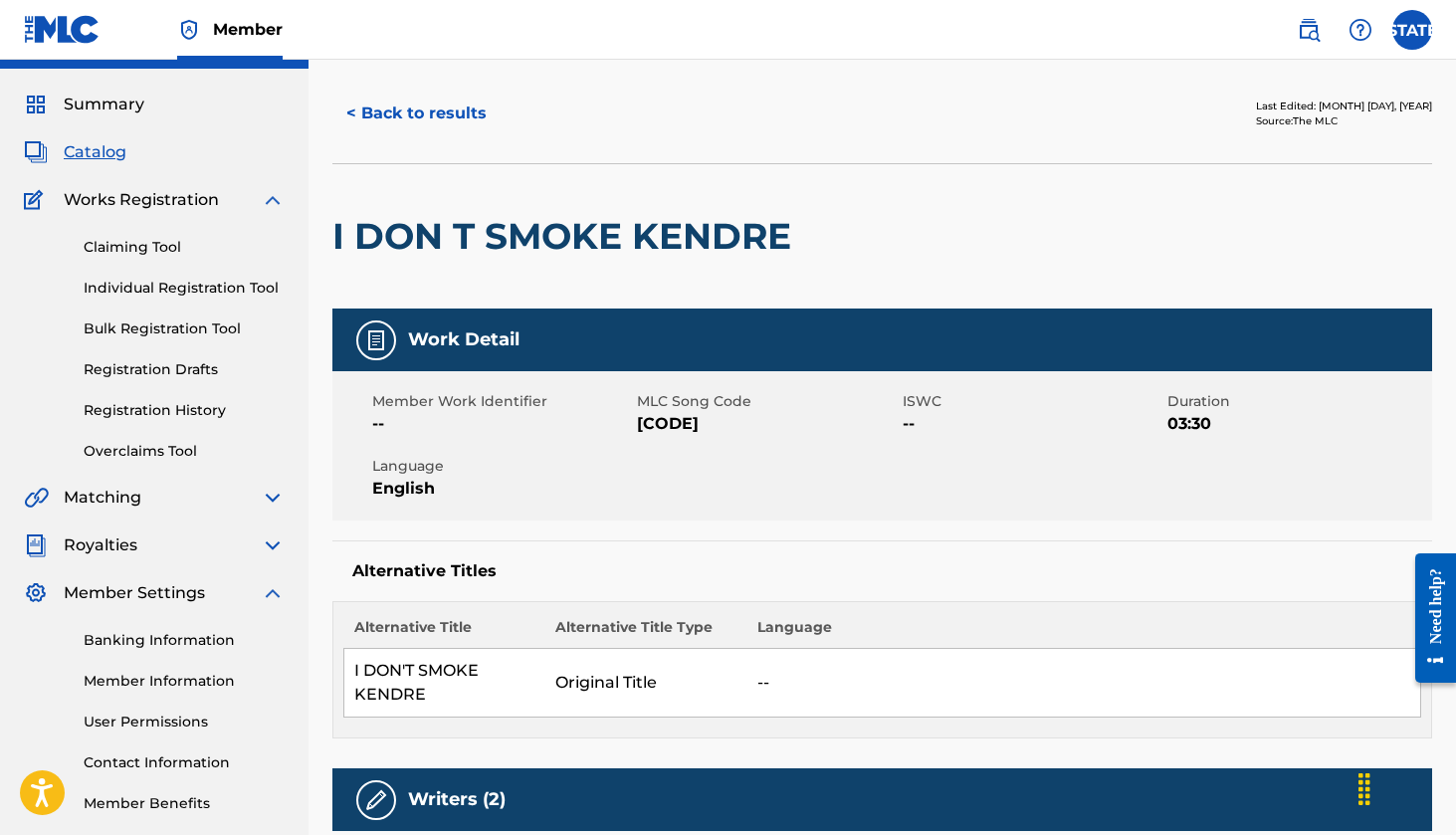 scroll, scrollTop: -5, scrollLeft: 0, axis: vertical 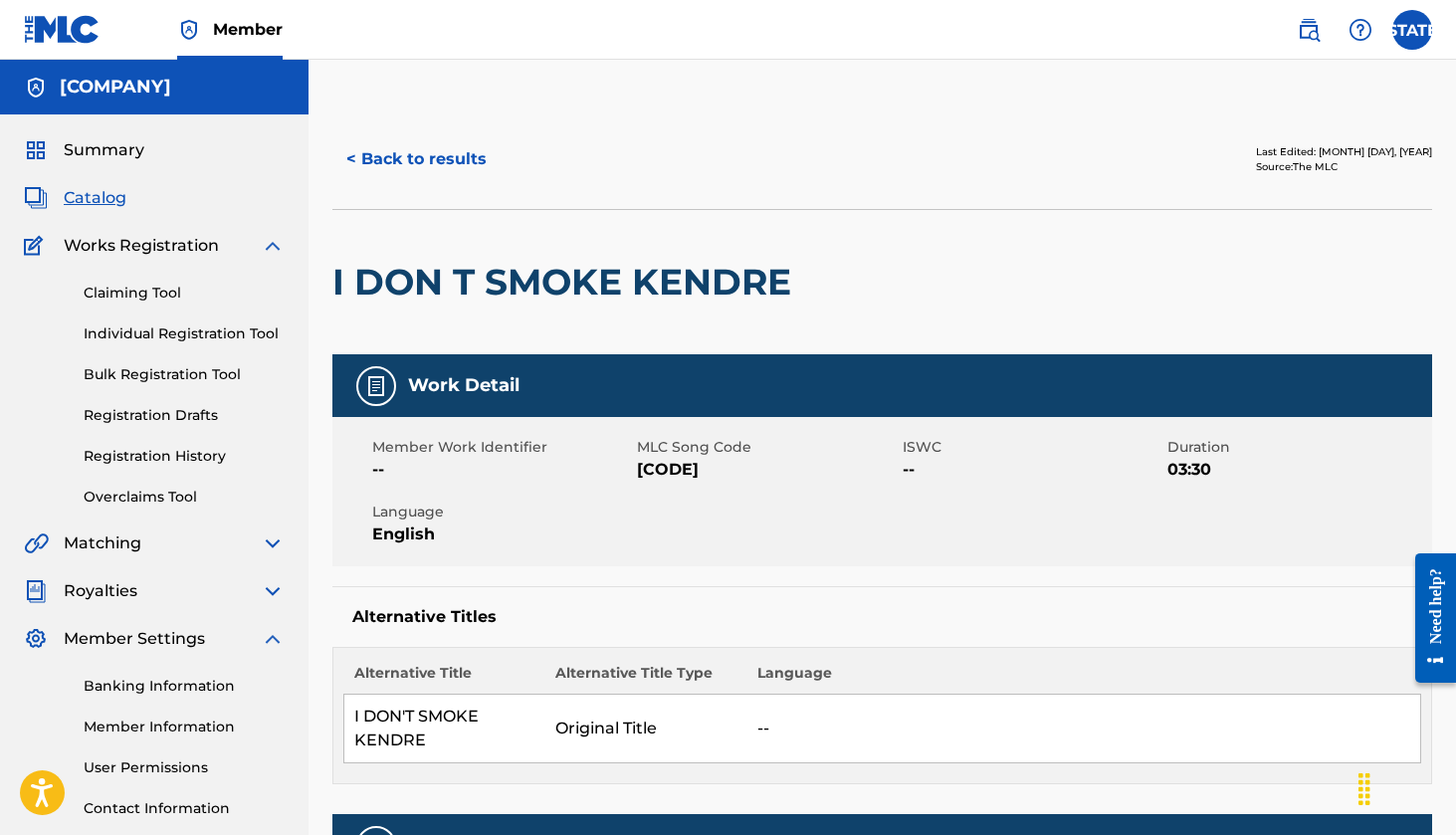 click on "[COMPANY]" at bounding box center [115, 87] 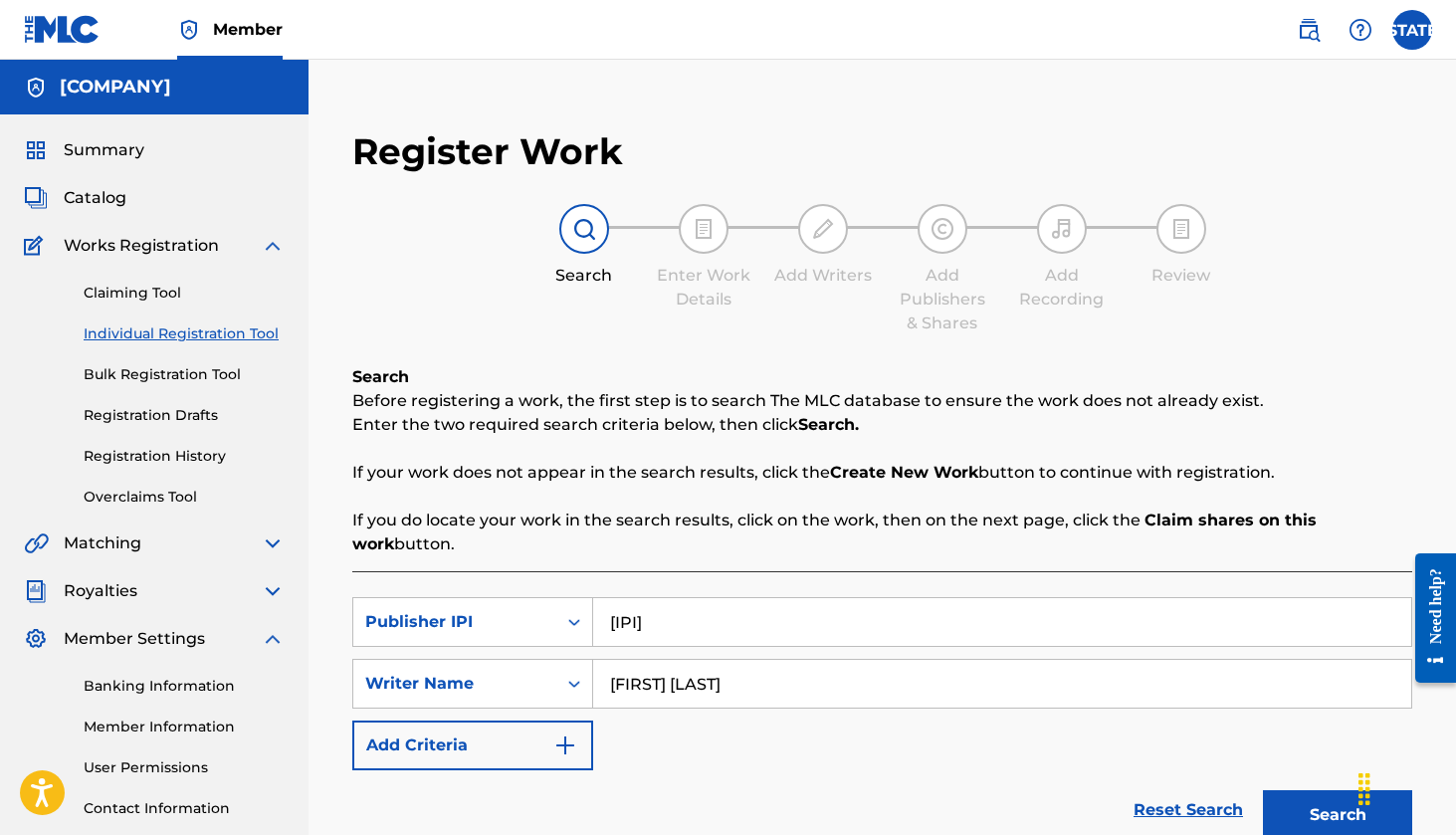 scroll, scrollTop: 144, scrollLeft: 0, axis: vertical 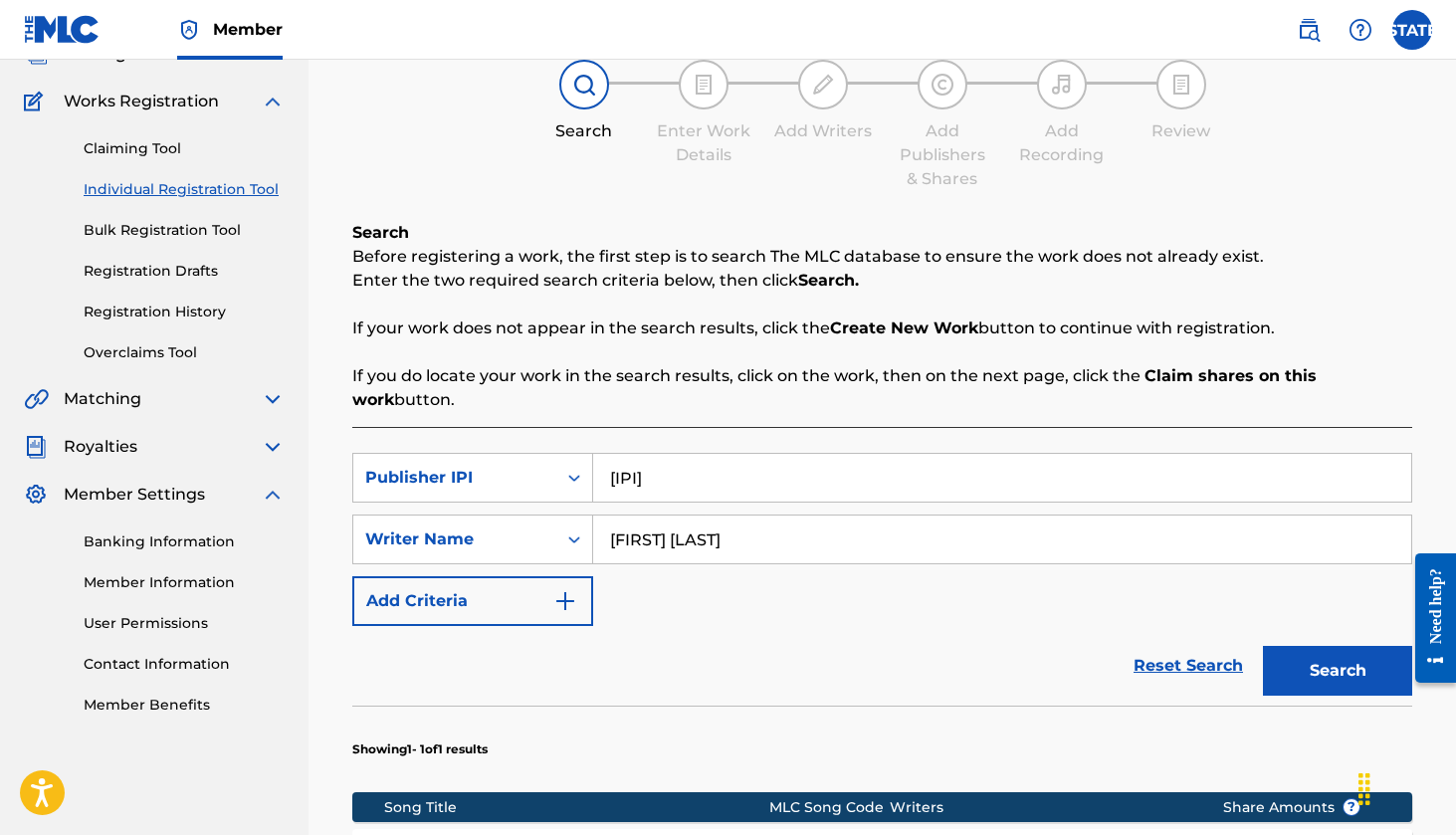 click on "[FIRST] [LAST]" at bounding box center [1002, 539] 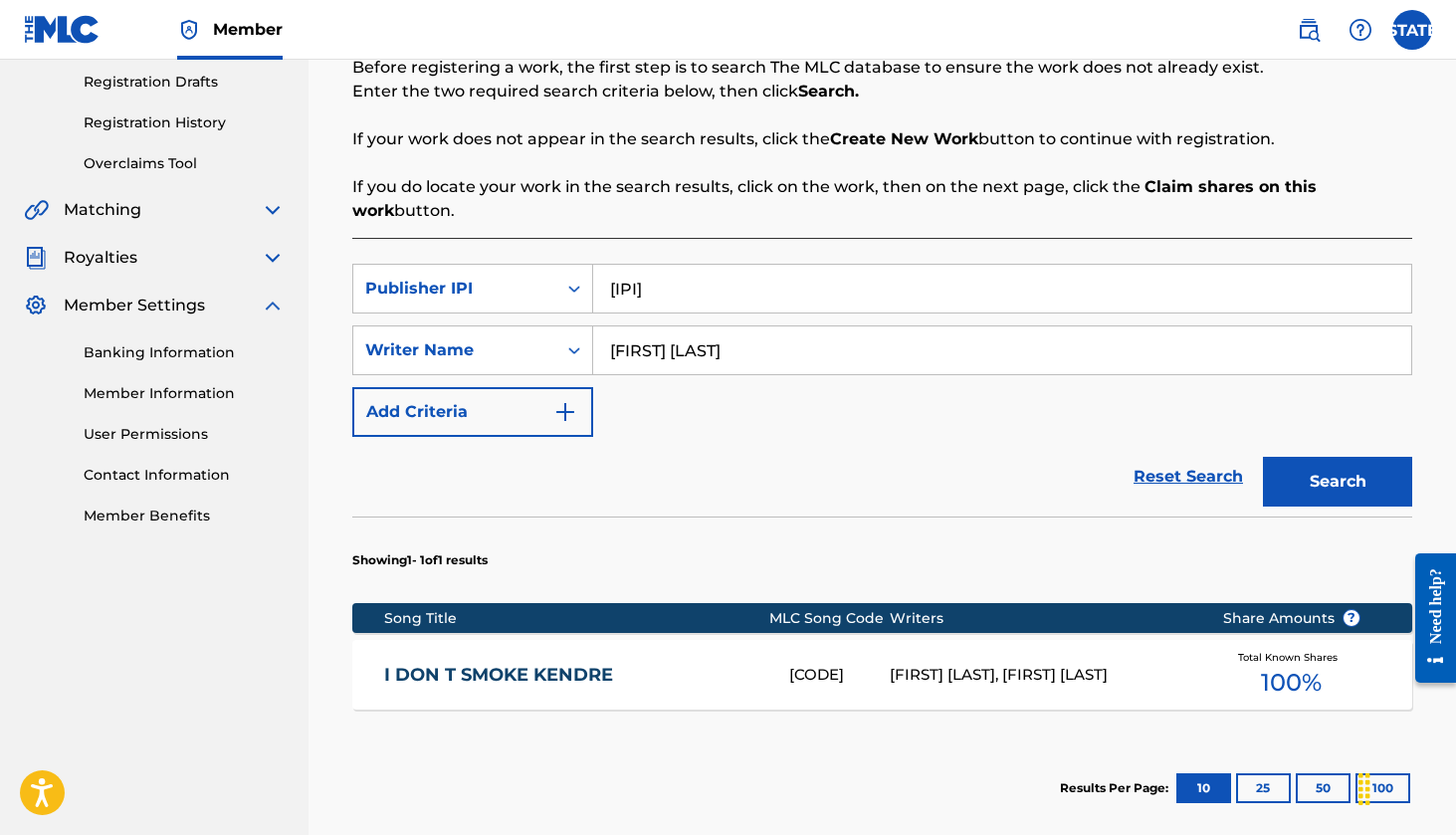 scroll, scrollTop: 331, scrollLeft: 0, axis: vertical 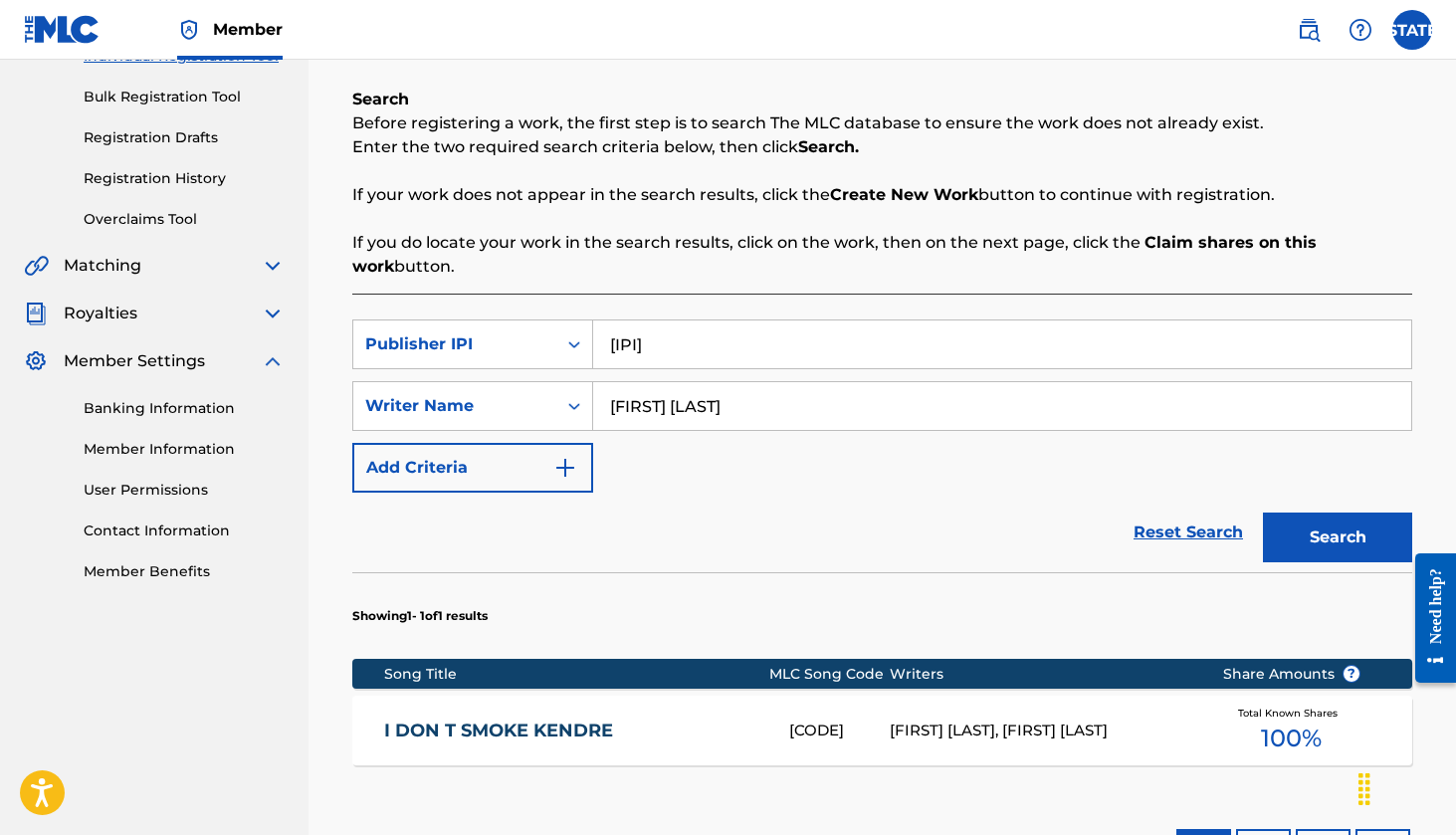 click on "[FIRST] [LAST], [FIRST] [LAST]" at bounding box center (1041, 731) 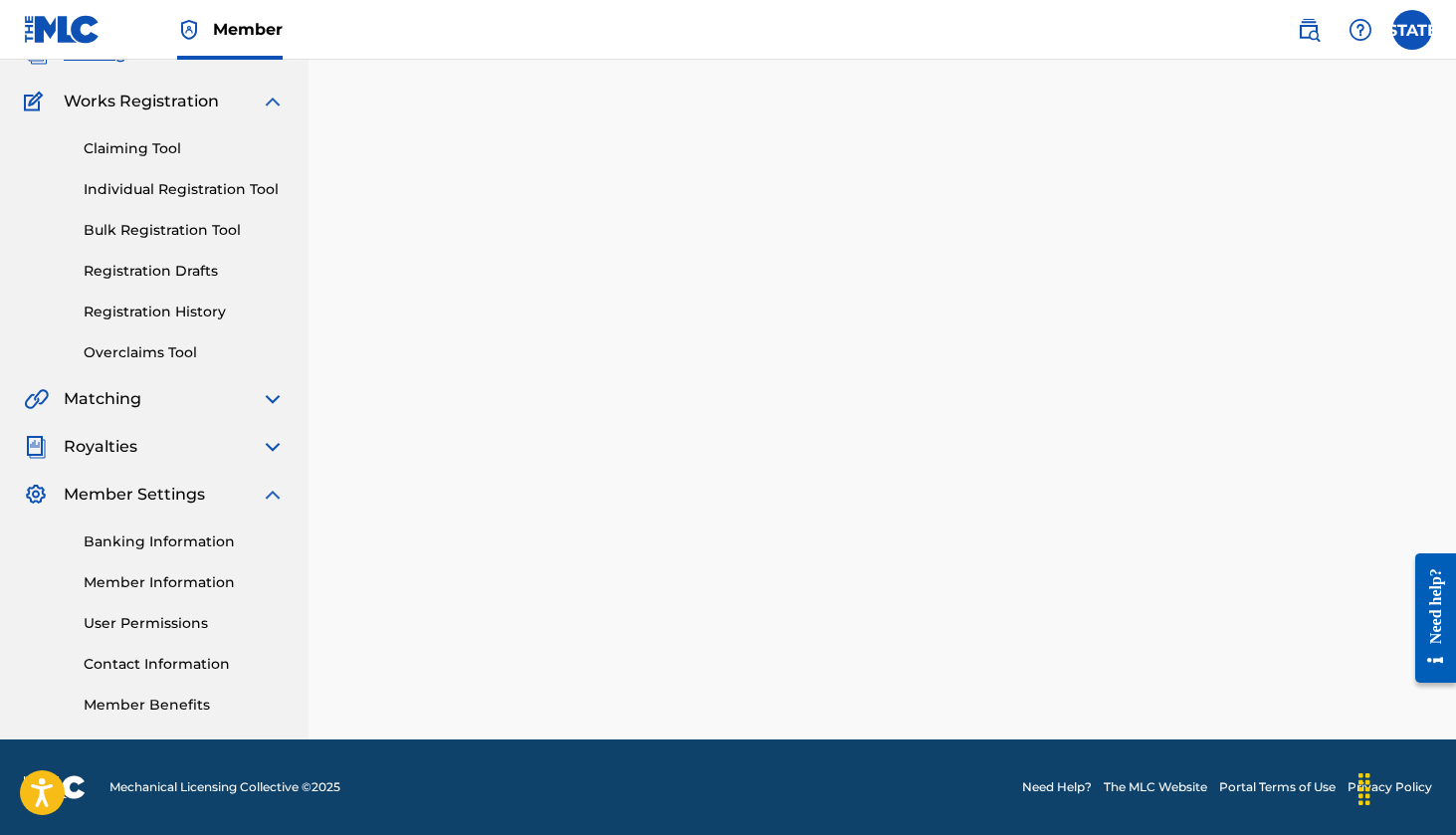 scroll, scrollTop: 0, scrollLeft: 0, axis: both 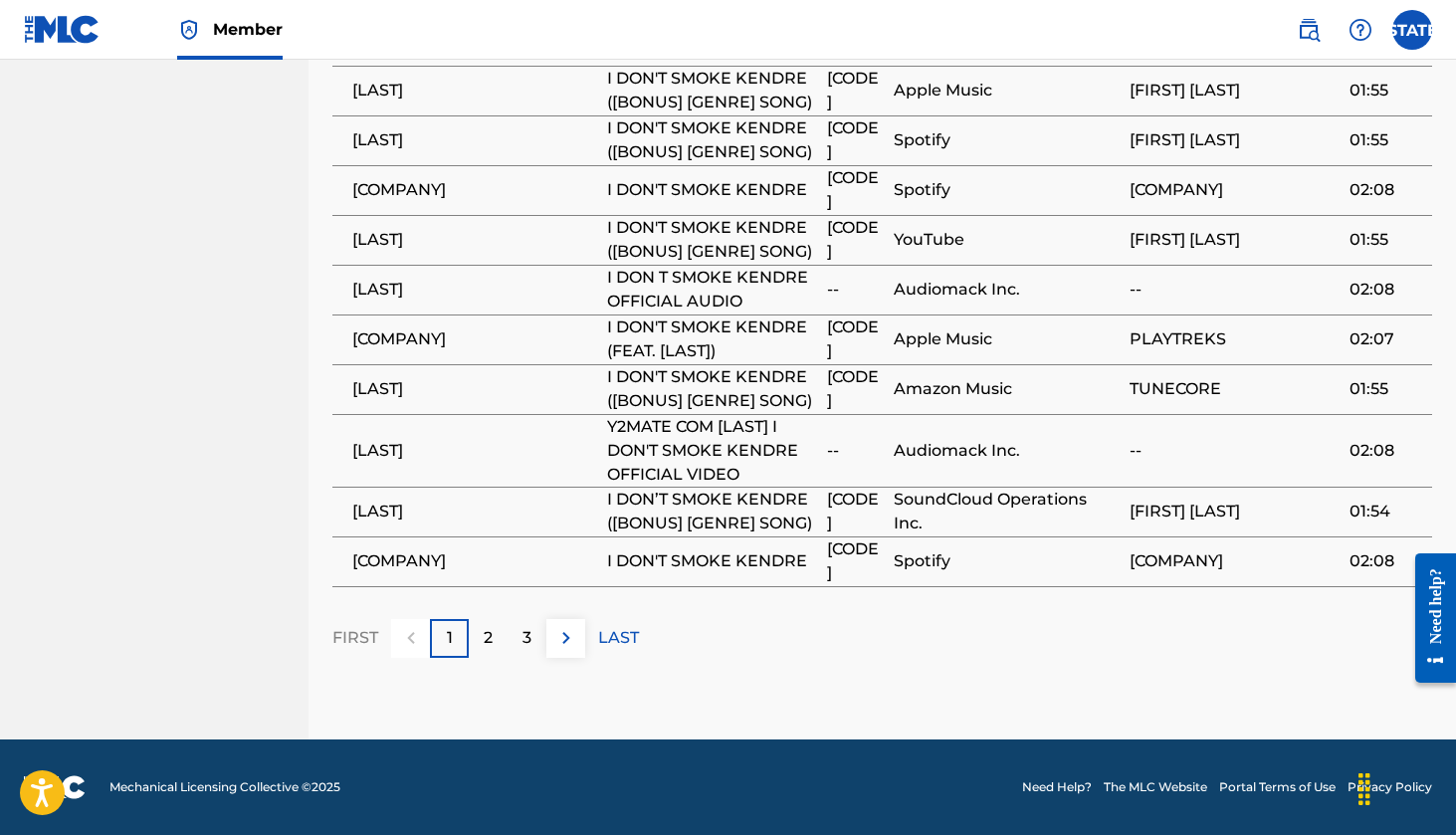 click on "LAST" at bounding box center [618, 638] 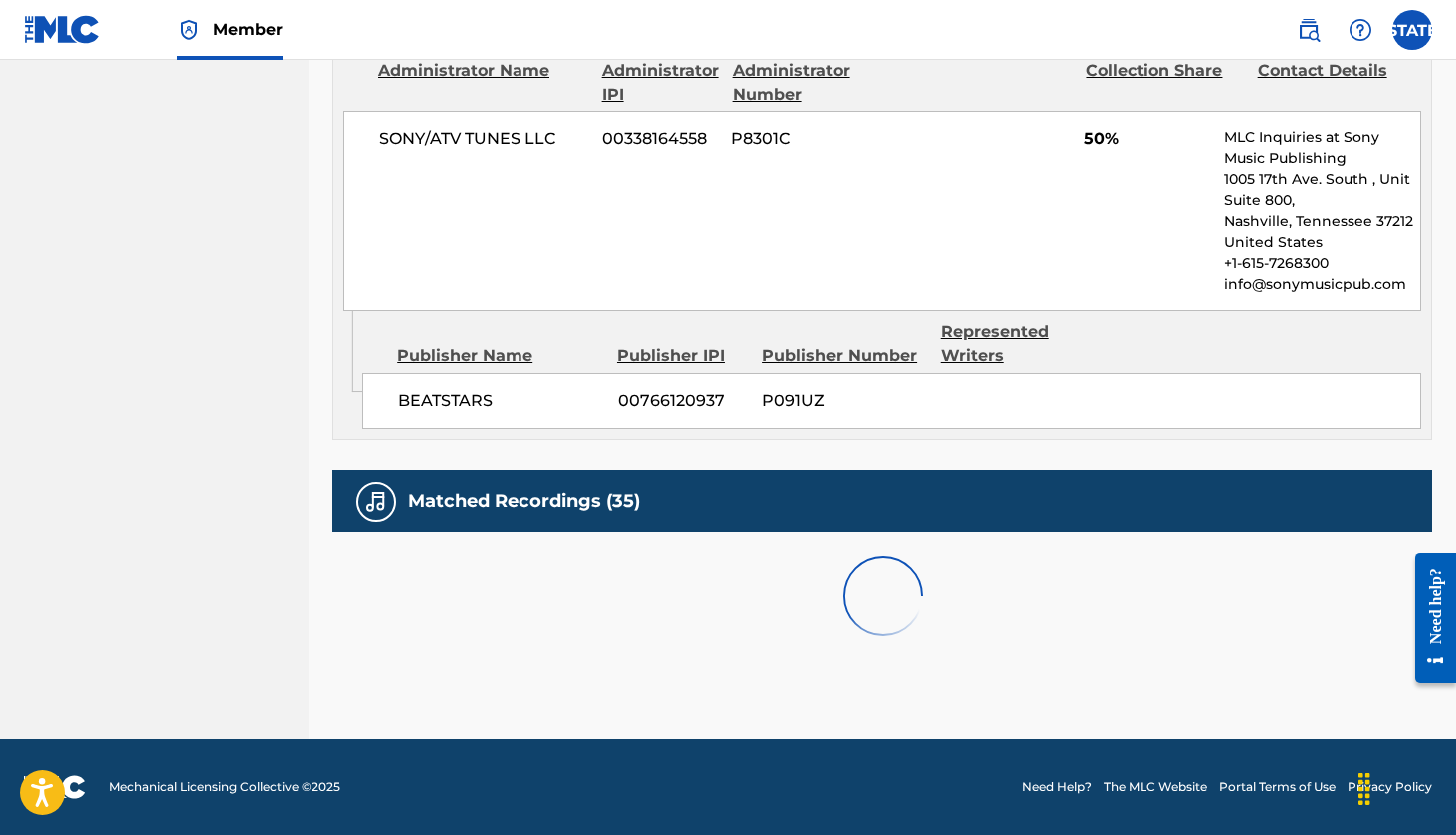 scroll, scrollTop: 1491, scrollLeft: 0, axis: vertical 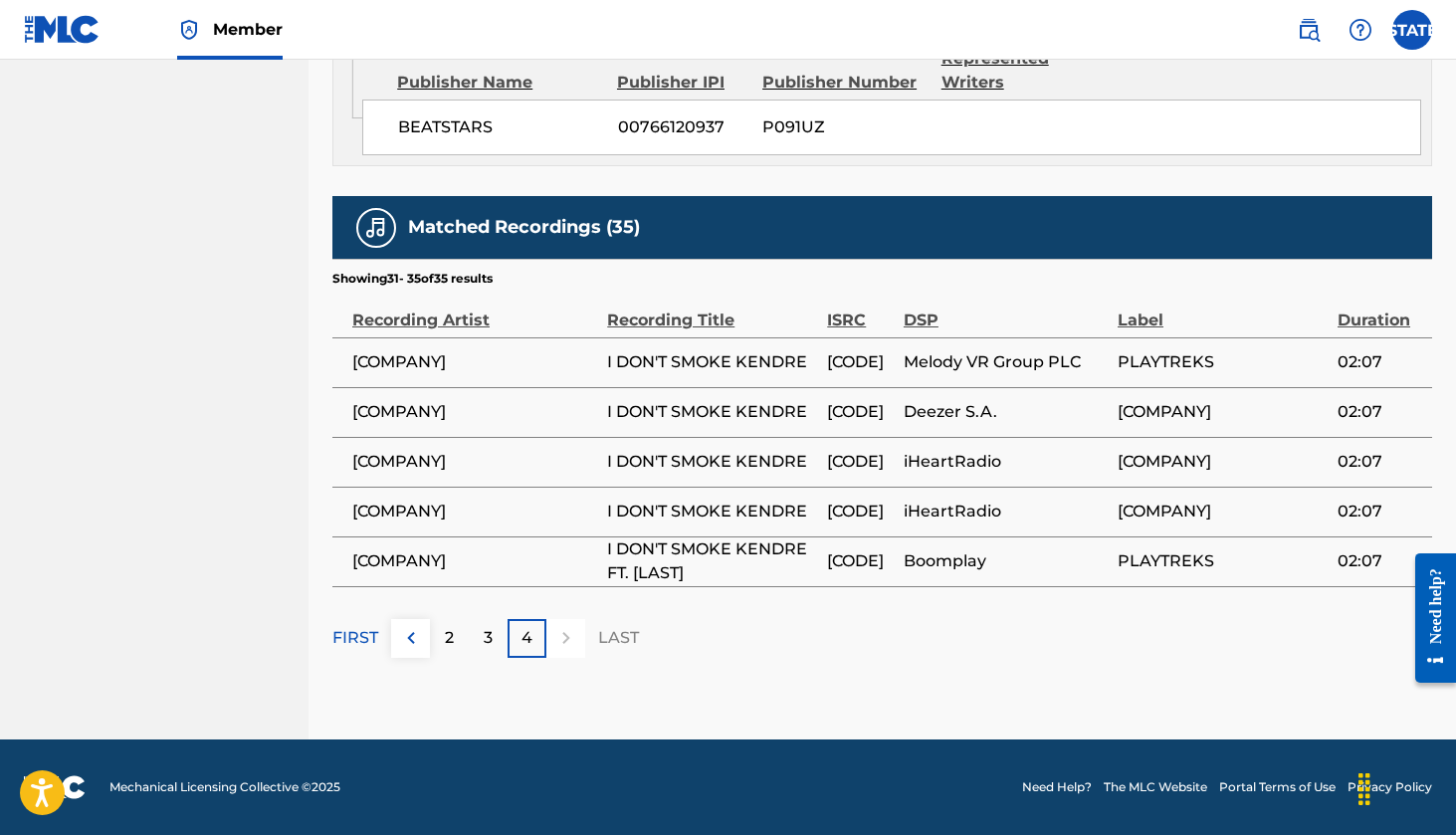 click at bounding box center (565, 638) 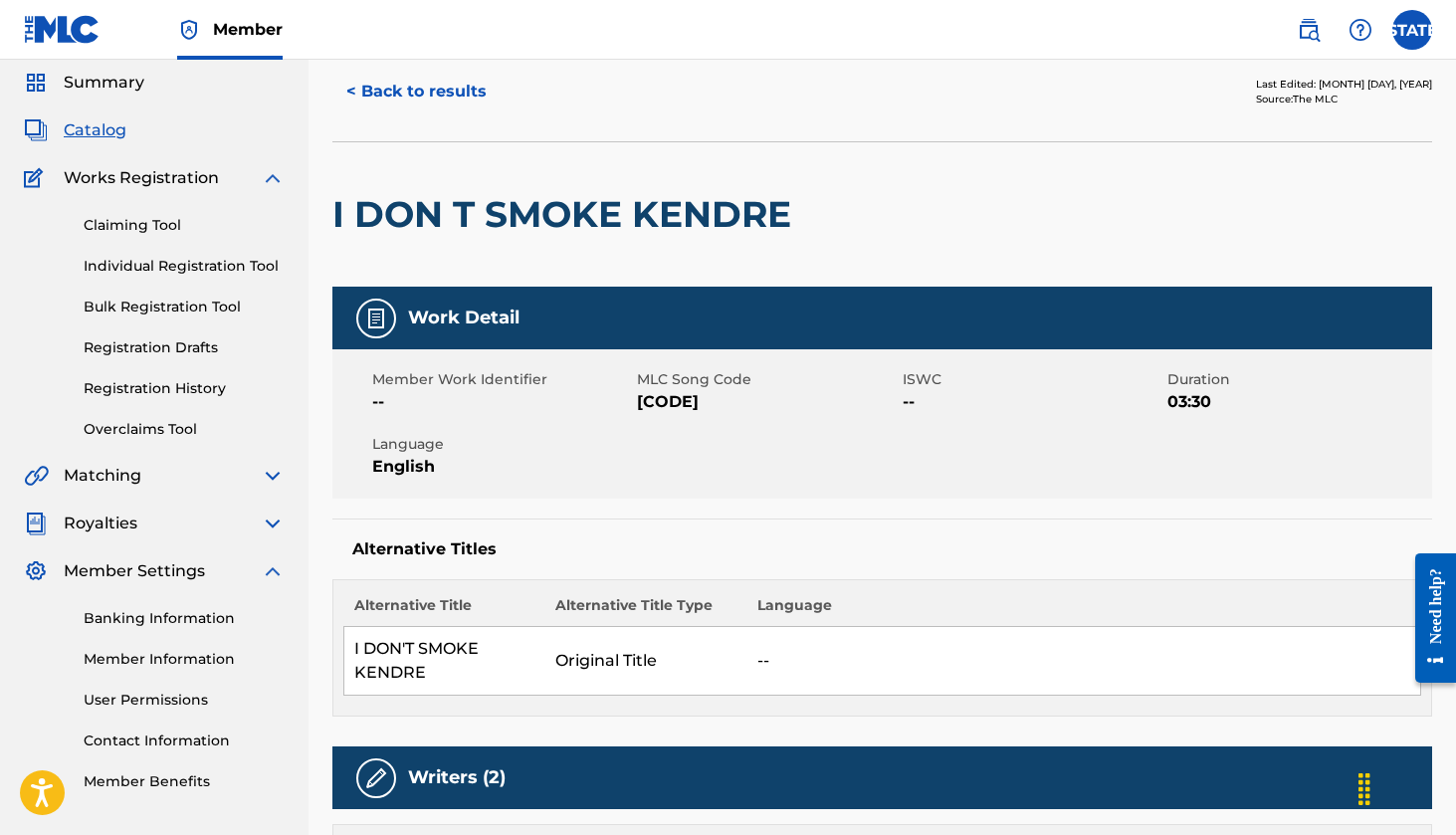 scroll, scrollTop: 0, scrollLeft: 0, axis: both 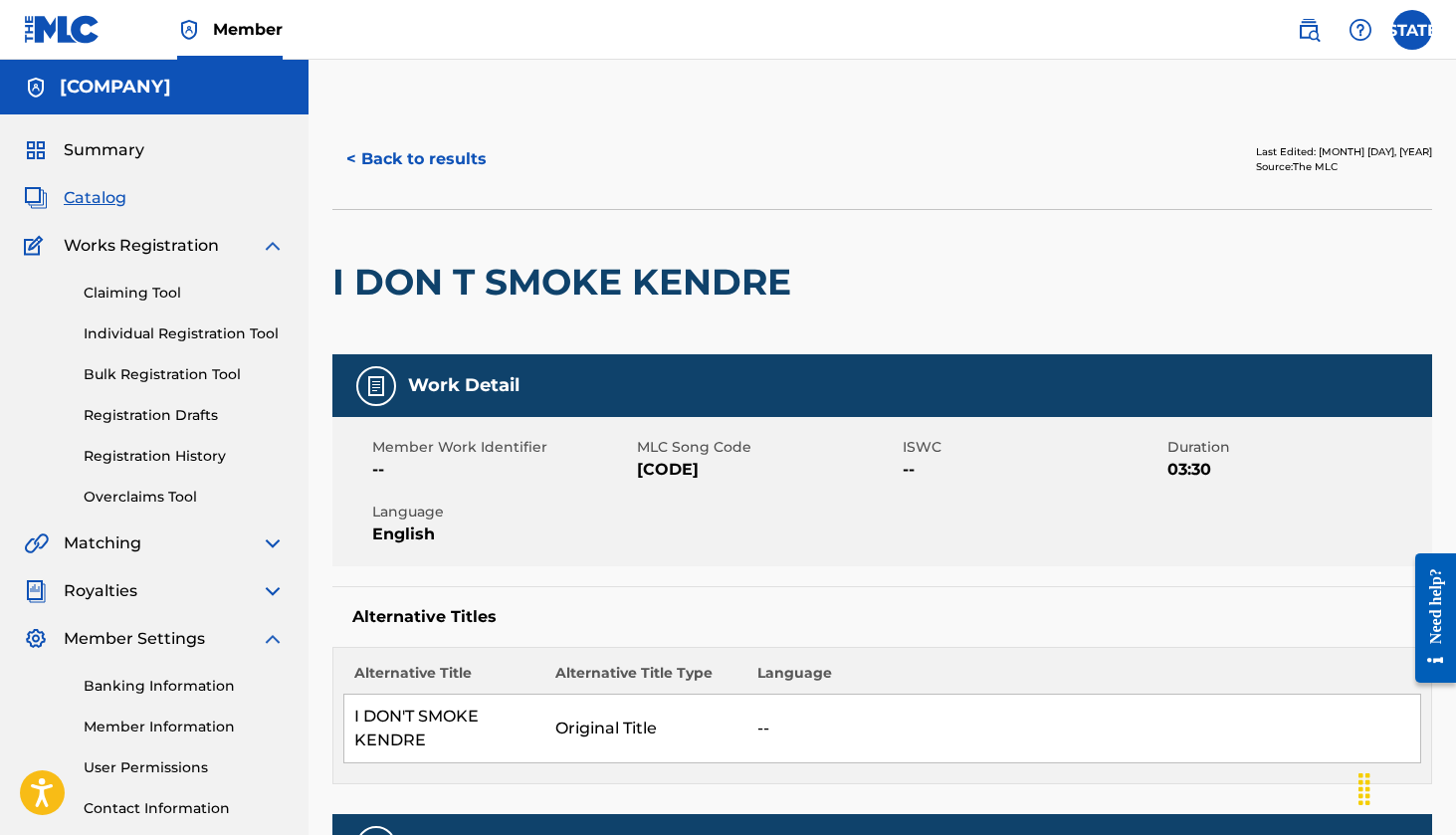 click on "< Back to results" at bounding box center (416, 159) 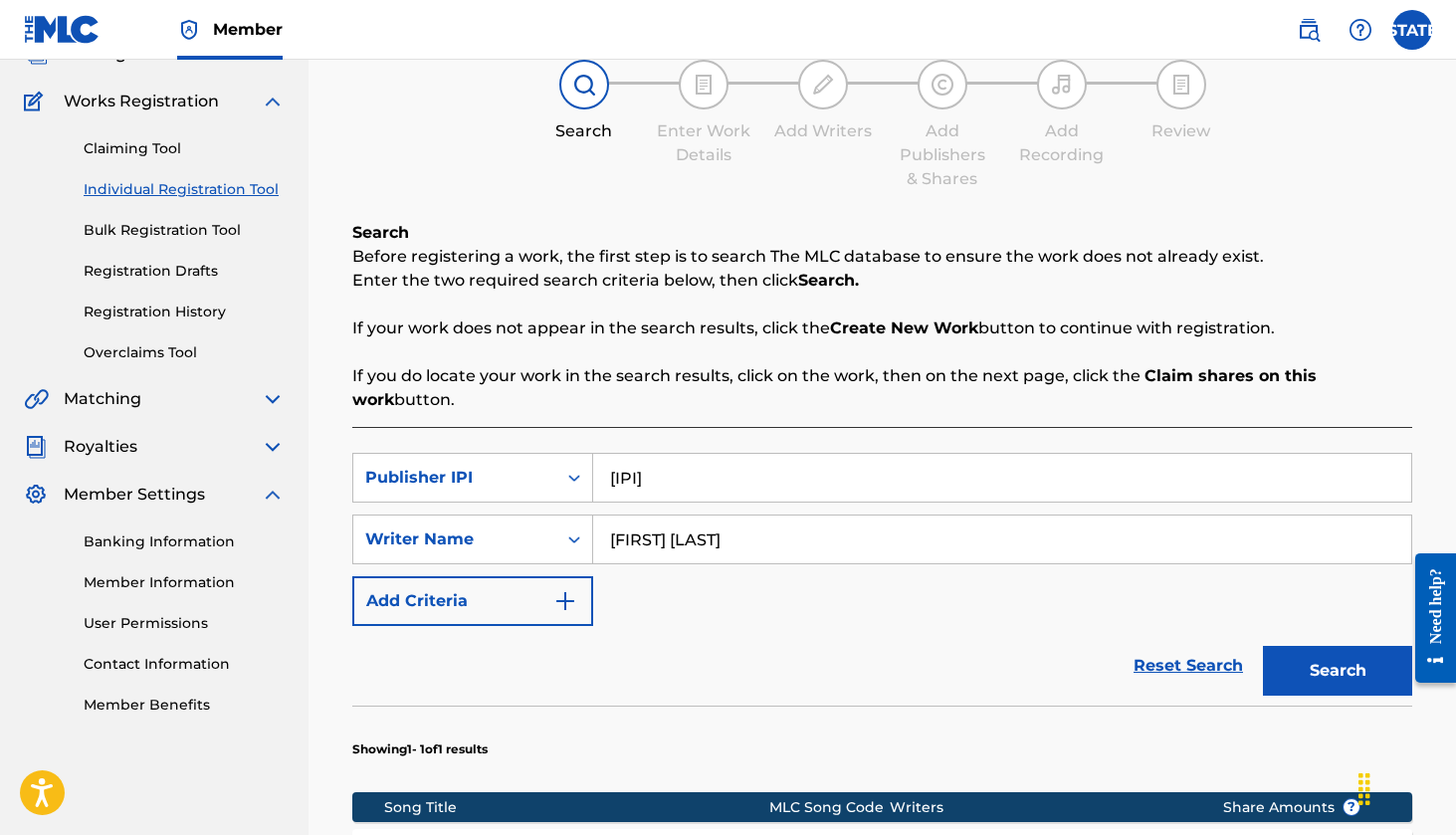 scroll, scrollTop: 141, scrollLeft: 0, axis: vertical 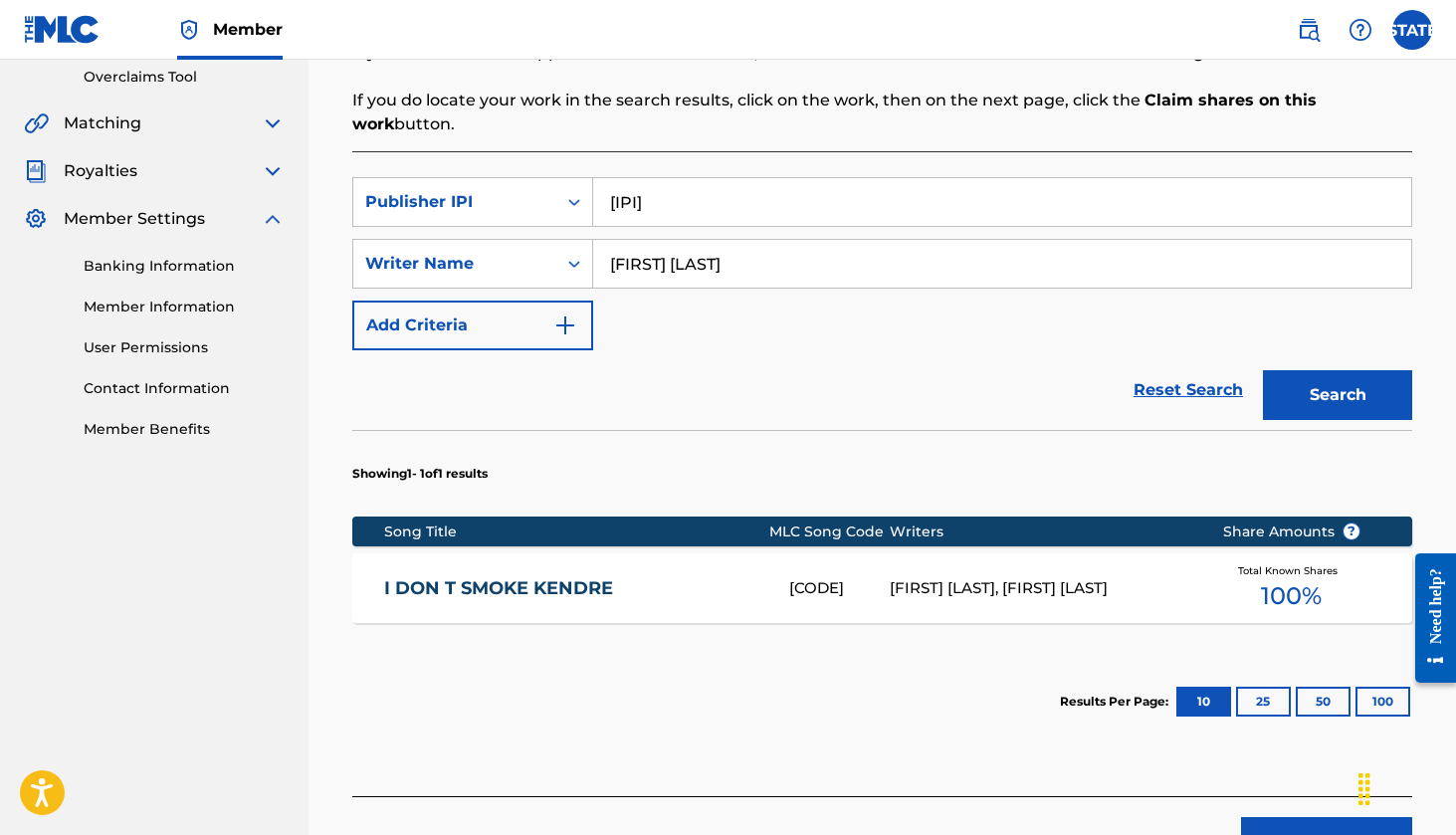 click on "25" at bounding box center [1263, 702] 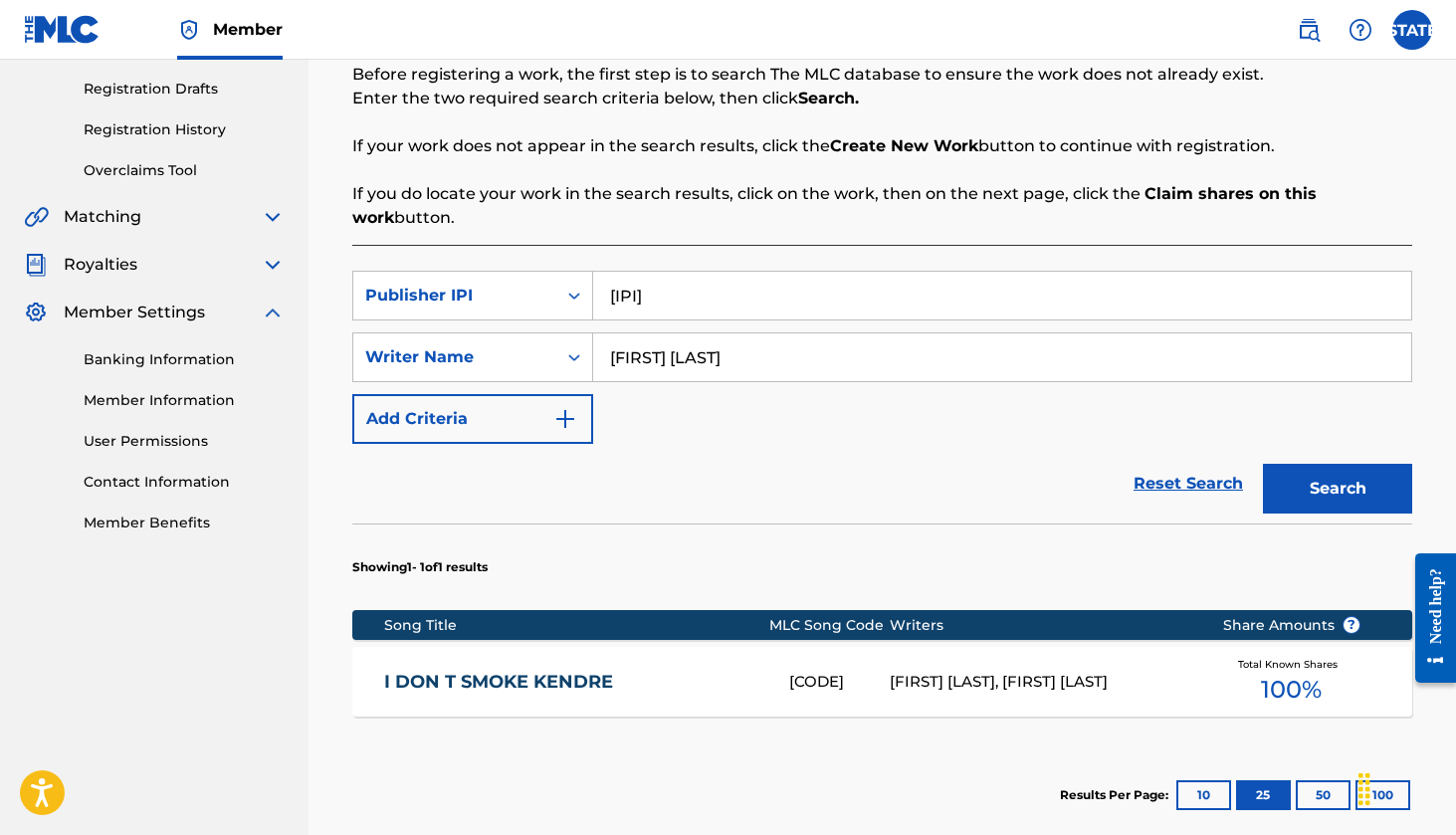 click on "50" at bounding box center (1323, 795) 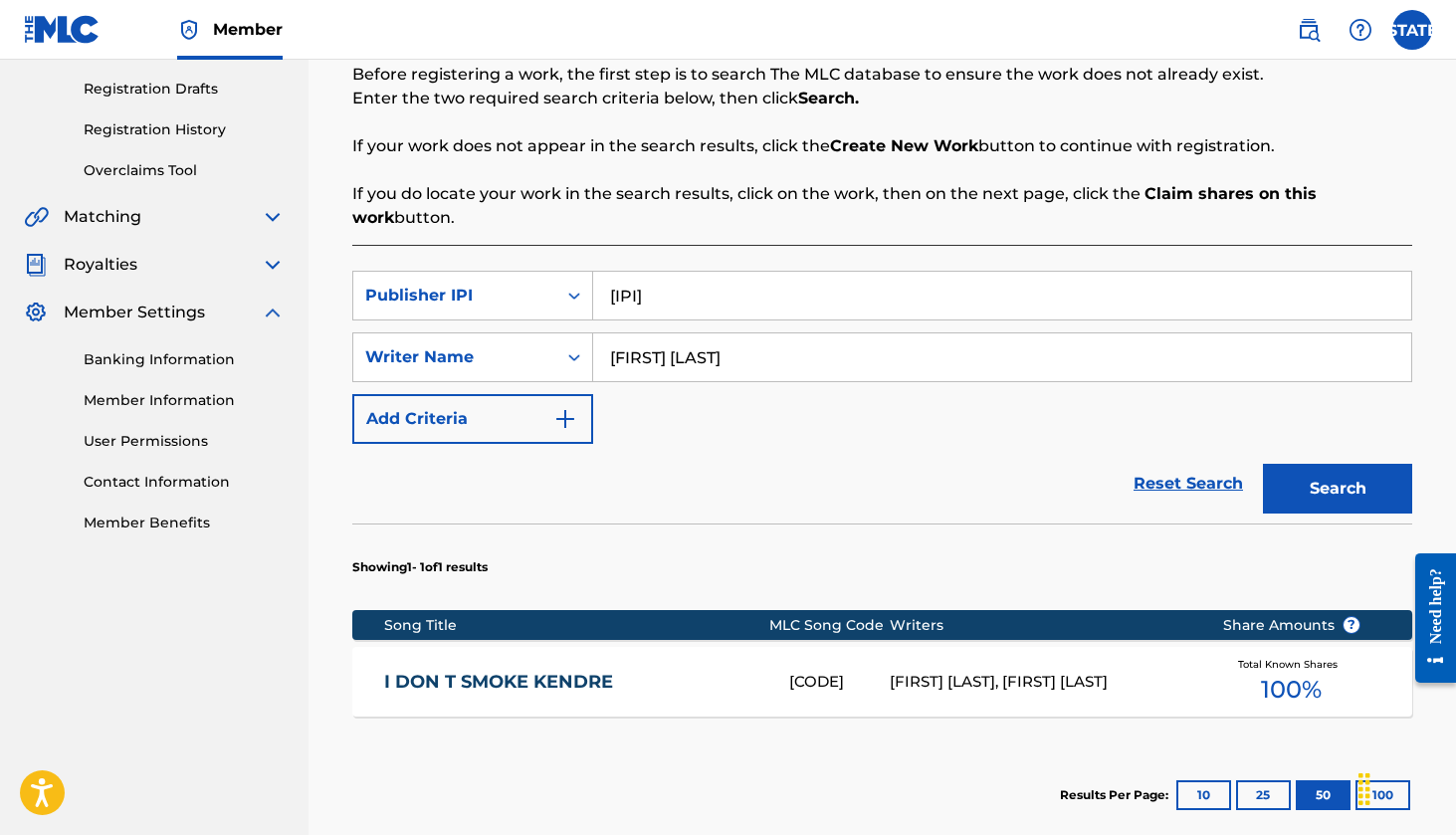 click on "100 %" at bounding box center [1291, 690] 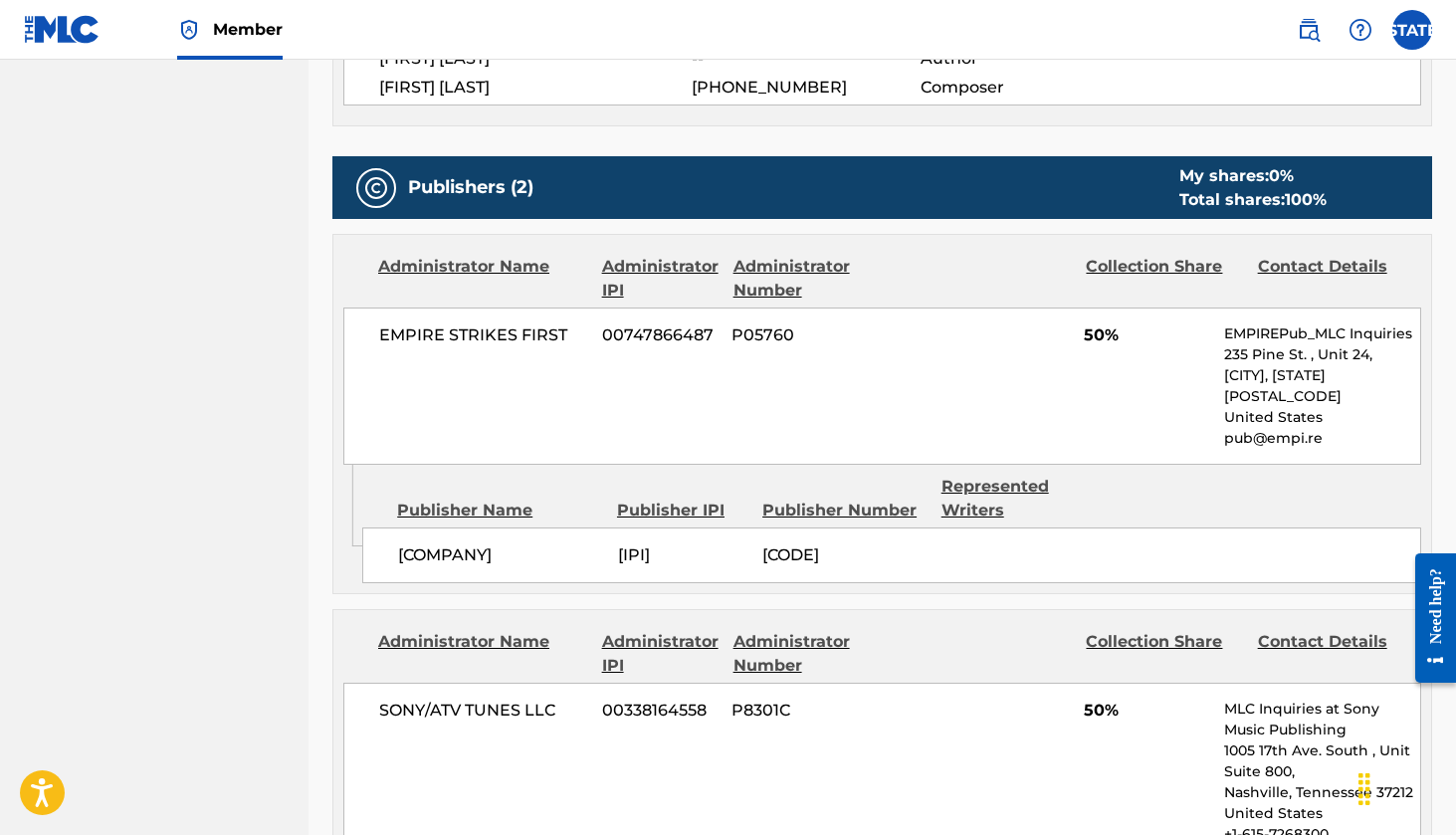 scroll, scrollTop: 856, scrollLeft: 0, axis: vertical 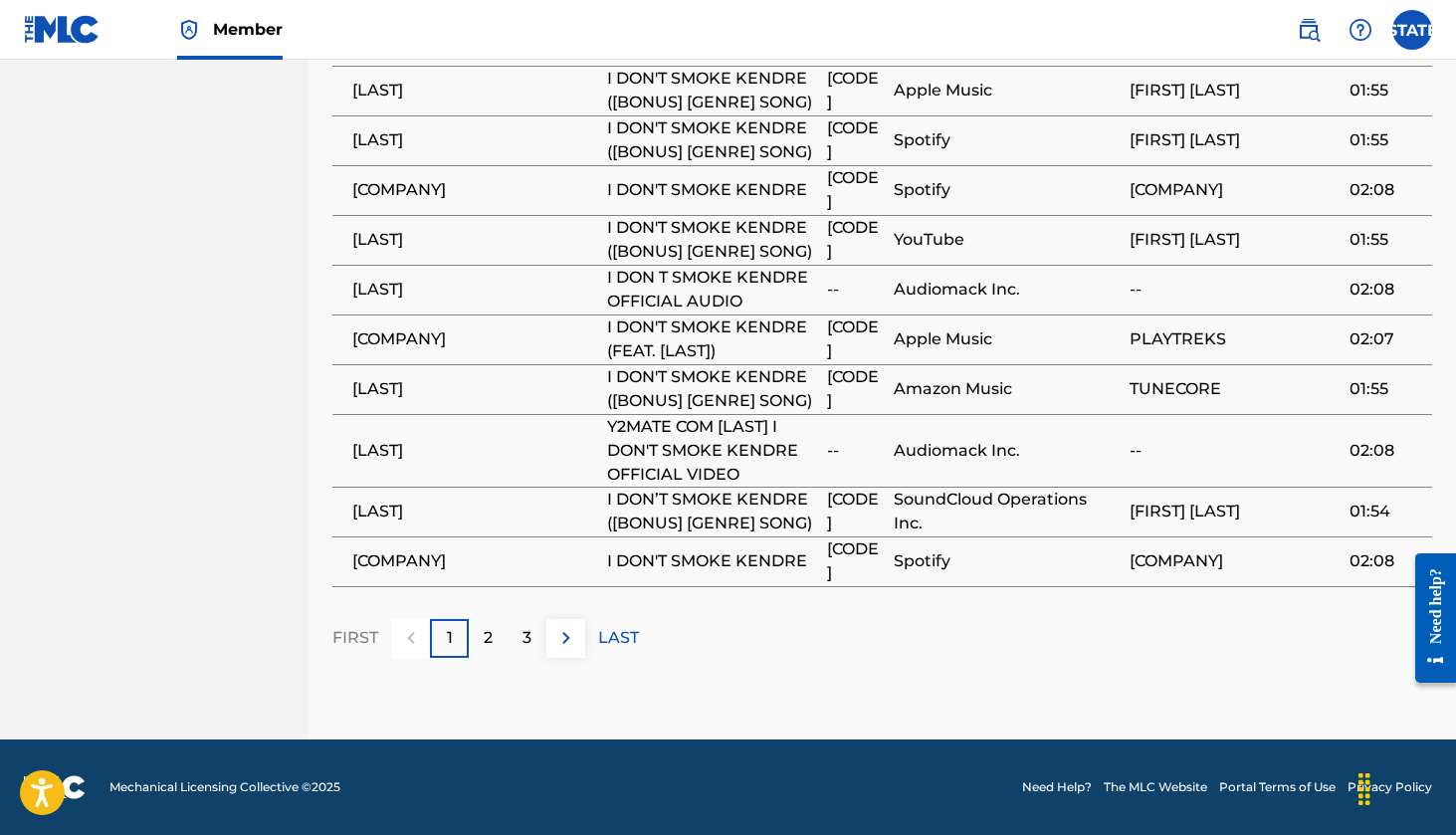 click on "LAST" at bounding box center [618, 638] 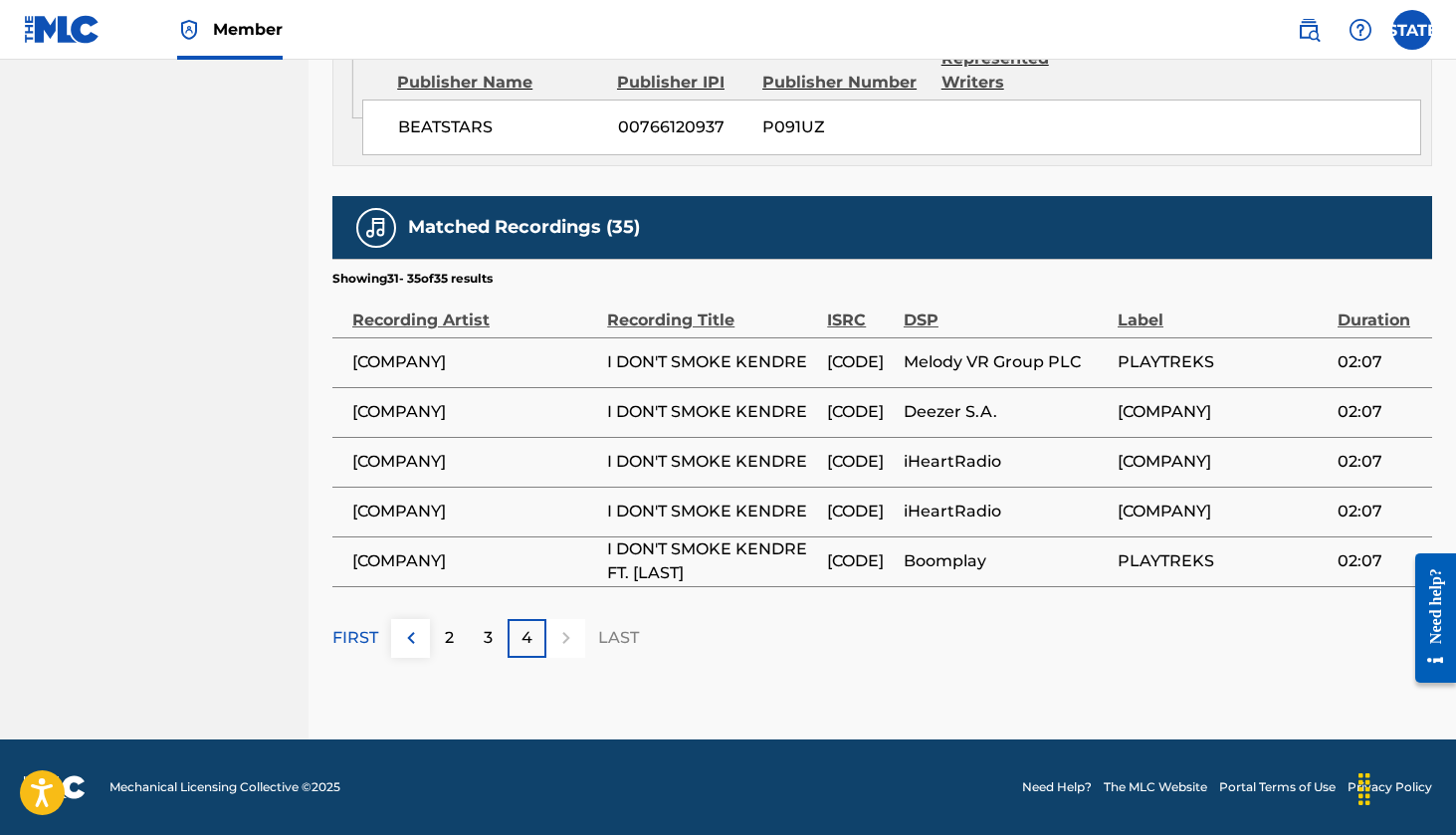 scroll, scrollTop: 1765, scrollLeft: 0, axis: vertical 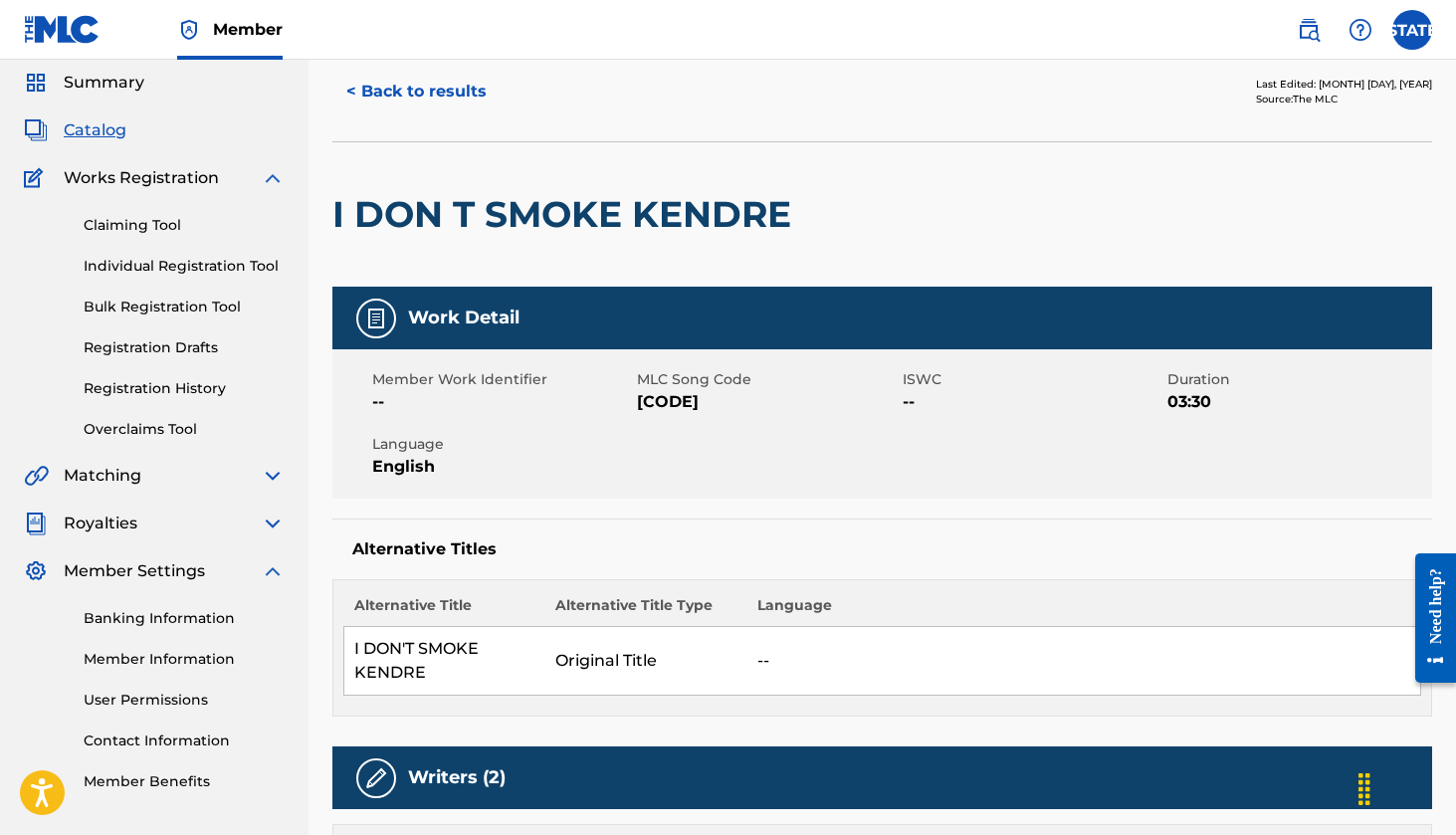 click on "< Back to results" at bounding box center [416, 92] 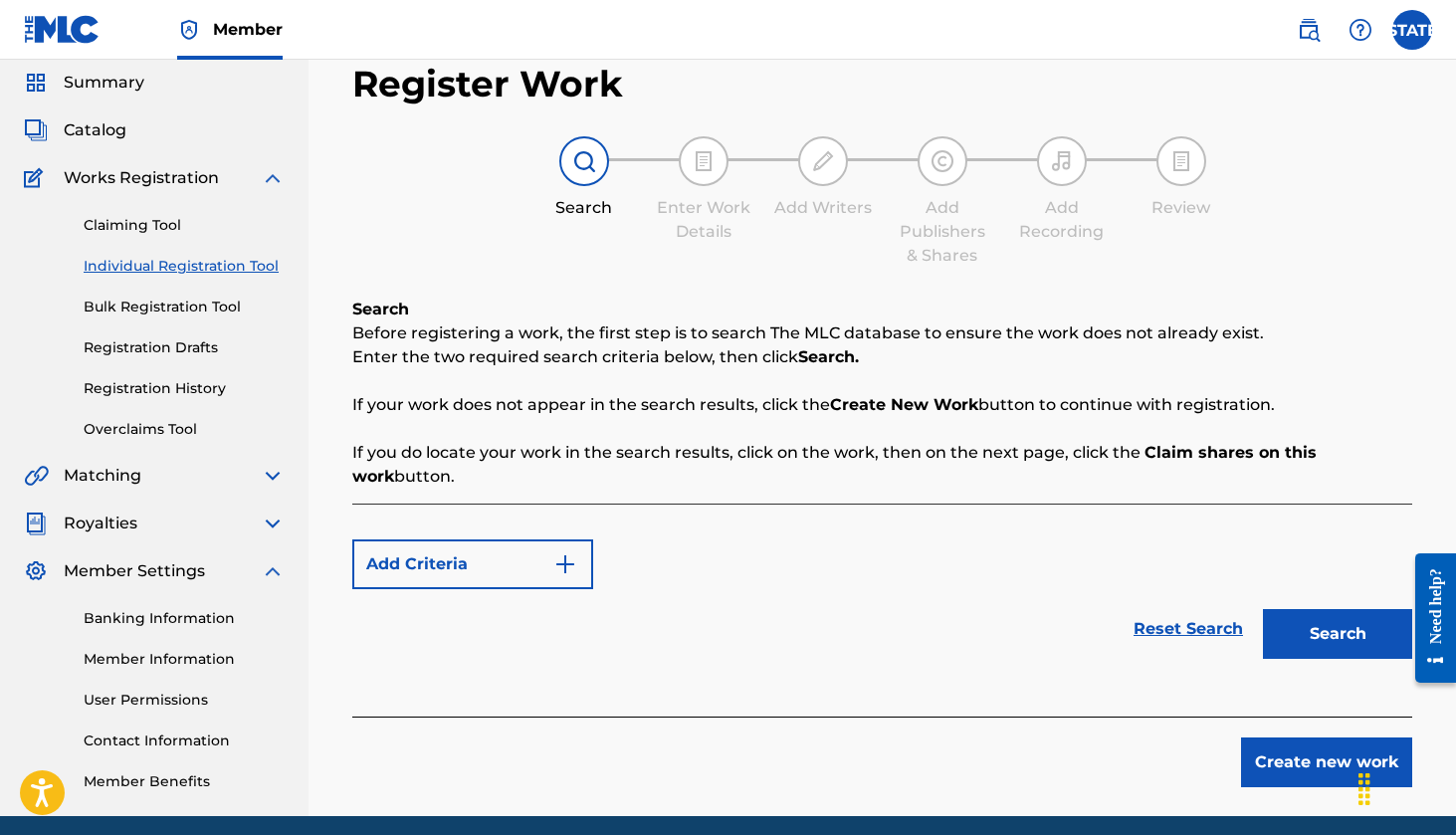 scroll, scrollTop: 144, scrollLeft: 0, axis: vertical 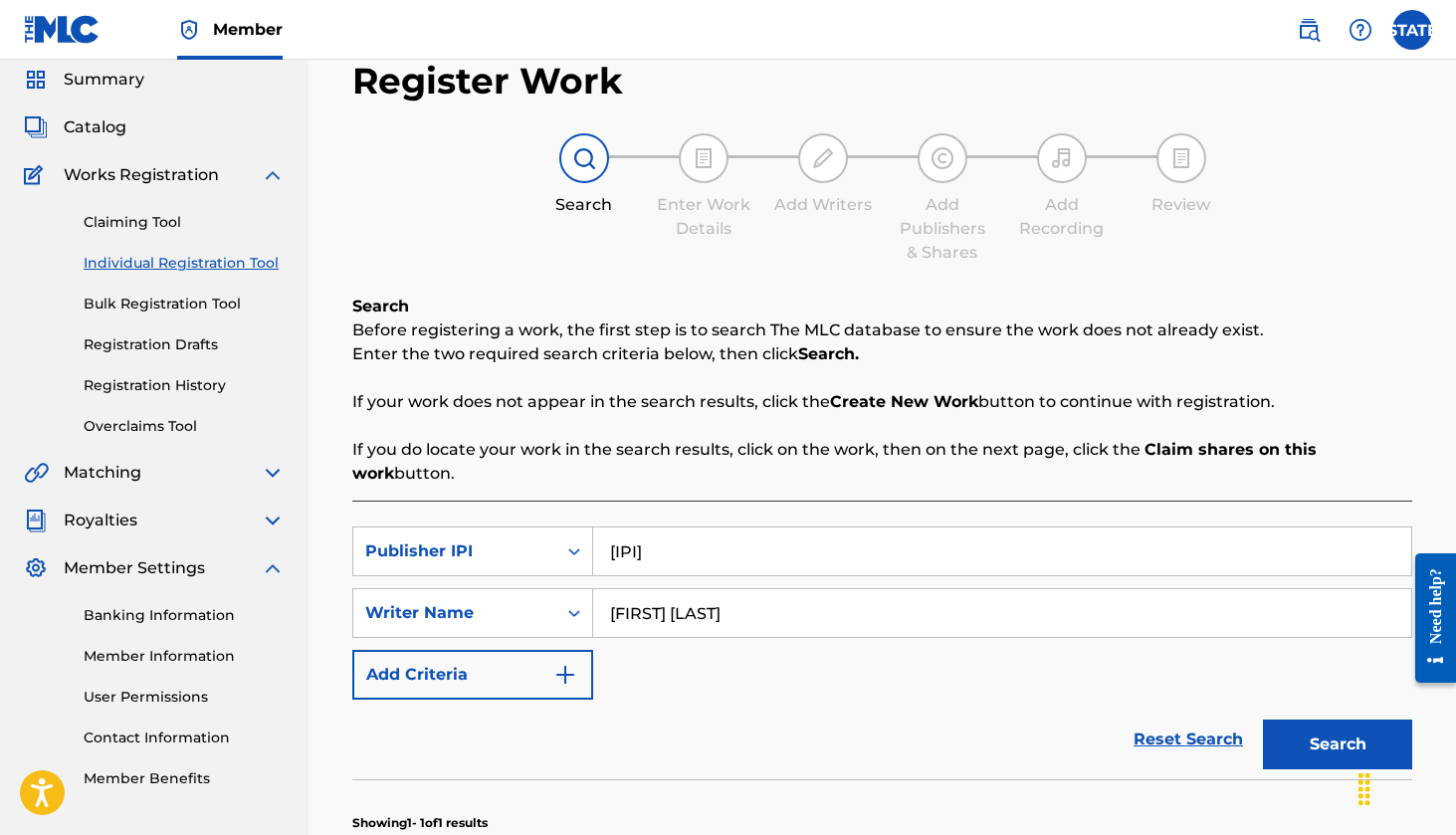 click on "Claiming Tool" at bounding box center (184, 222) 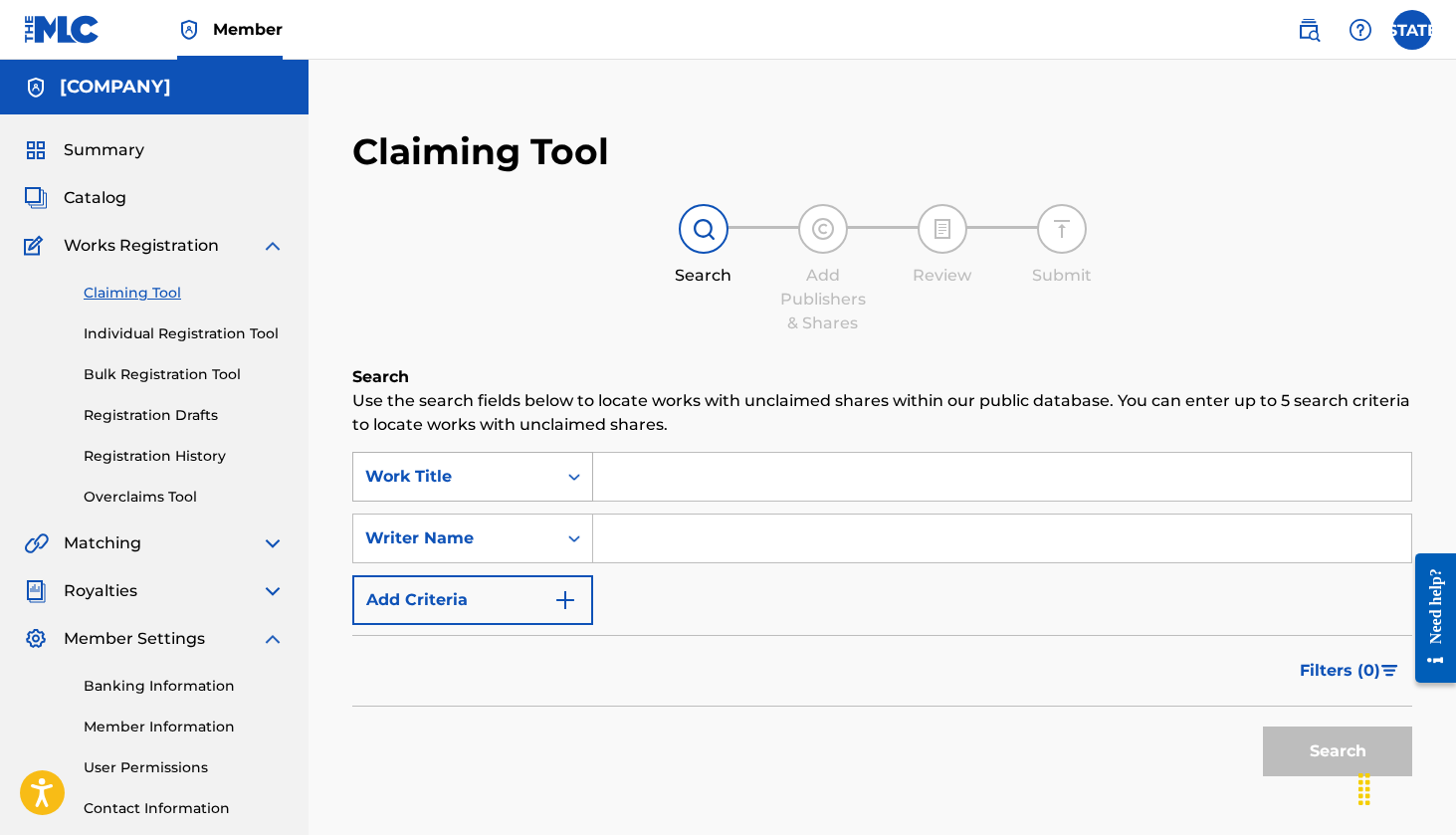click 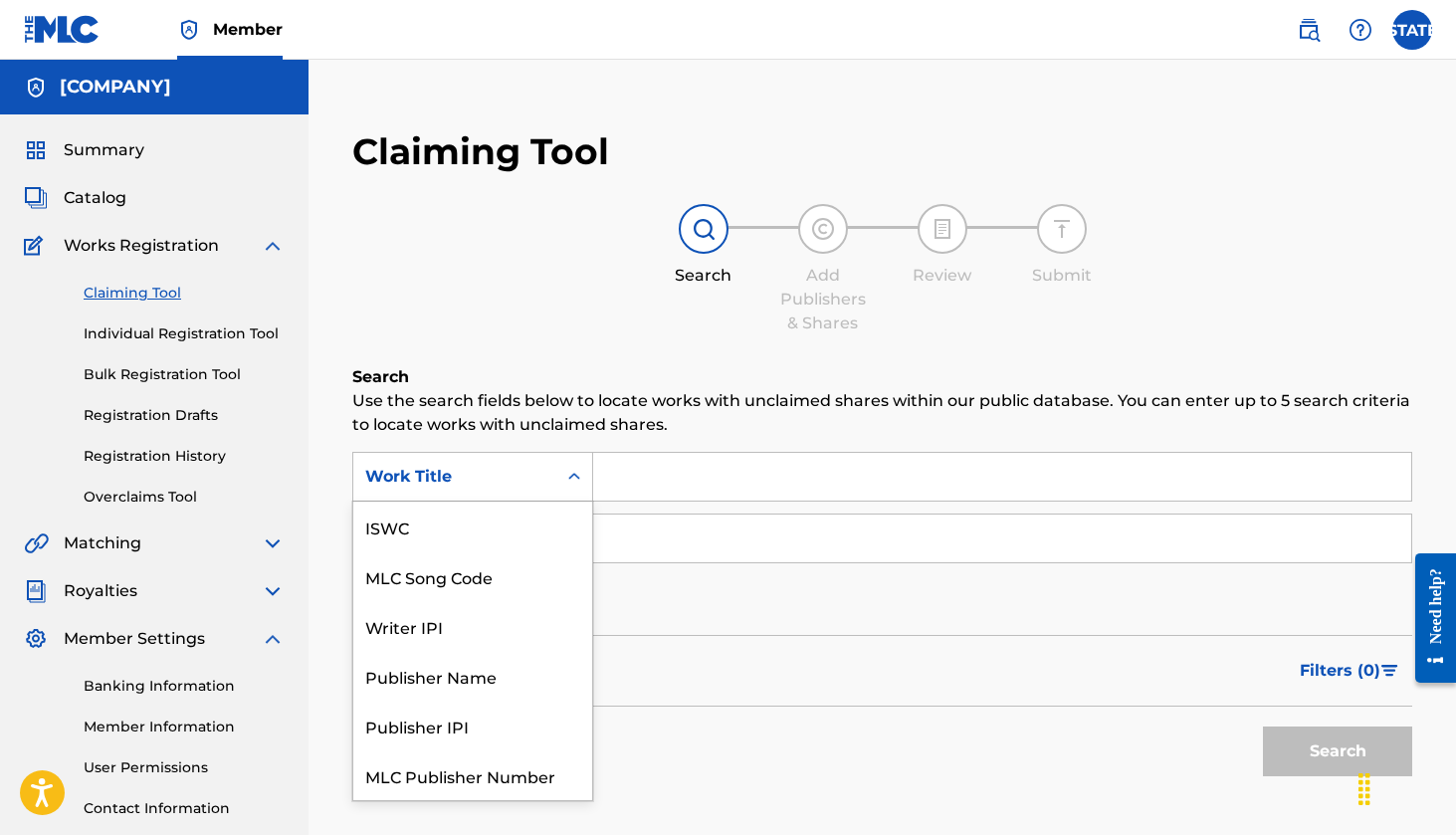 scroll, scrollTop: 50, scrollLeft: 0, axis: vertical 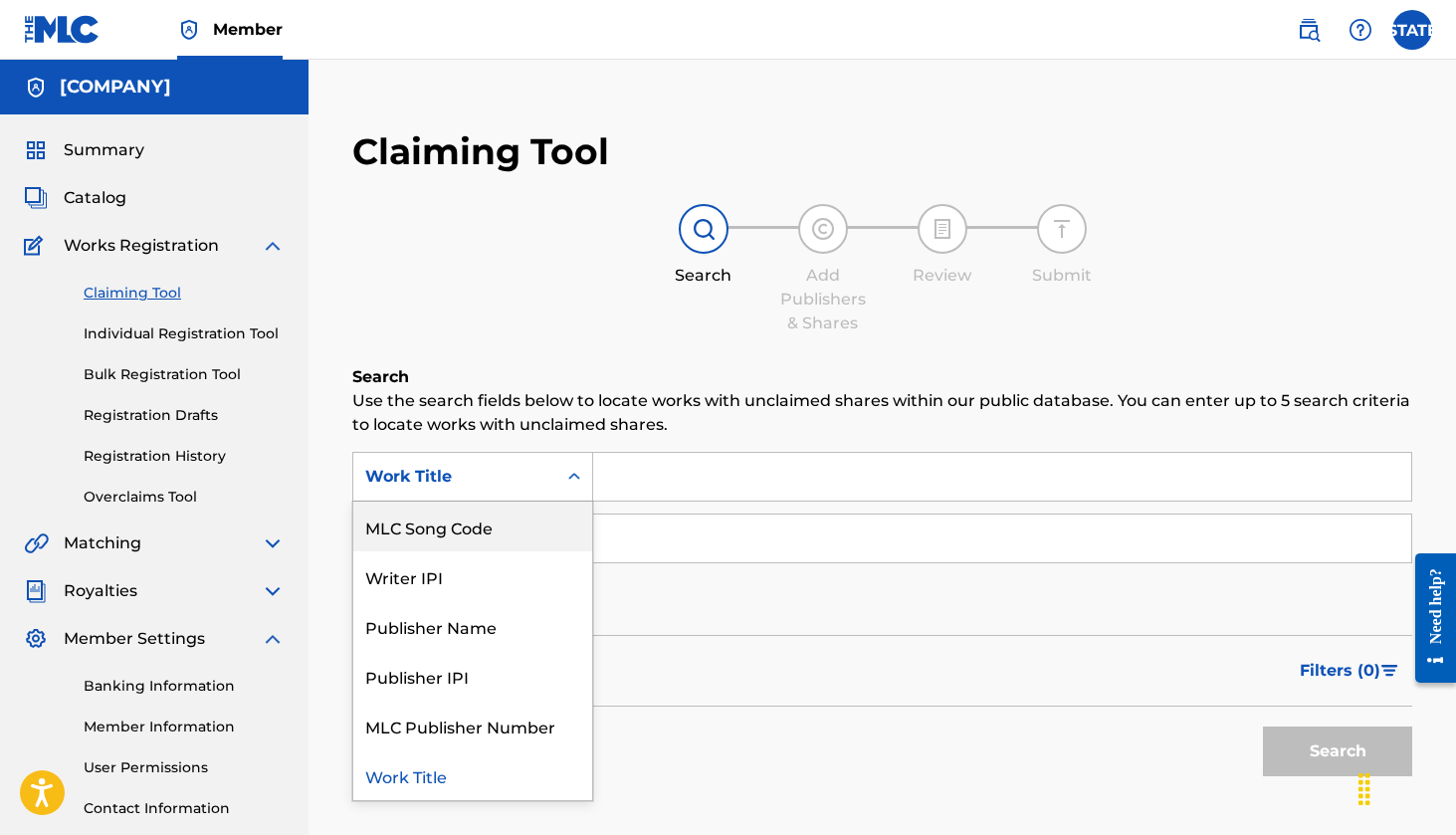 click on "MLC Song Code" at bounding box center (473, 526) 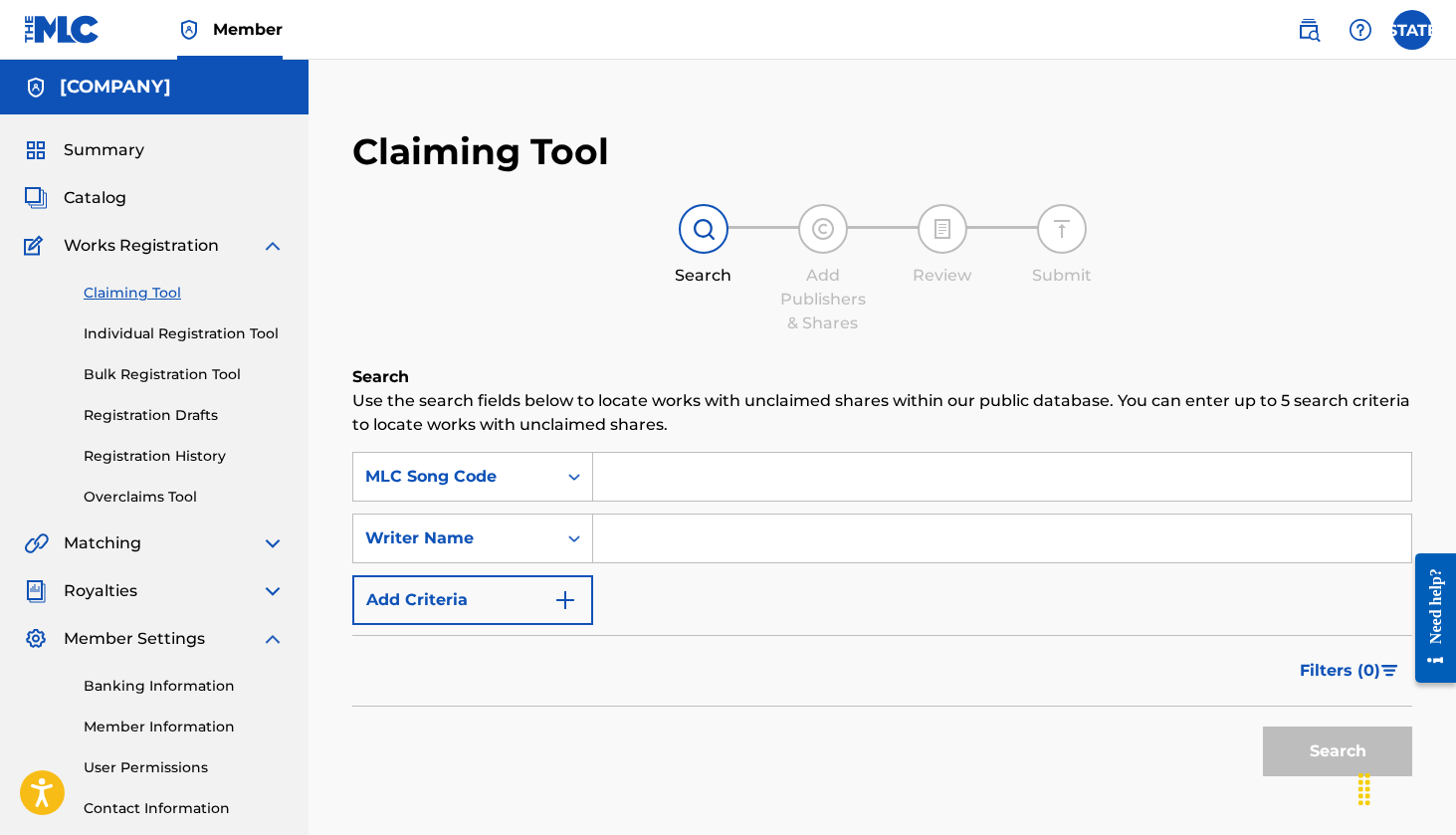 click at bounding box center [1002, 477] 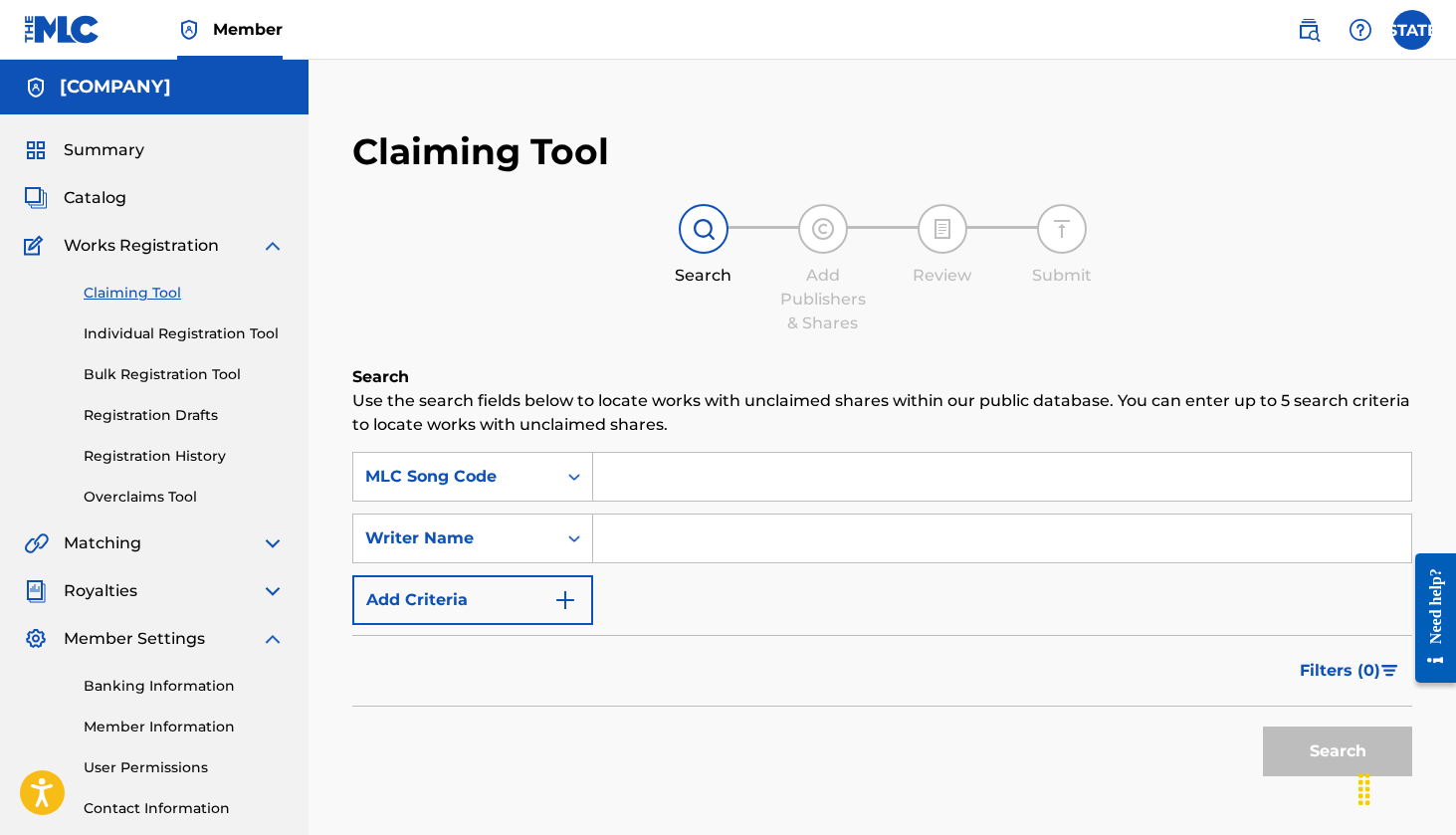paste on "[CODE]" 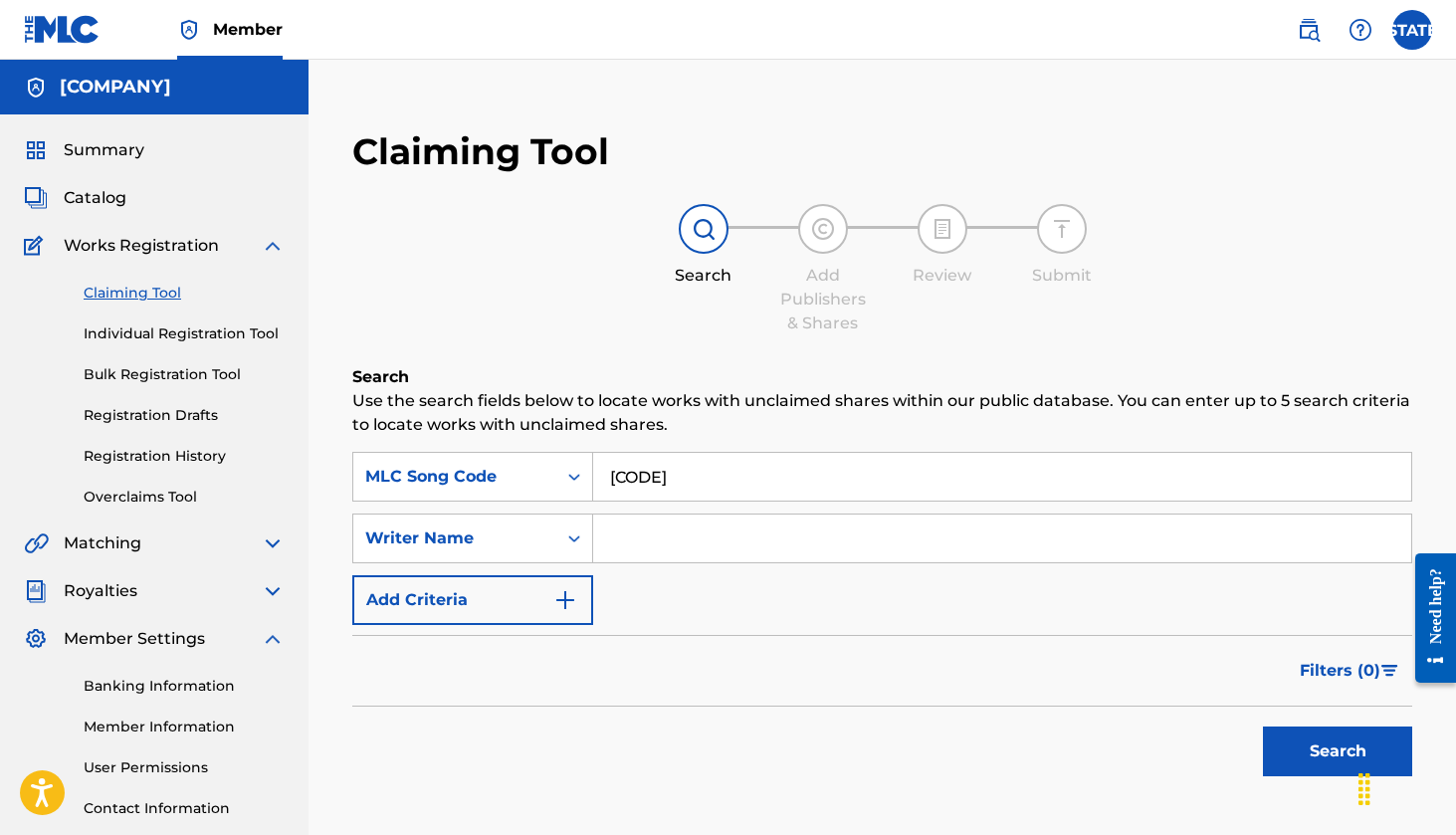 type on "[CODE]" 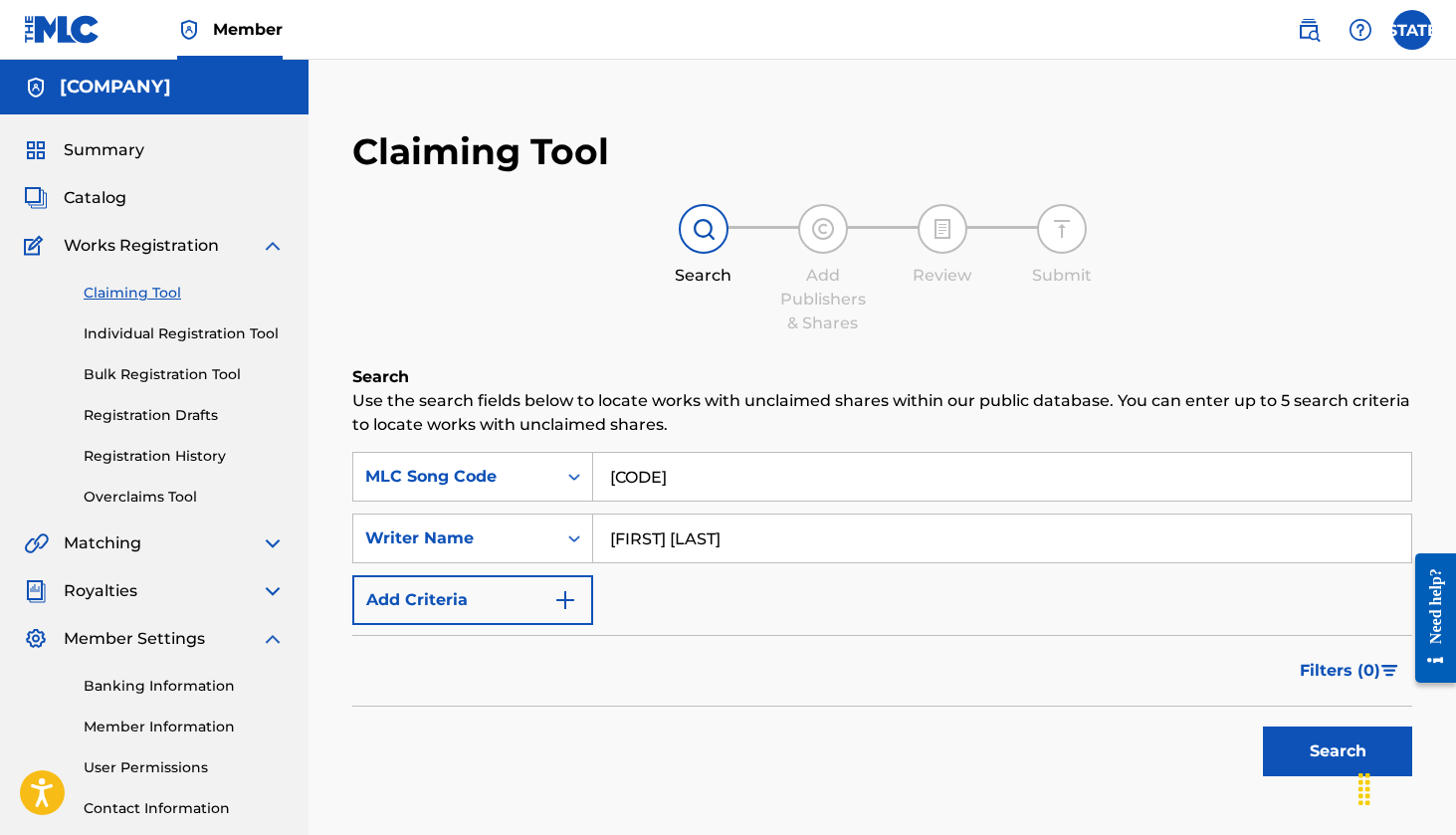 click on "Search" at bounding box center (1338, 751) 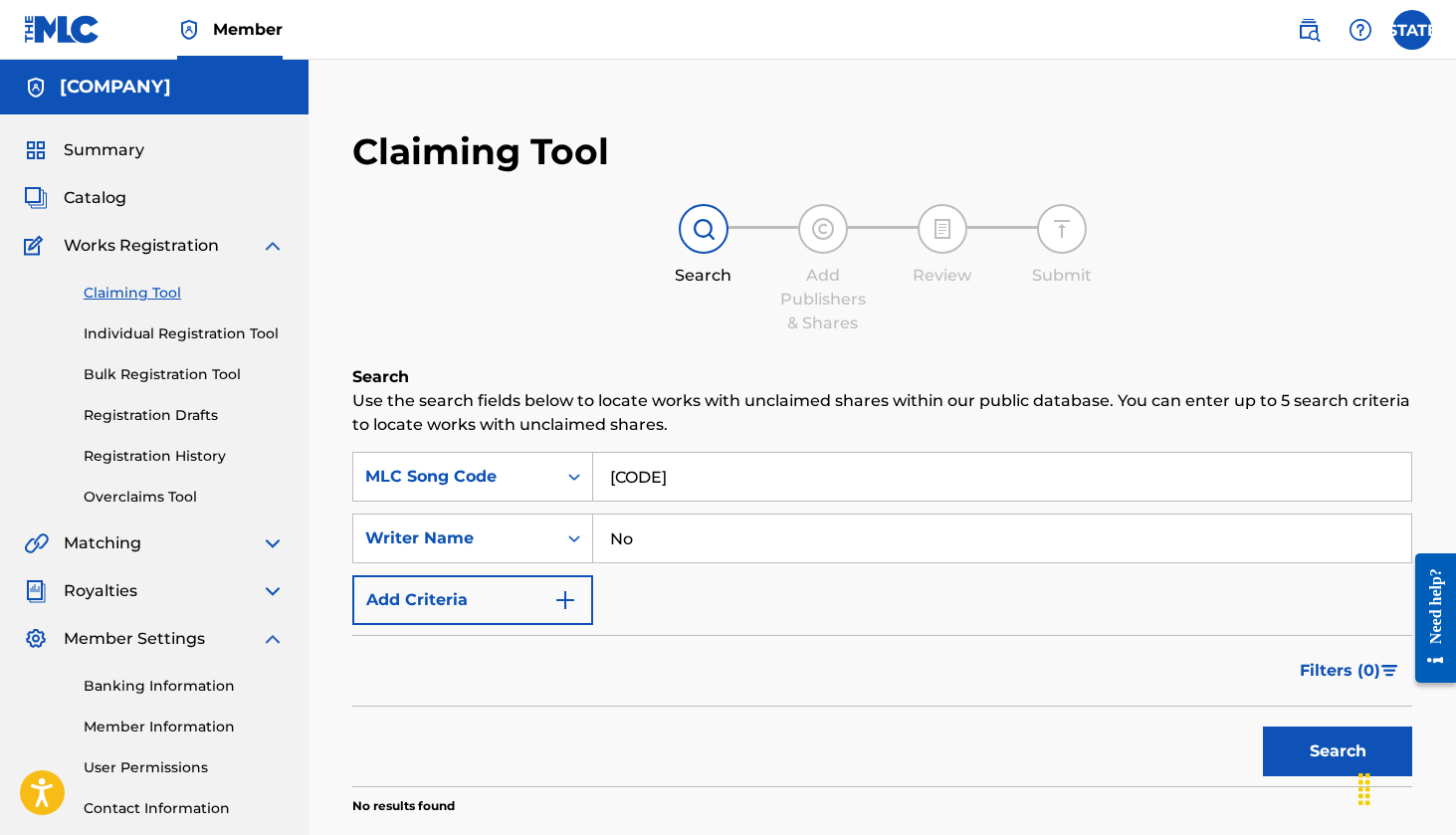 type on "N" 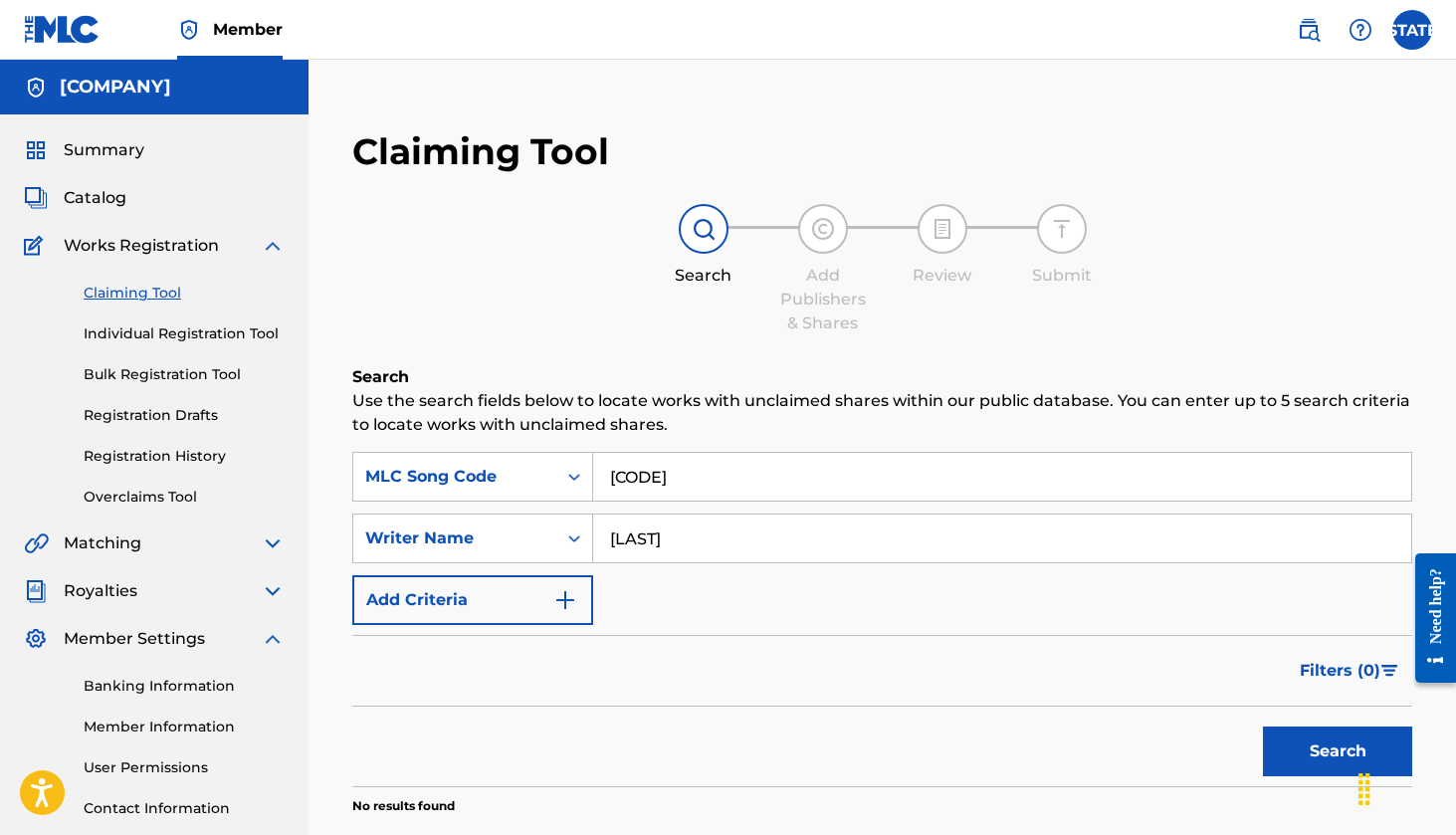 type on "[LAST]" 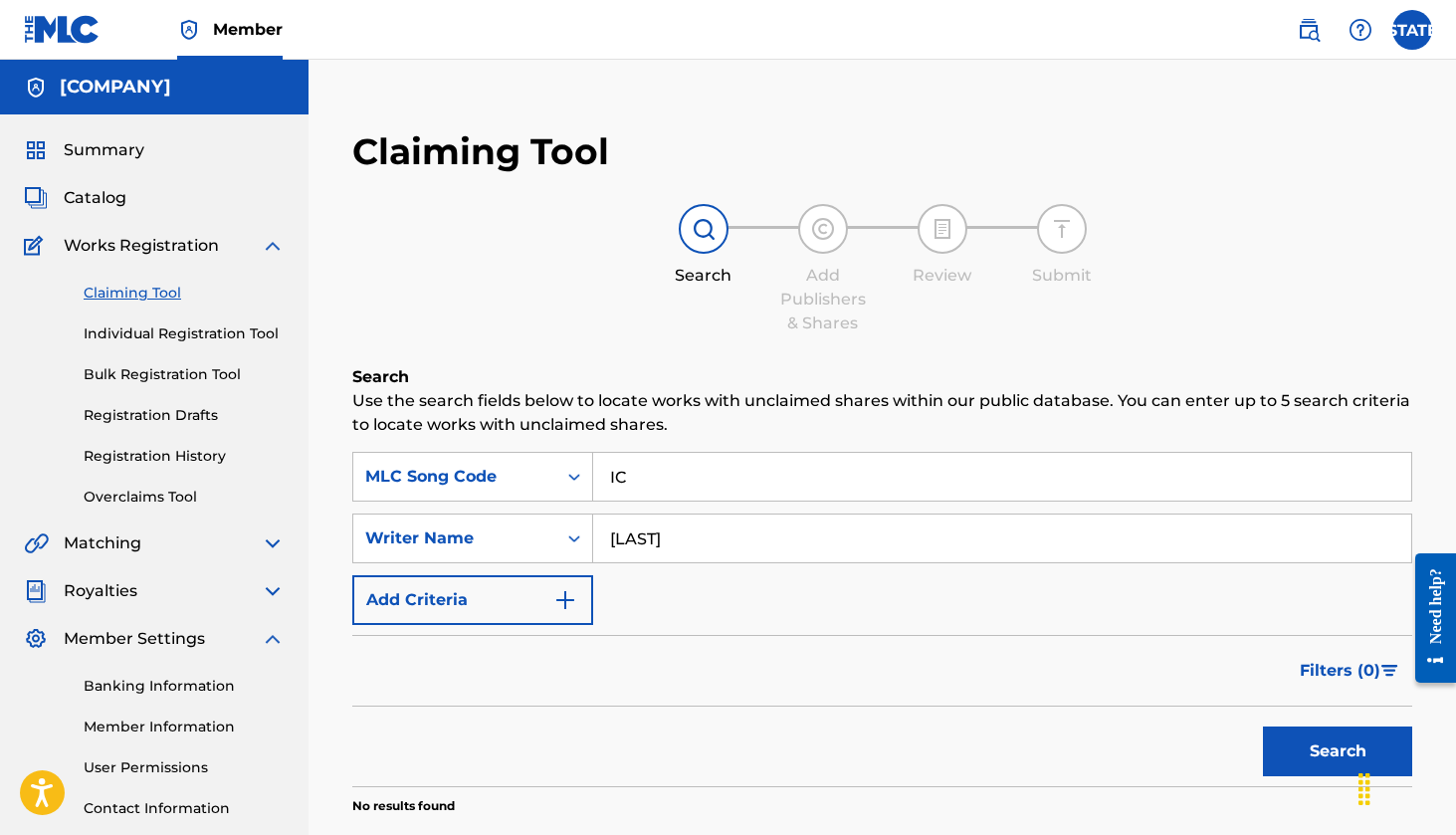type on "I" 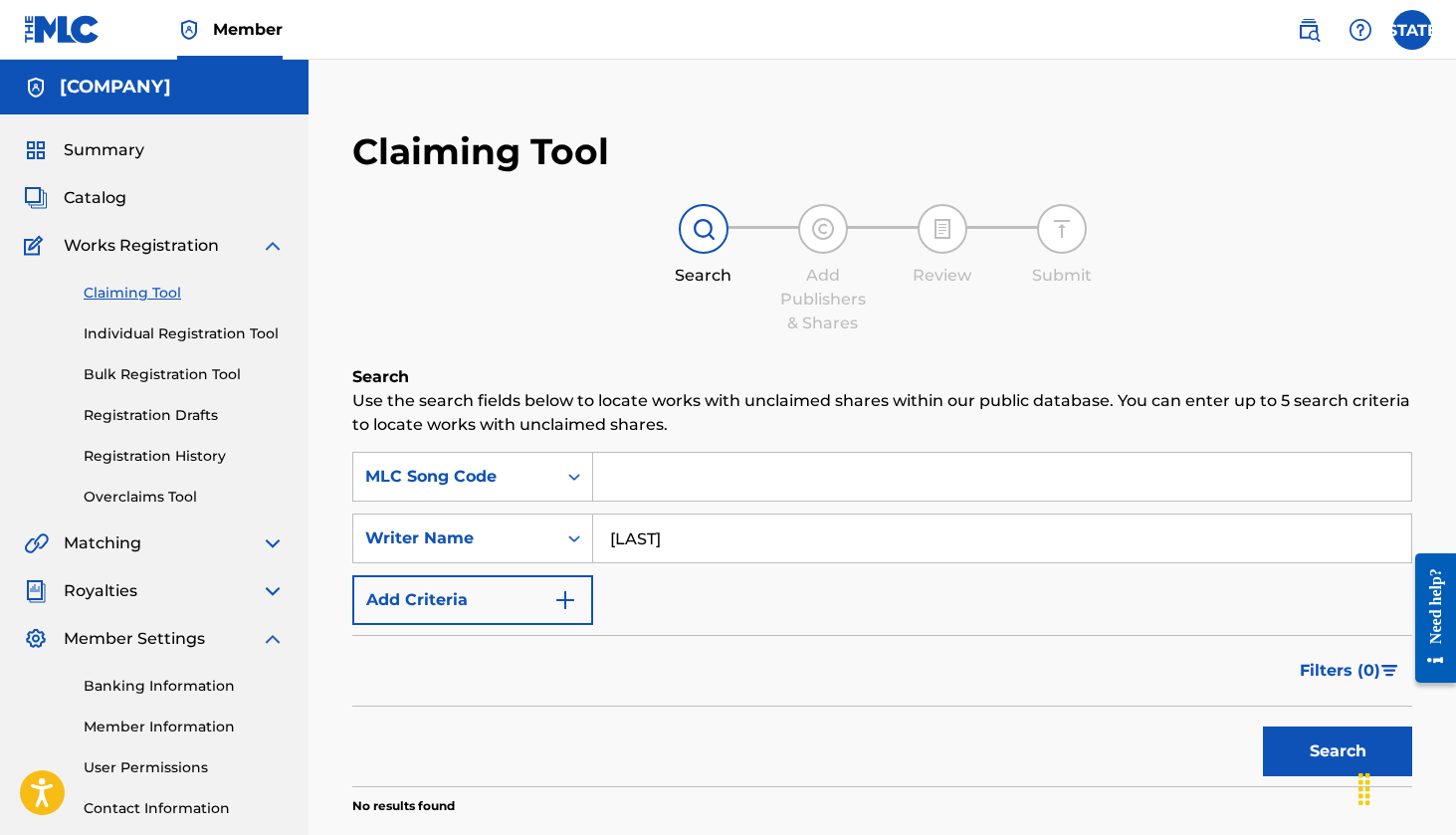 type 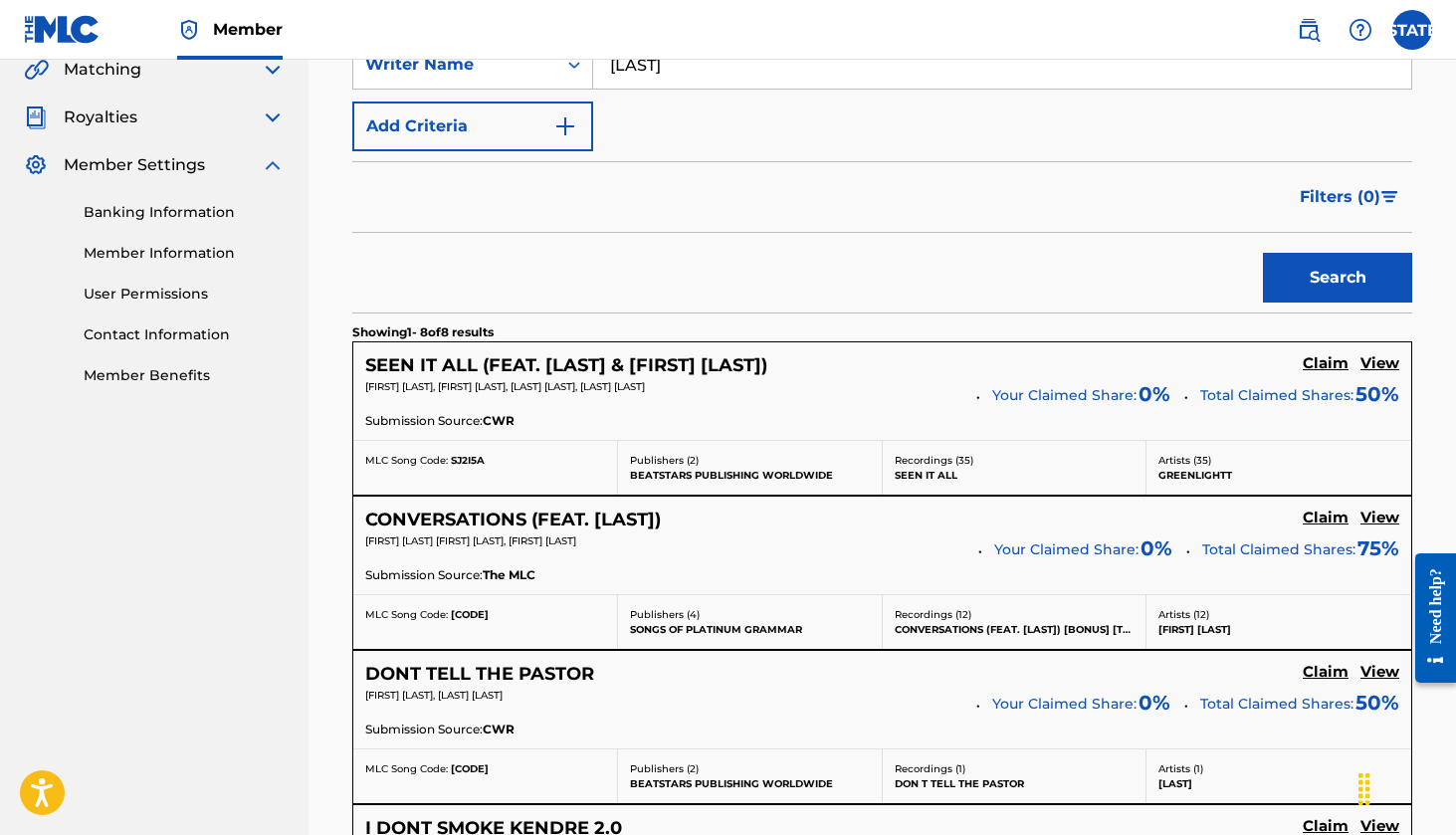 scroll, scrollTop: 466, scrollLeft: 0, axis: vertical 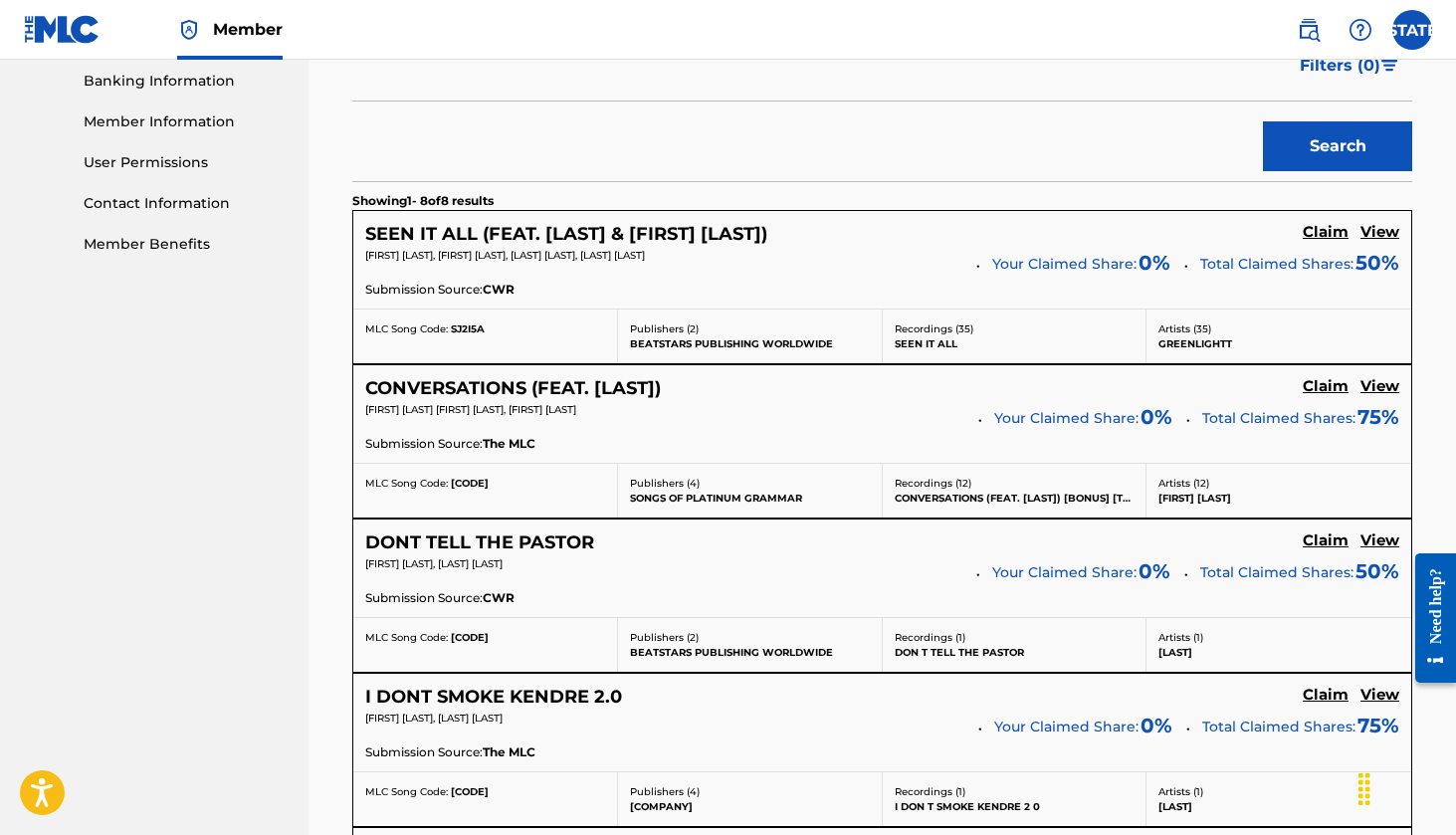 click on "Claim" at bounding box center [1326, 232] 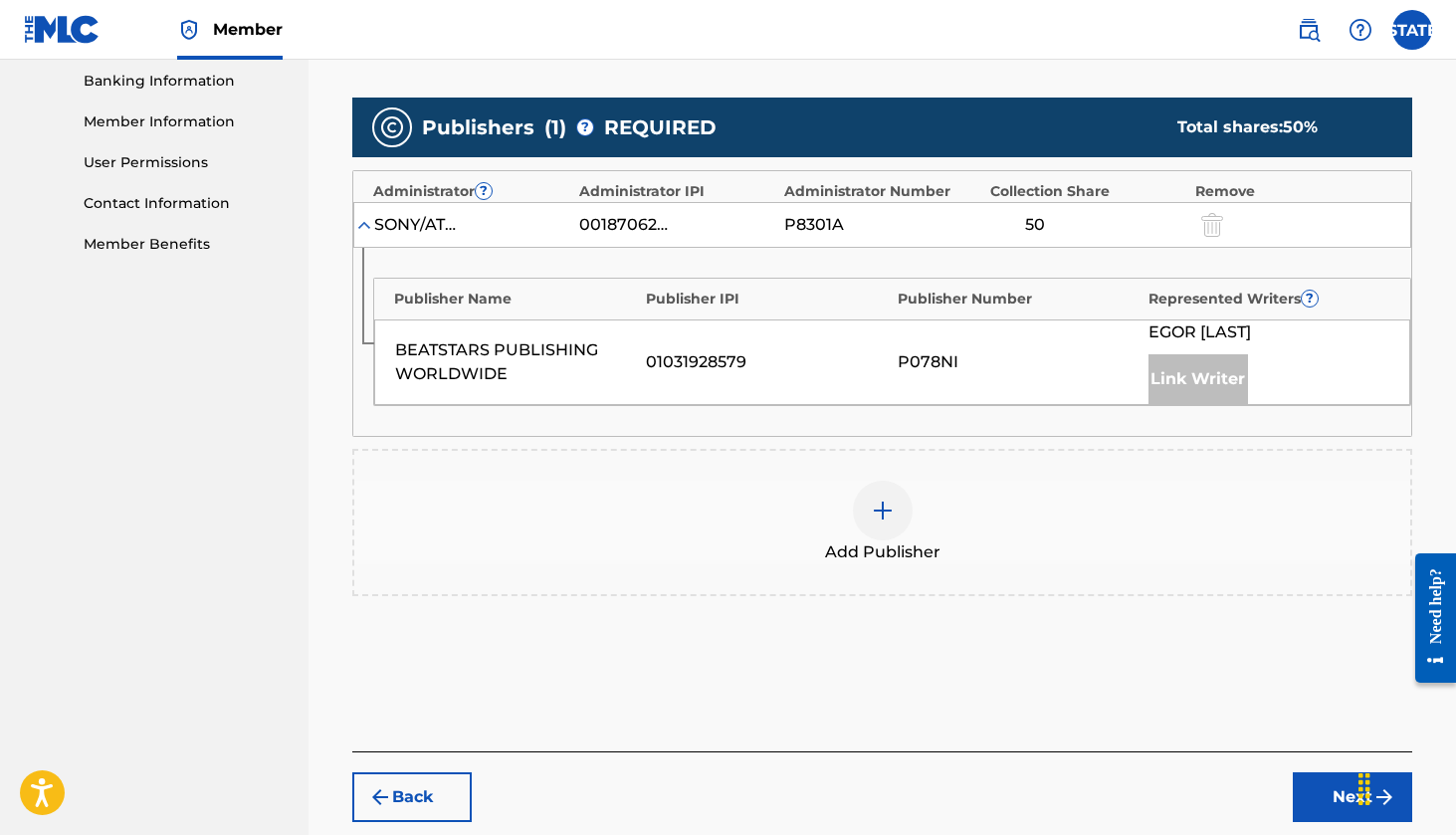 click on "Next" at bounding box center (1352, 797) 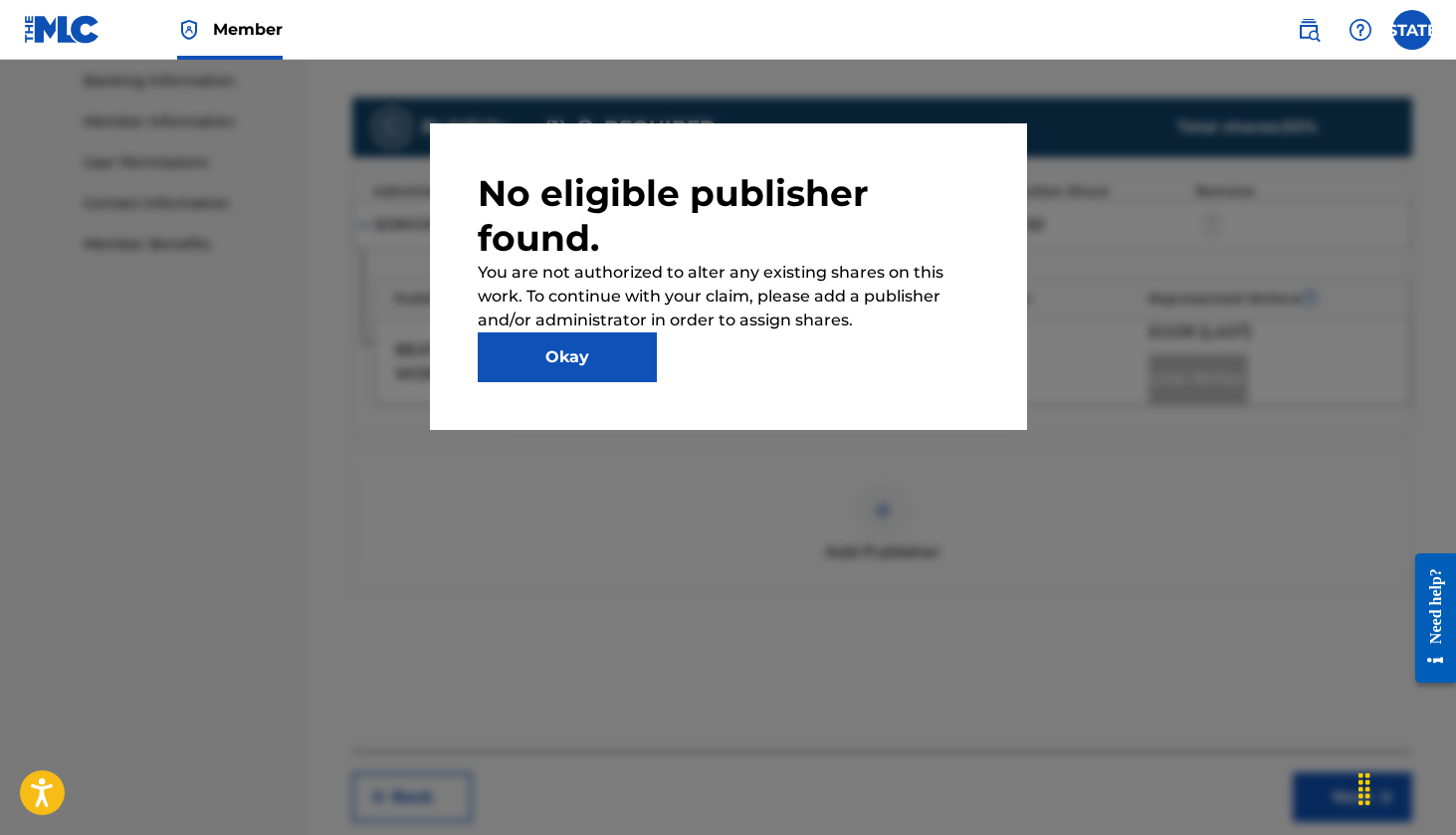 click on "Okay" at bounding box center [567, 357] 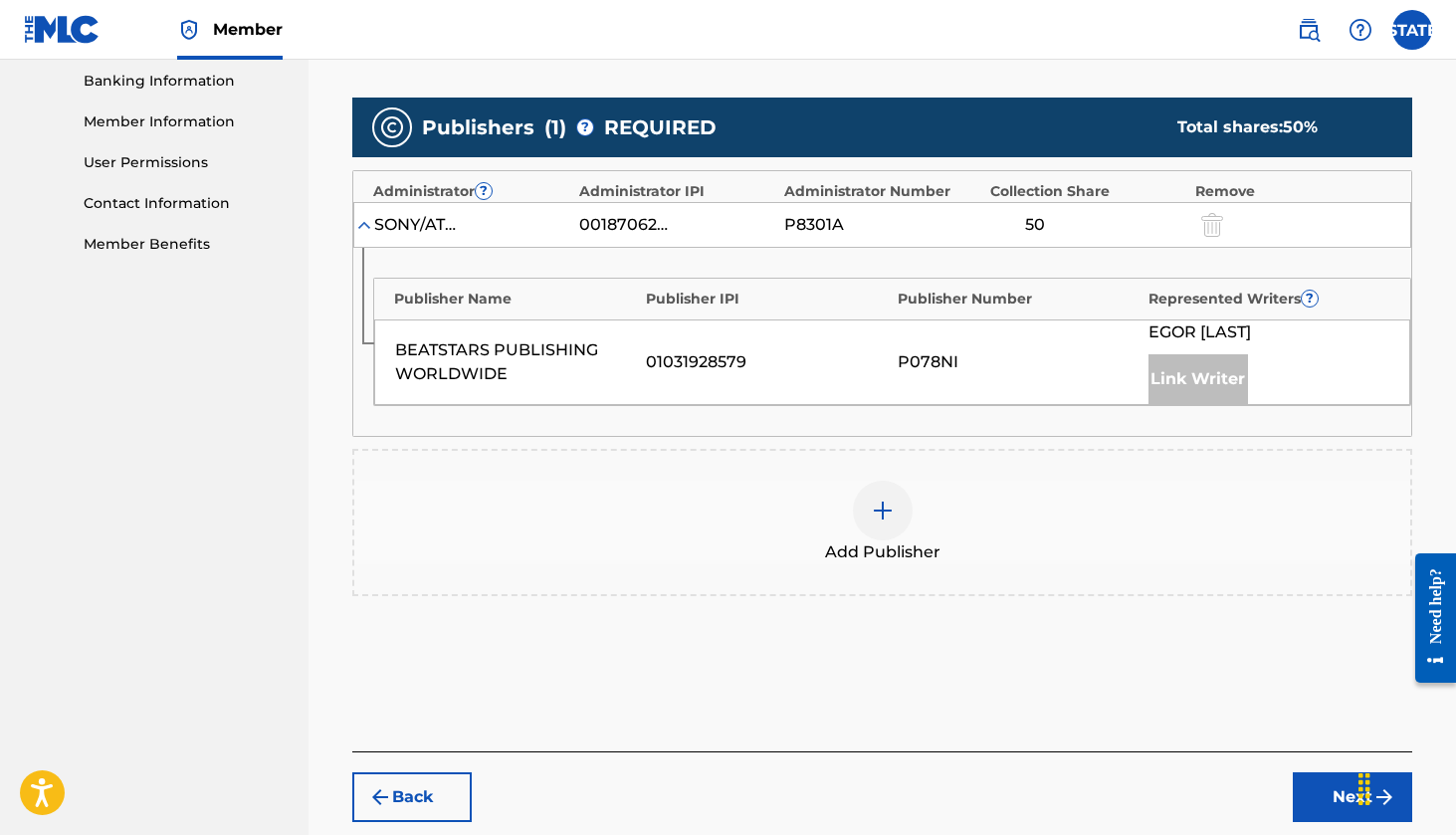 click at bounding box center [883, 511] 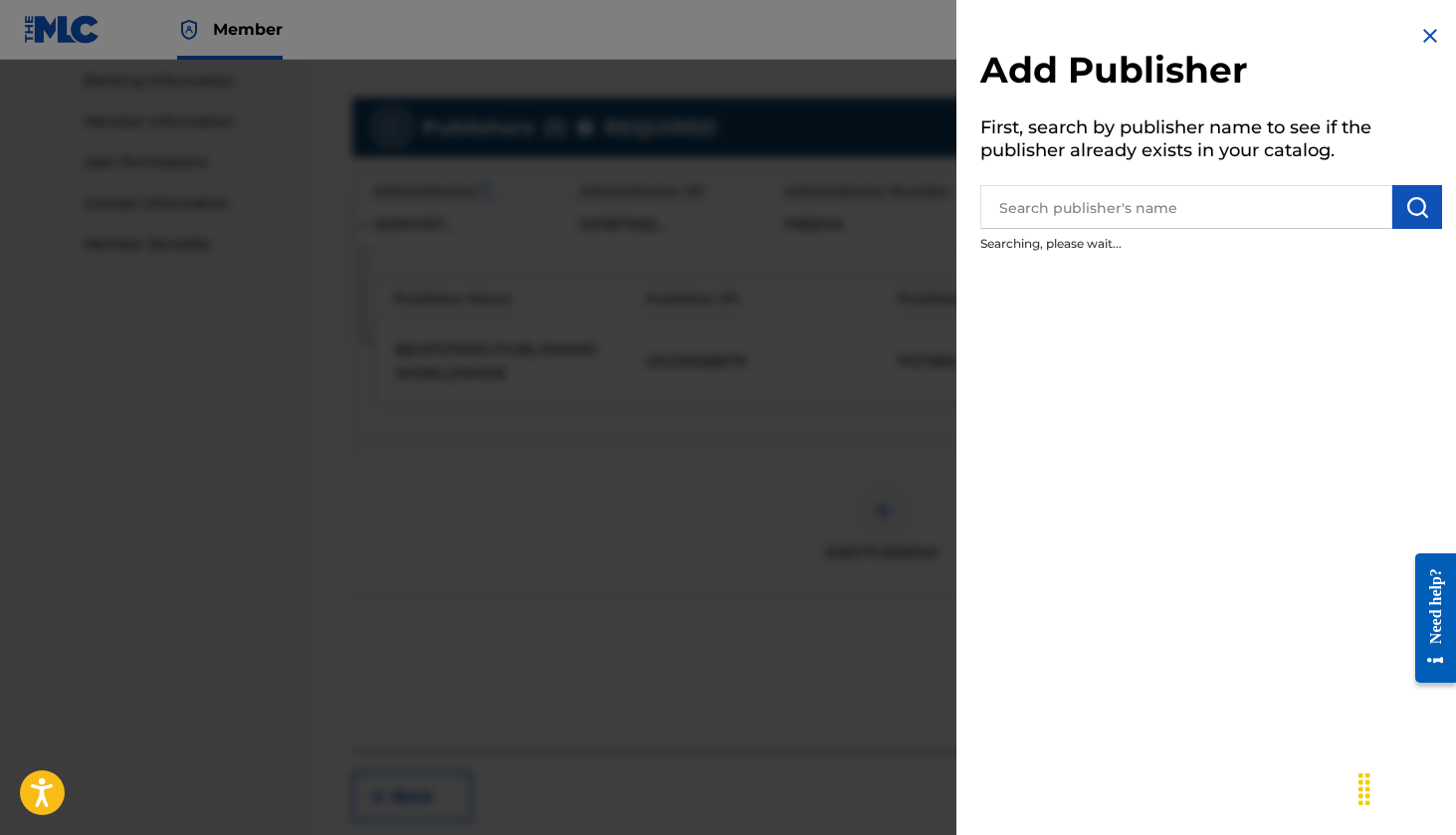 click at bounding box center [1430, 36] 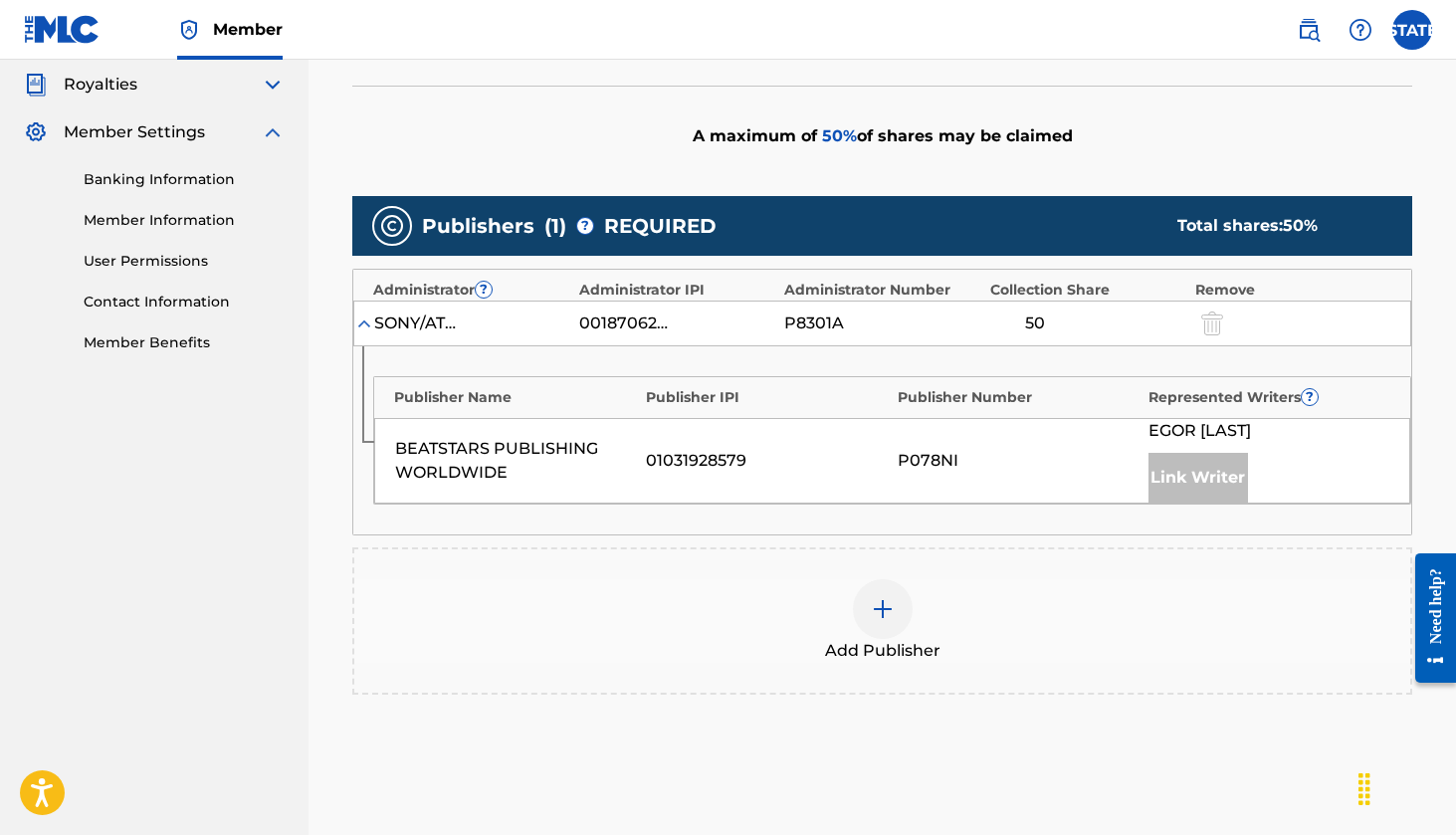 scroll, scrollTop: 517, scrollLeft: 0, axis: vertical 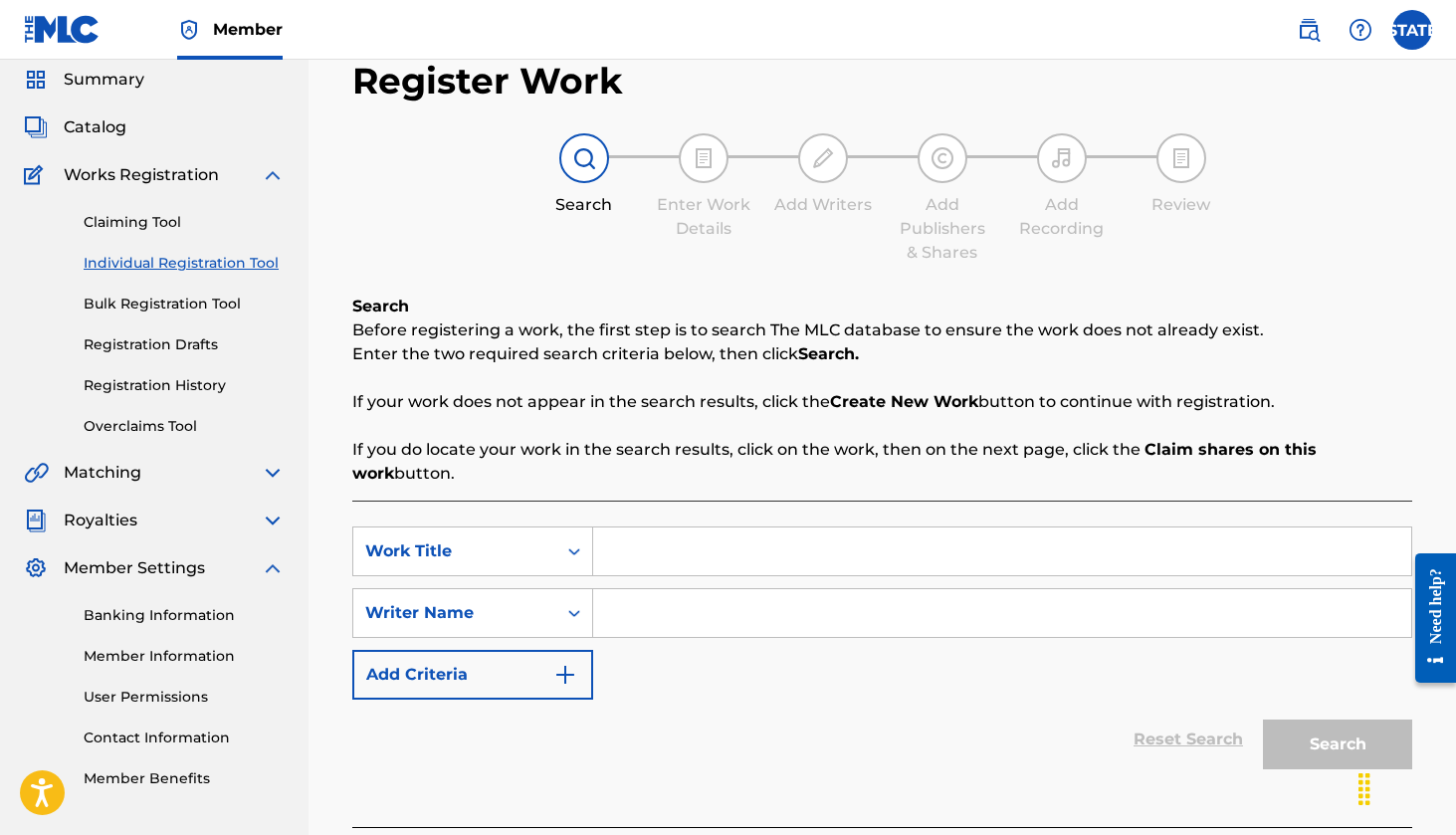 click at bounding box center (1002, 551) 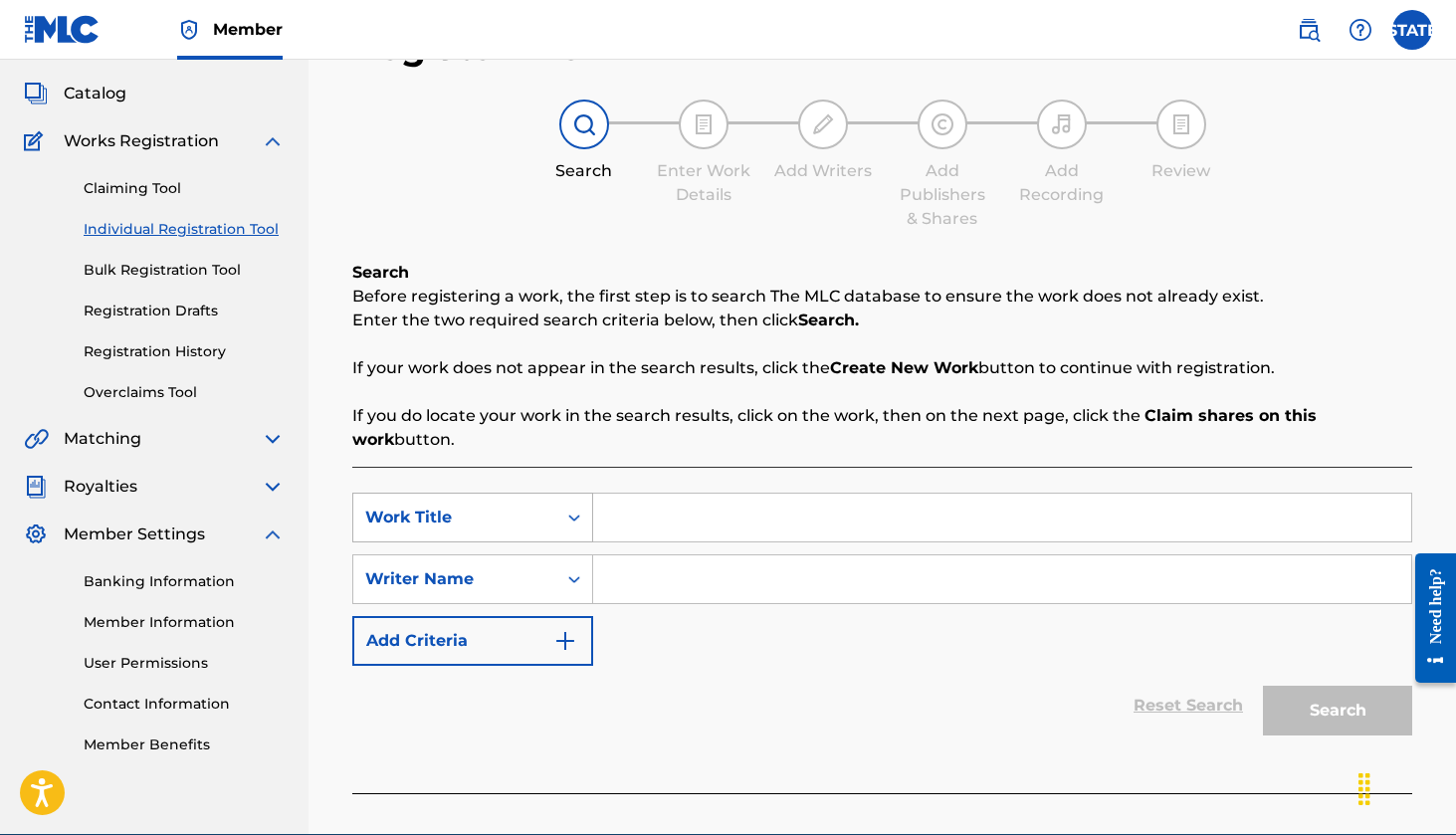 click on "Work Title" at bounding box center (473, 518) 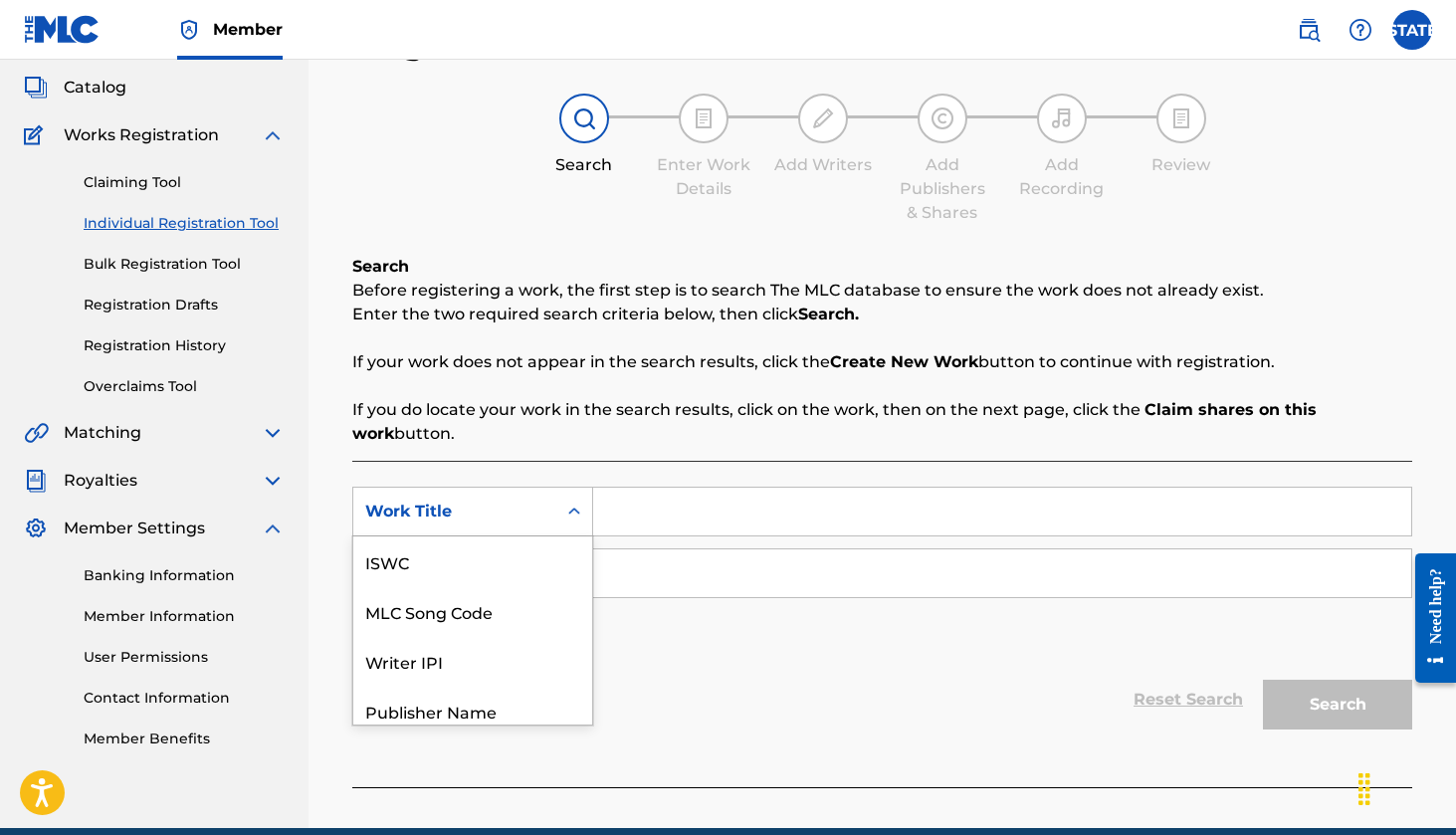 scroll, scrollTop: 111, scrollLeft: 0, axis: vertical 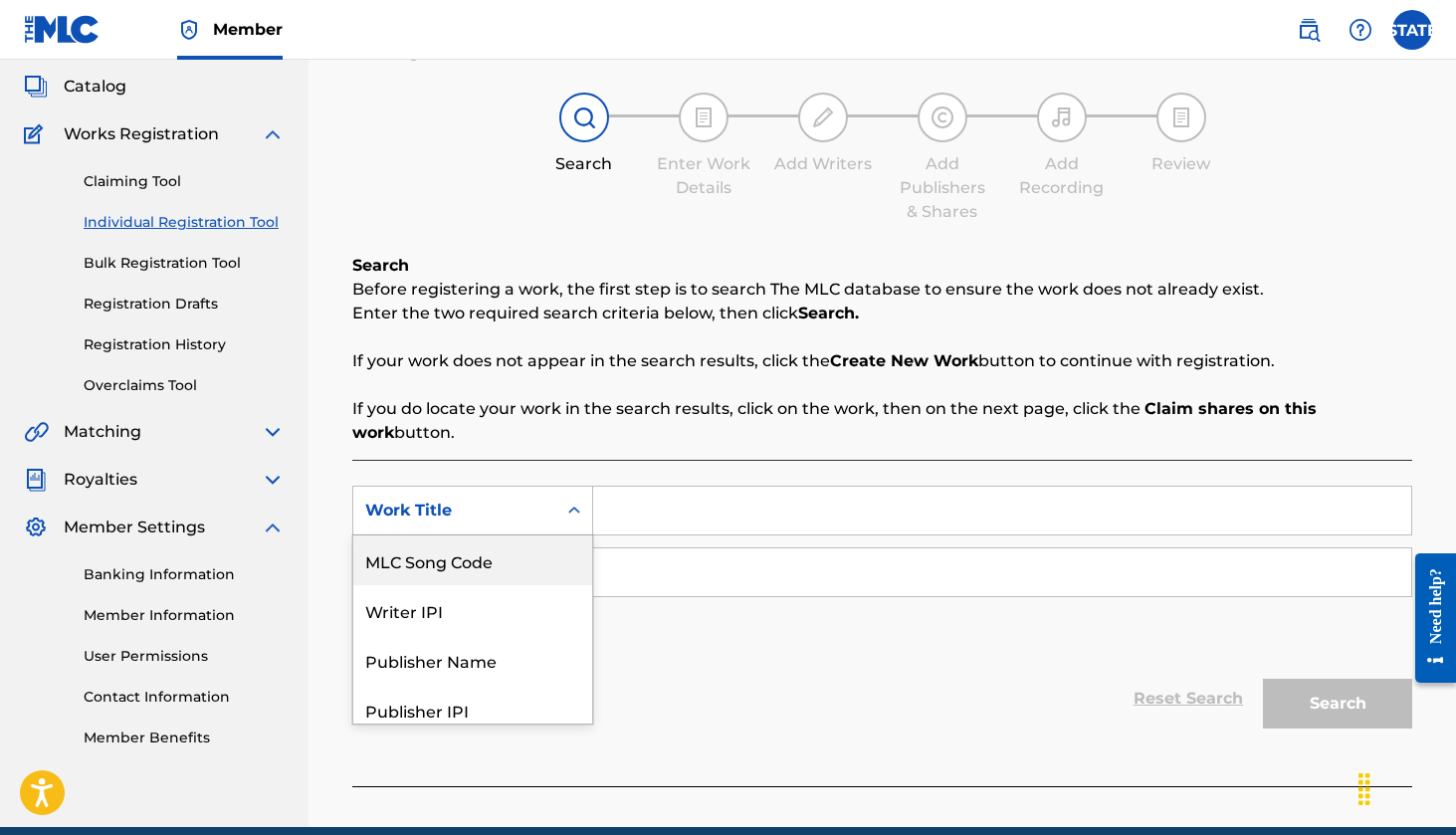 click on "MLC Song Code" at bounding box center [473, 560] 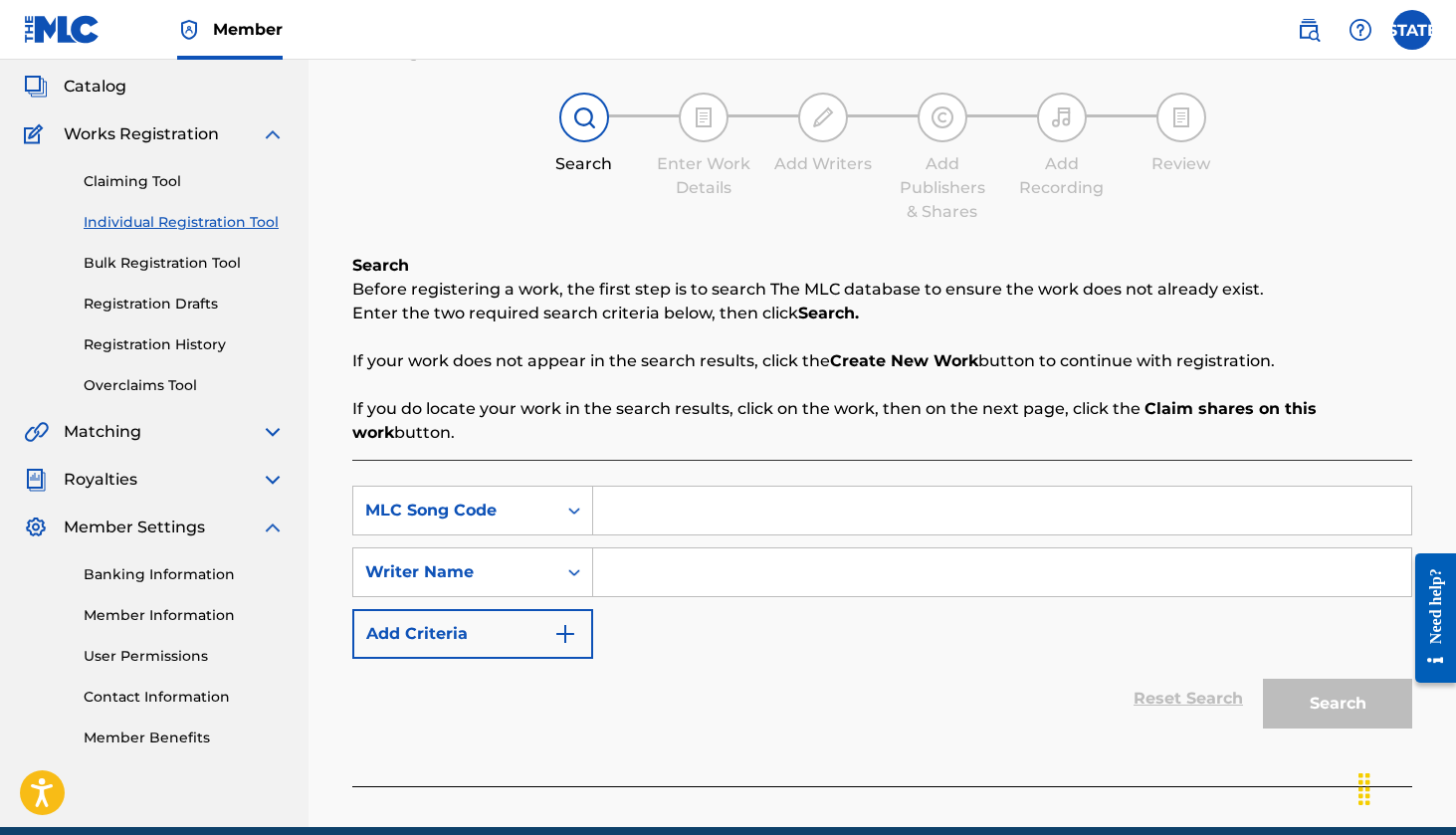 click at bounding box center (1002, 511) 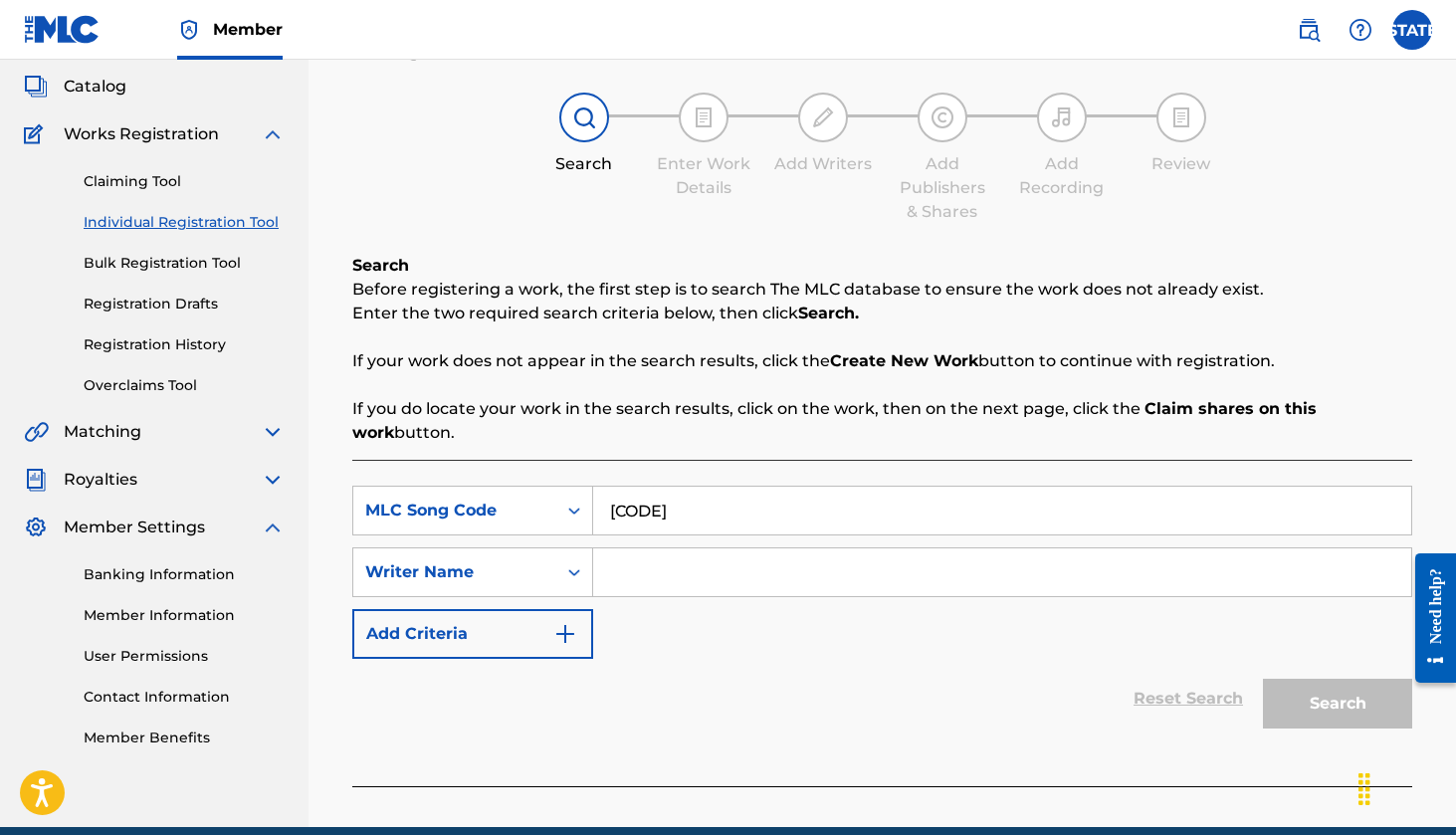 type on "[CODE]" 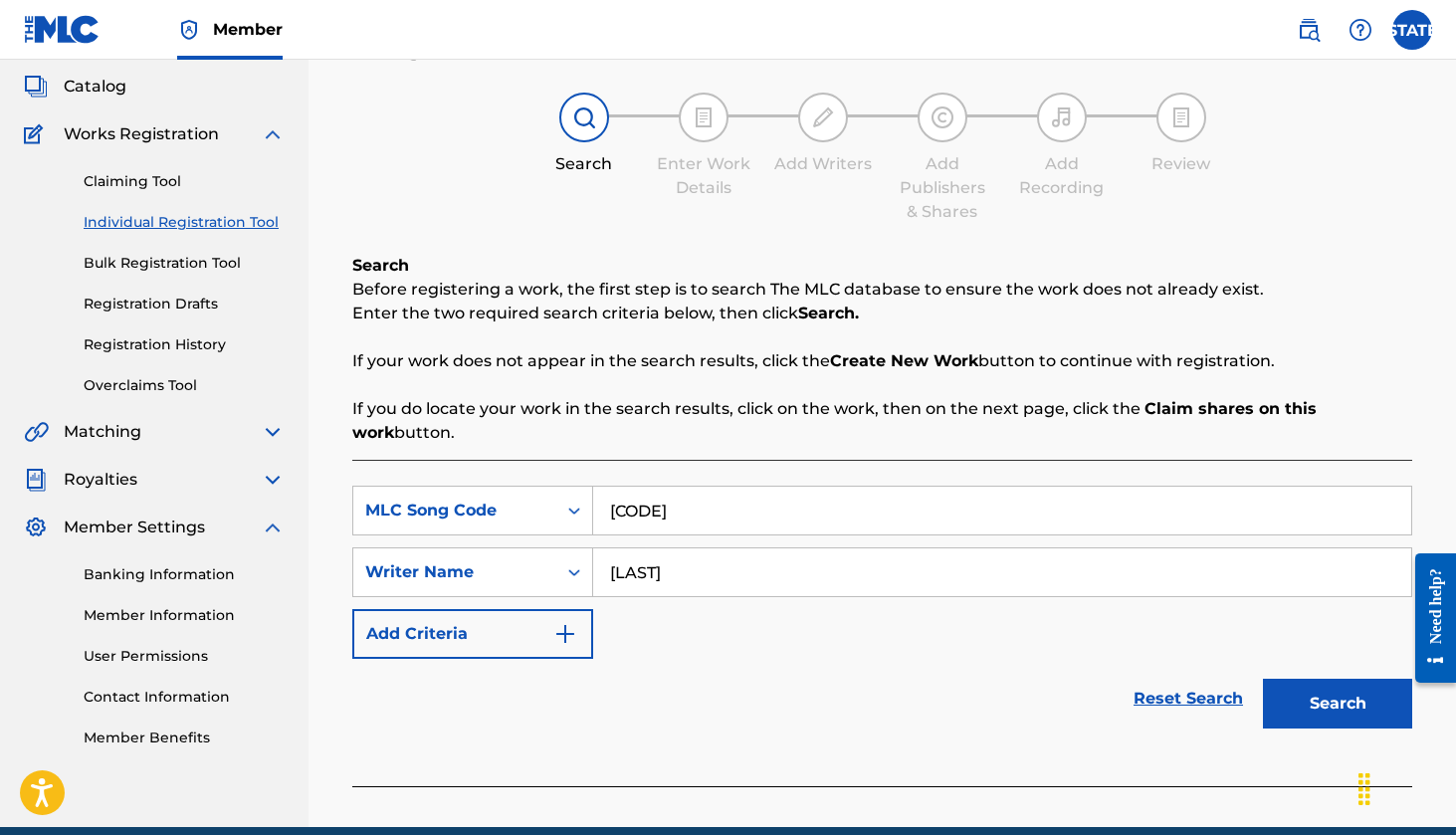 type on "[LAST]" 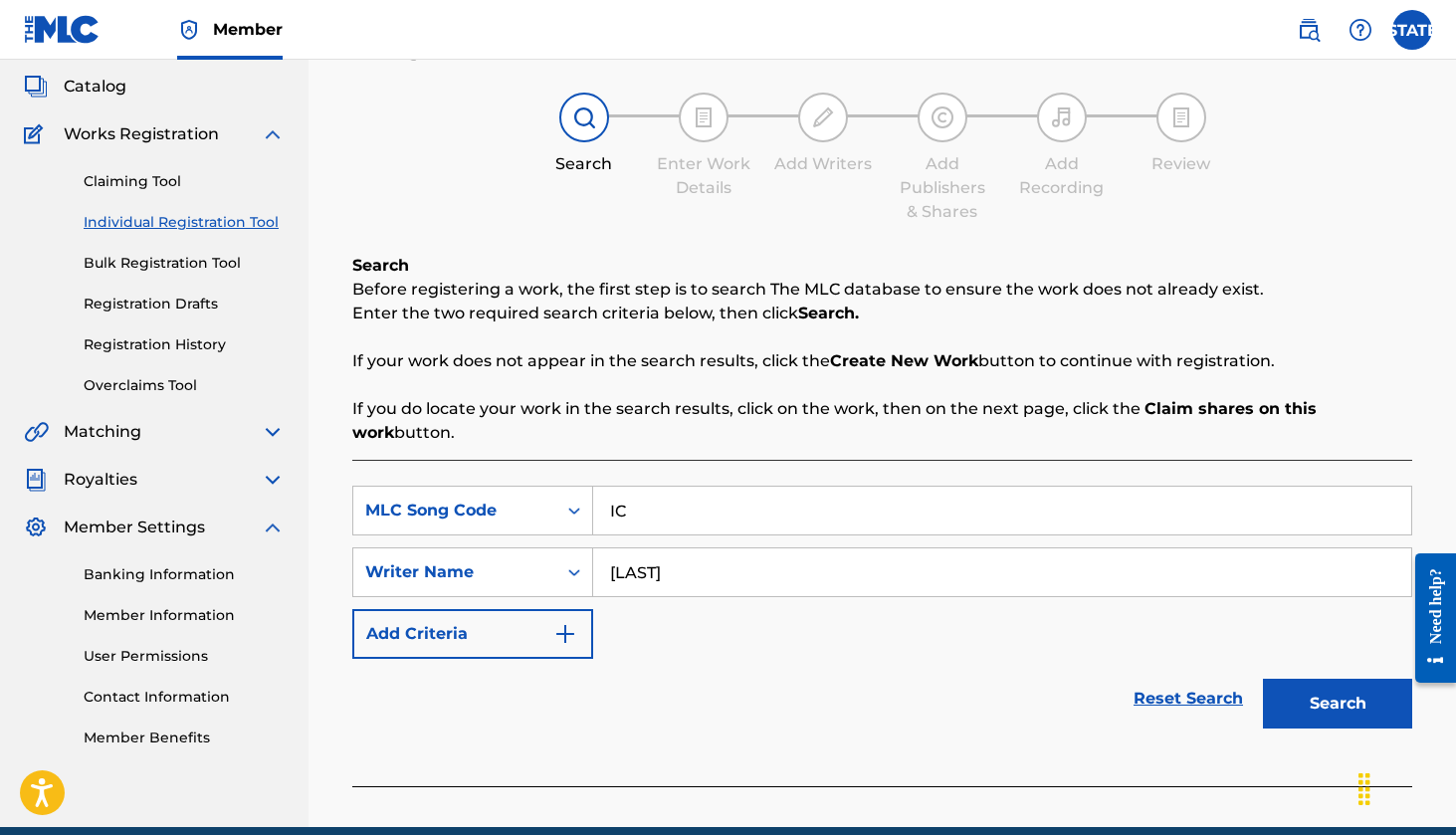 type on "I" 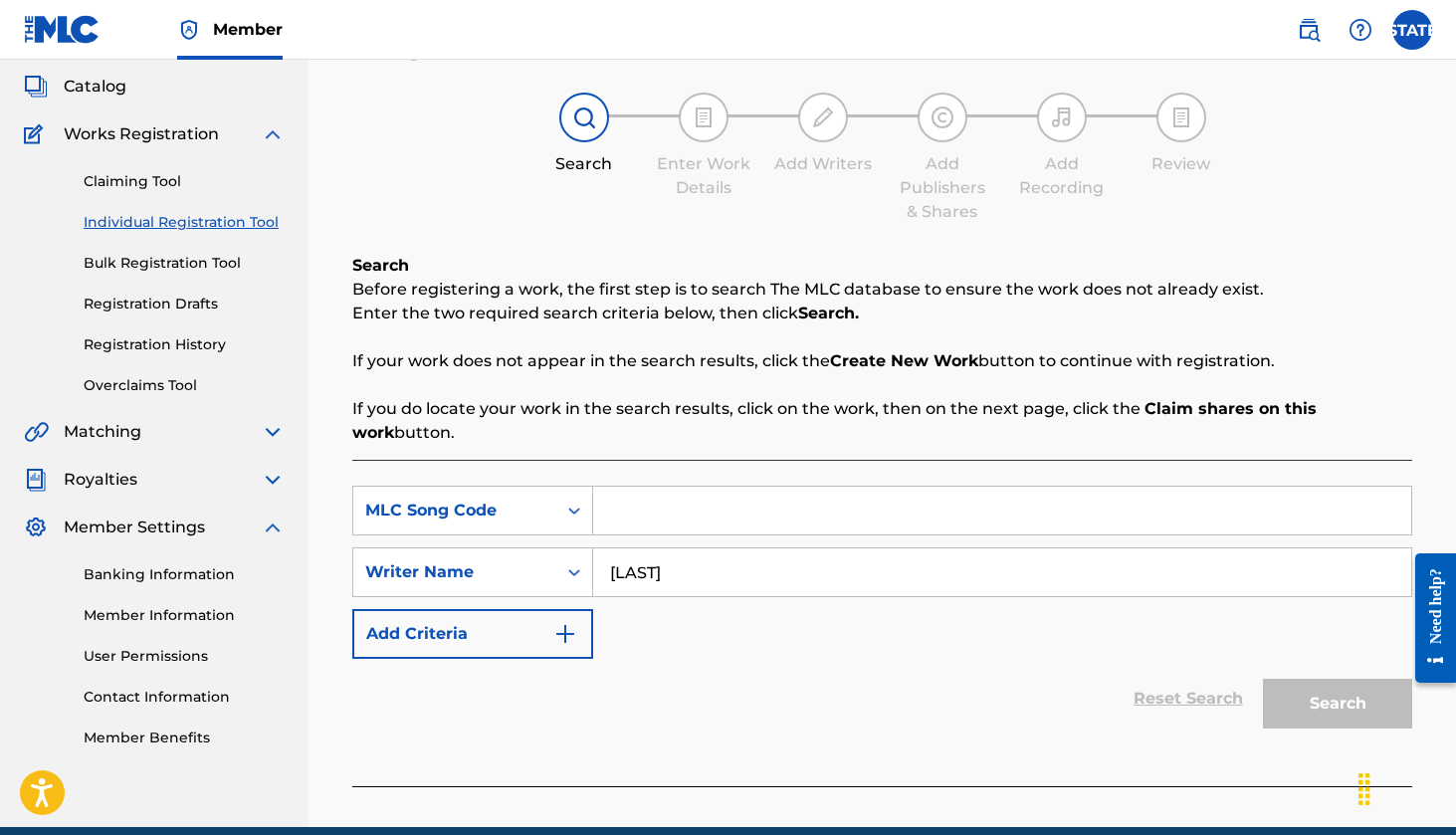 paste on "[CODE]" 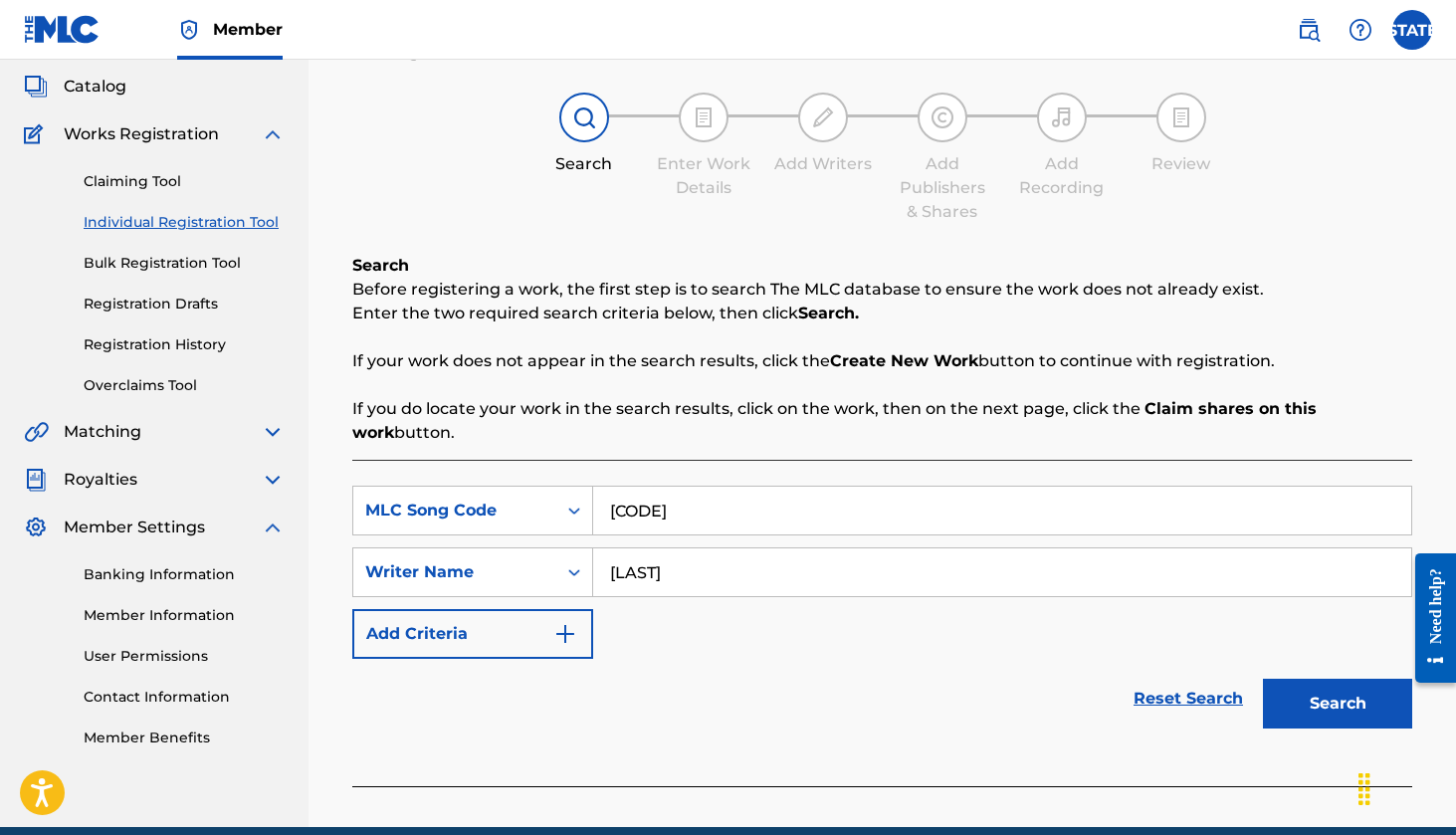 click on "Search" at bounding box center (1338, 704) 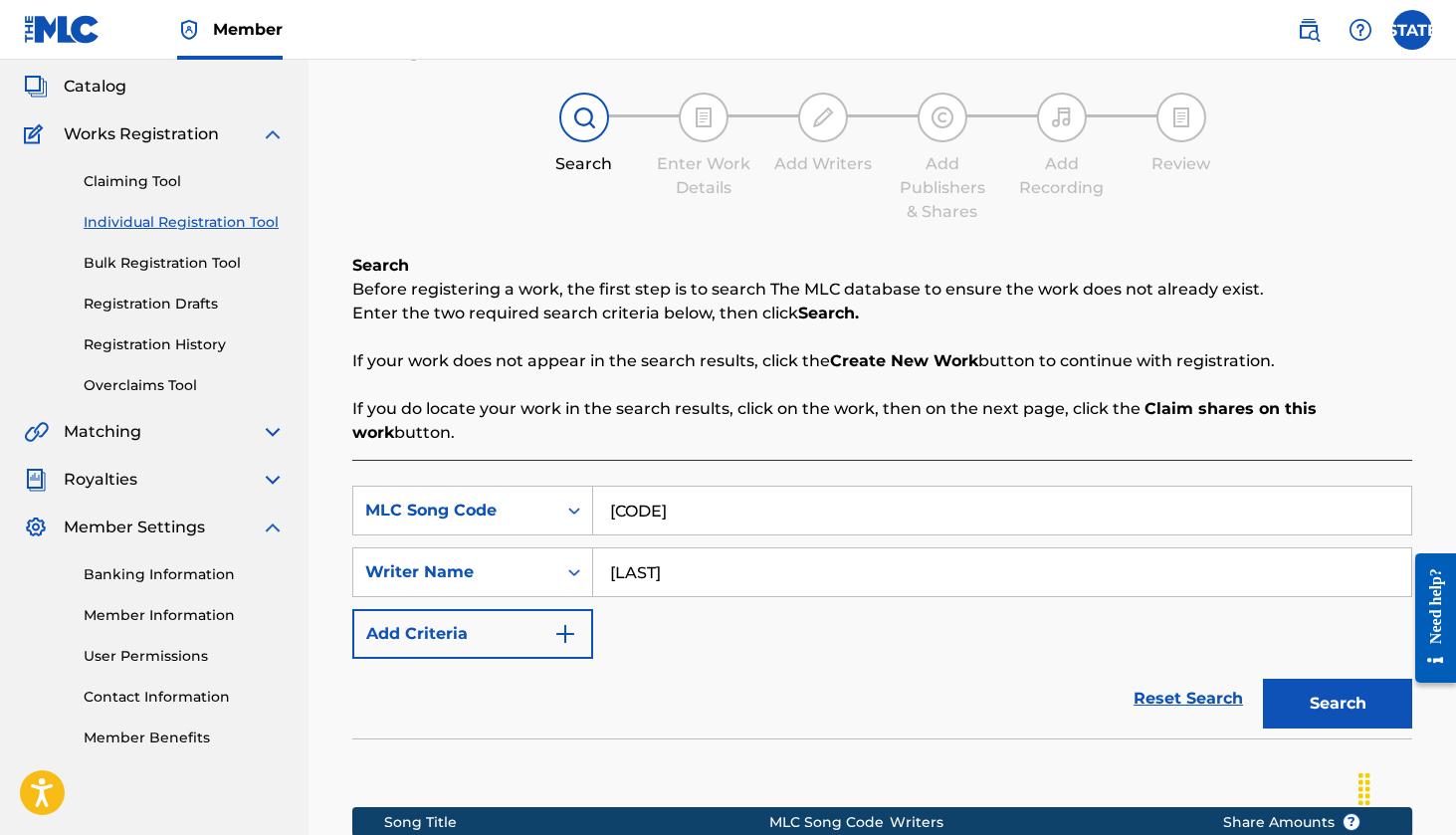 click on "Search" at bounding box center (1338, 704) 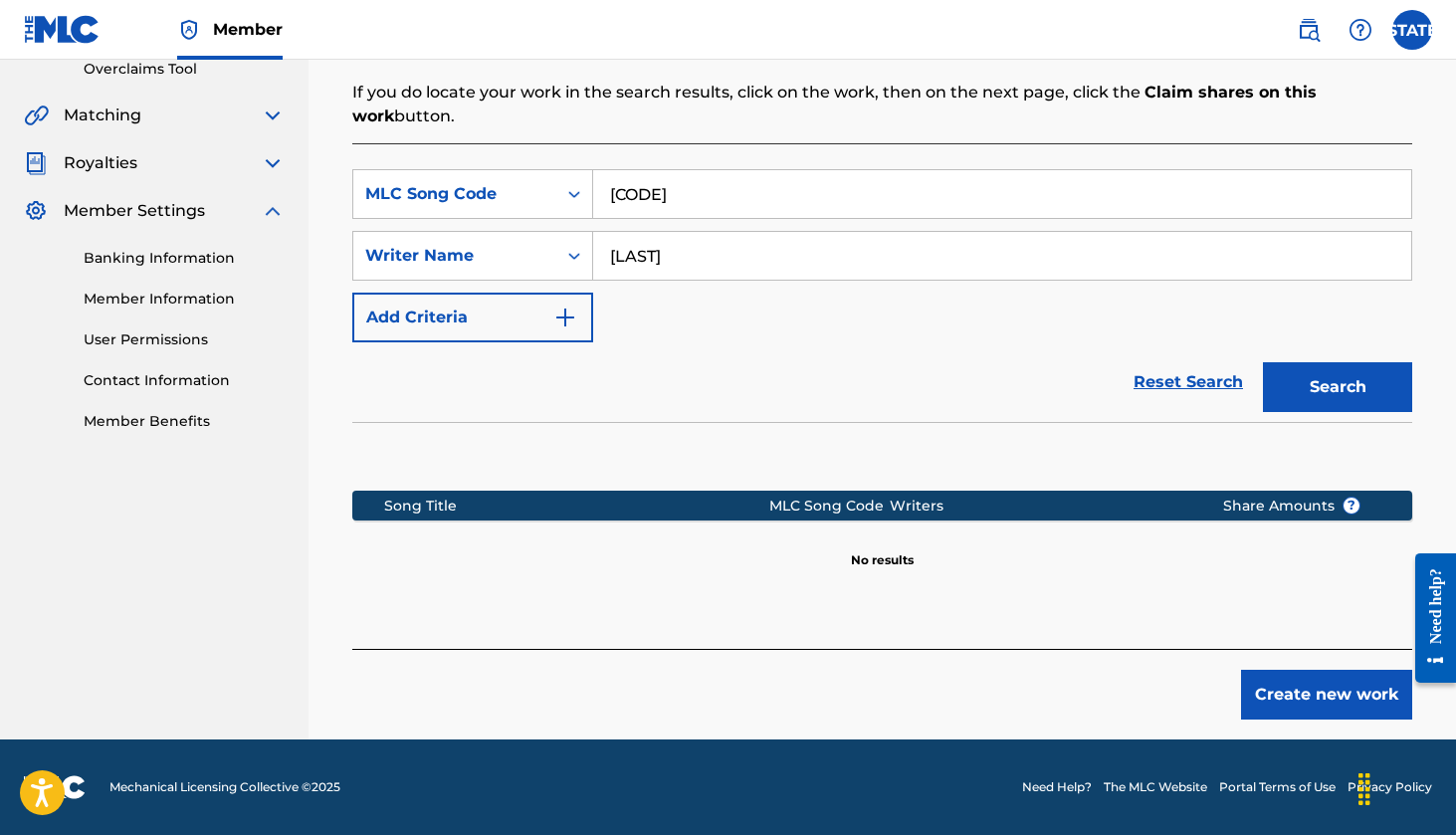 scroll, scrollTop: 428, scrollLeft: 0, axis: vertical 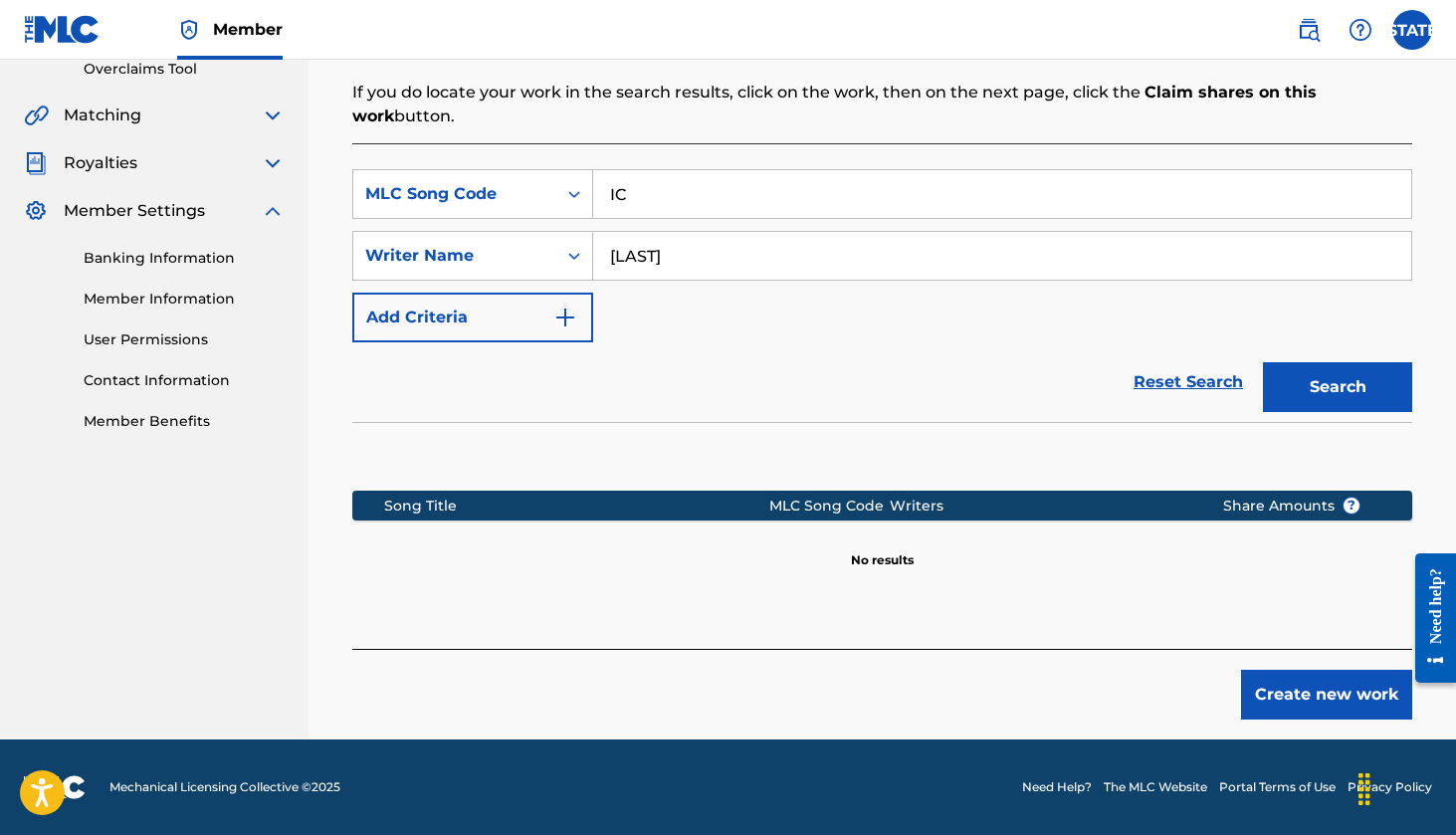 type on "I" 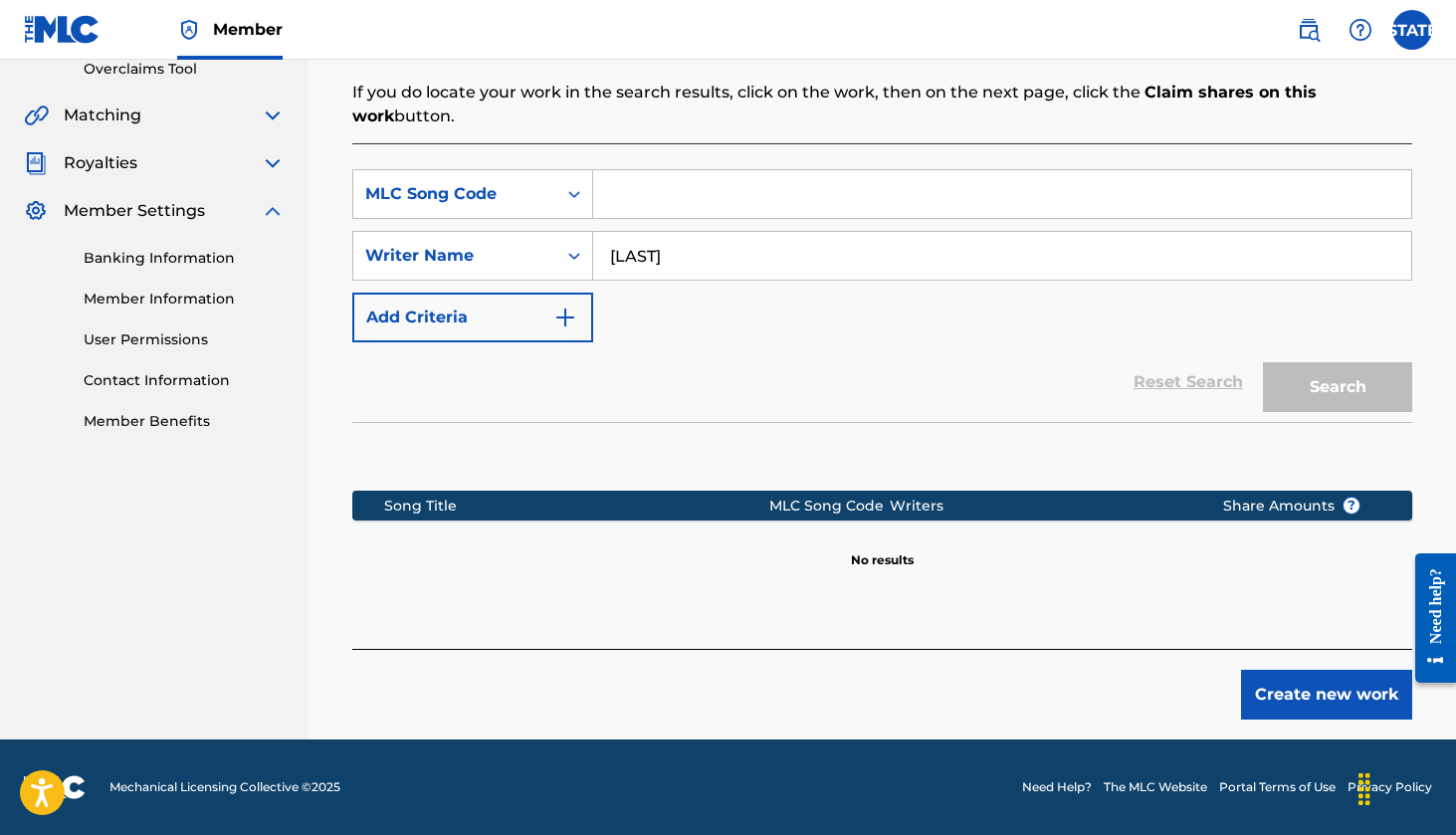 type 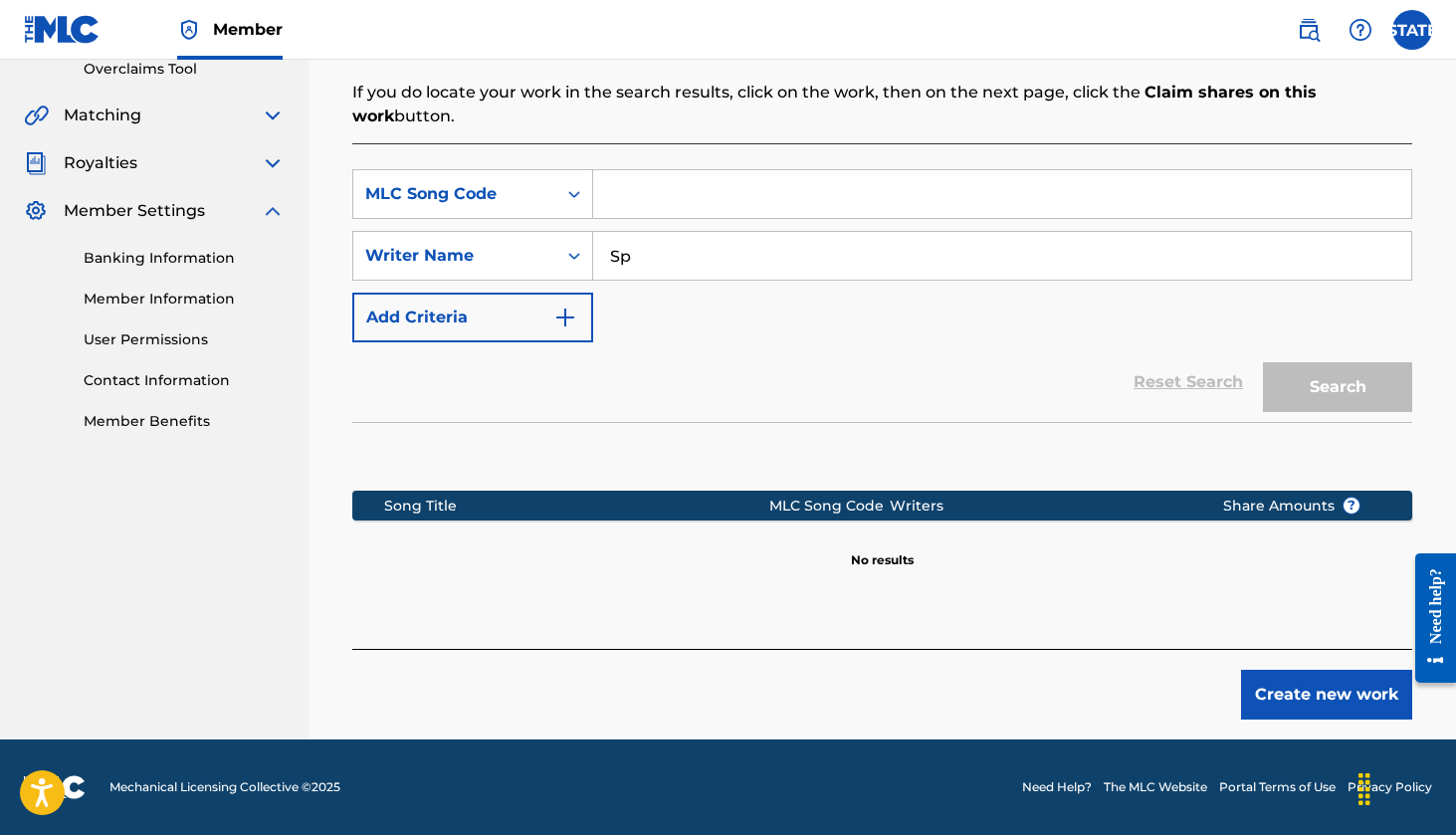 type on "S" 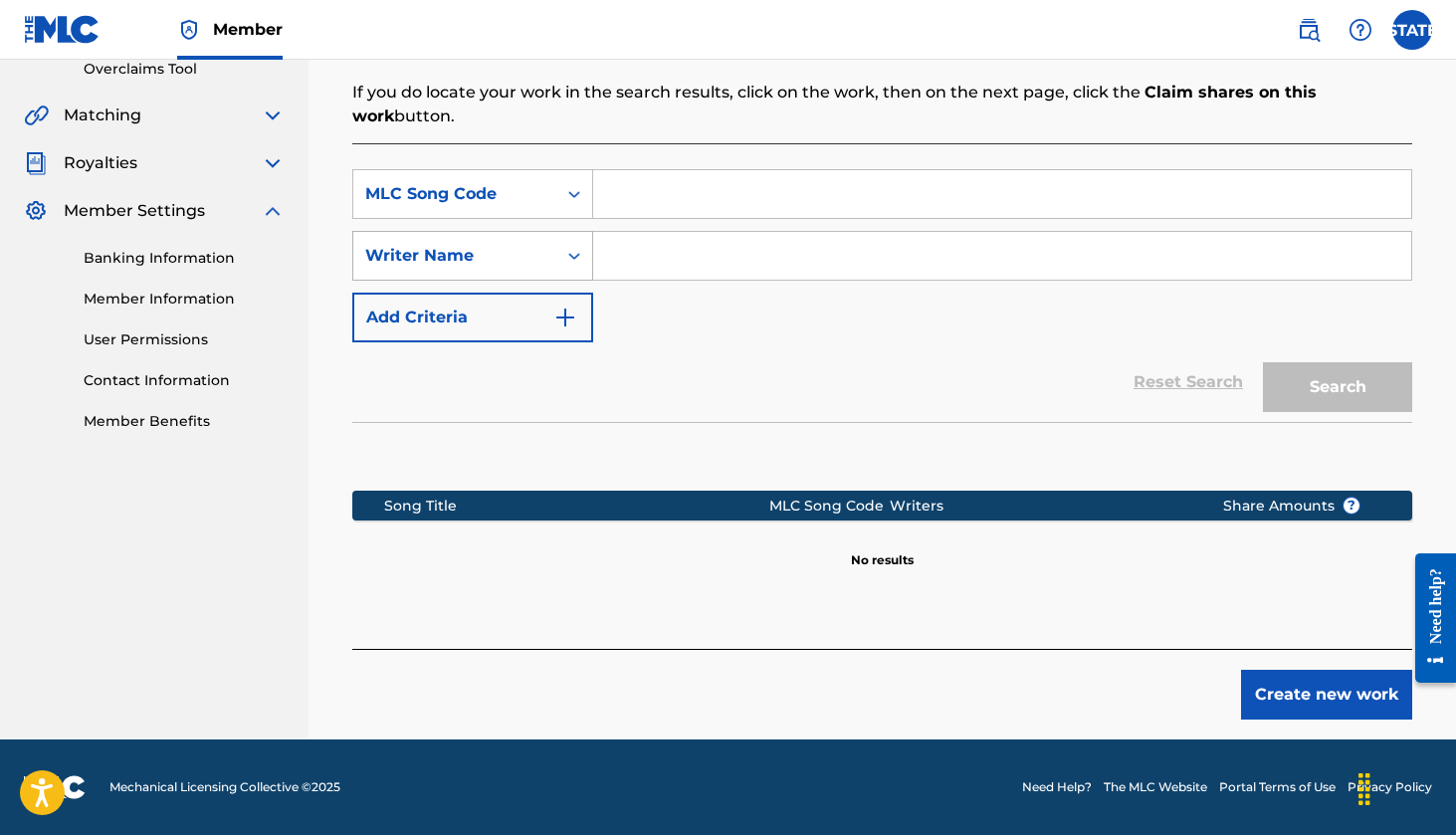 type 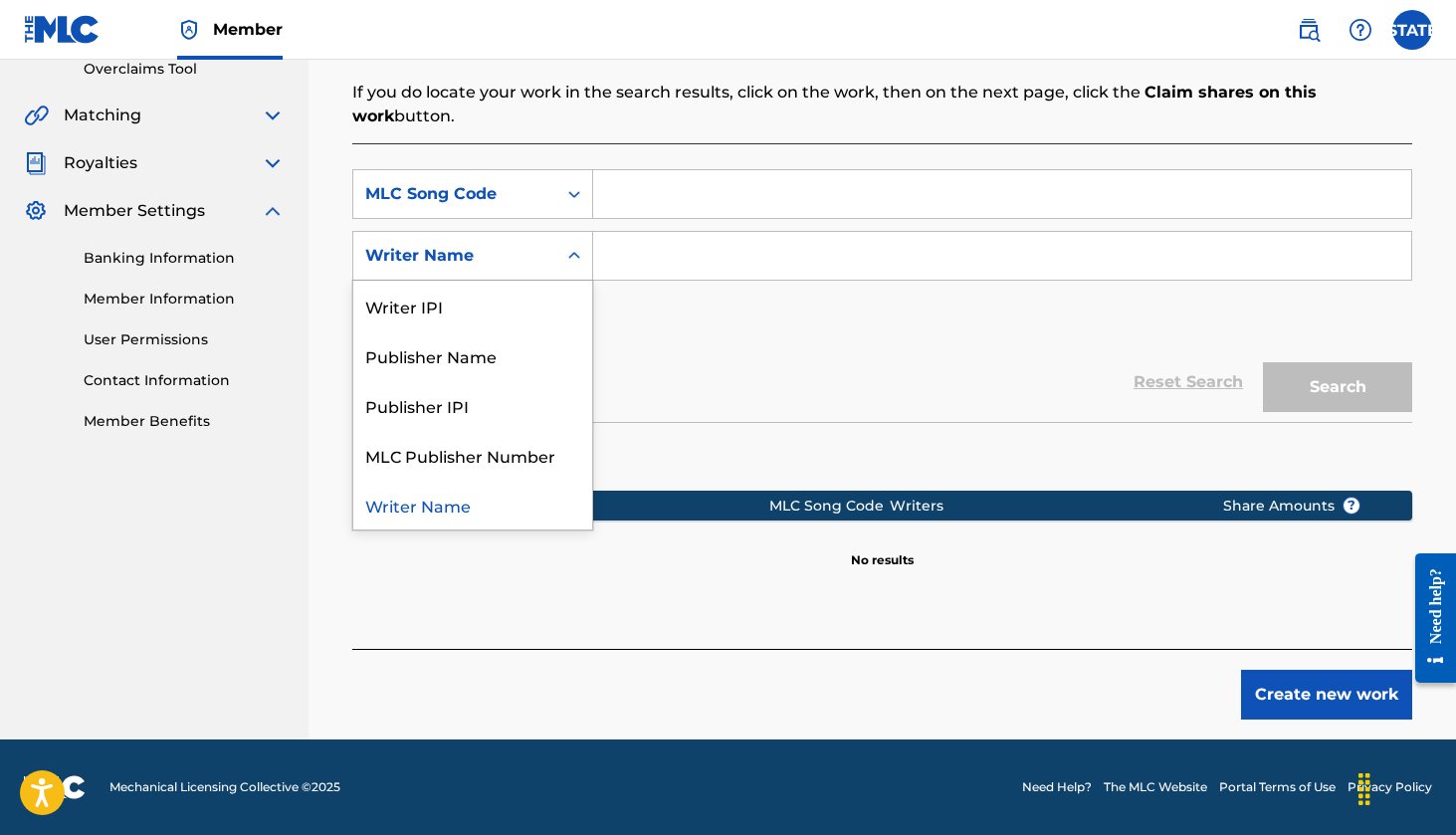 click at bounding box center (574, 256) 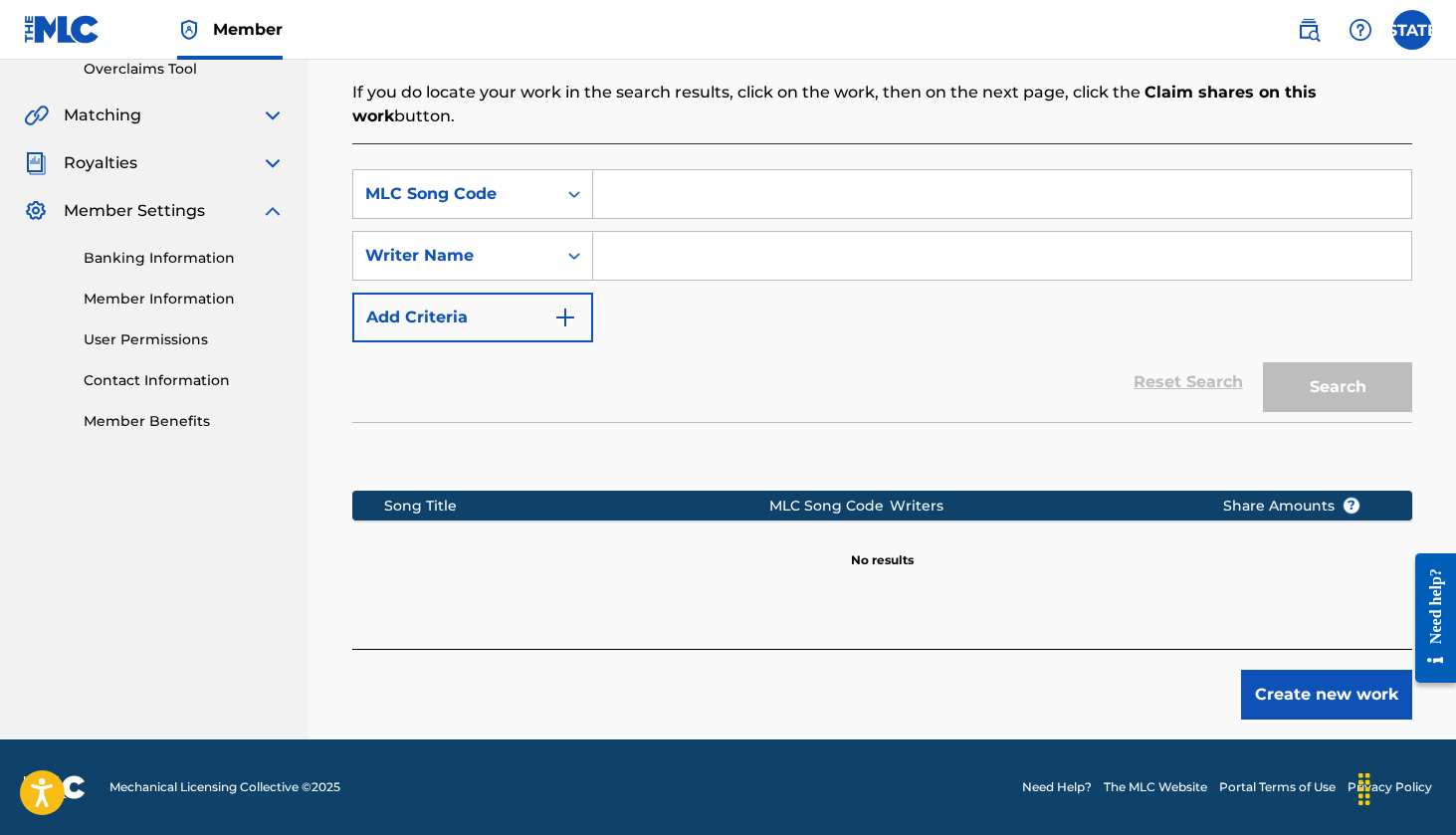 click at bounding box center [1002, 194] 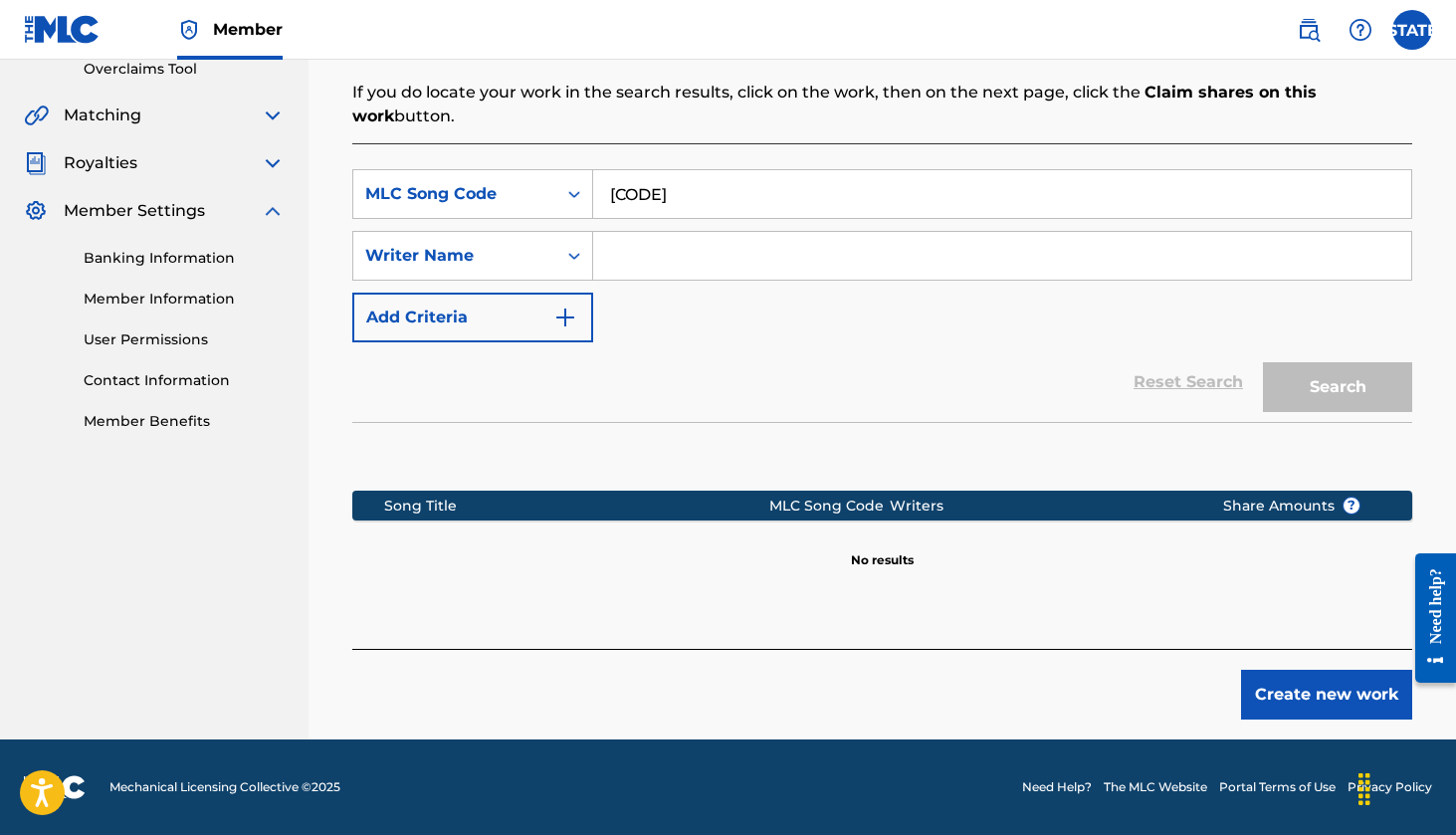 type on "[CODE]" 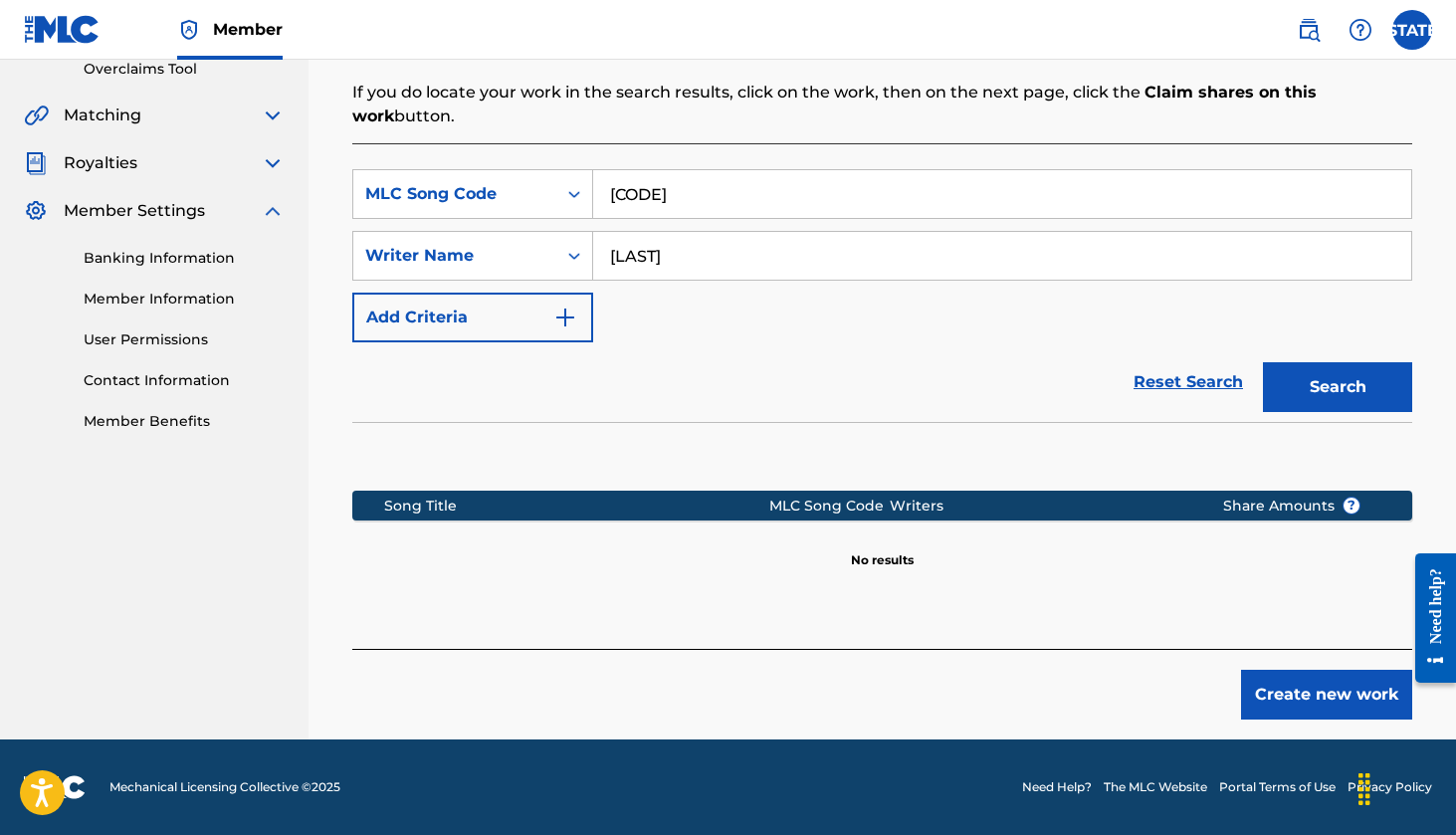 type on "[LAST]" 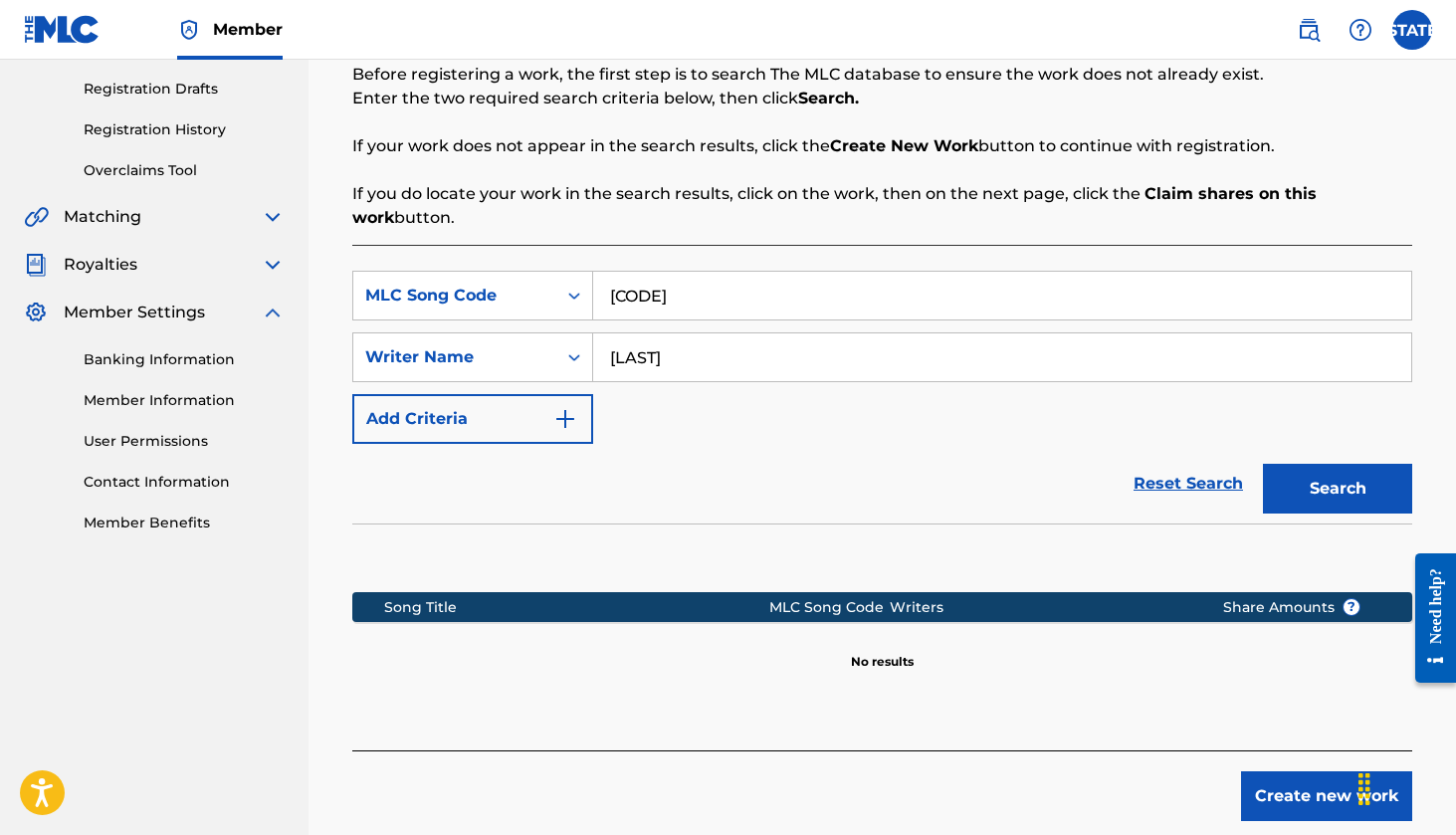 click on "[CODE]" at bounding box center [1002, 296] 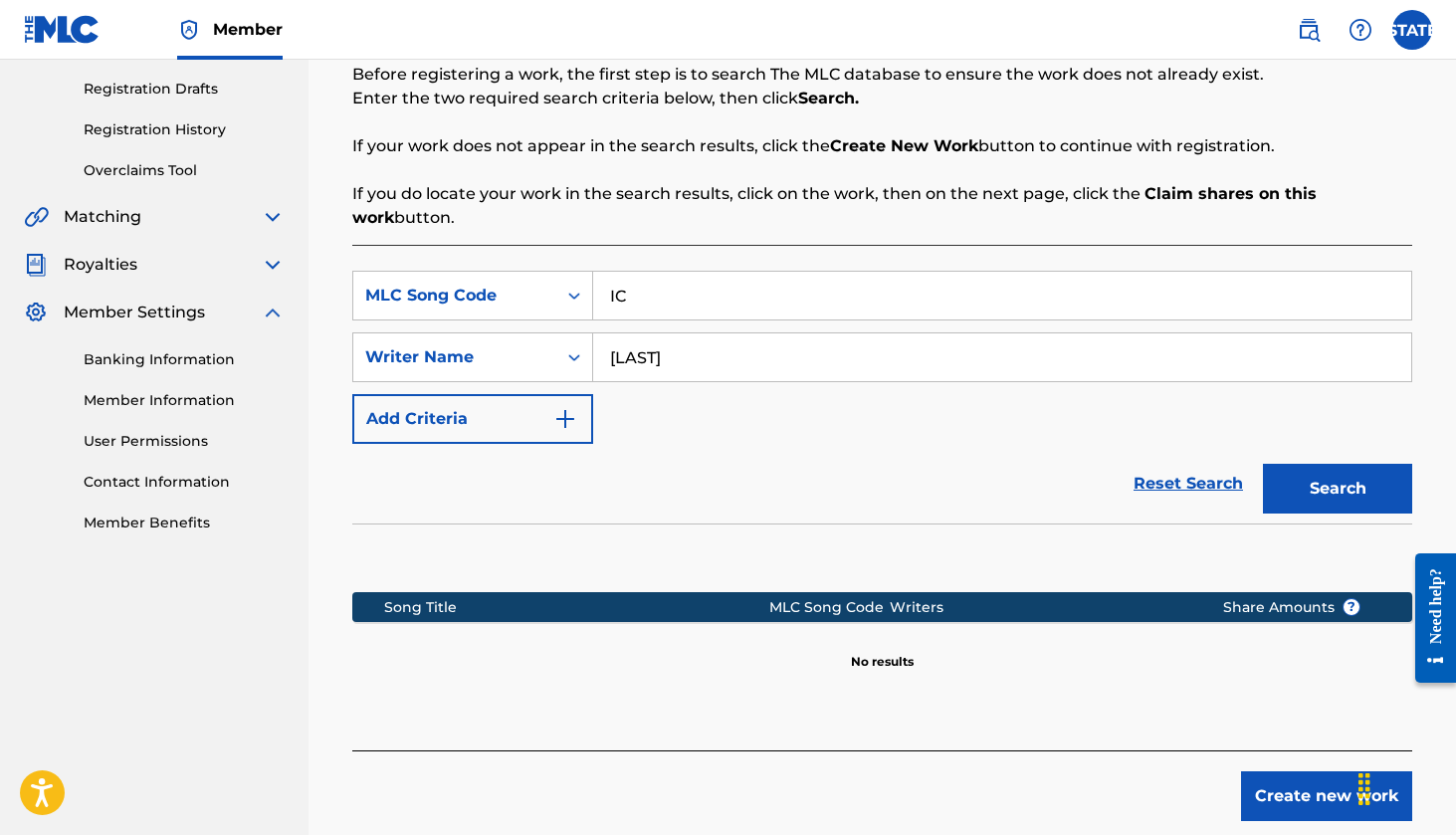 type on "I" 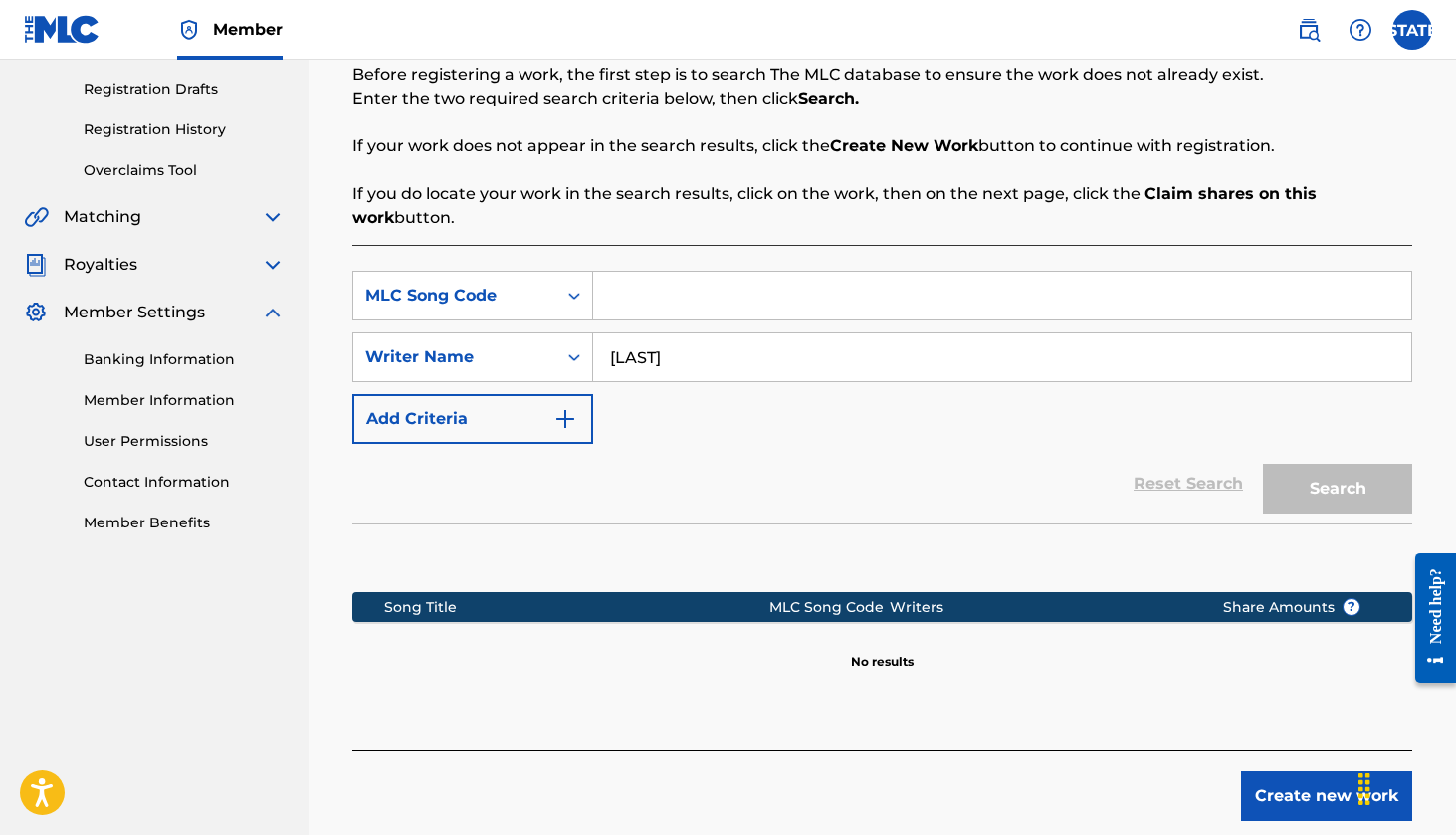 type 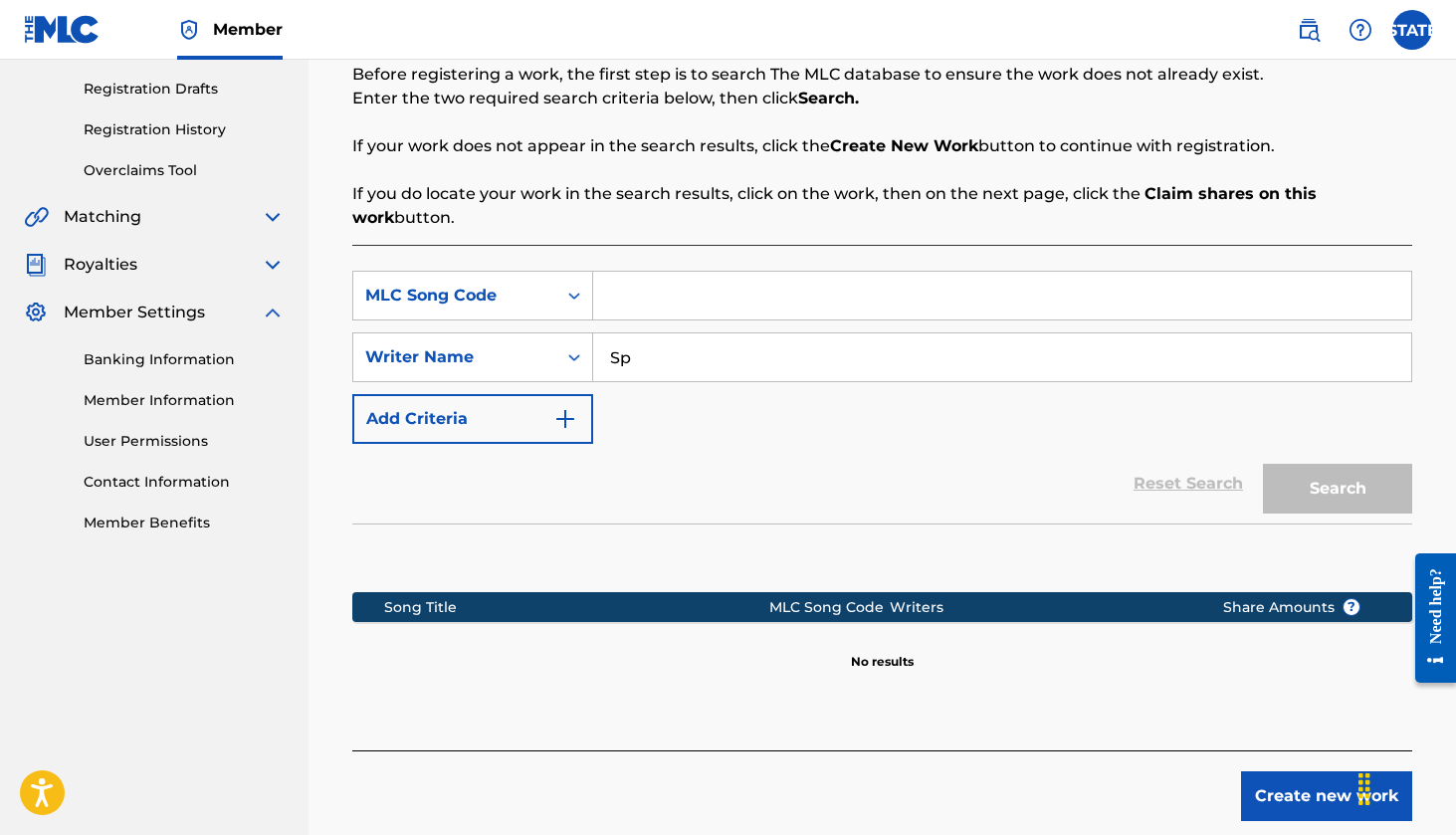 type on "S" 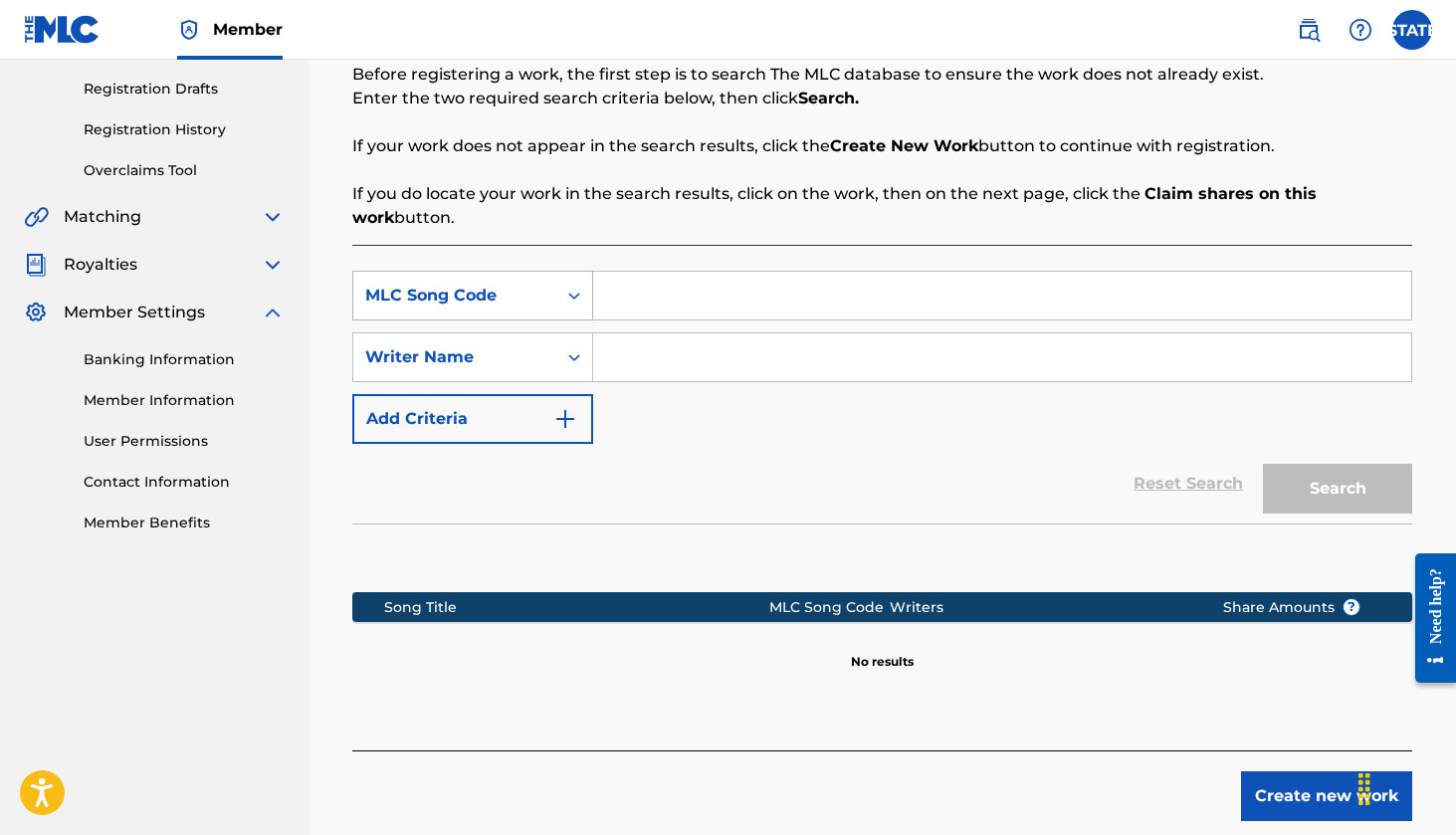 type 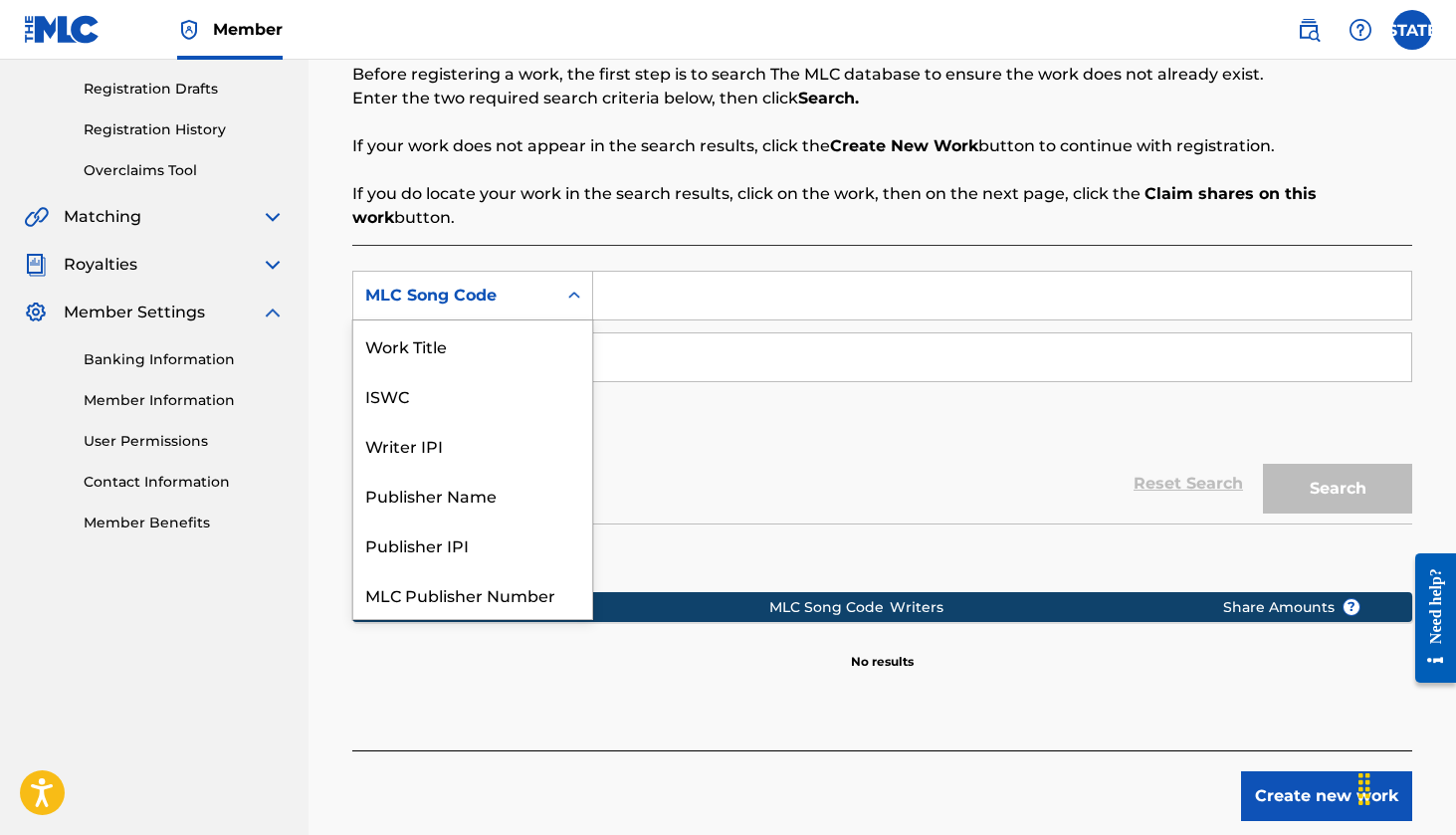 click 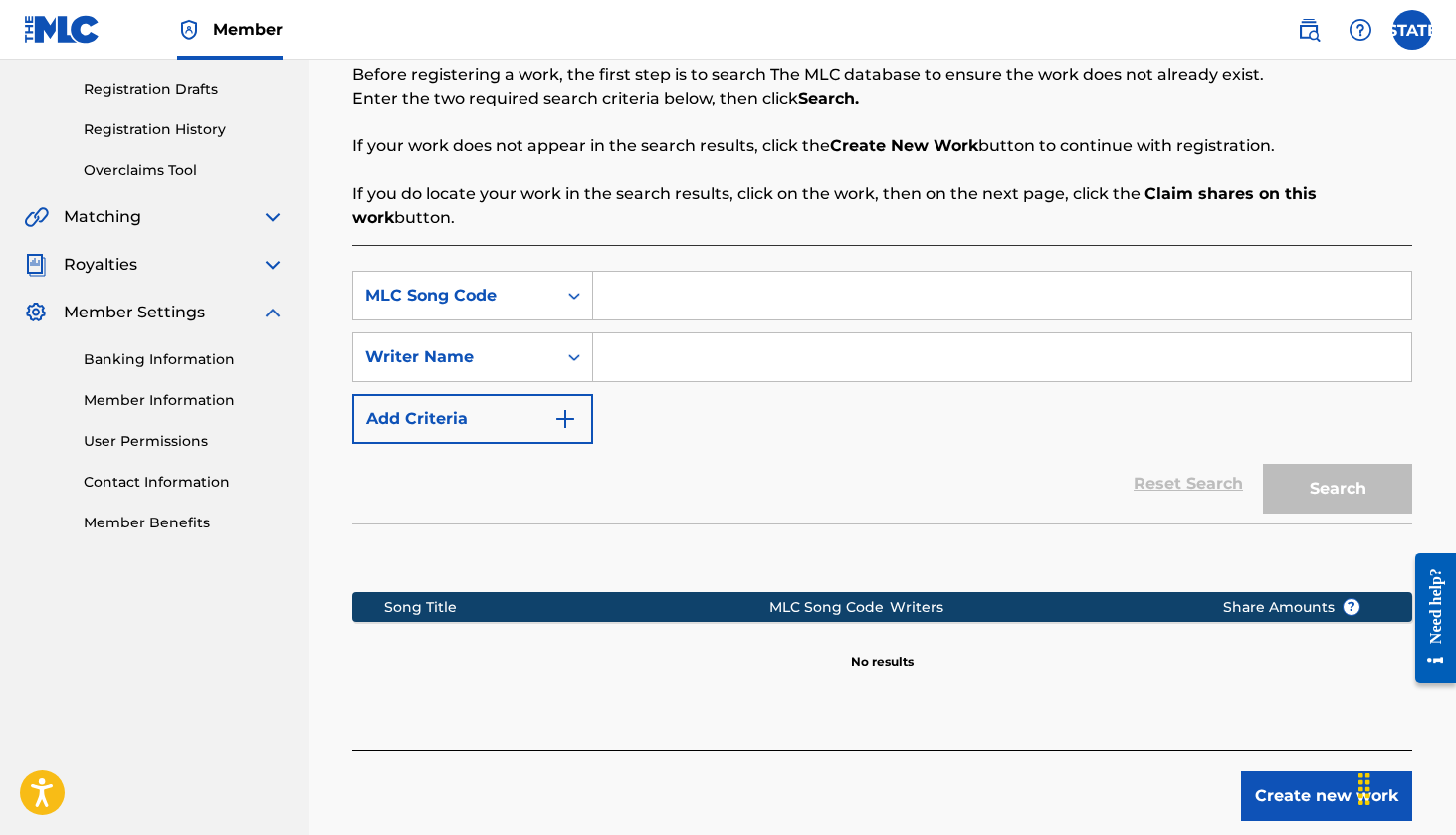 click at bounding box center (1002, 357) 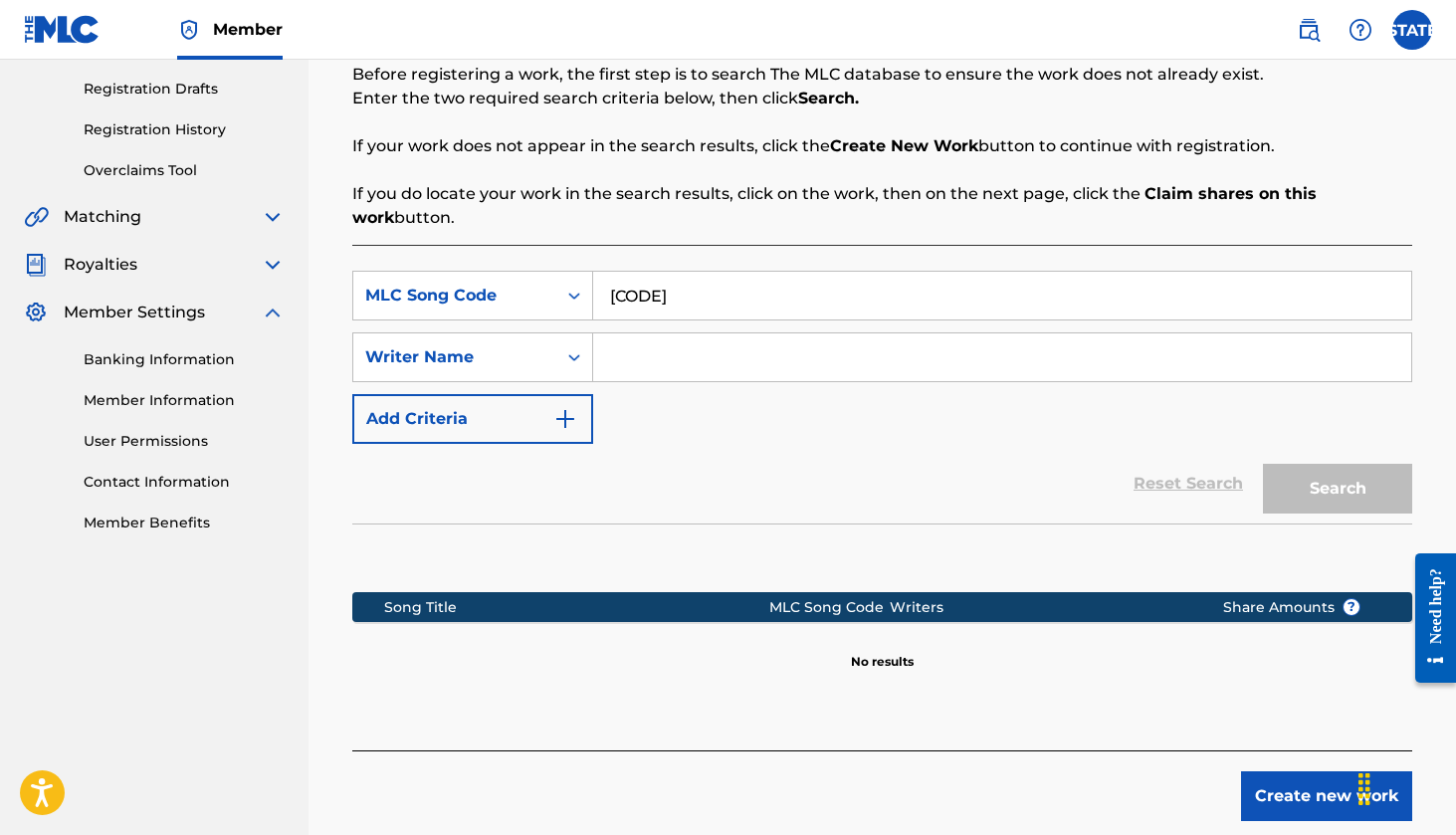 type on "[CODE]" 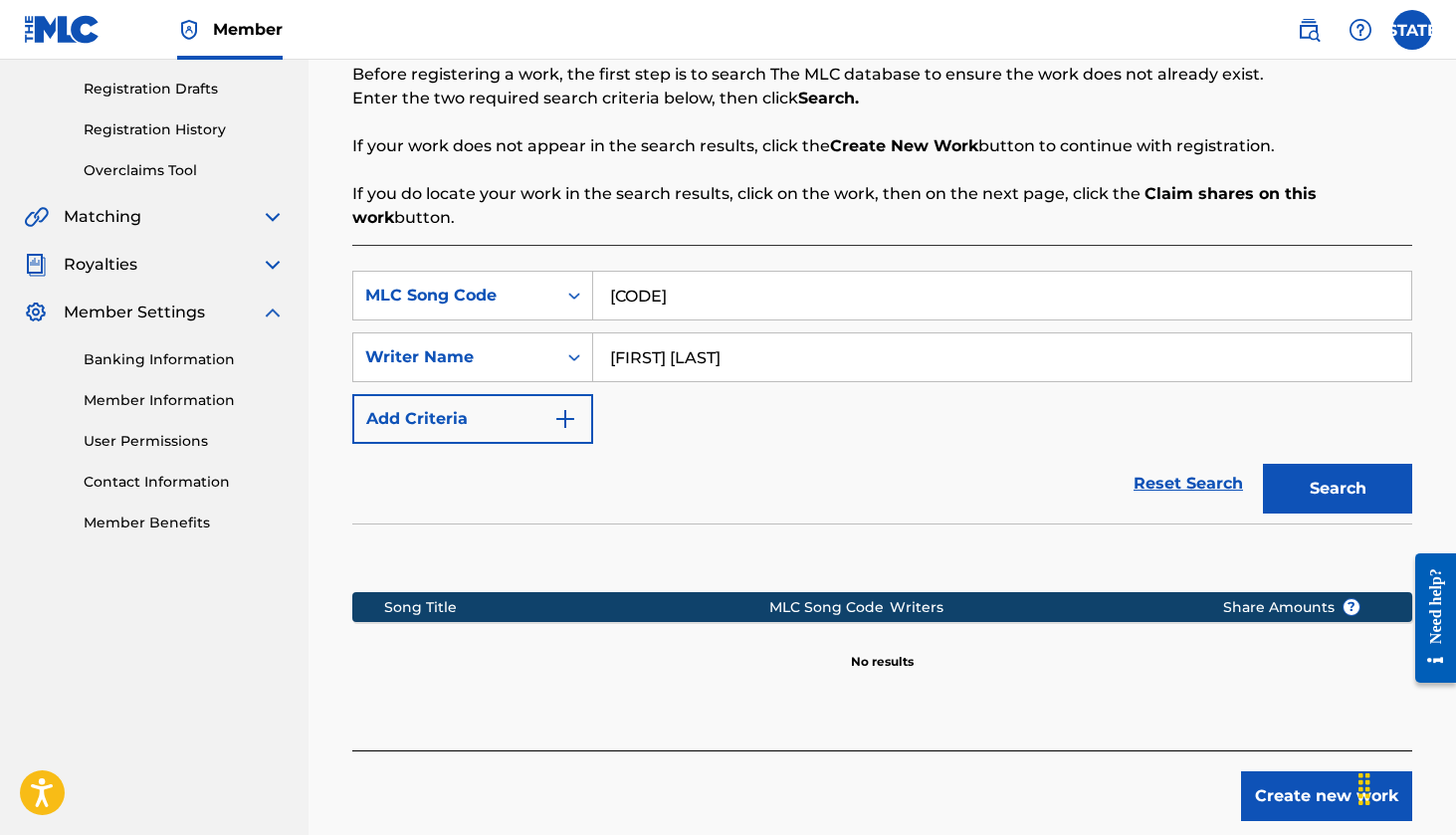type on "[FIRST] [LAST]" 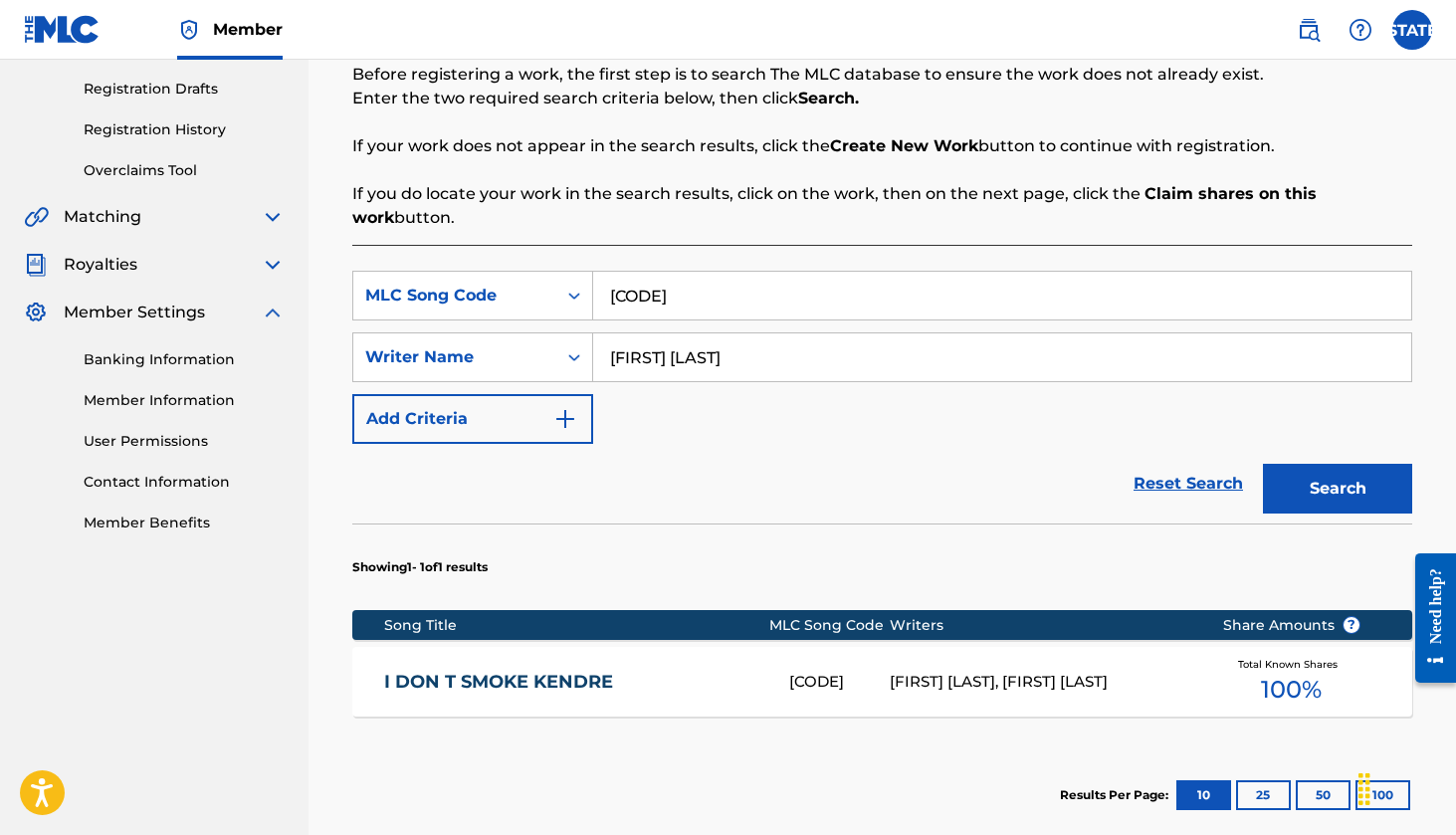 click on "I DON T SMOKE KENDRE" at bounding box center (573, 682) 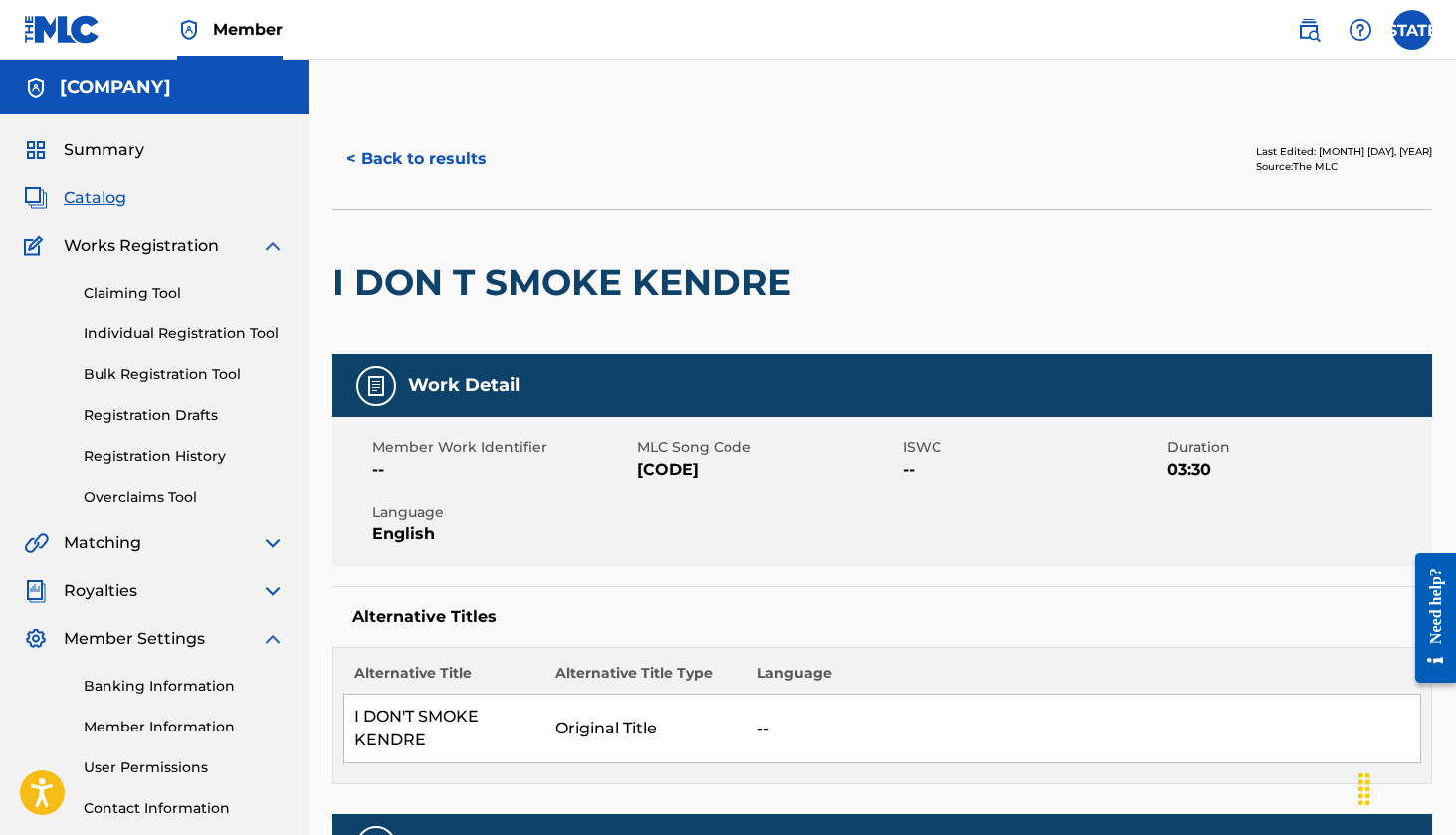 scroll, scrollTop: 0, scrollLeft: 0, axis: both 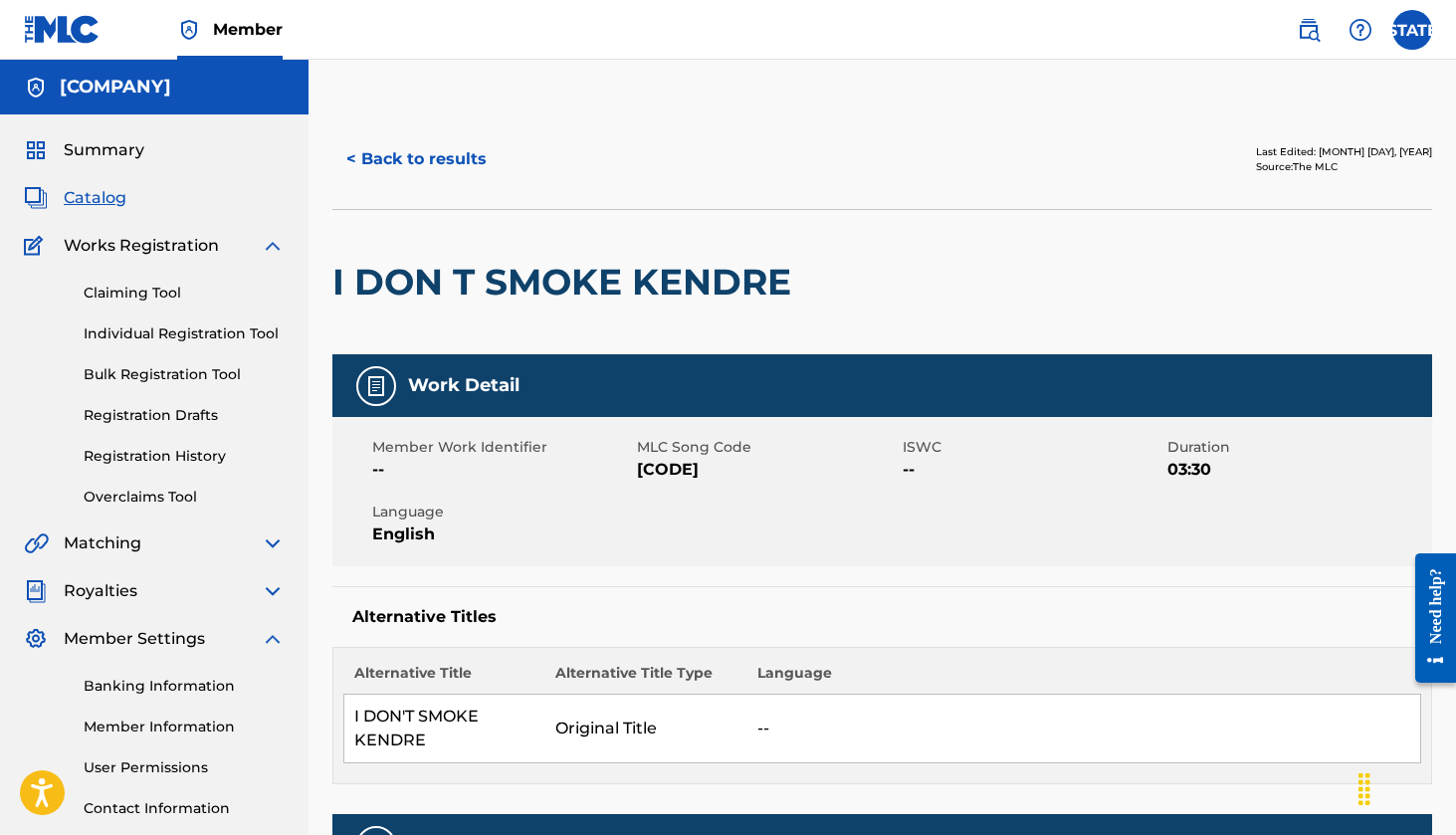 click at bounding box center (273, 543) 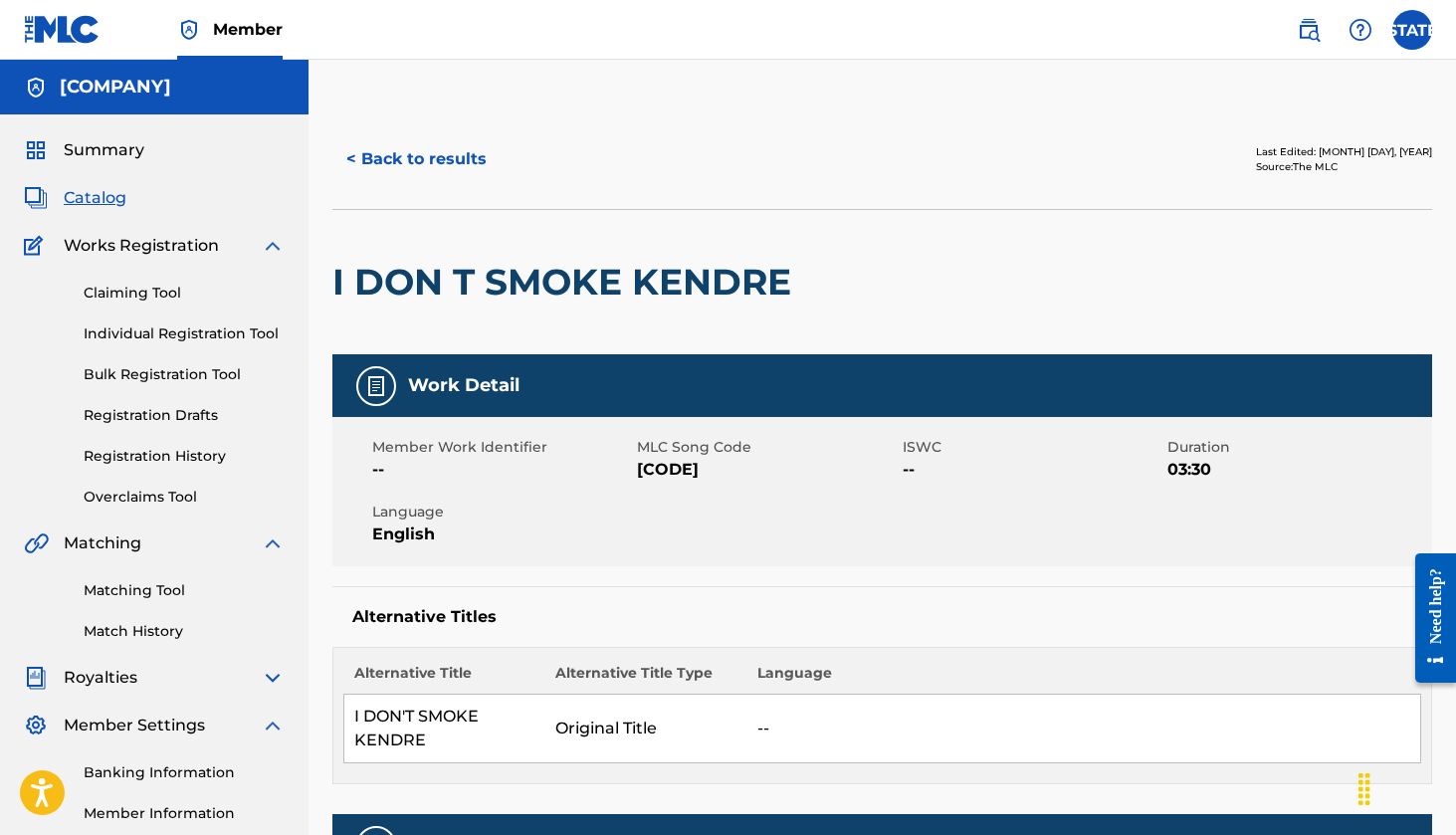 click on "Match History" at bounding box center (184, 631) 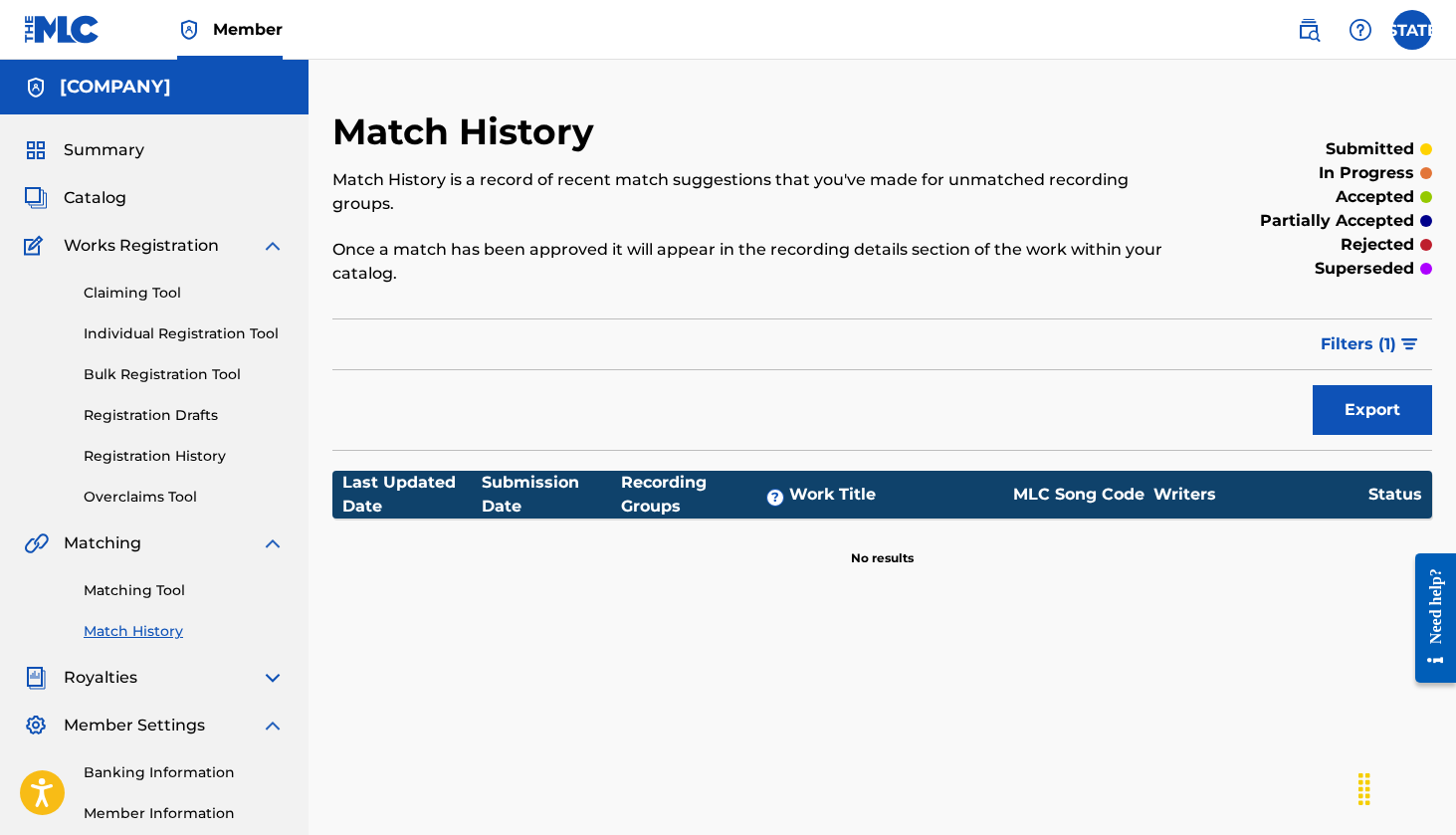 click on "Matching Tool" at bounding box center [184, 590] 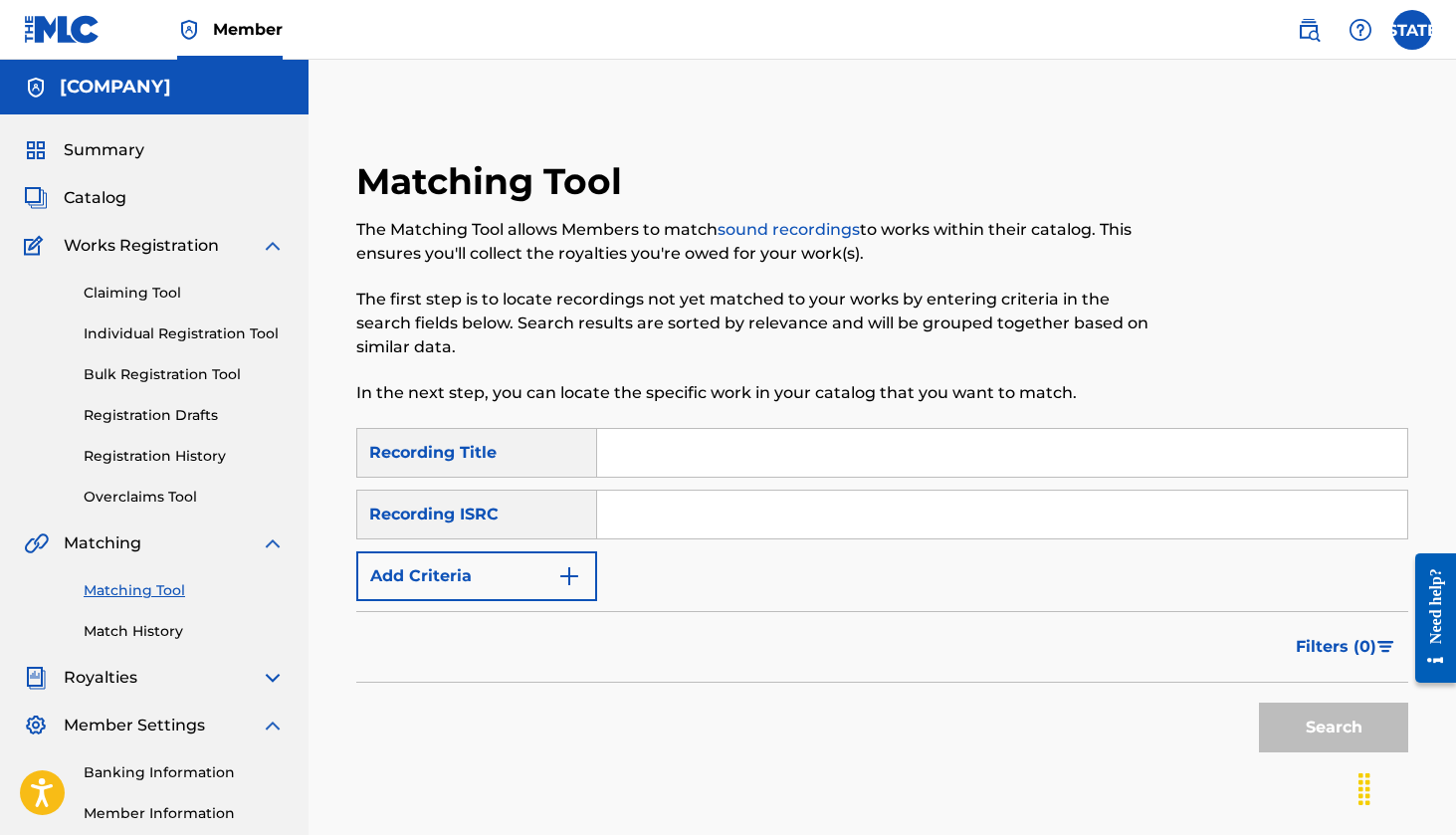 click on "Overclaims Tool" at bounding box center (184, 497) 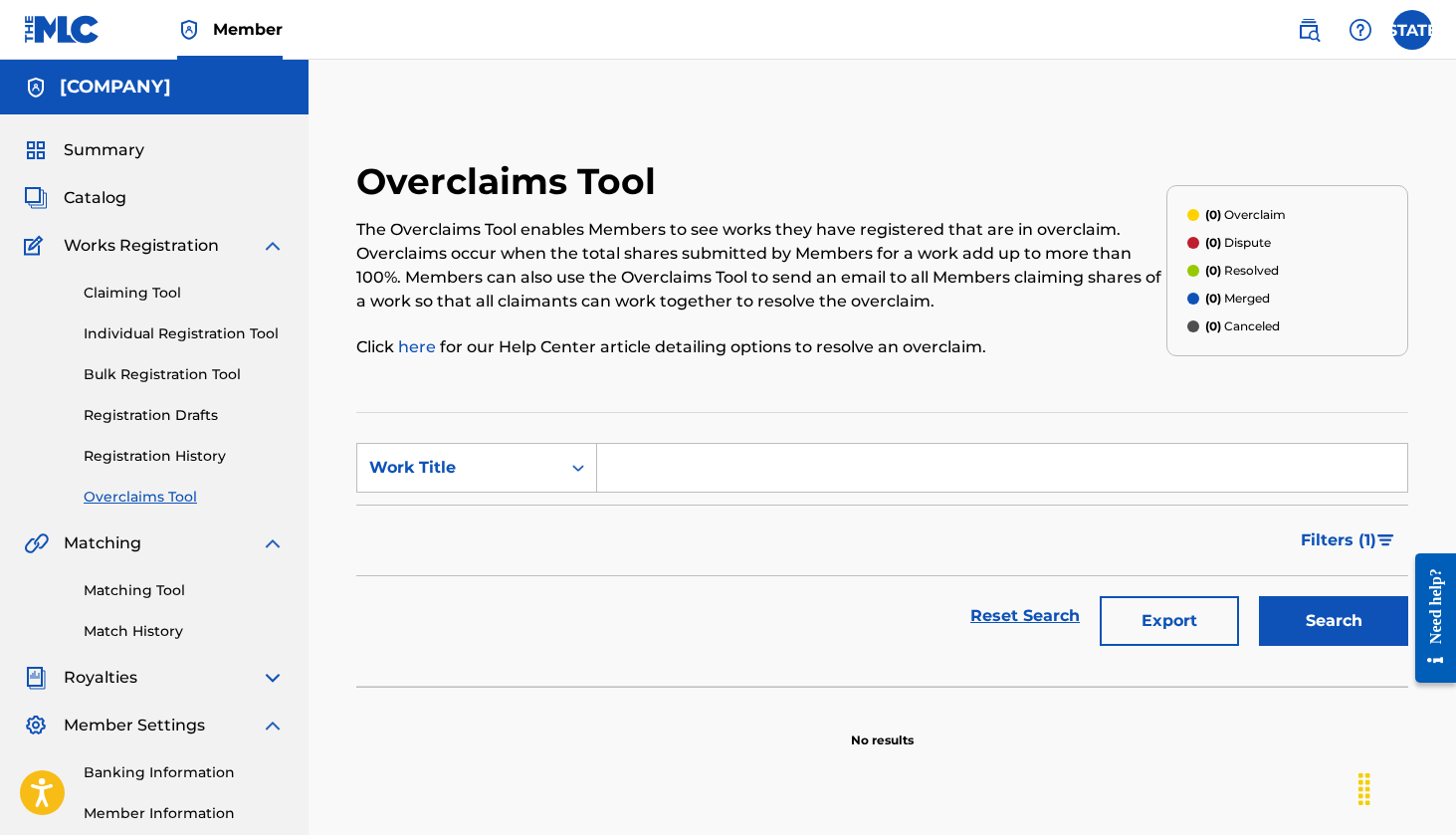 click on "Registration History" at bounding box center (184, 456) 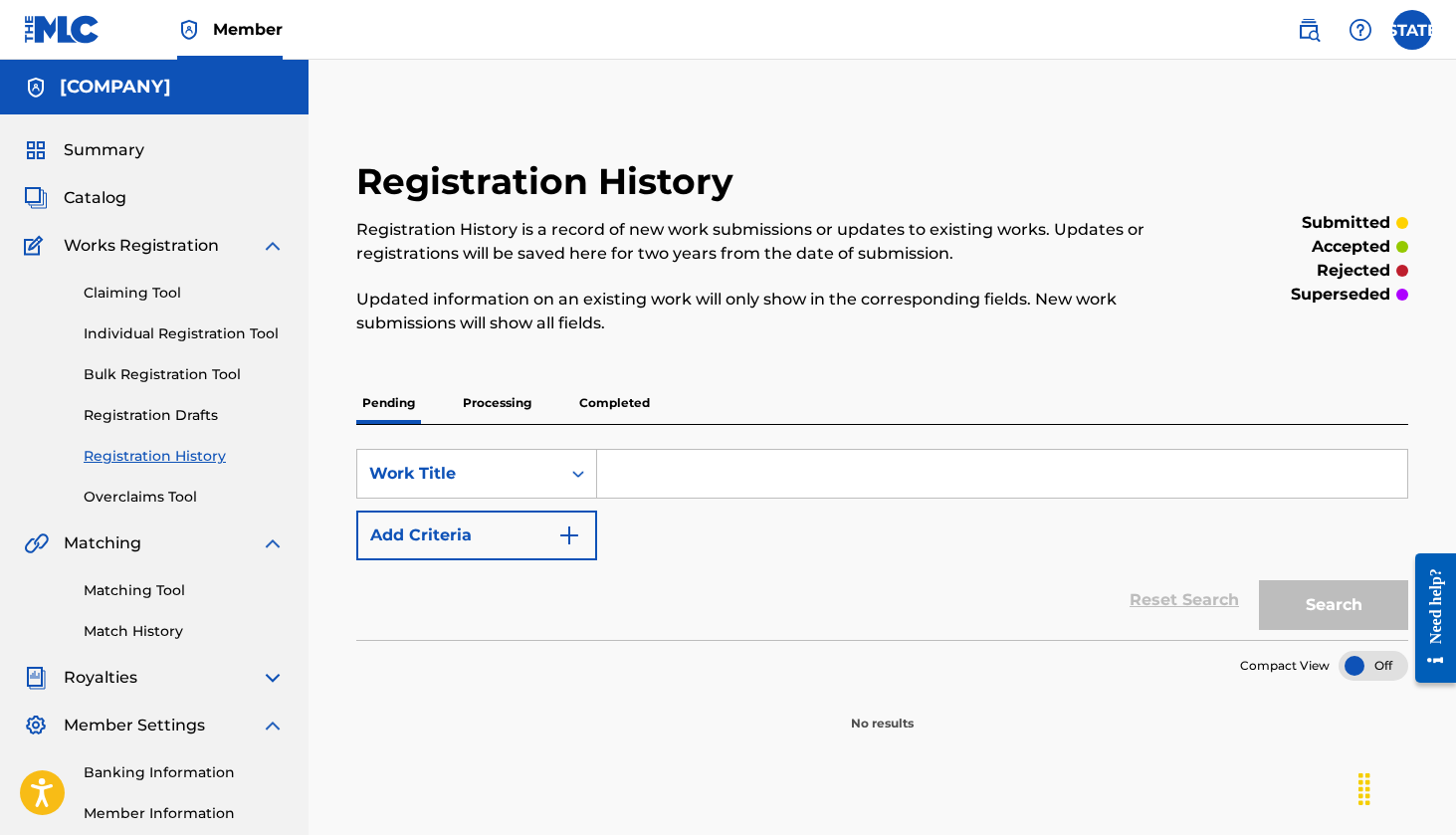 click on "Bulk Registration Tool" at bounding box center (184, 374) 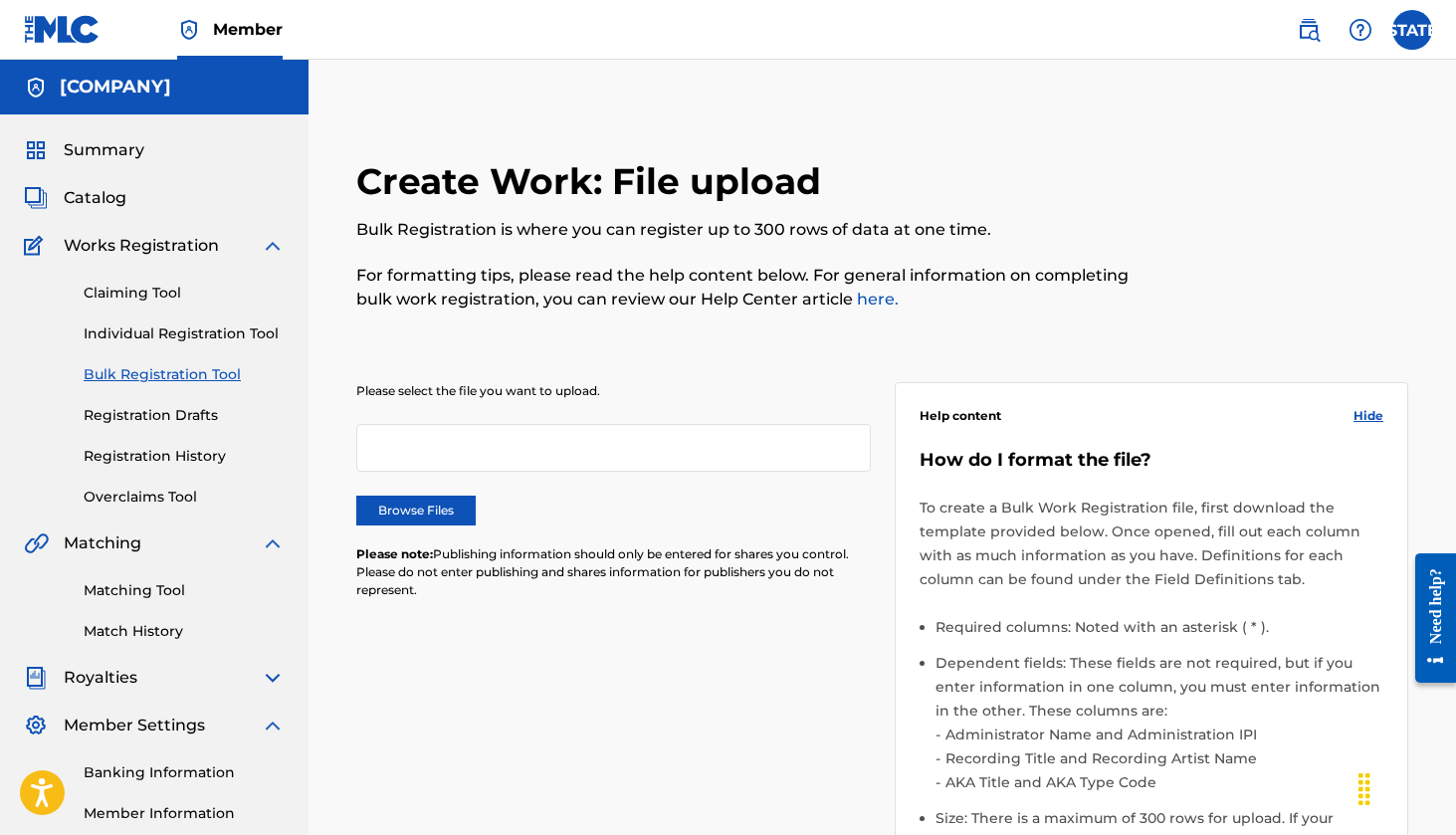 click on "Claiming Tool Individual Registration Tool Bulk Registration Tool Registration Drafts Registration History Overclaims Tool" at bounding box center [154, 382] 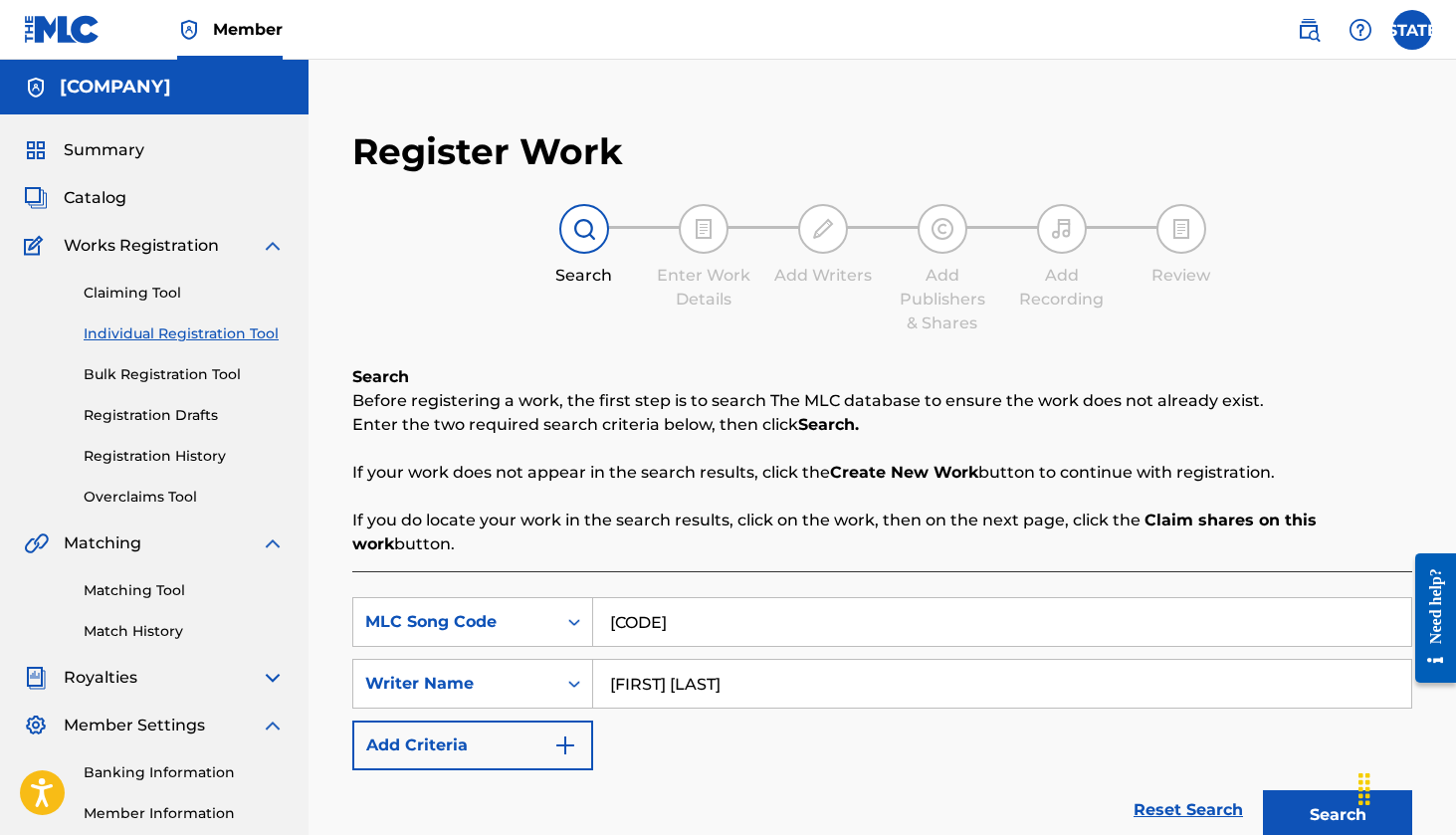 click on "Claiming Tool" at bounding box center [184, 293] 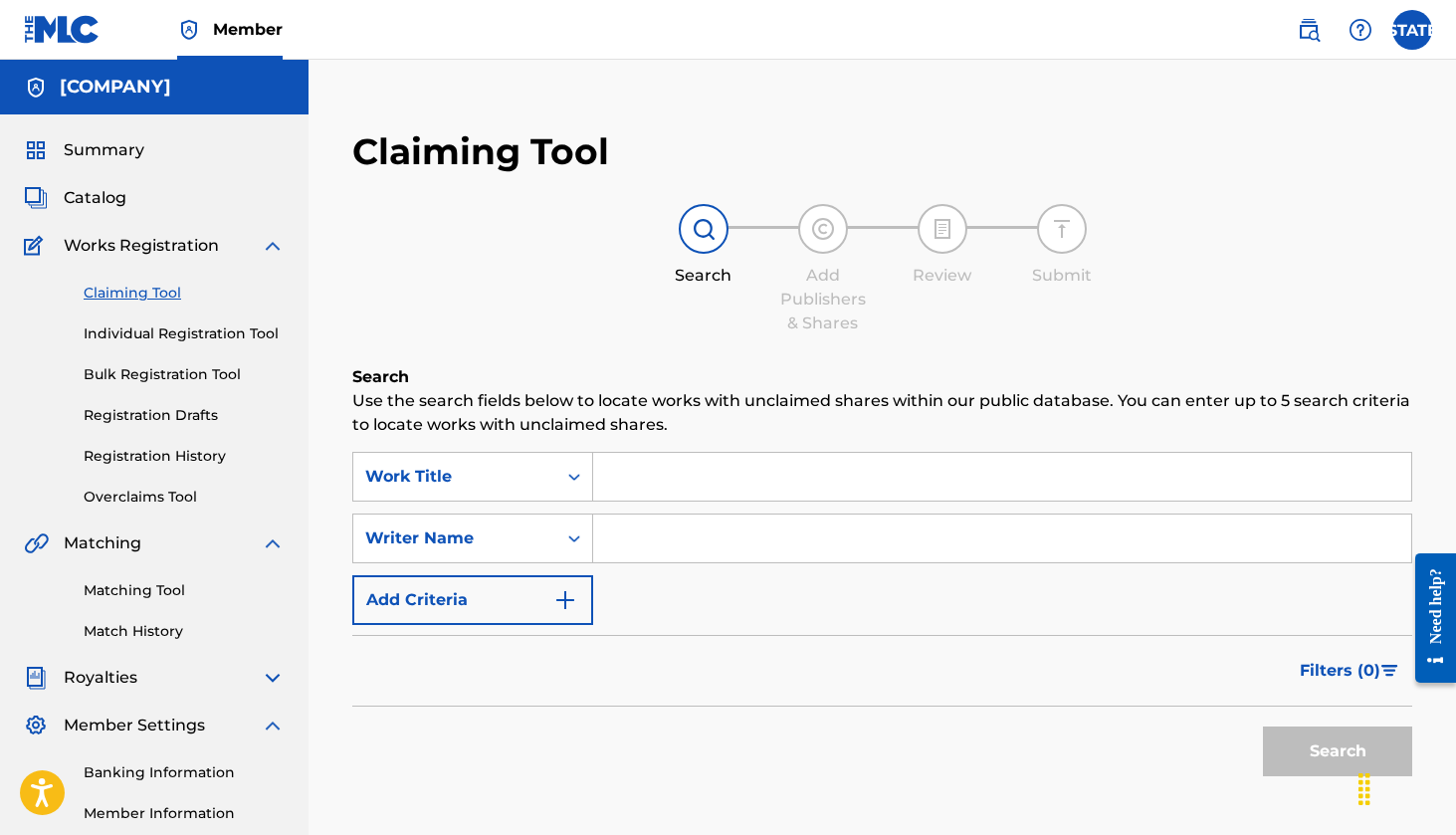 click on "Individual Registration Tool" at bounding box center (184, 333) 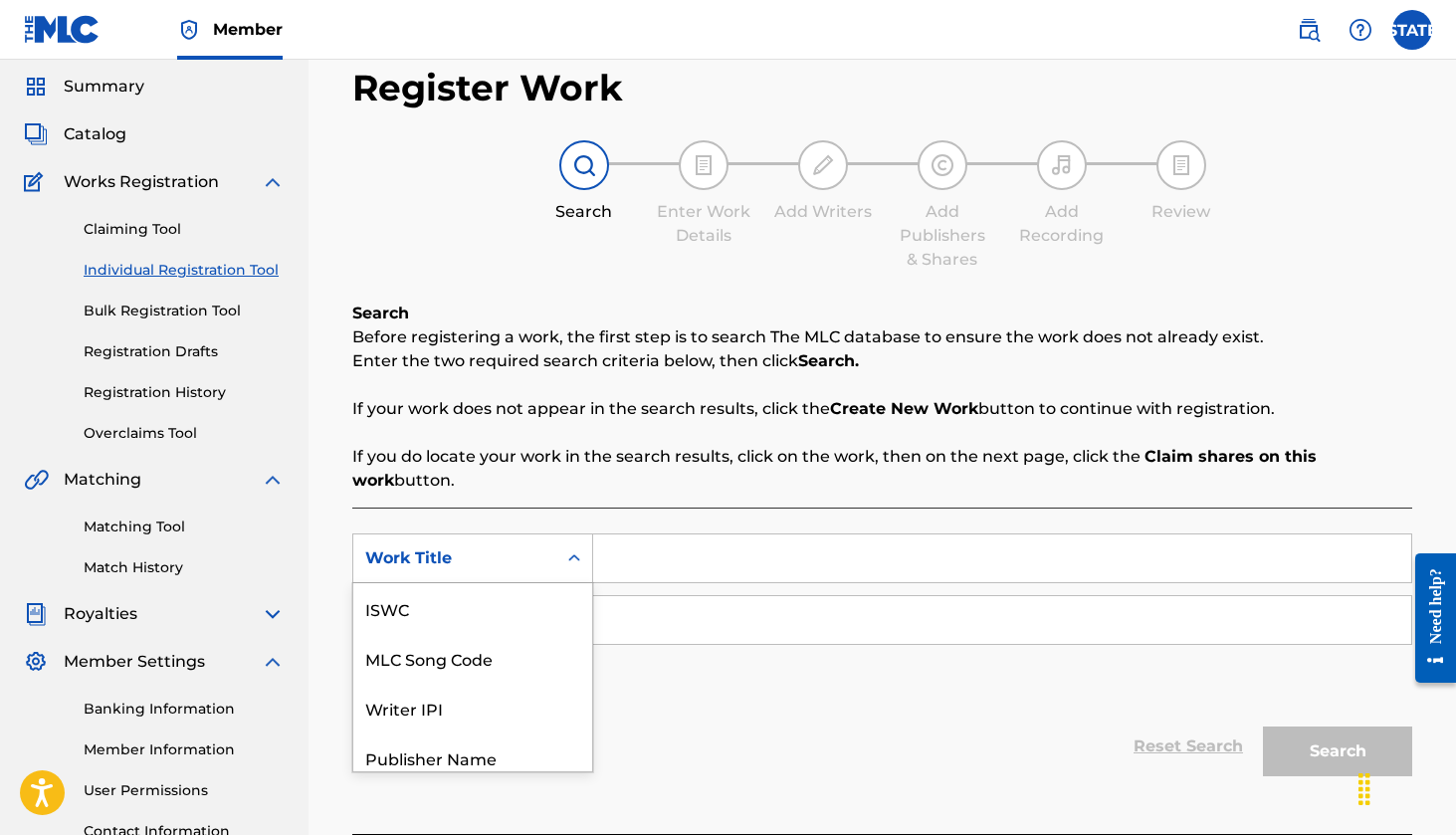 scroll, scrollTop: 110, scrollLeft: 0, axis: vertical 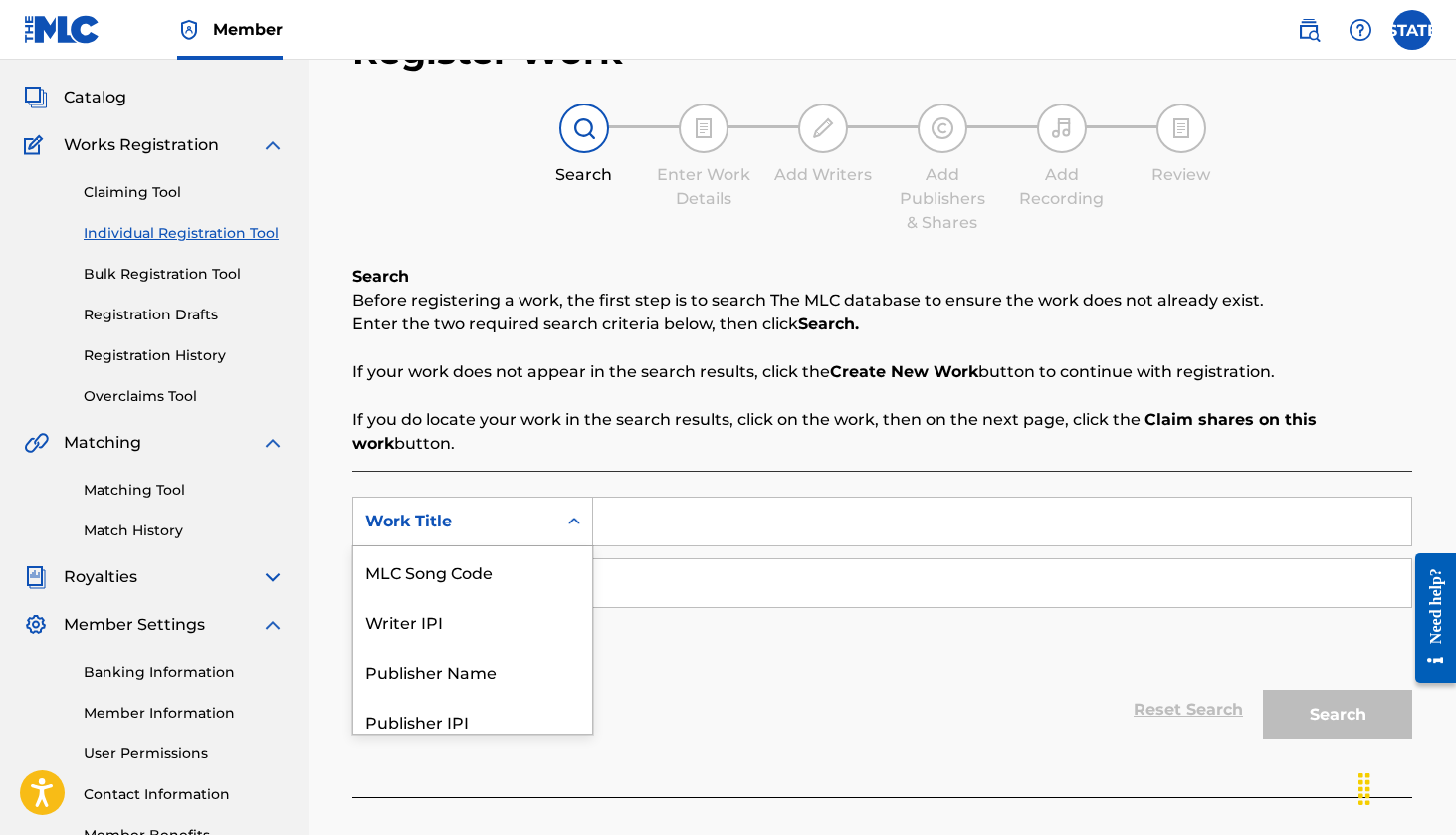 click on "Work Title selected, 7 of 7. 7 results available. Use Up and Down to choose options, press Enter to select the currently focused option, press Escape to exit the menu, press Tab to select the option and exit the menu. Work Title ISWC MLC Song Code Writer IPI Publisher Name Publisher IPI MLC Publisher Number Work Title" at bounding box center (473, 522) 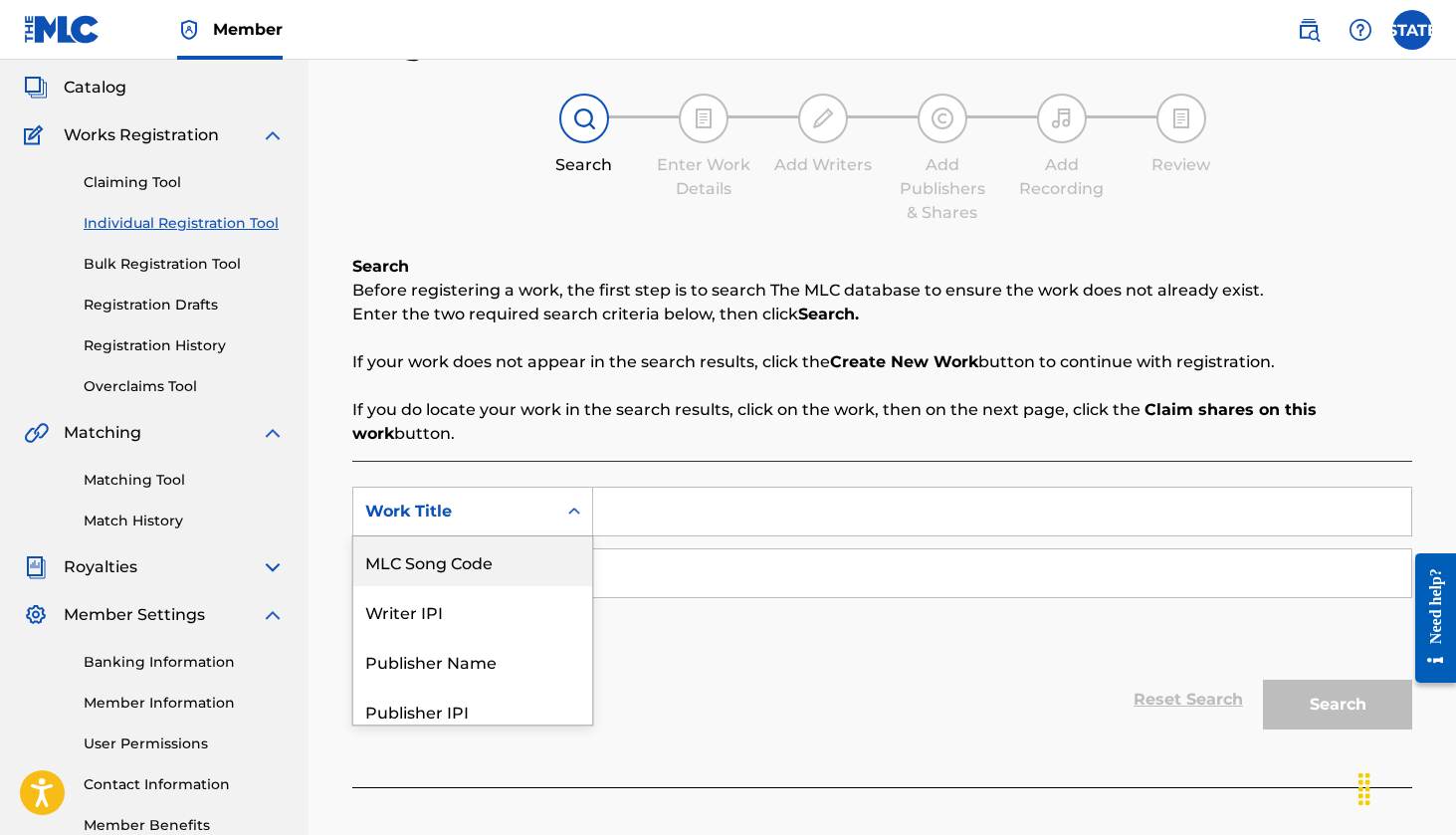 scroll, scrollTop: 111, scrollLeft: 0, axis: vertical 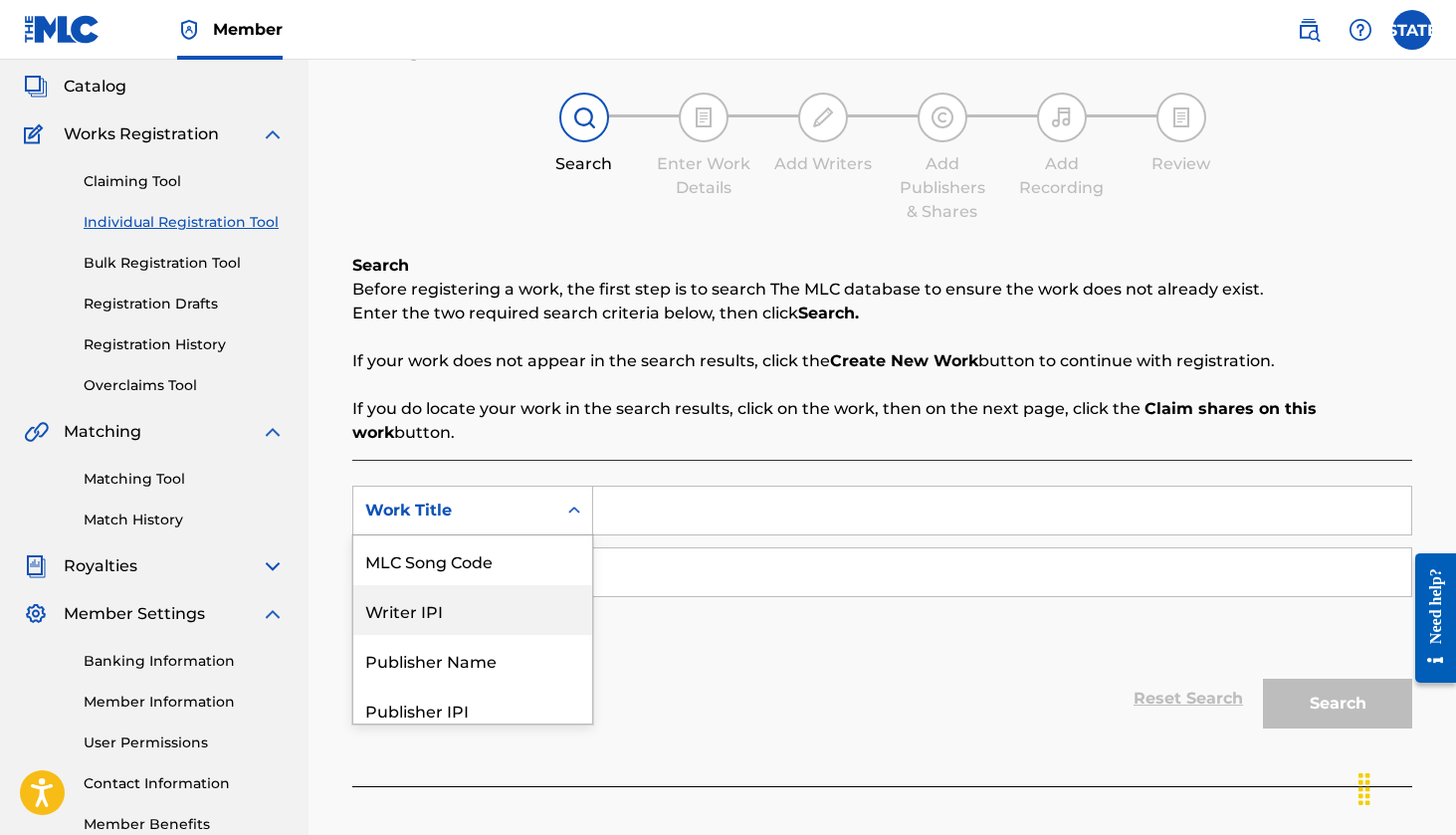 click on "Writer IPI" at bounding box center (473, 610) 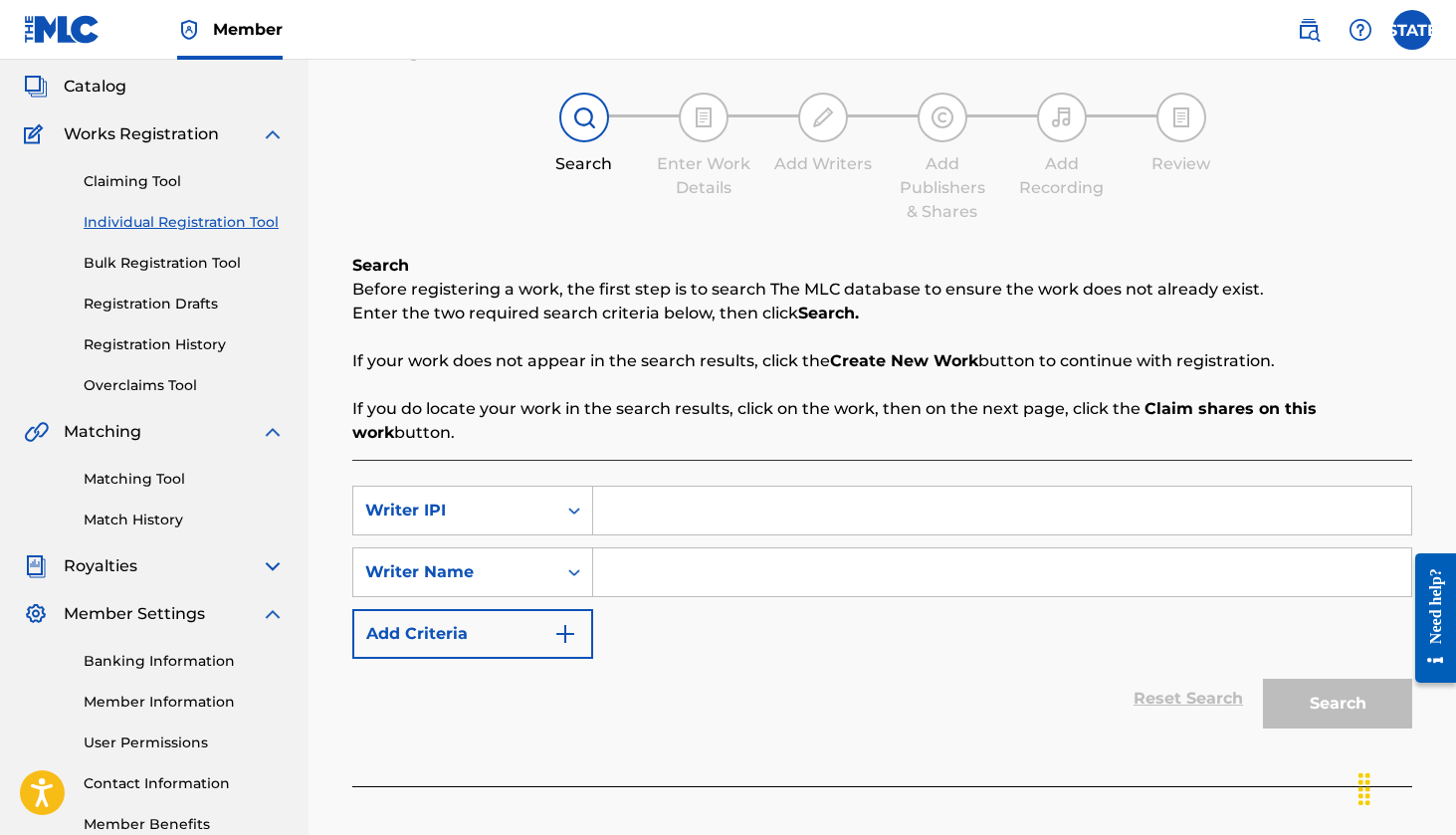 click on "Member Information" at bounding box center [184, 702] 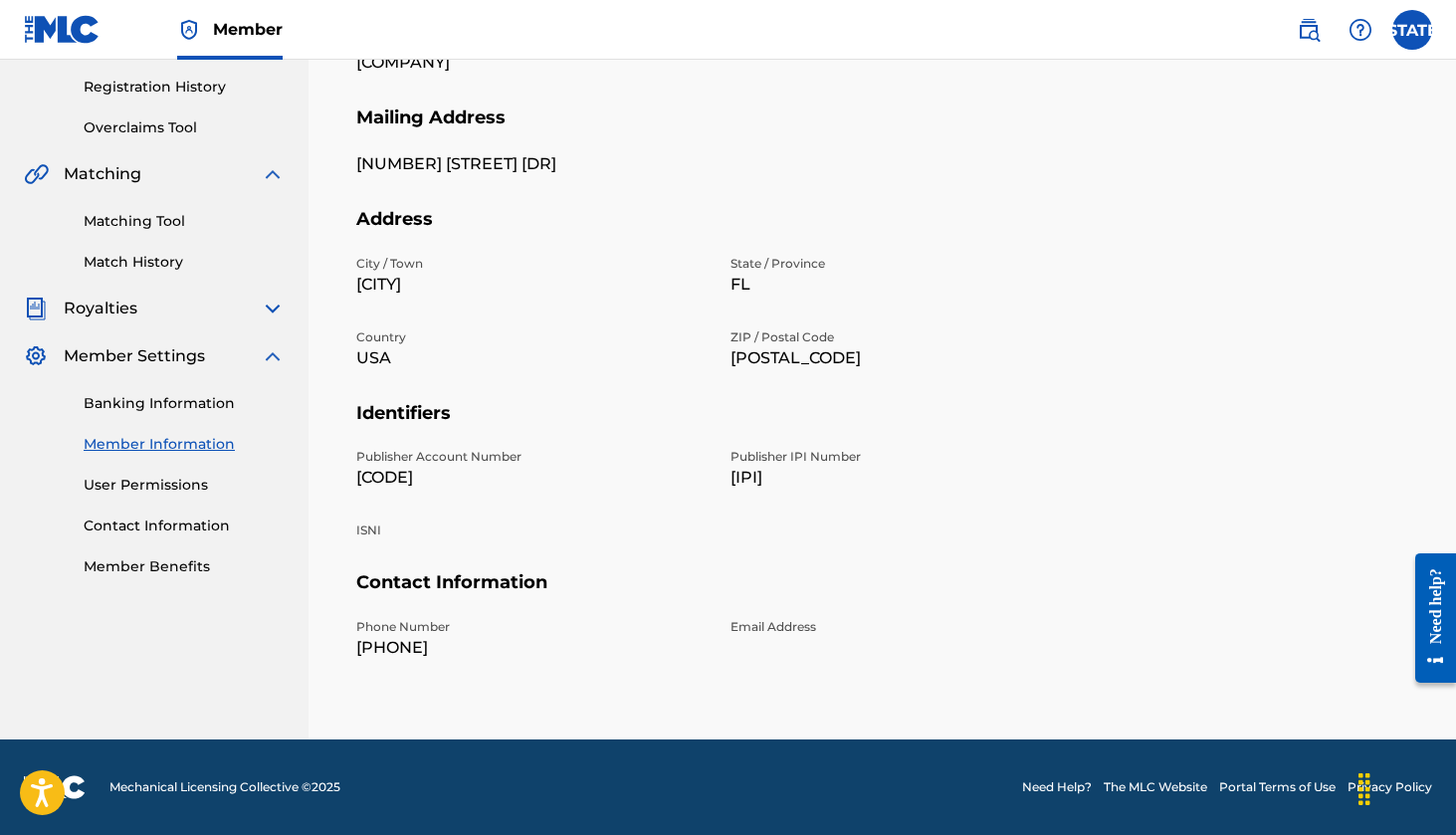 scroll, scrollTop: 366, scrollLeft: 0, axis: vertical 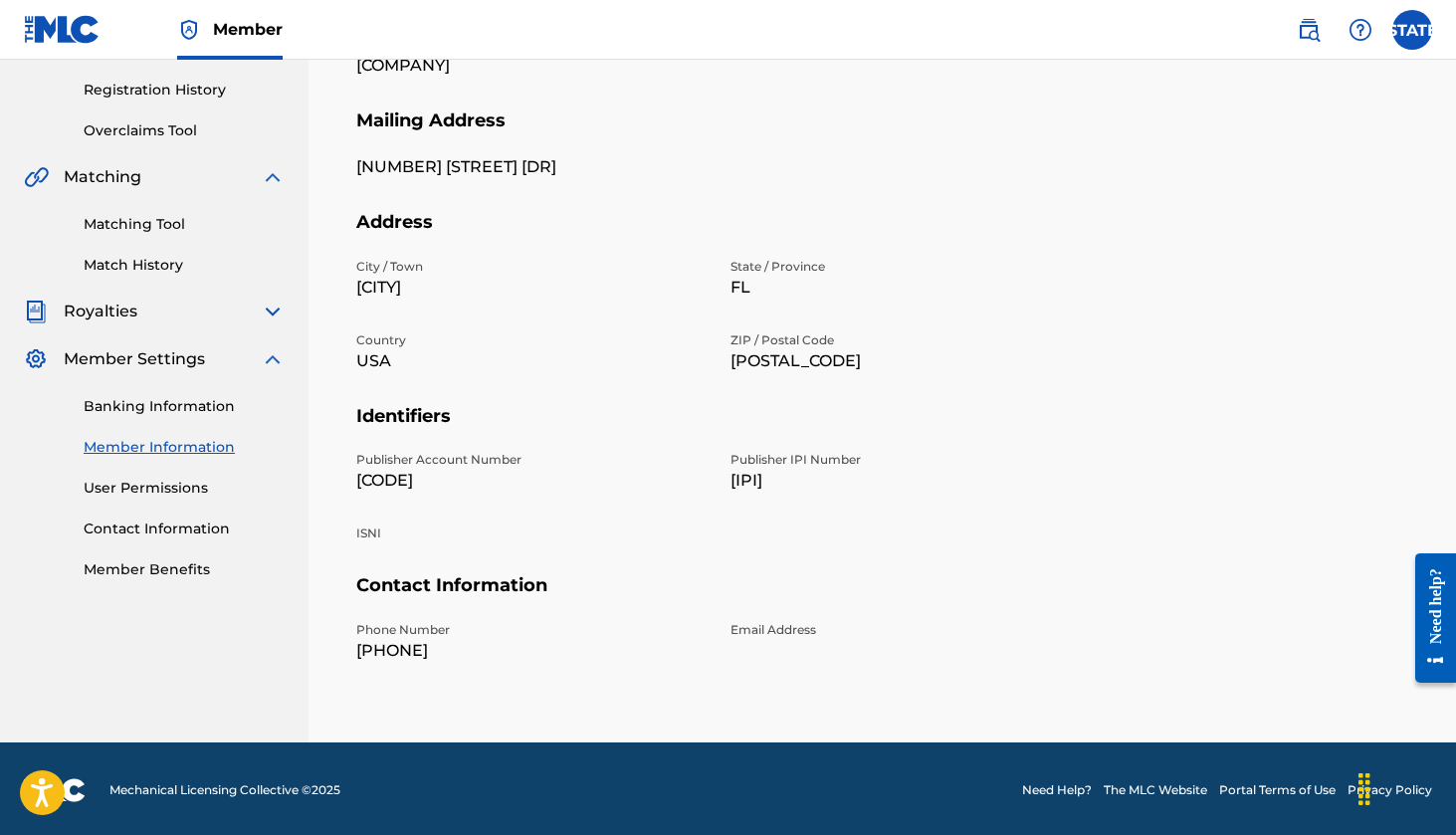 click on "Publisher Account Number [CODE] Publisher IPI Number [IPI] ISNI" at bounding box center [719, 513] 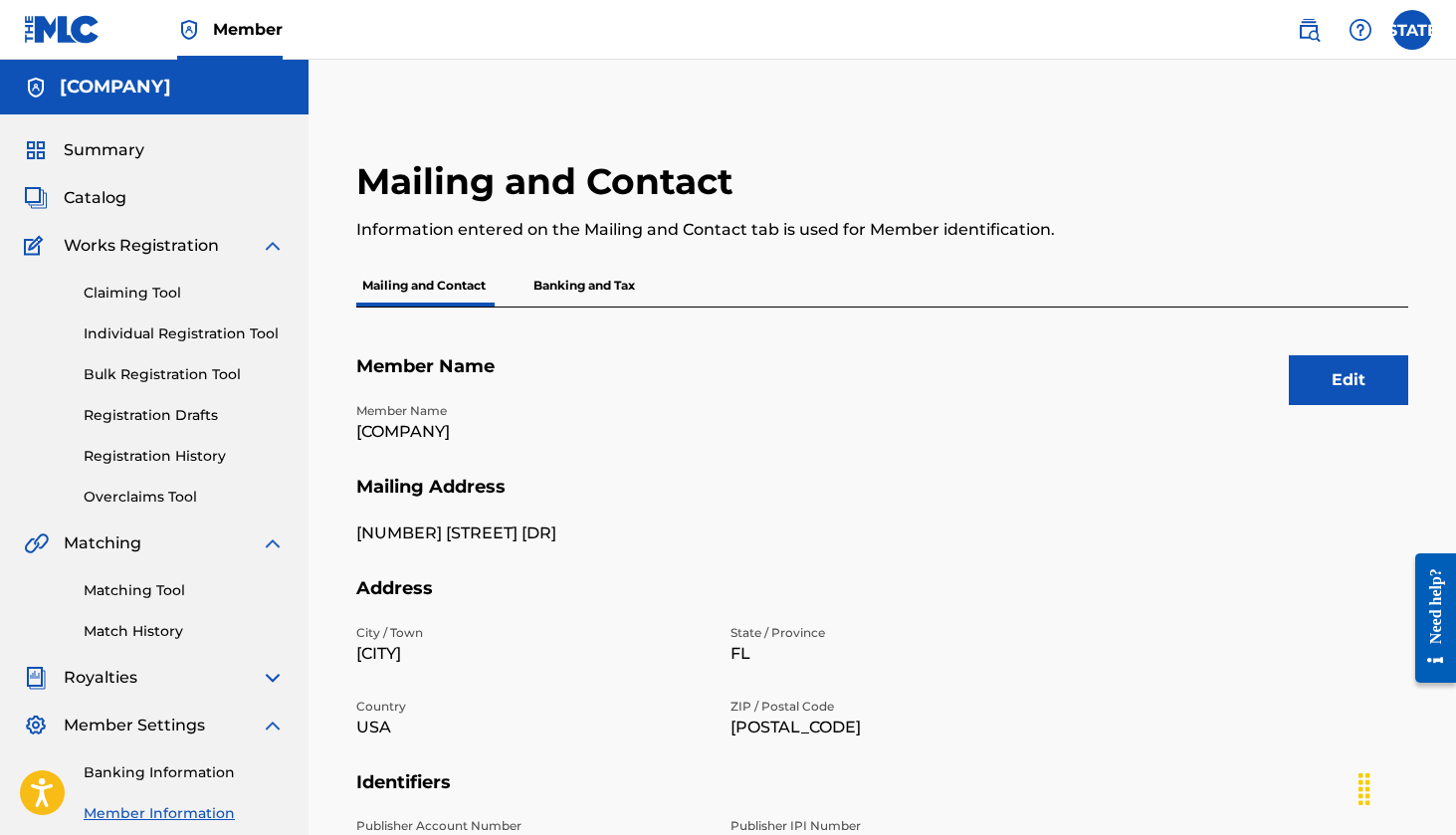 scroll, scrollTop: 0, scrollLeft: 0, axis: both 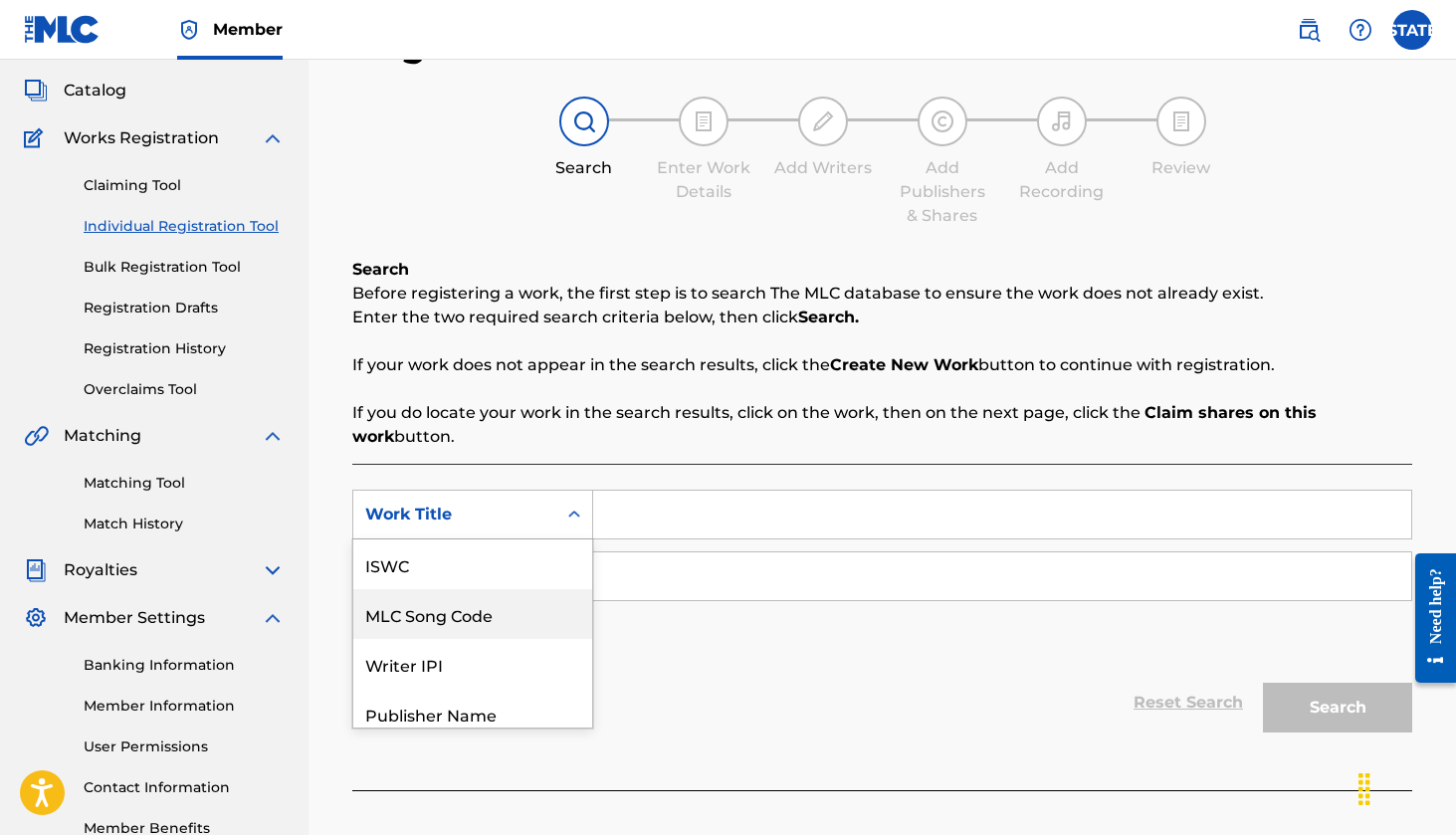 click on "MLC Song Code, 2 of 7. 7 results available. Use Up and Down to choose options, press Enter to select the currently focused option, press Escape to exit the menu, press Tab to select the option and exit the menu. Work Title ISWC MLC Song Code Writer IPI Publisher Name Publisher IPI MLC Publisher Number Work Title" at bounding box center (473, 515) 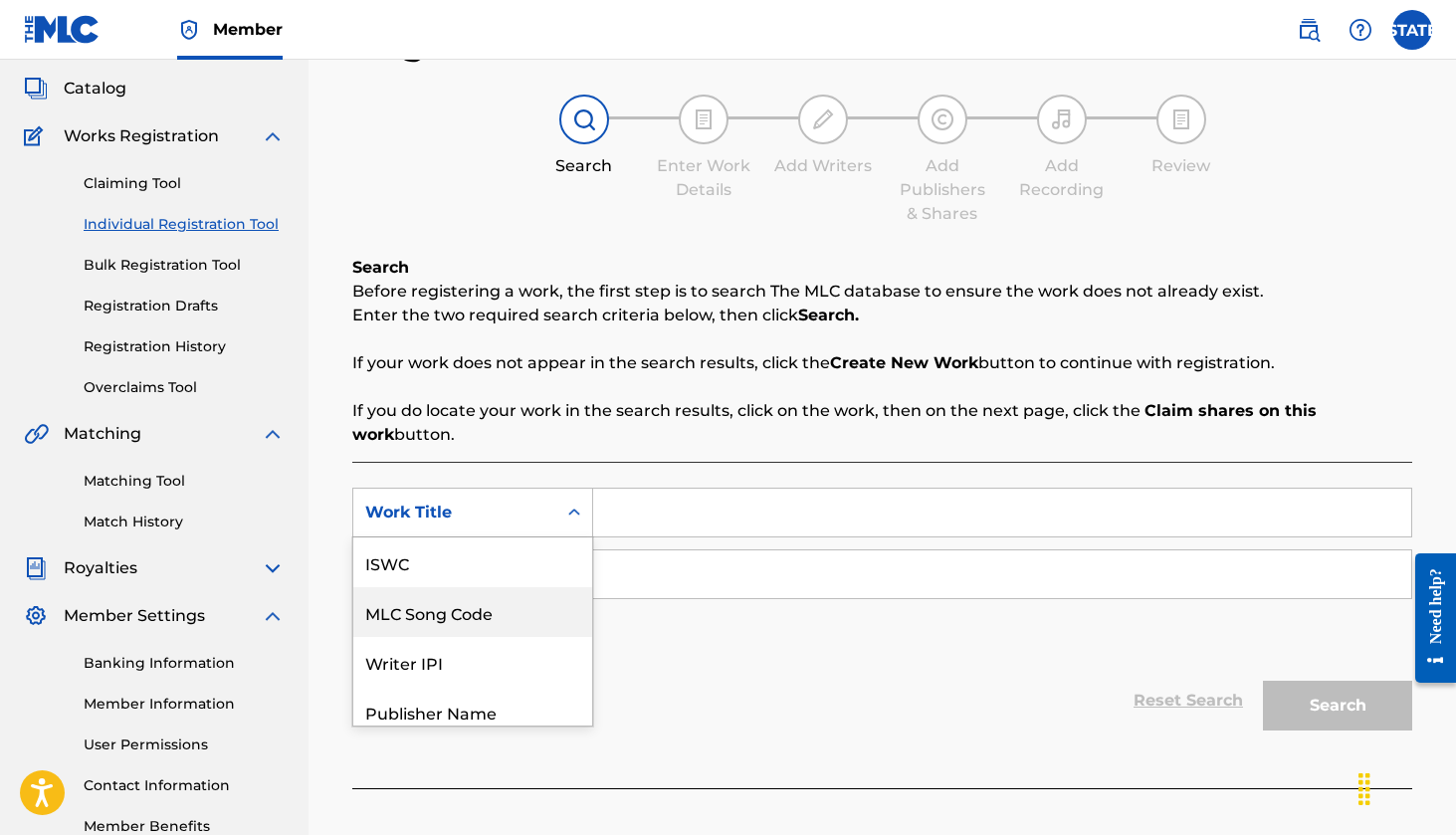 scroll, scrollTop: 50, scrollLeft: 0, axis: vertical 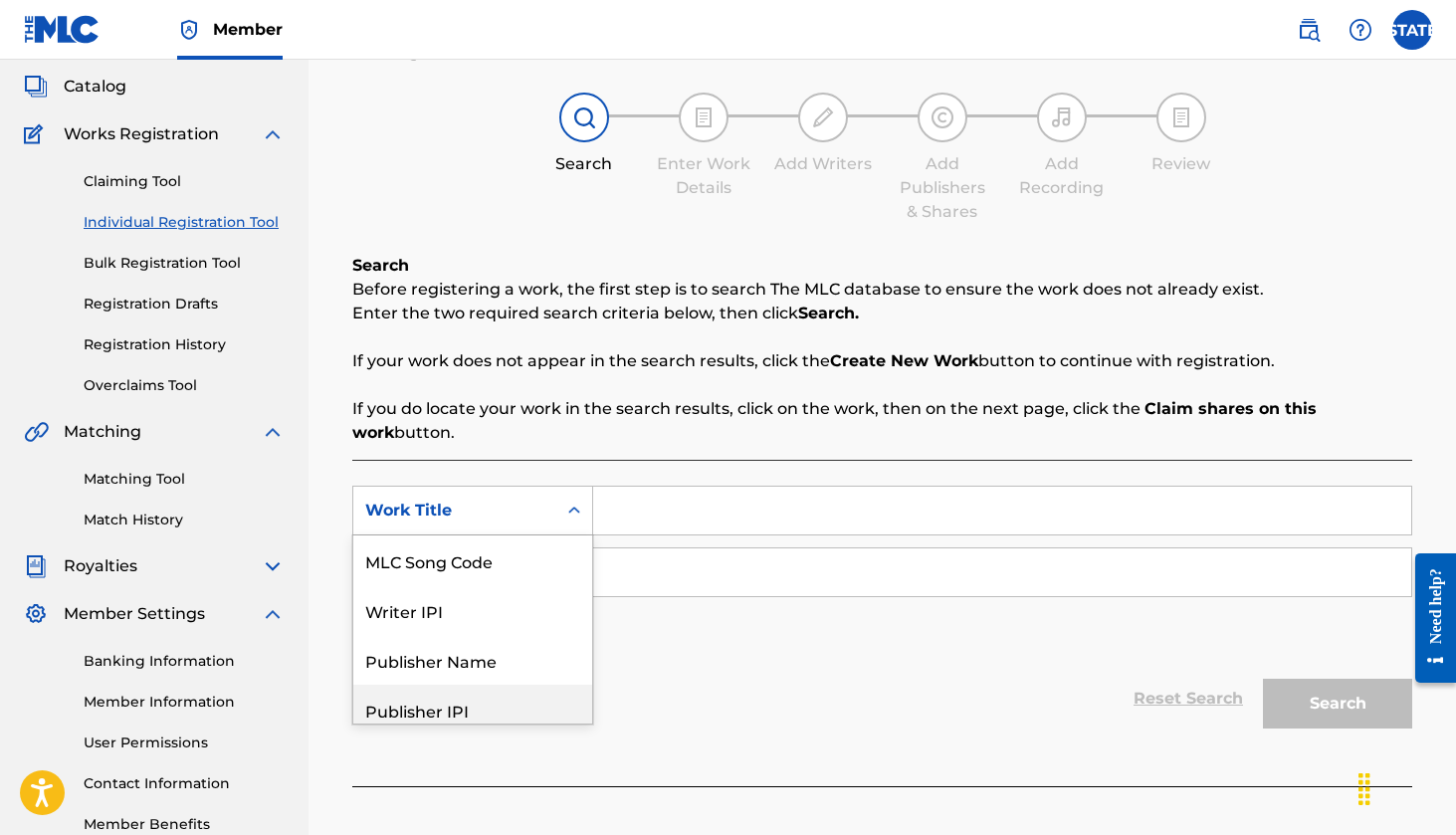 click on "Publisher IPI" at bounding box center (473, 710) 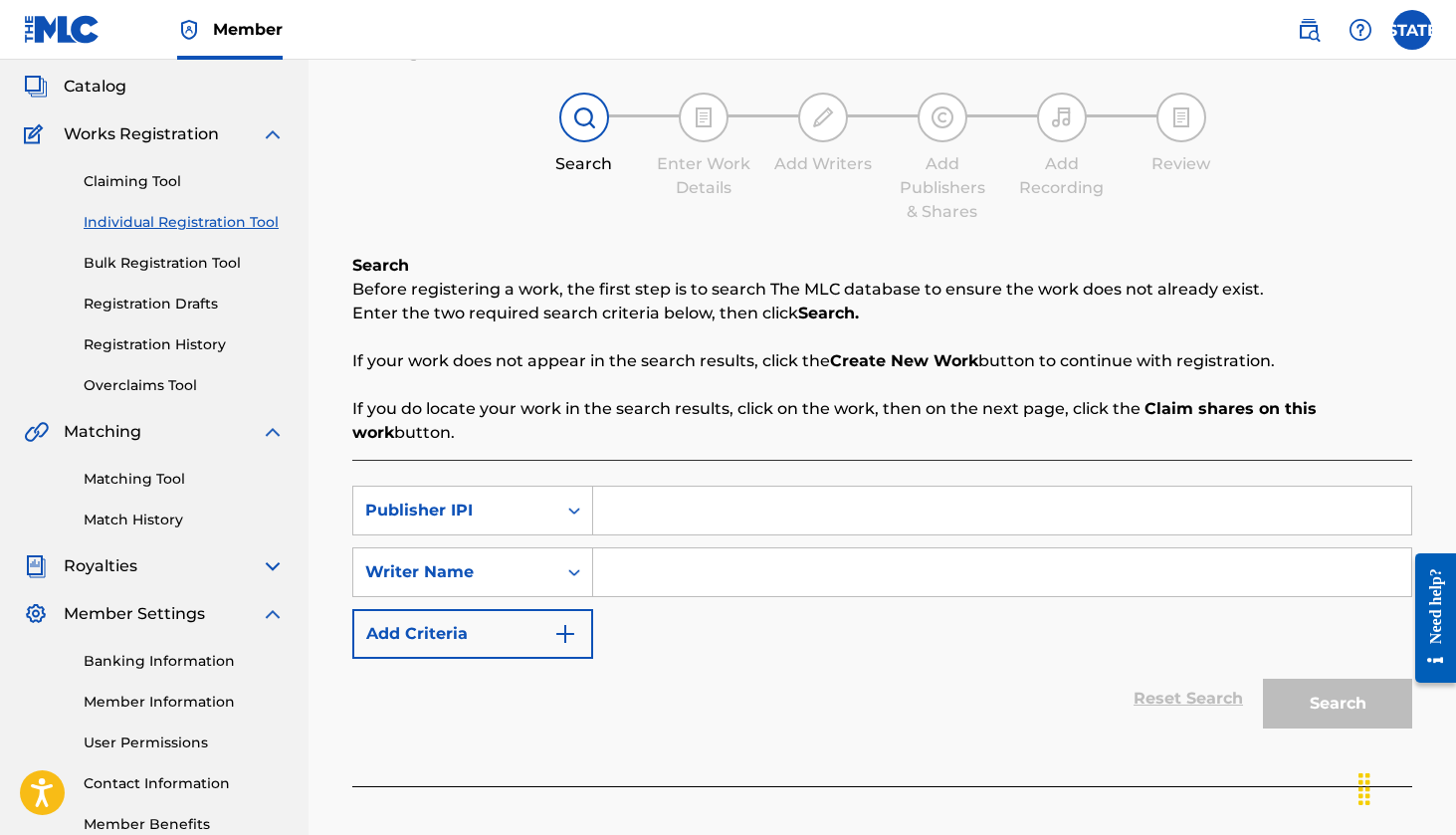 click at bounding box center [1002, 511] 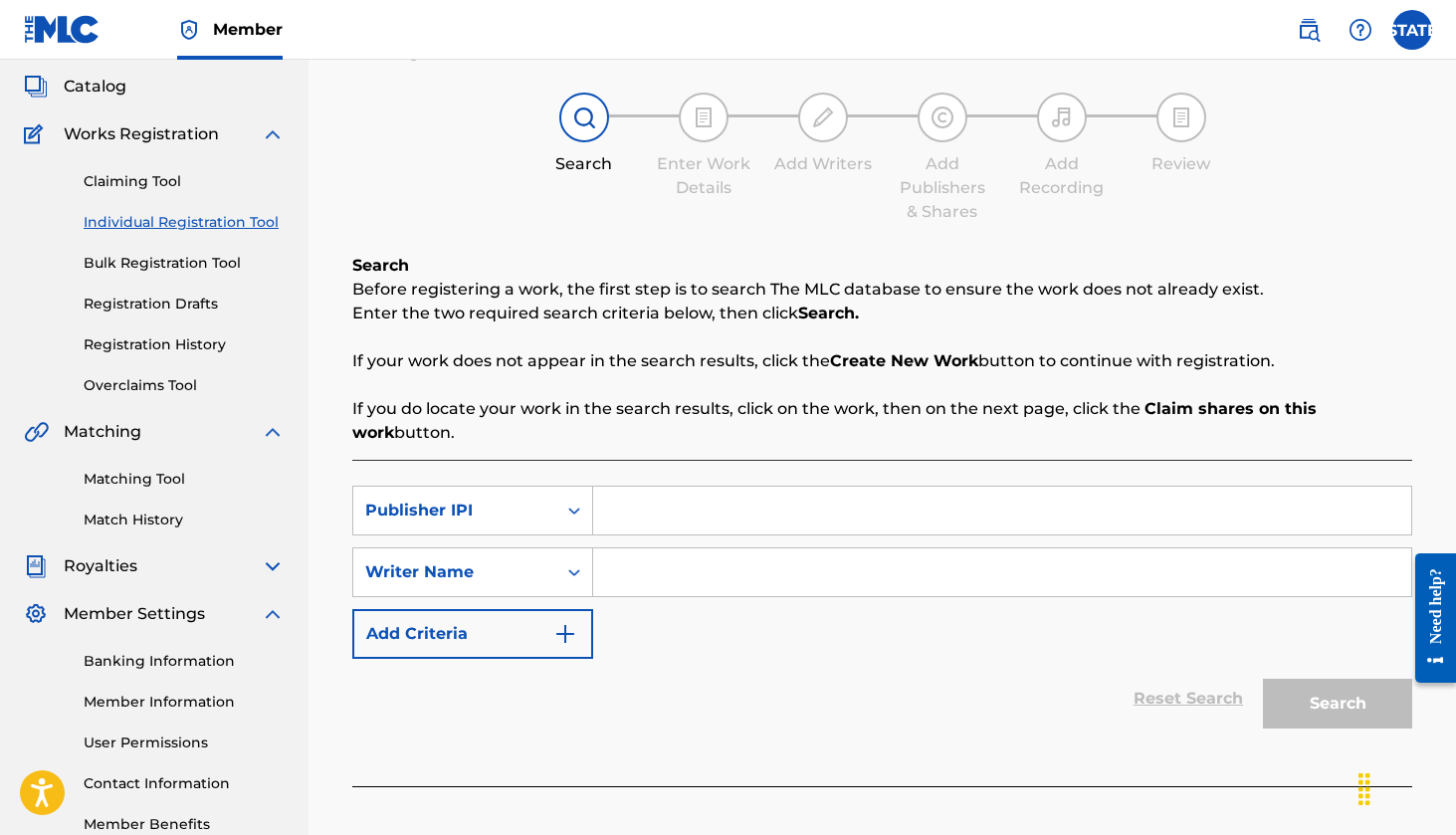 paste on "[IPI]" 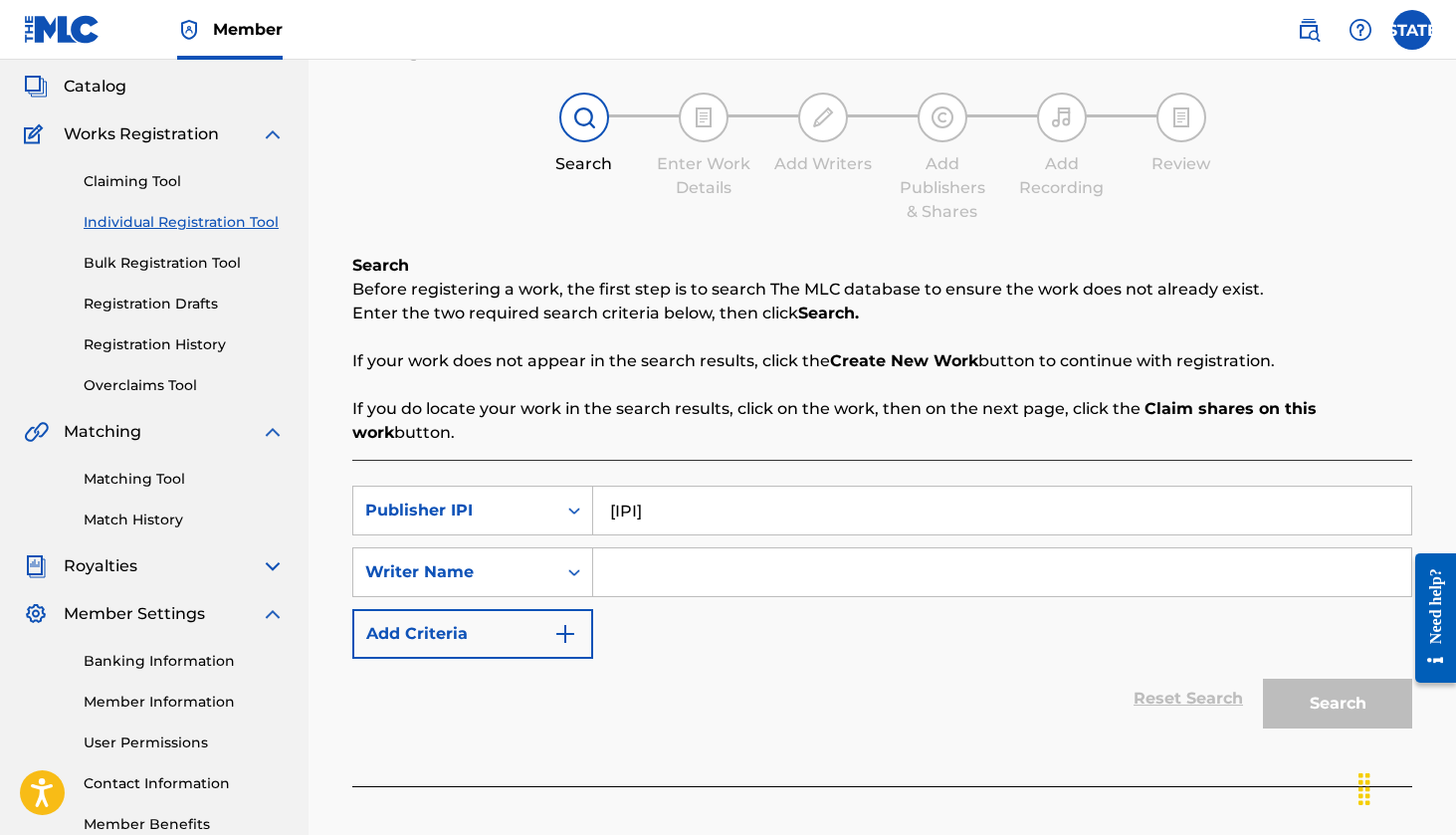 type on "[IPI]" 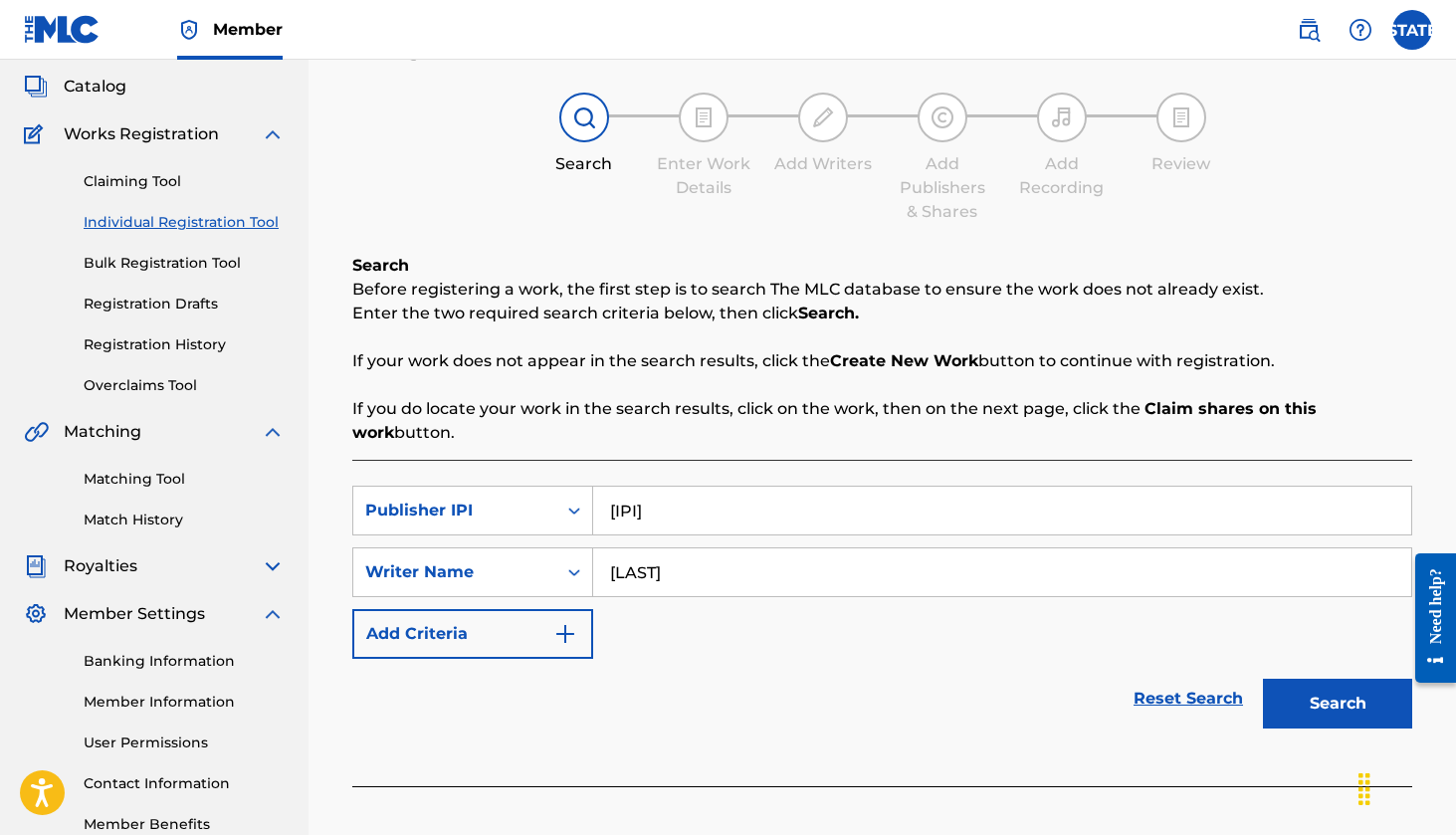 type on "[LAST]" 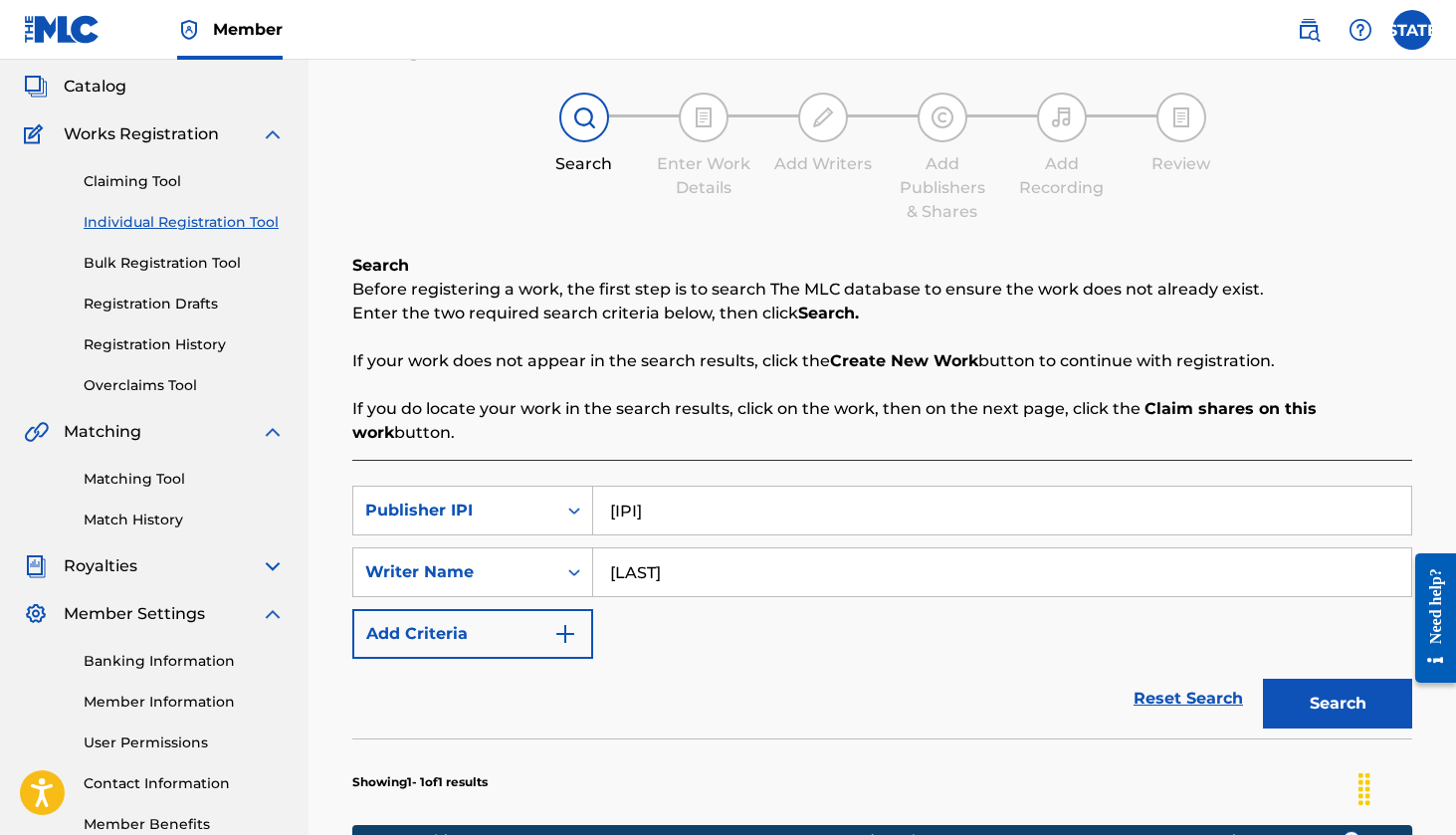 click on "Reset Search Search" at bounding box center (882, 699) 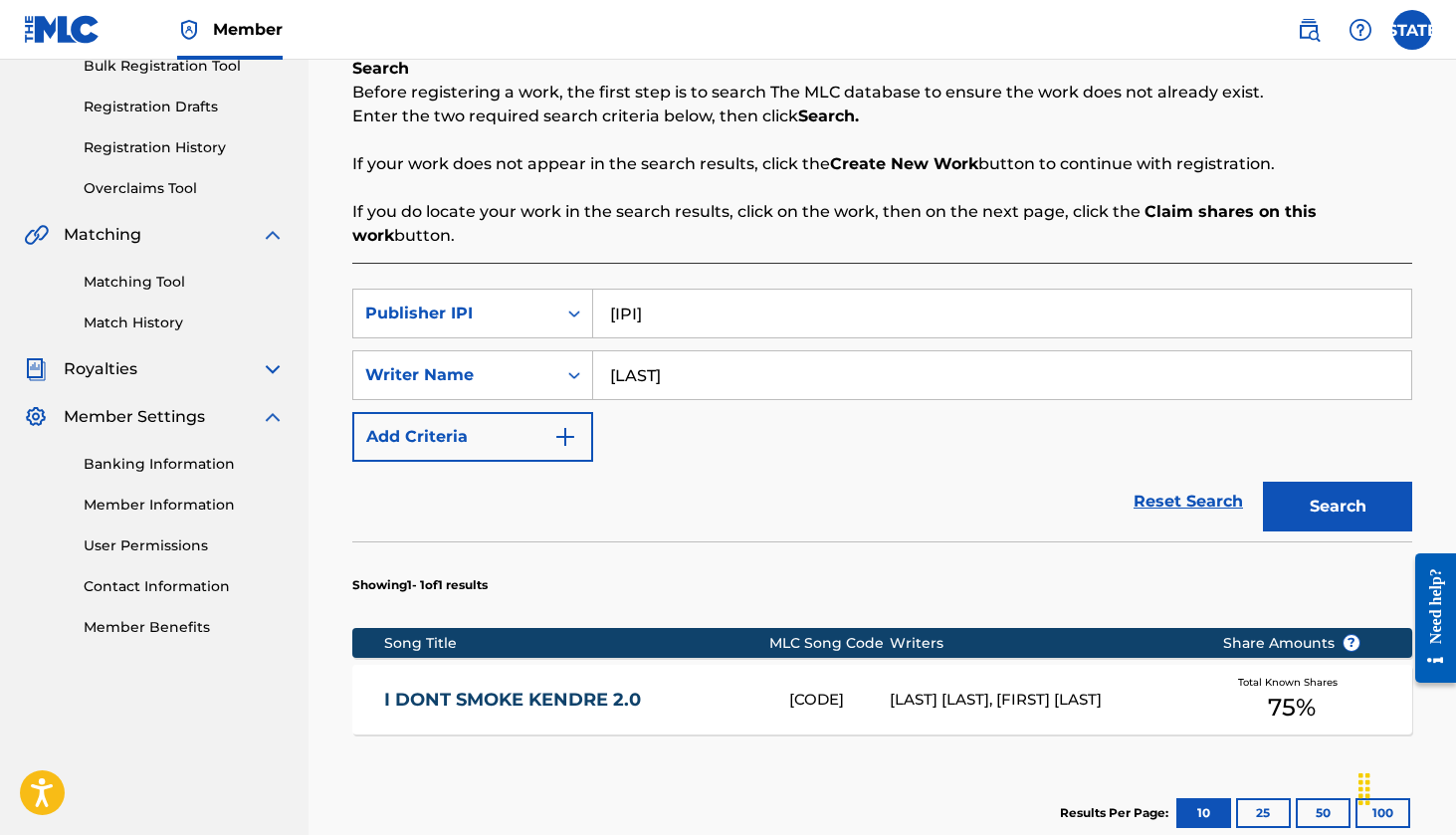 scroll, scrollTop: 311, scrollLeft: 0, axis: vertical 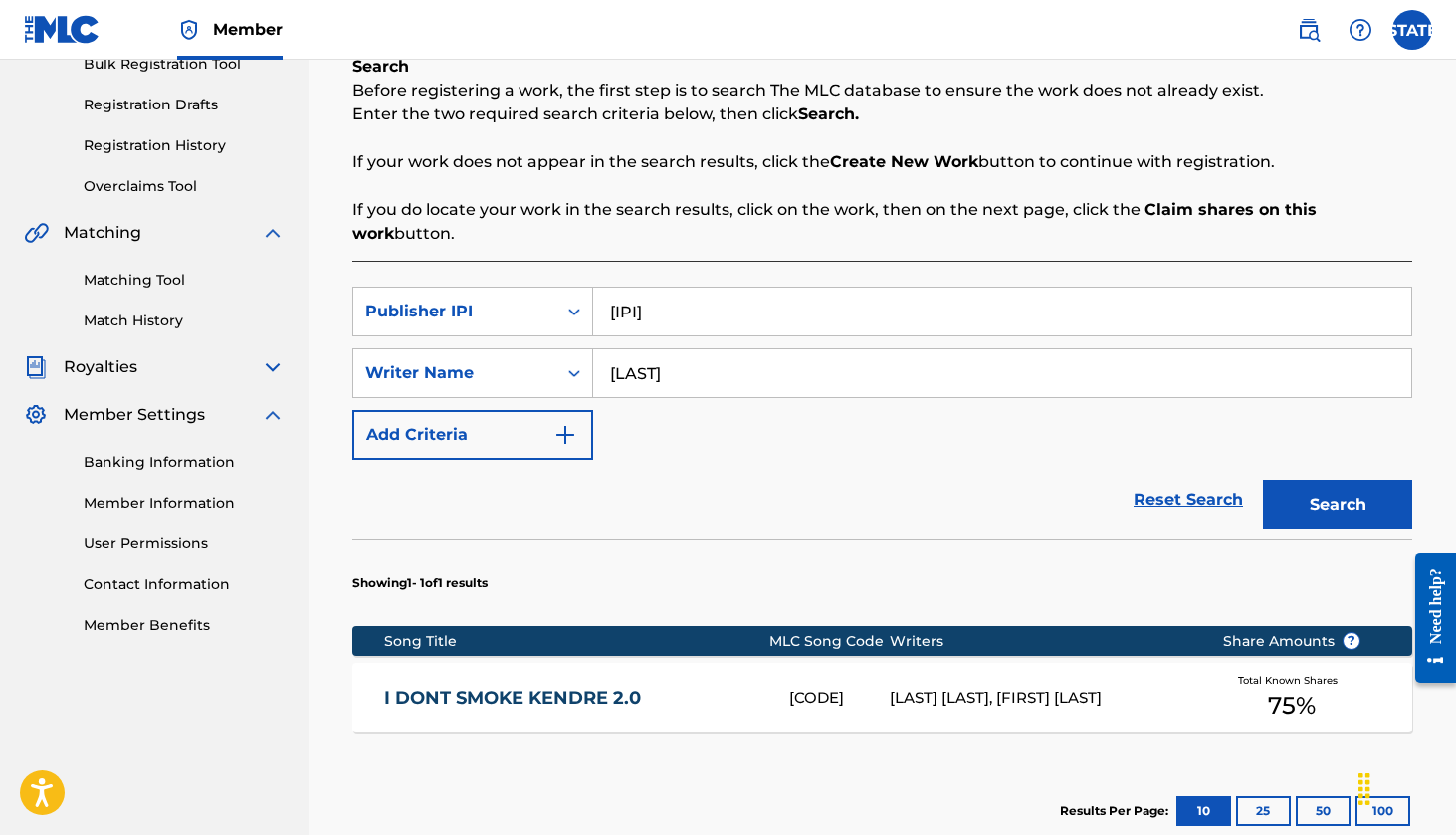 click on "[LAST]" at bounding box center (1002, 373) 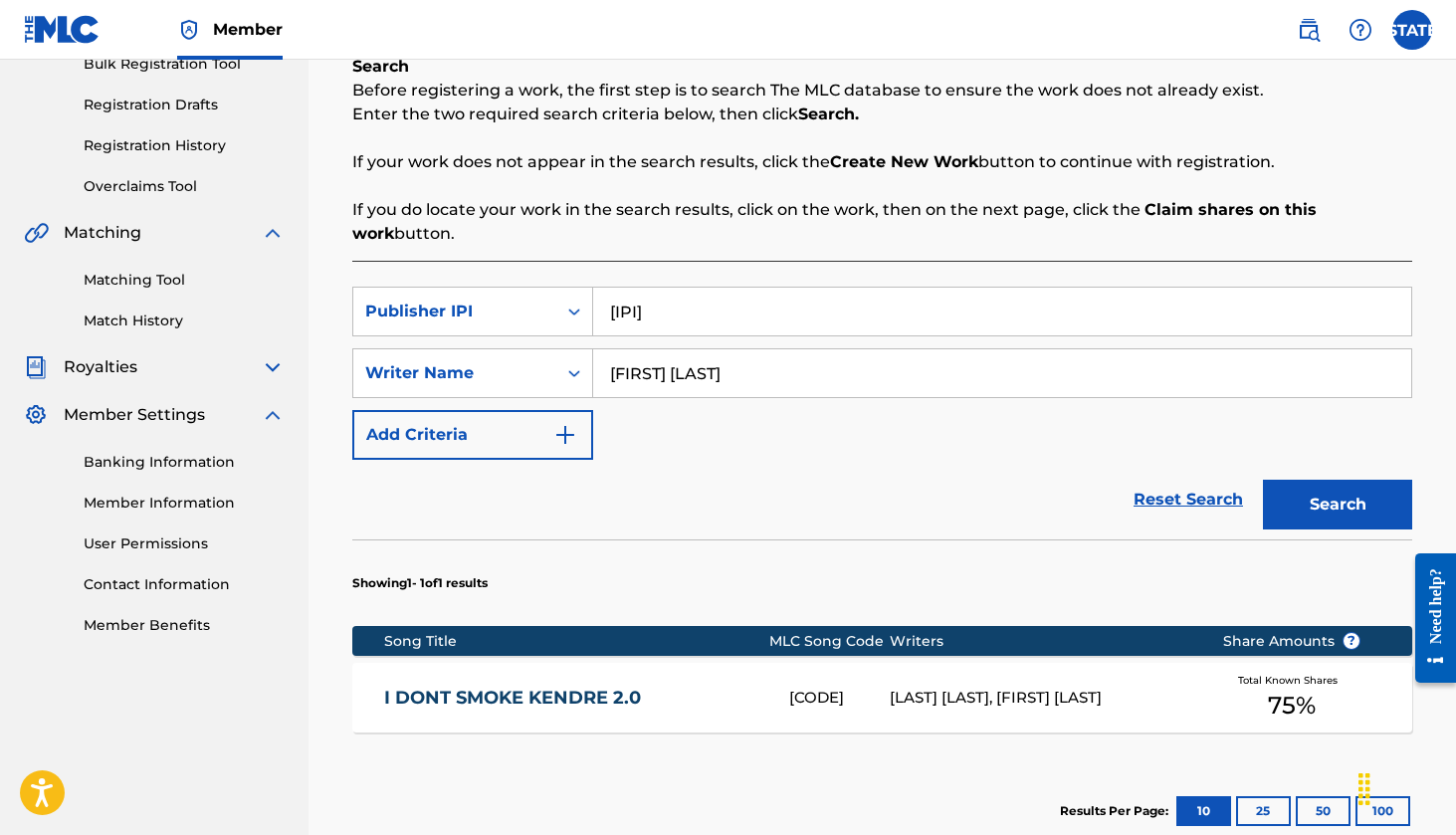 type on "[FIRST] [LAST]" 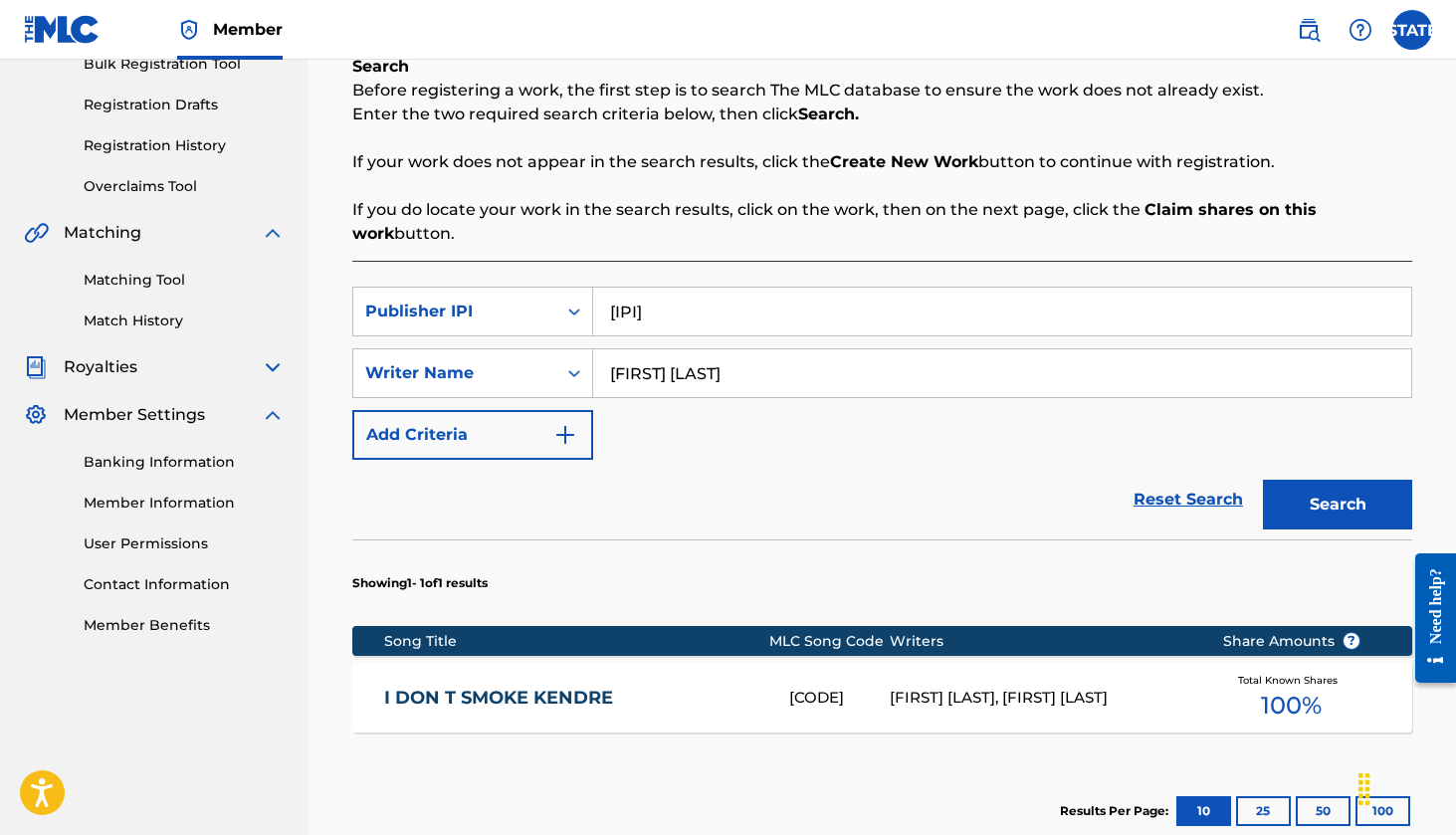 click on "I DON T SMOKE KENDRE" at bounding box center [573, 698] 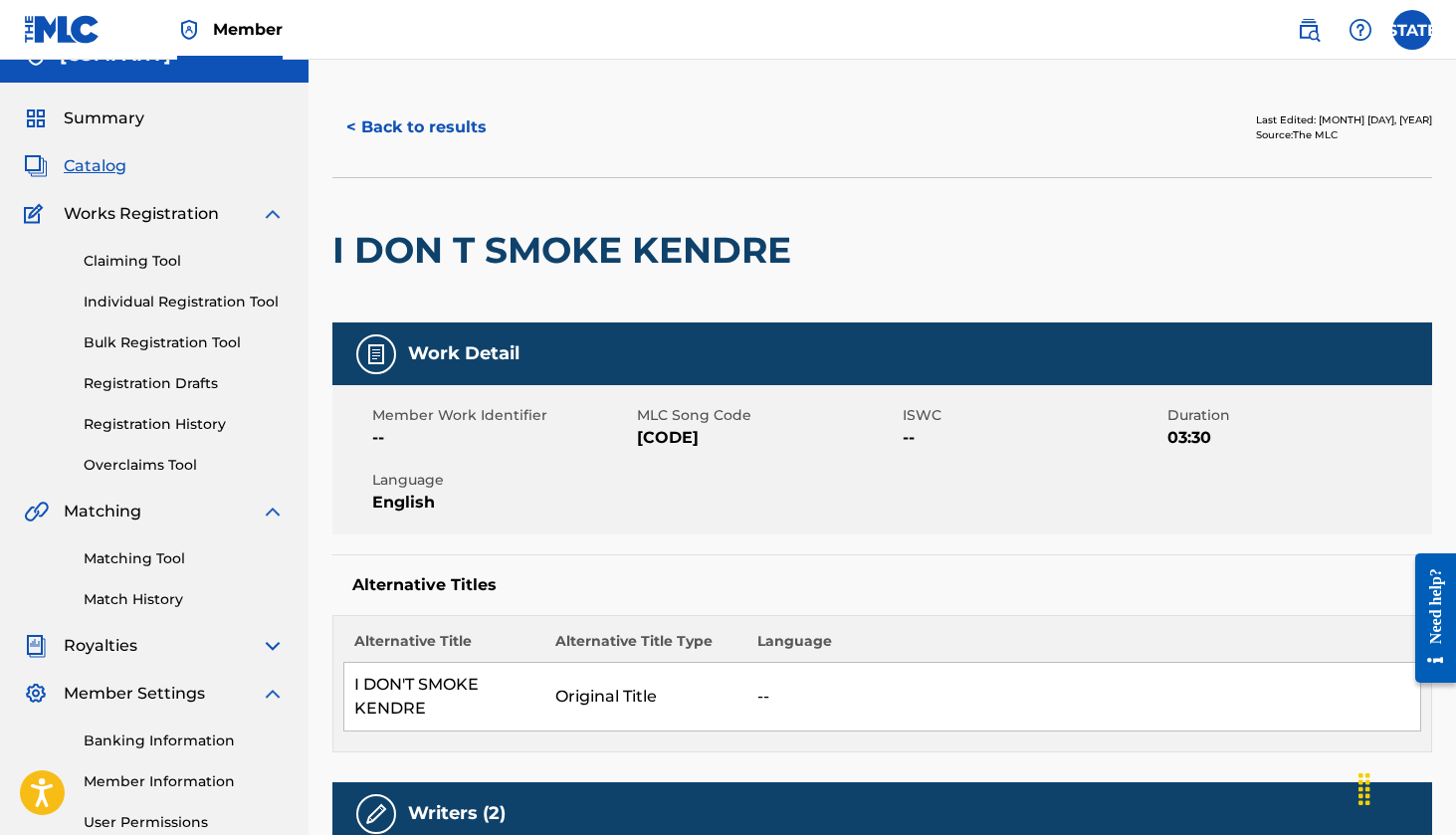 scroll, scrollTop: 31, scrollLeft: 0, axis: vertical 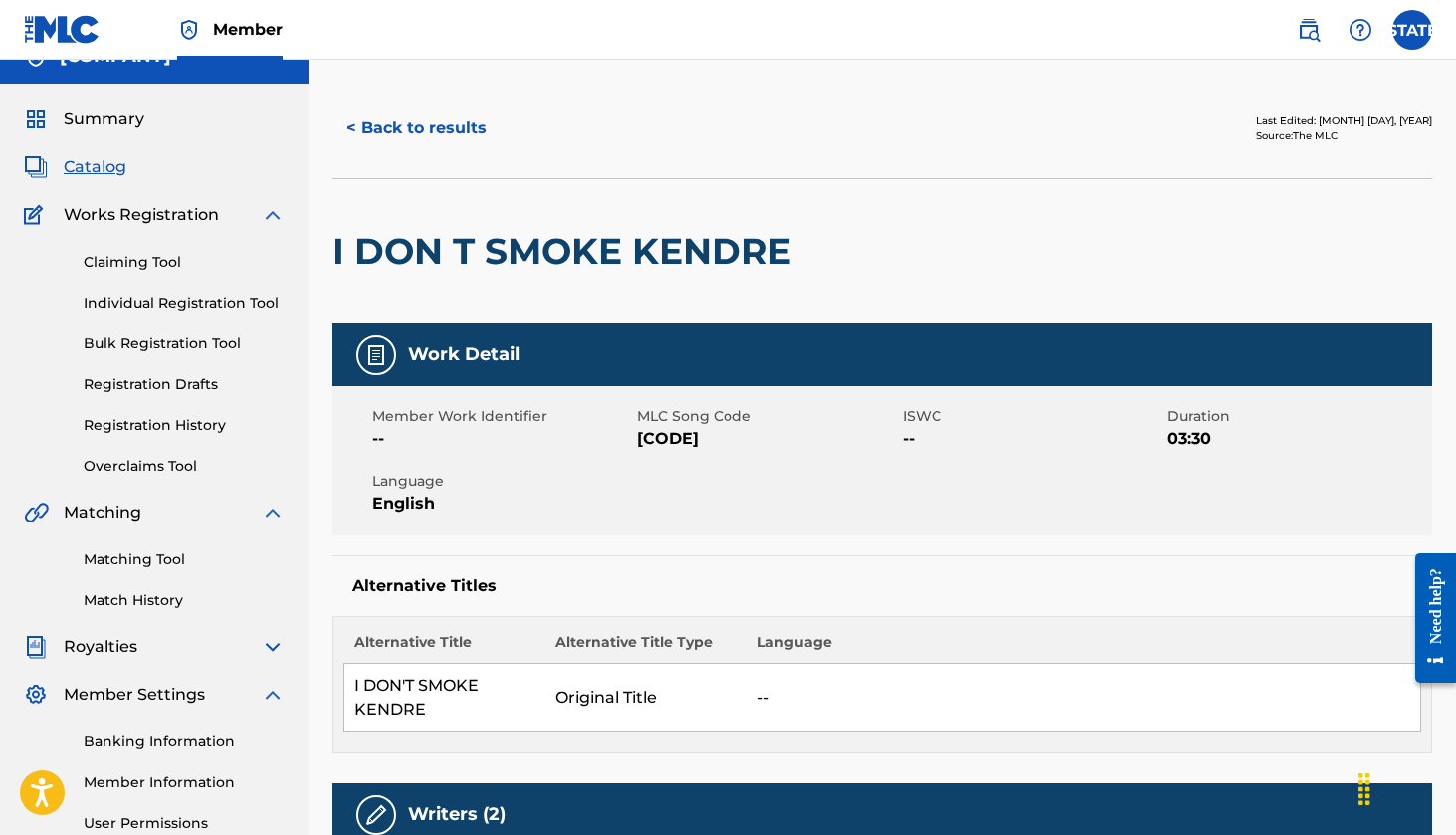 click on "Claiming Tool" at bounding box center [184, 262] 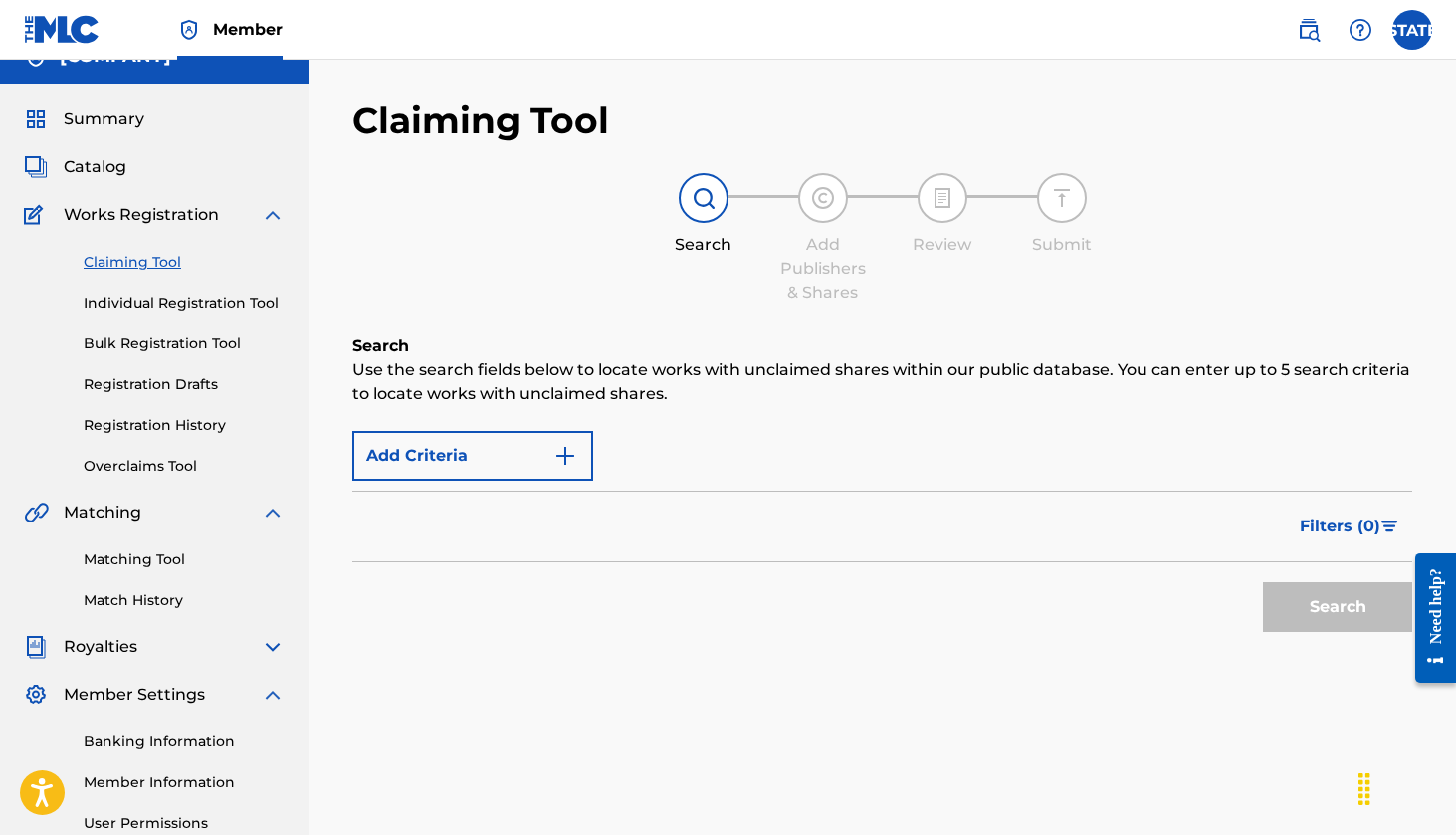 scroll, scrollTop: 0, scrollLeft: 0, axis: both 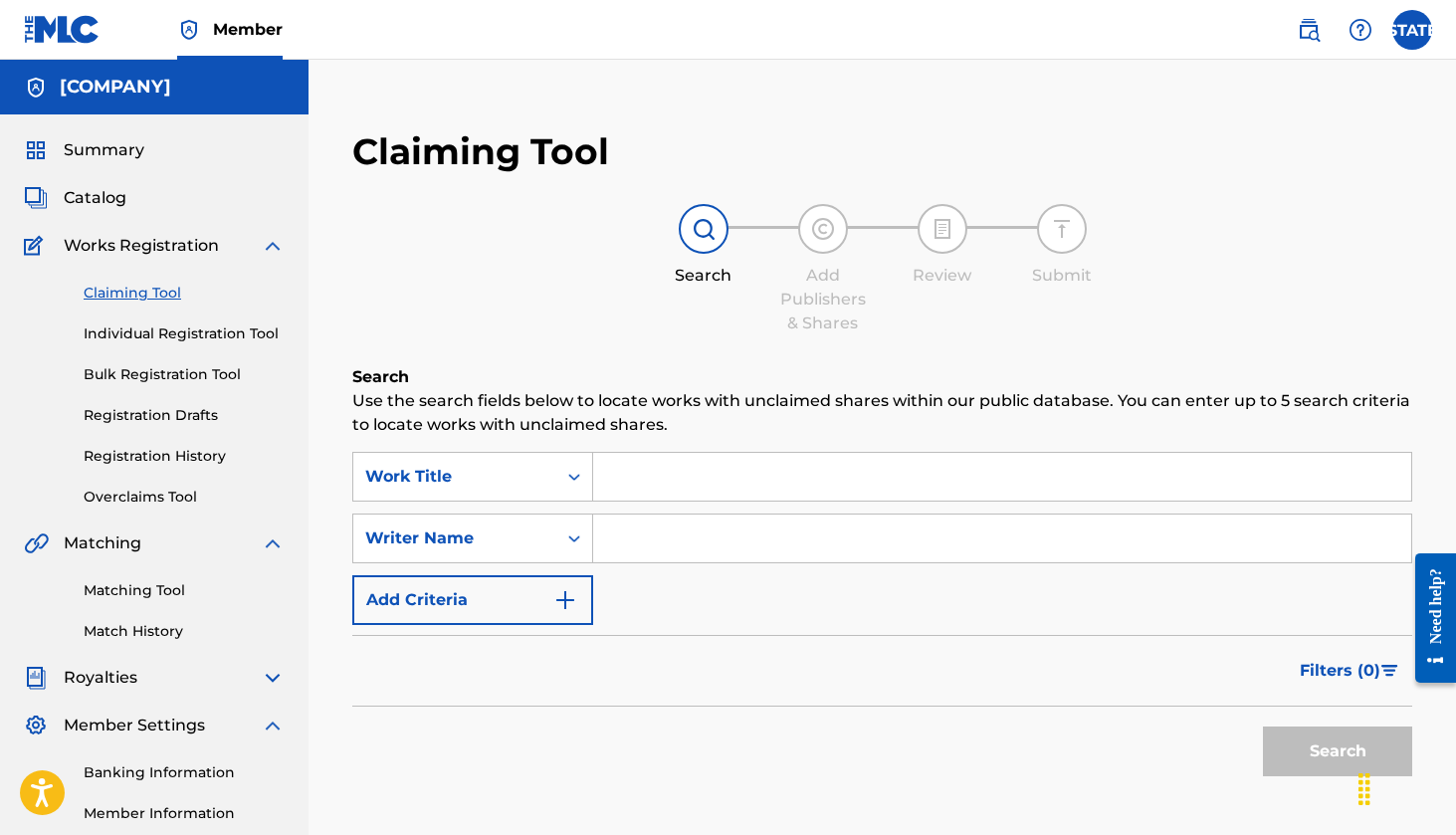 click at bounding box center [1002, 477] 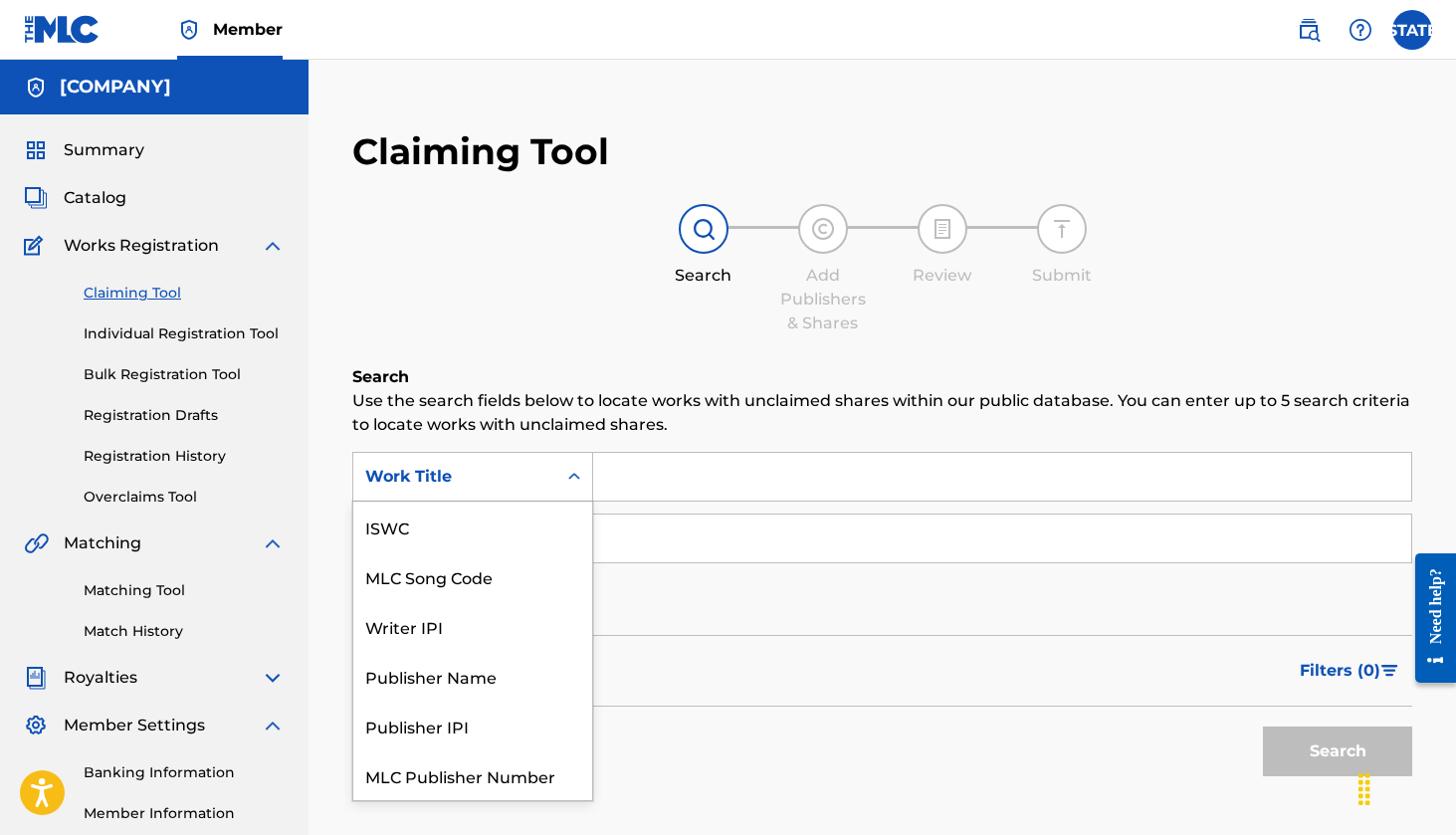 click on "Work Title" at bounding box center (455, 477) 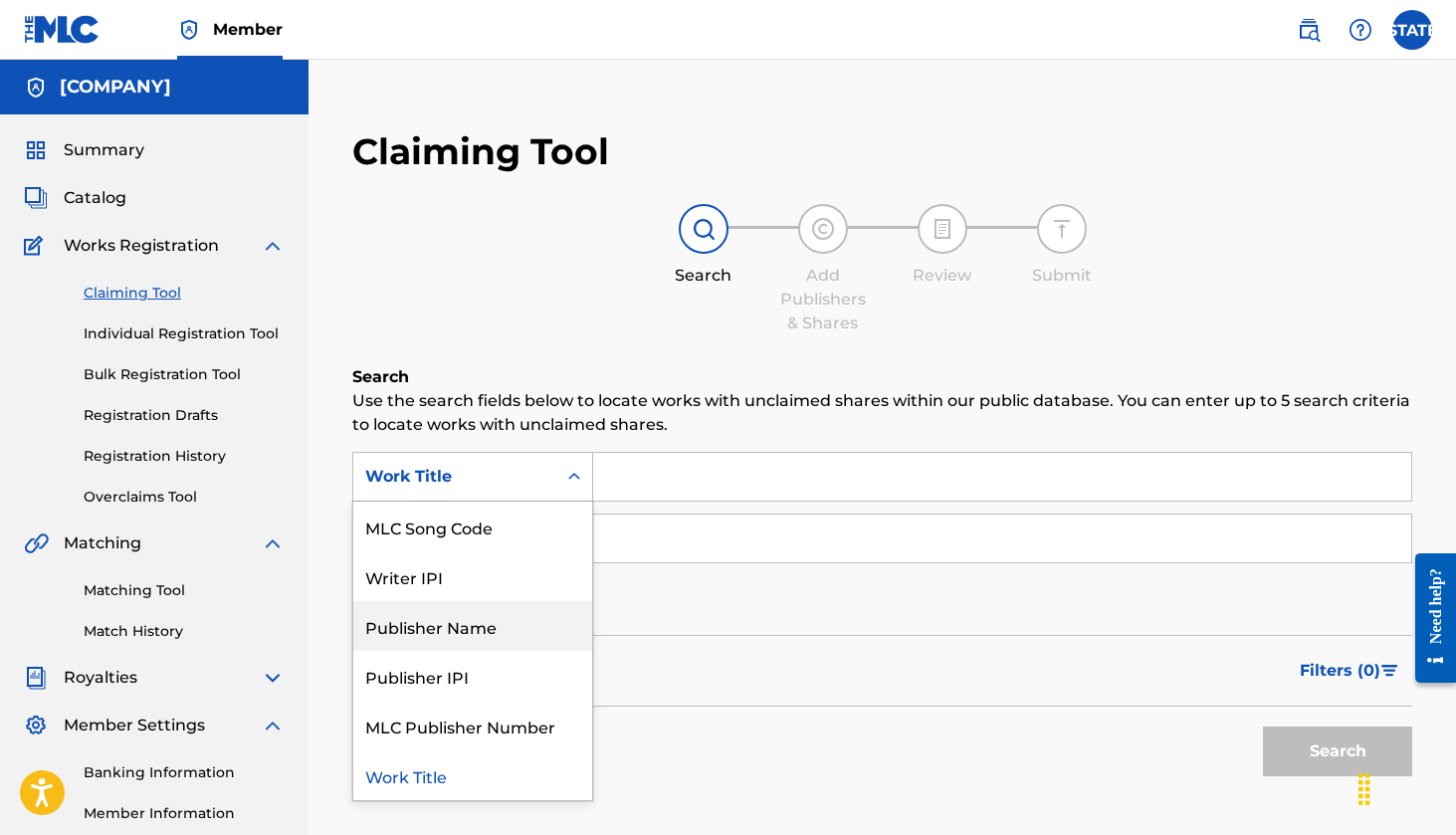 click on "Publisher Name" at bounding box center [473, 626] 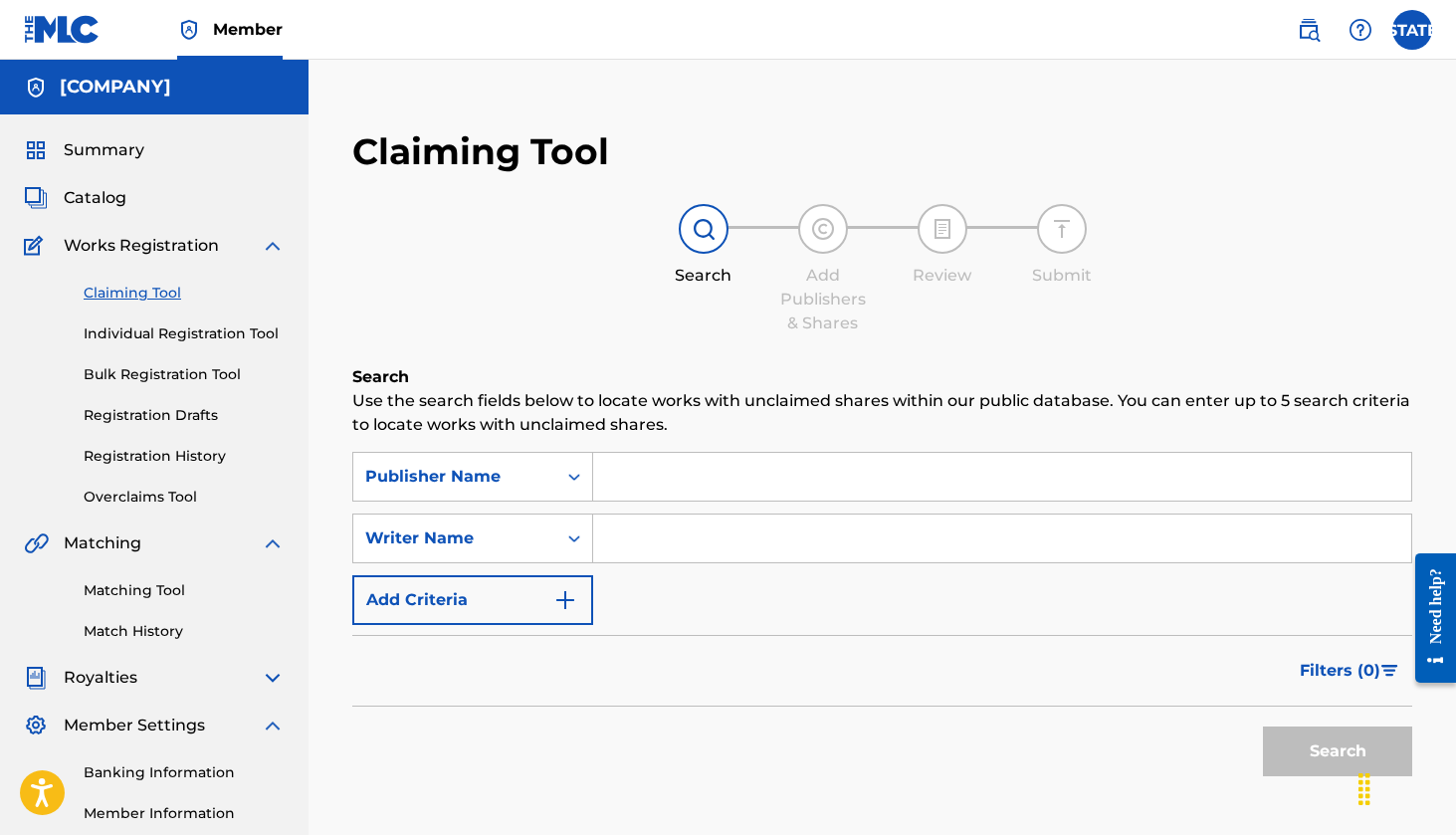 click at bounding box center (1002, 477) 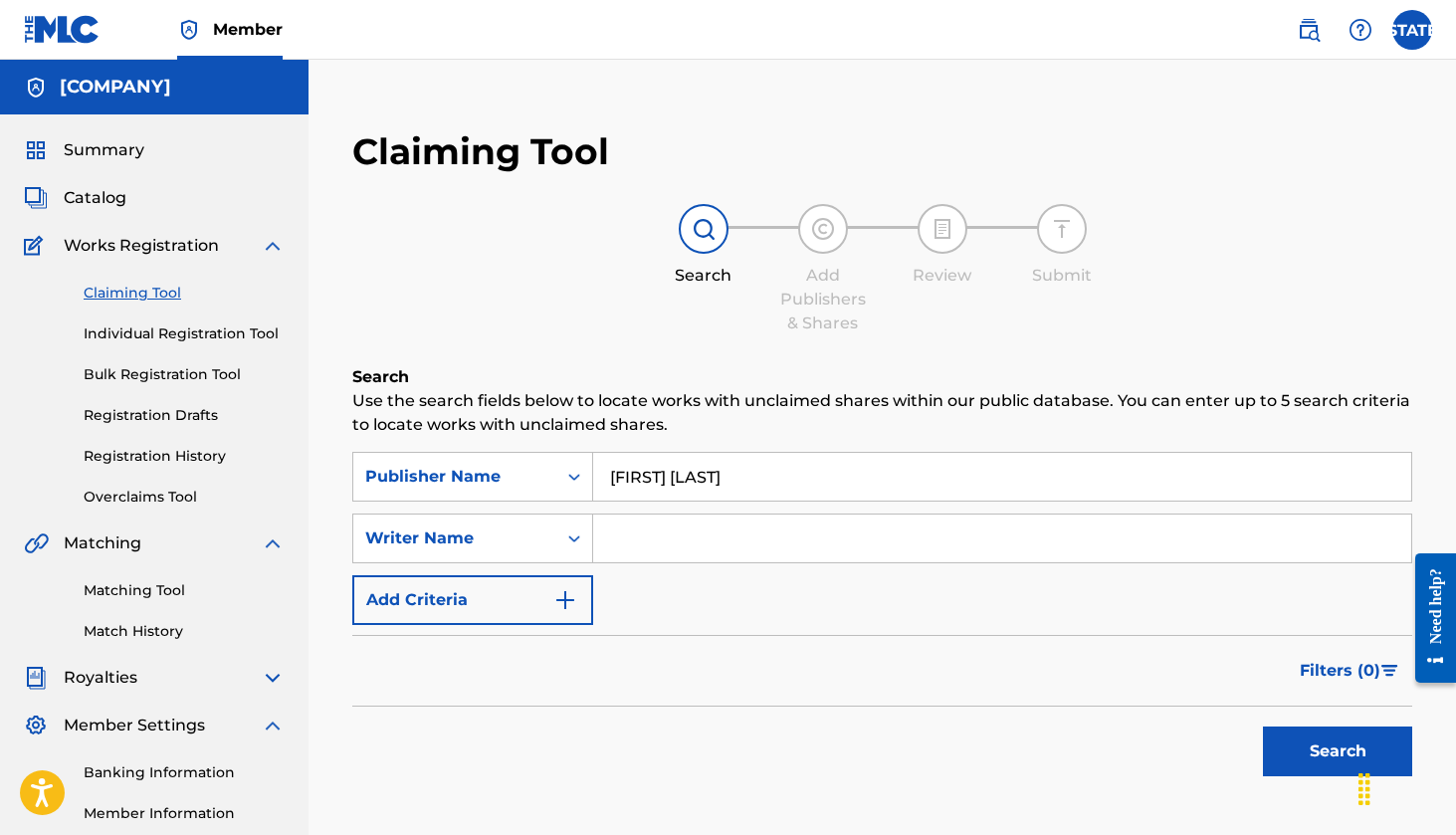 type on "[FIRST] [LAST]" 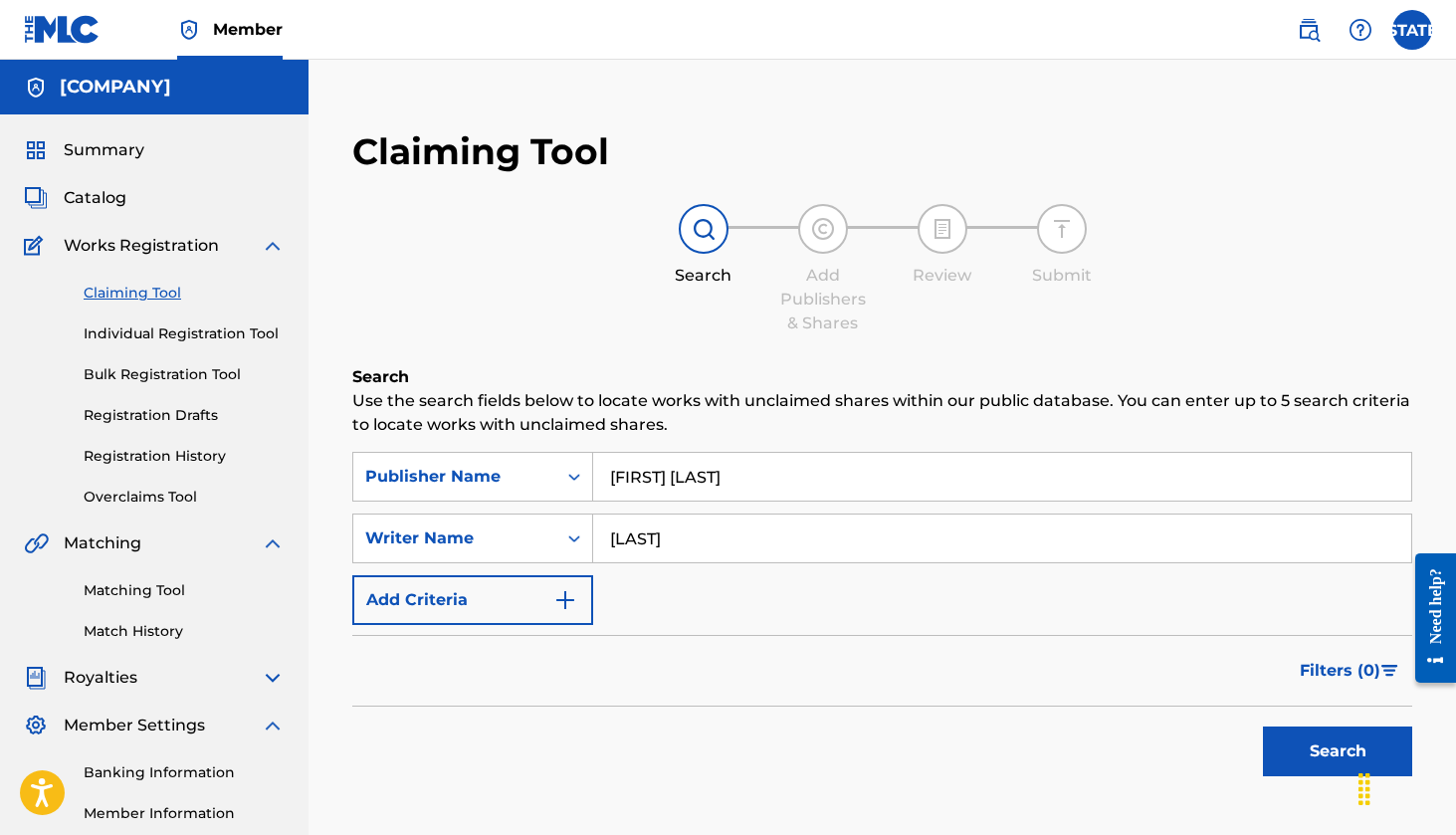click on "Search" at bounding box center [1338, 751] 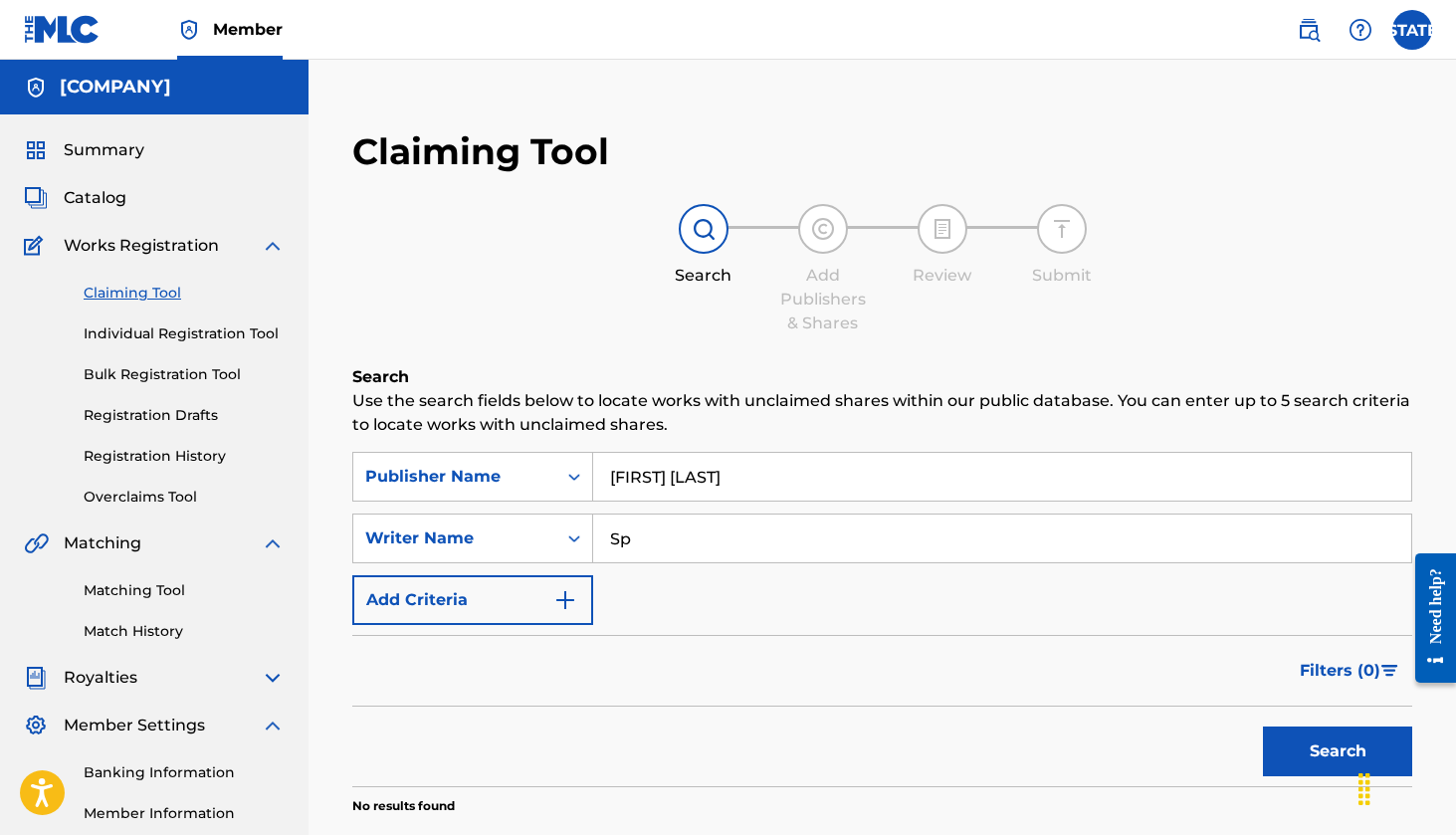 type on "S" 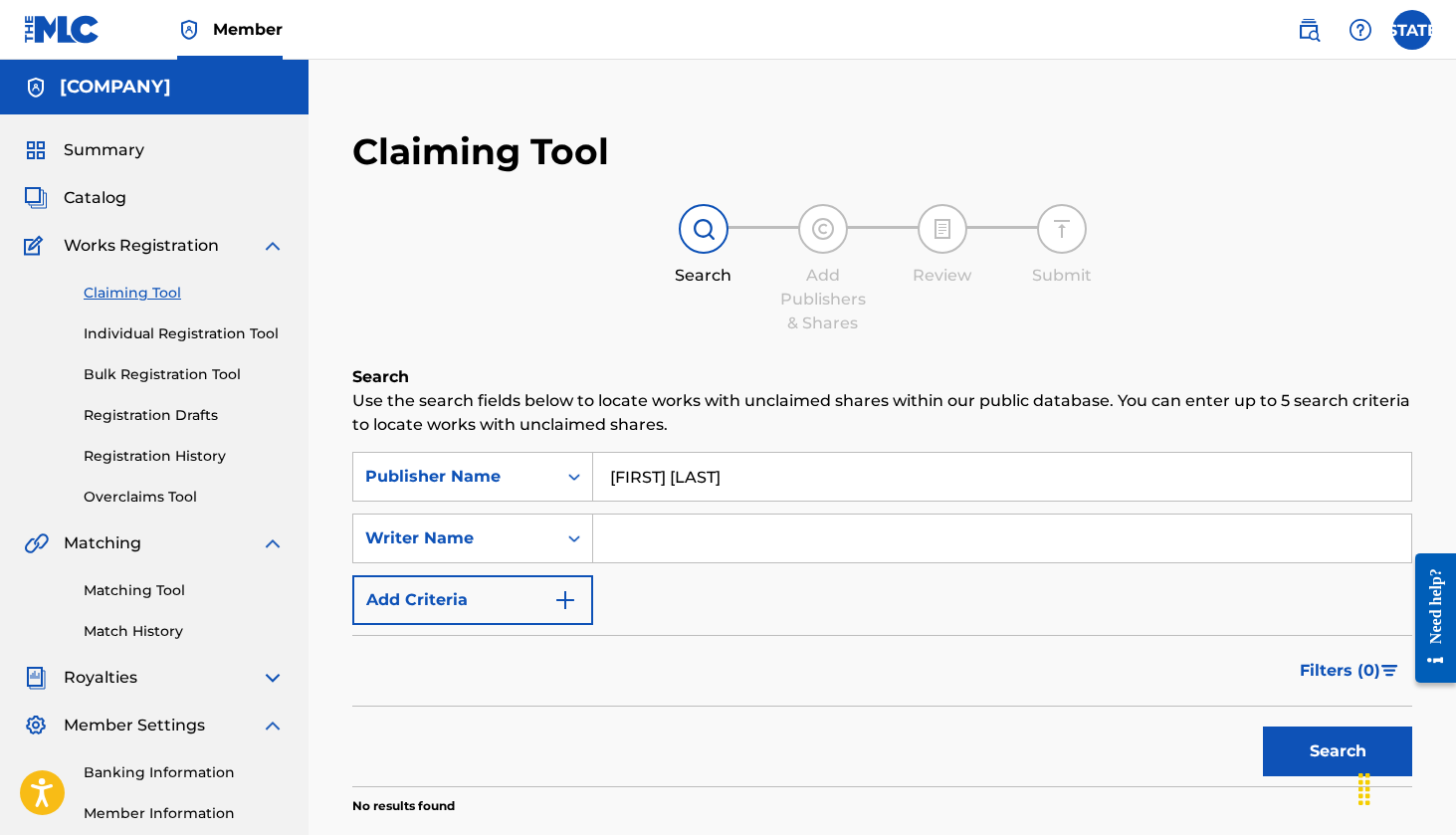 type 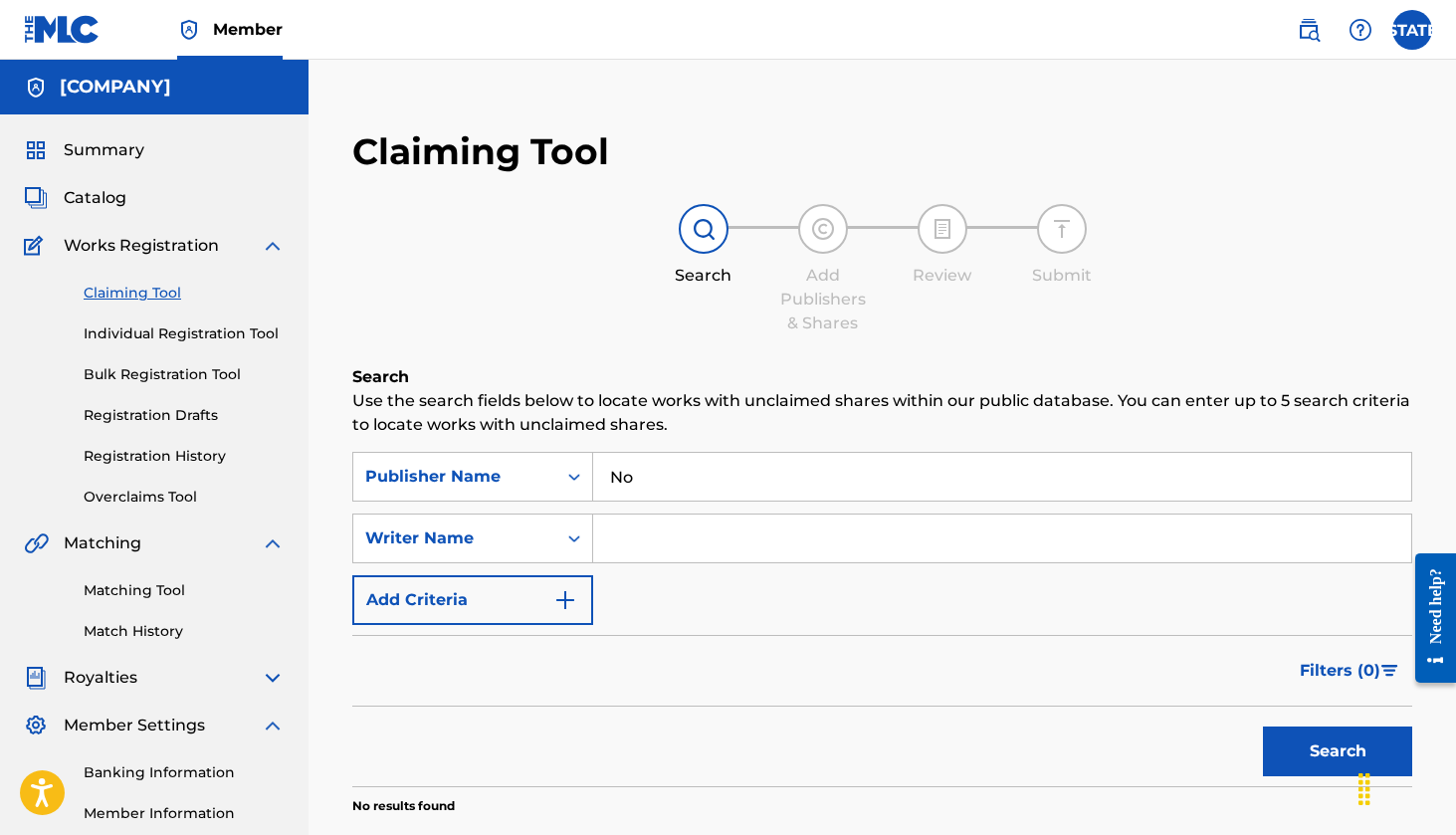 type on "N" 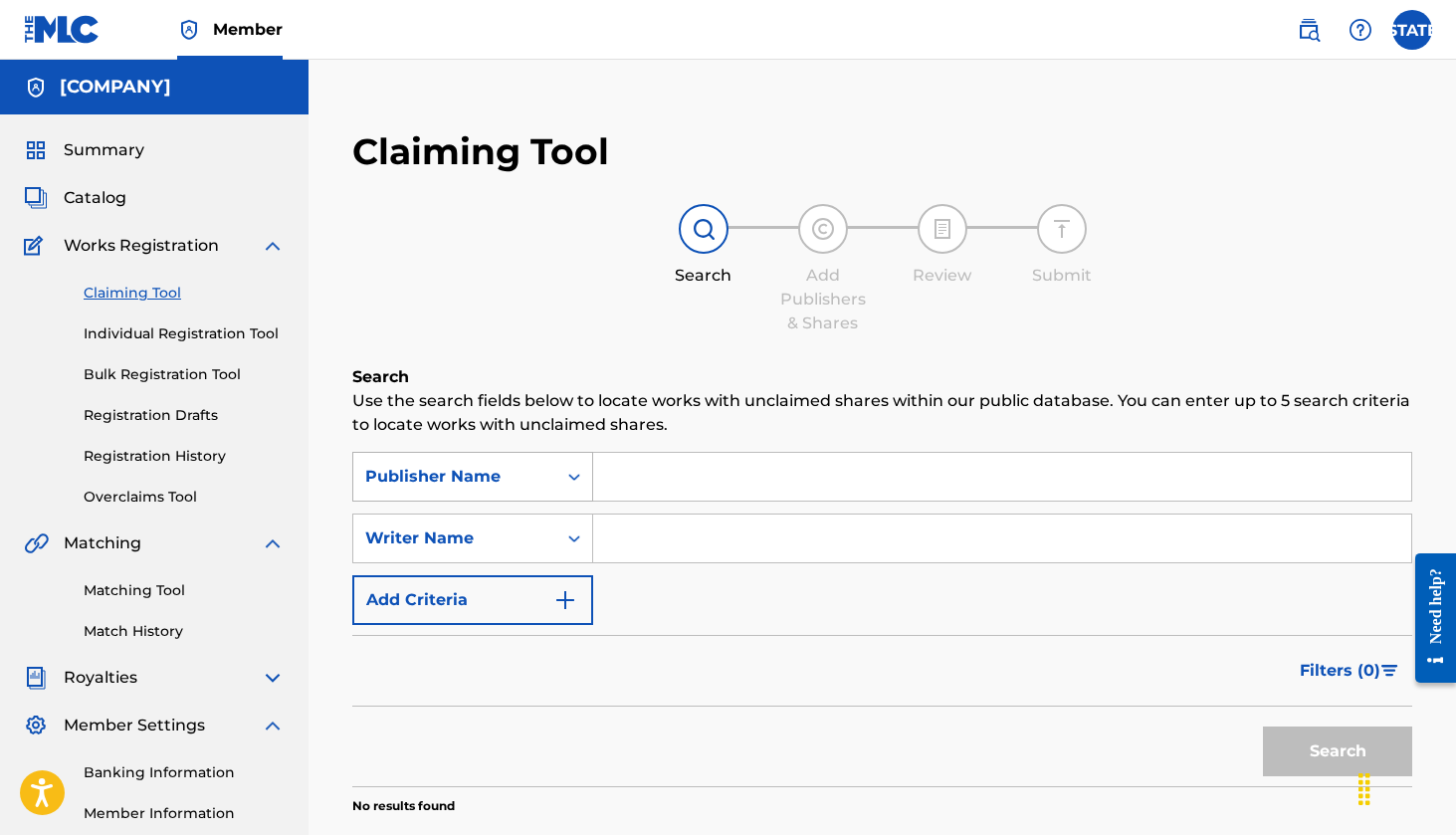 type 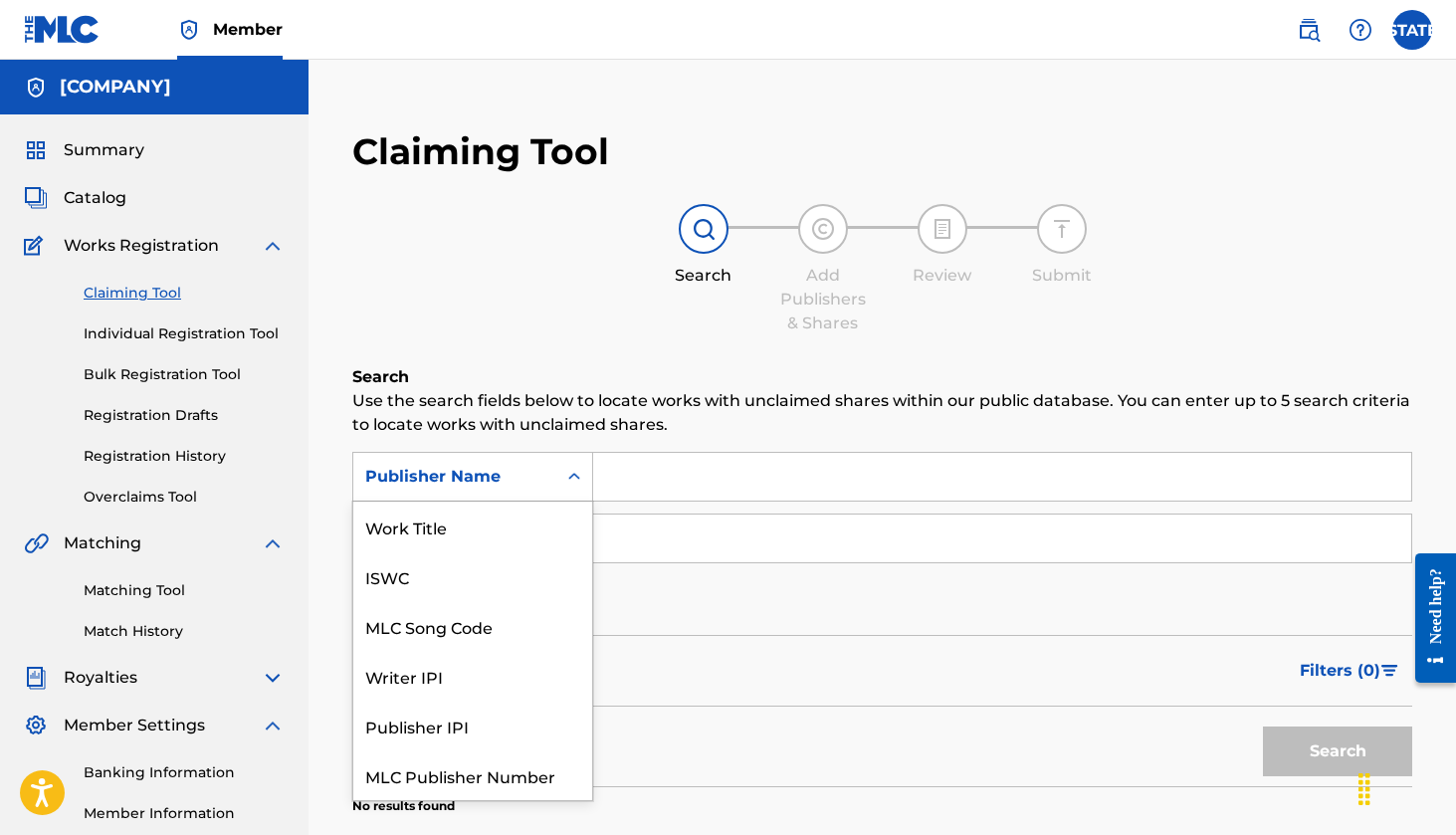 click on "Publisher Name" at bounding box center [455, 477] 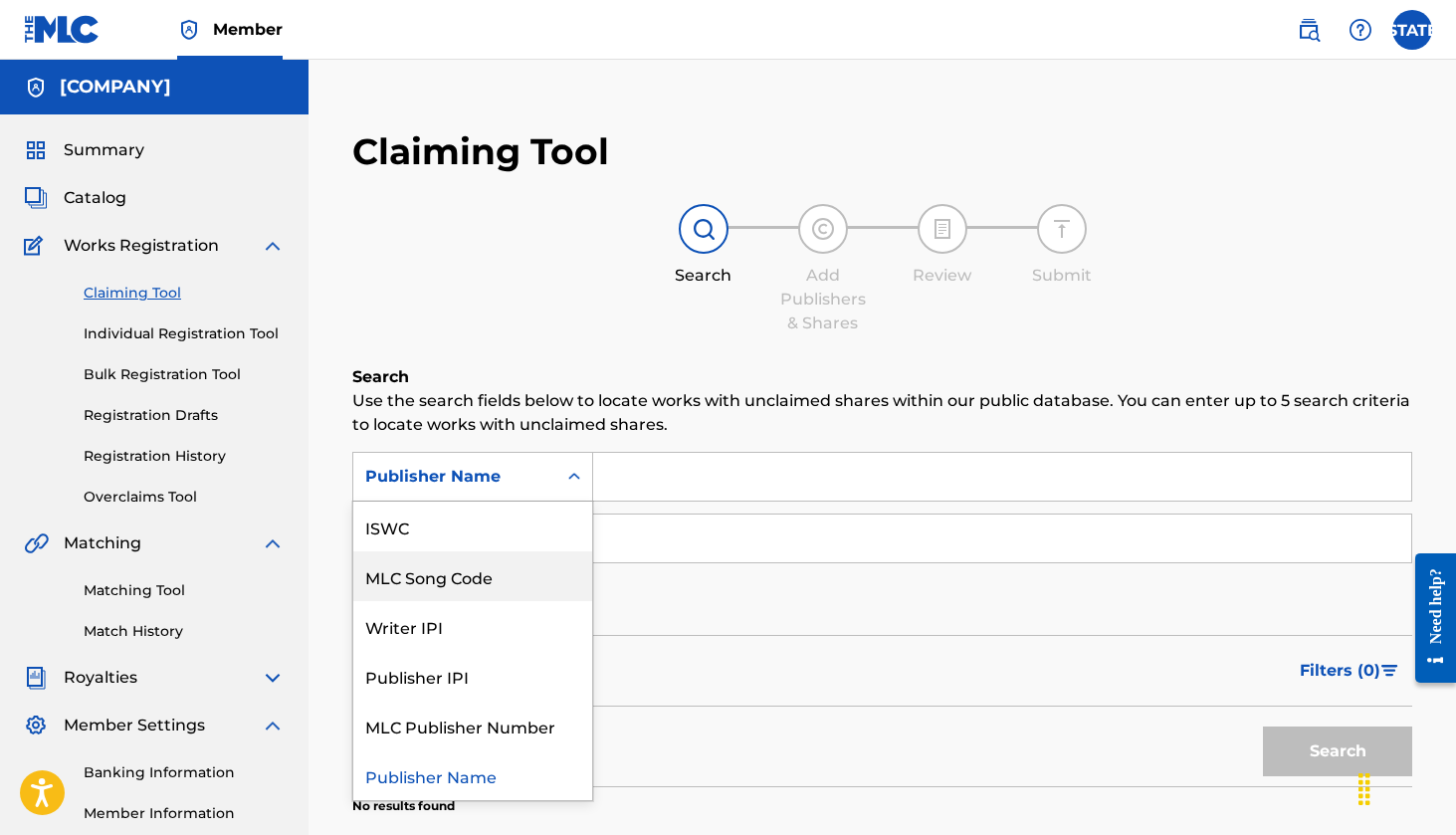 click on "MLC Song Code" at bounding box center [473, 576] 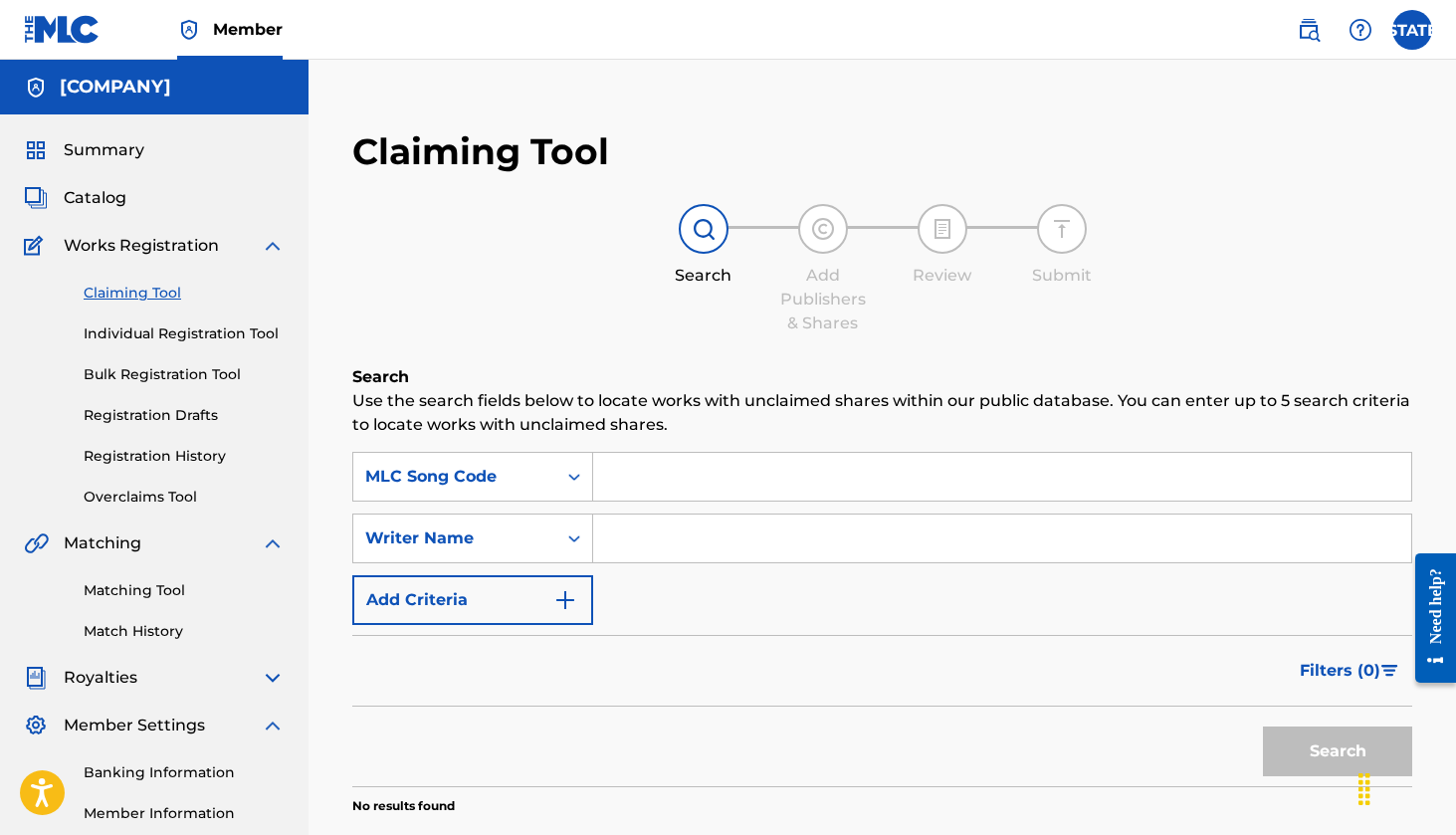 click at bounding box center [1002, 477] 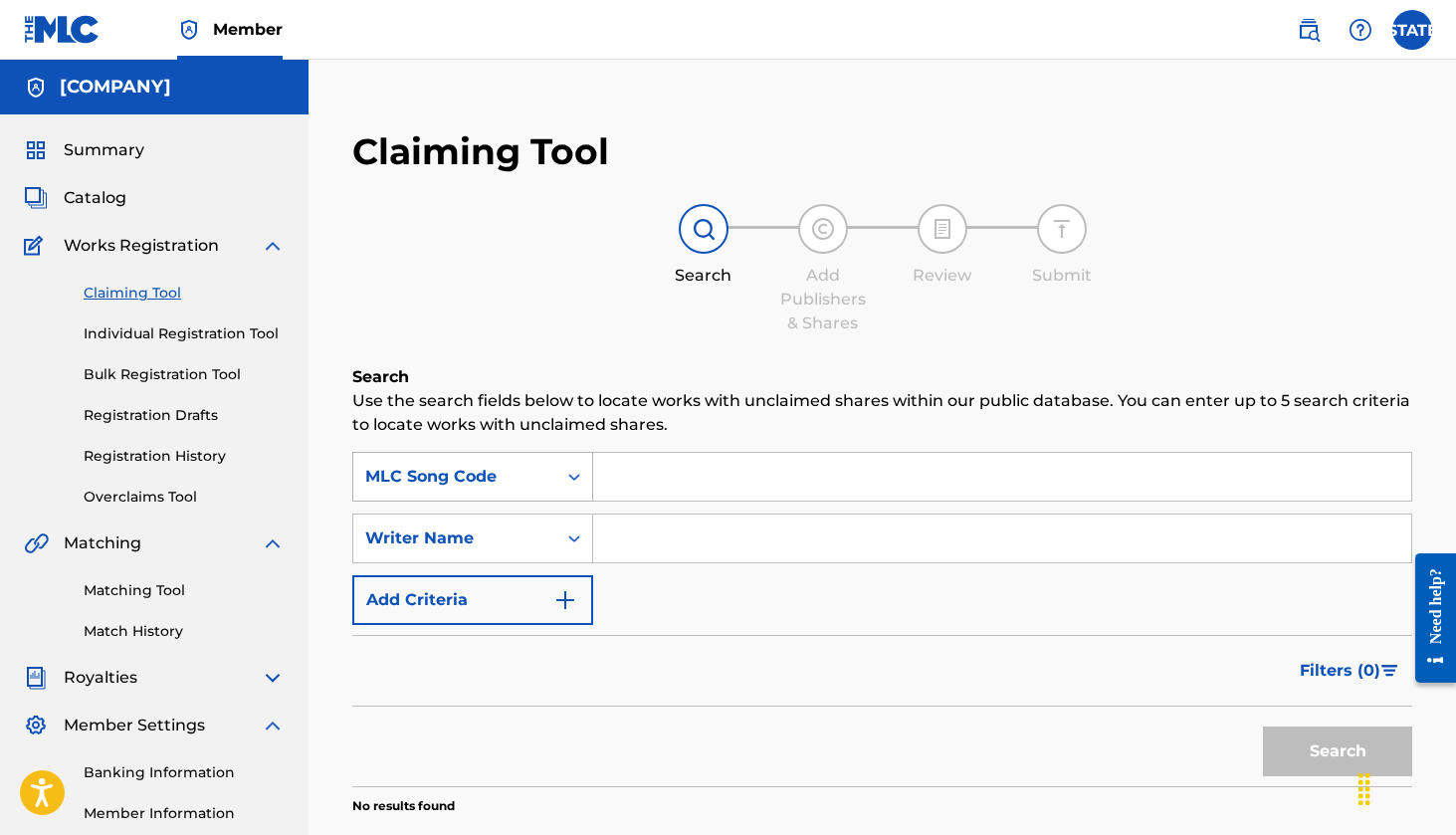 click on "MLC Song Code" at bounding box center [455, 477] 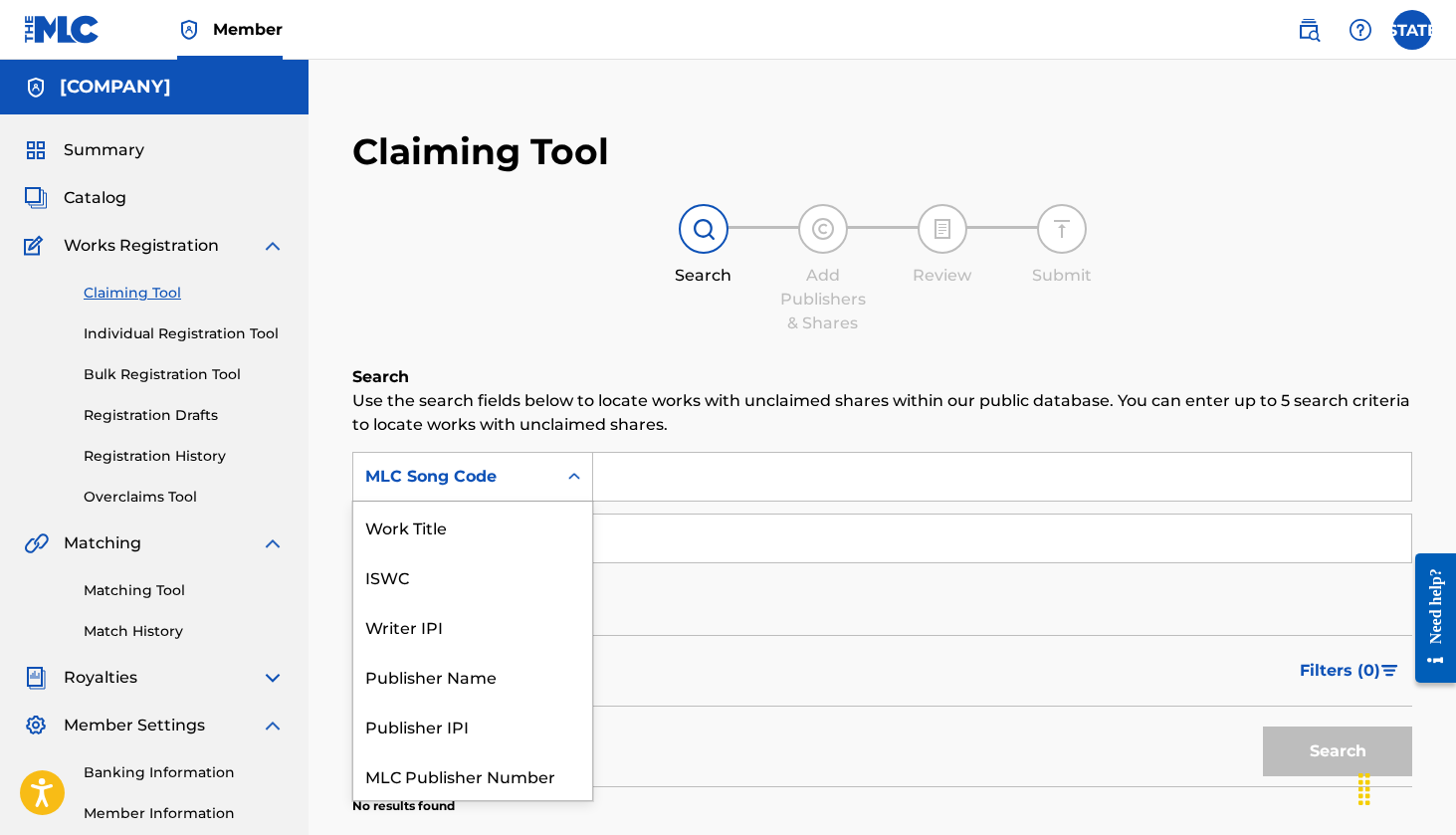 scroll, scrollTop: 50, scrollLeft: 0, axis: vertical 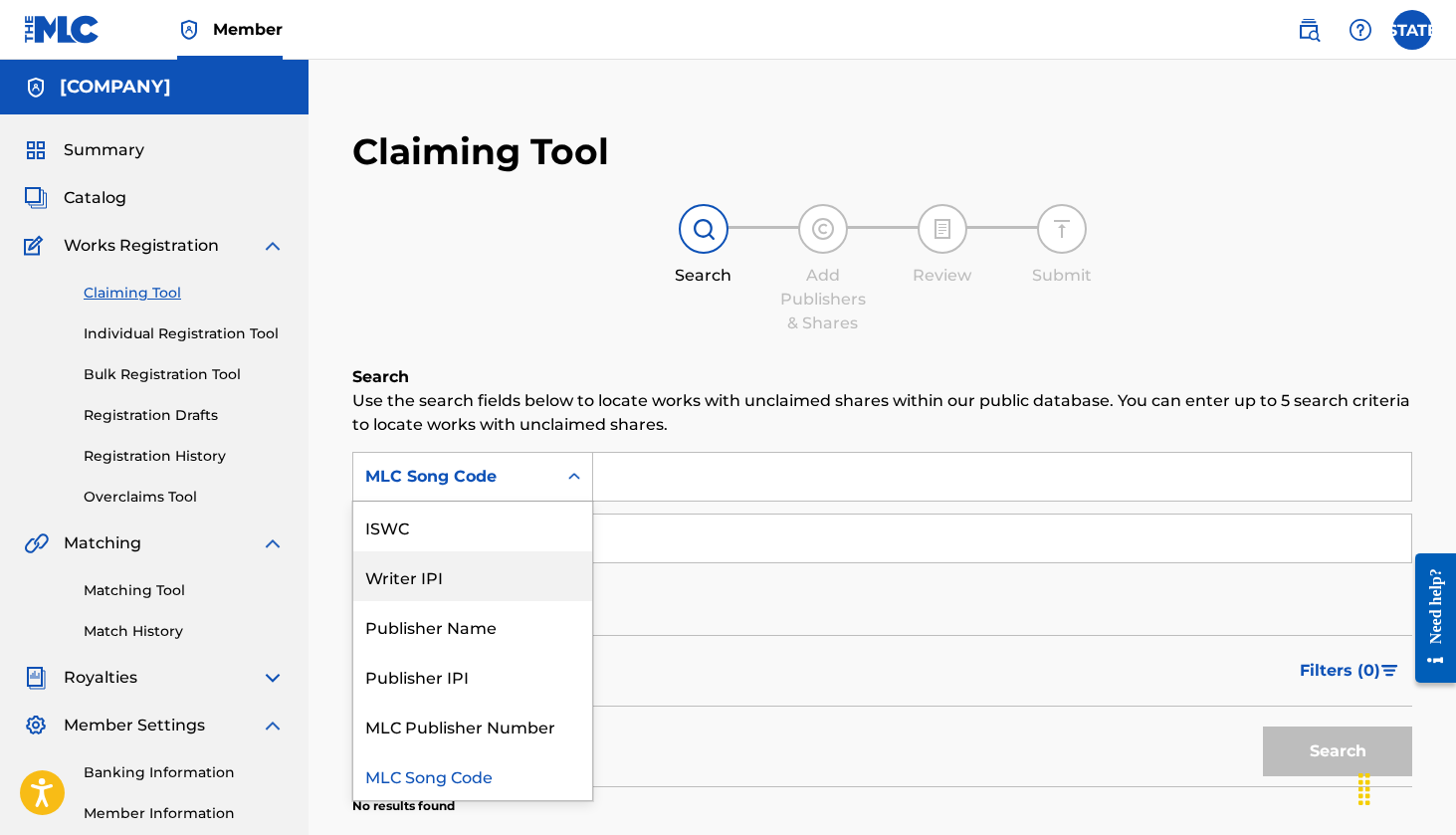 click on "Writer IPI" at bounding box center [473, 576] 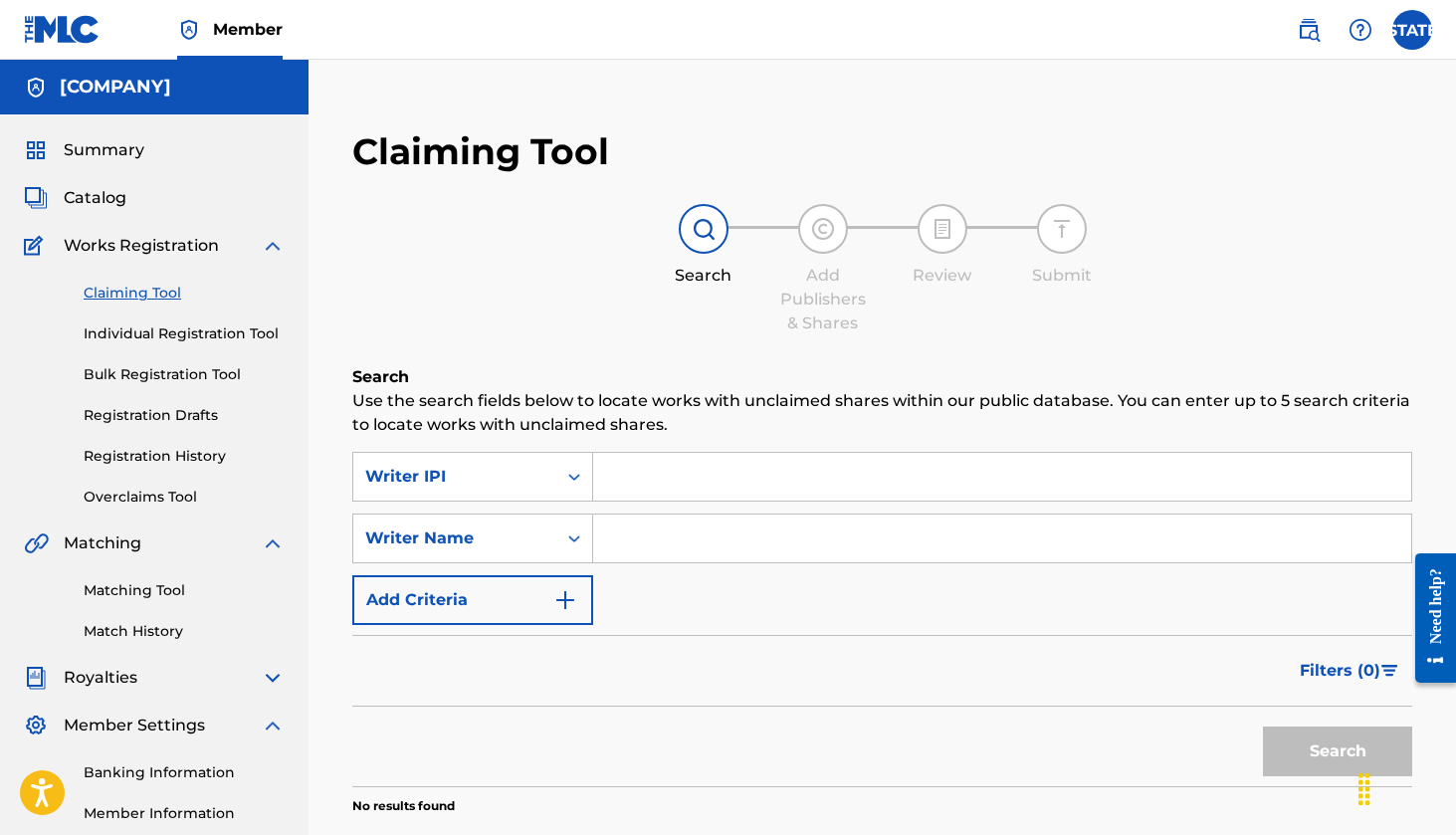 click at bounding box center (1002, 477) 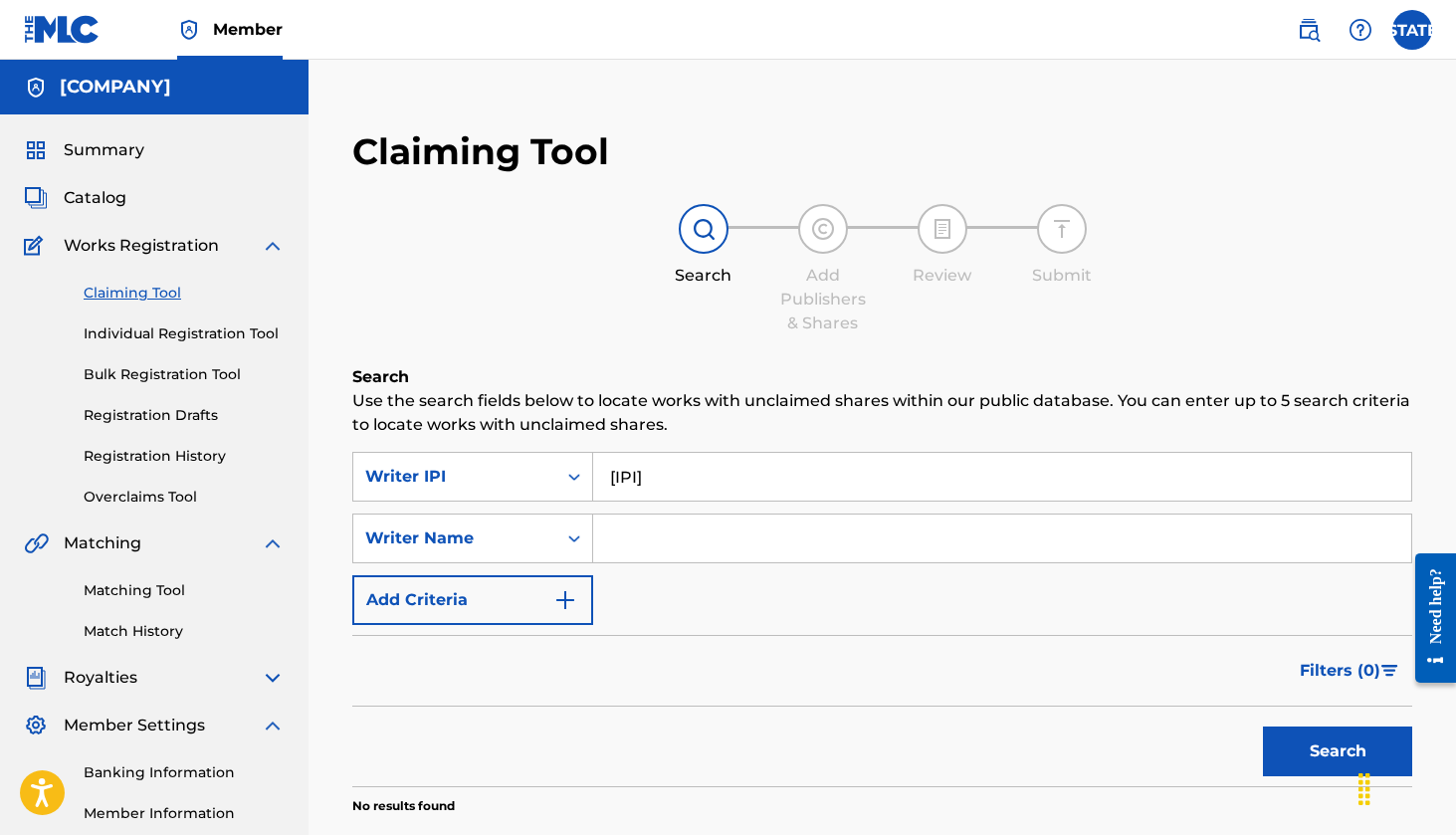 type on "[IPI]" 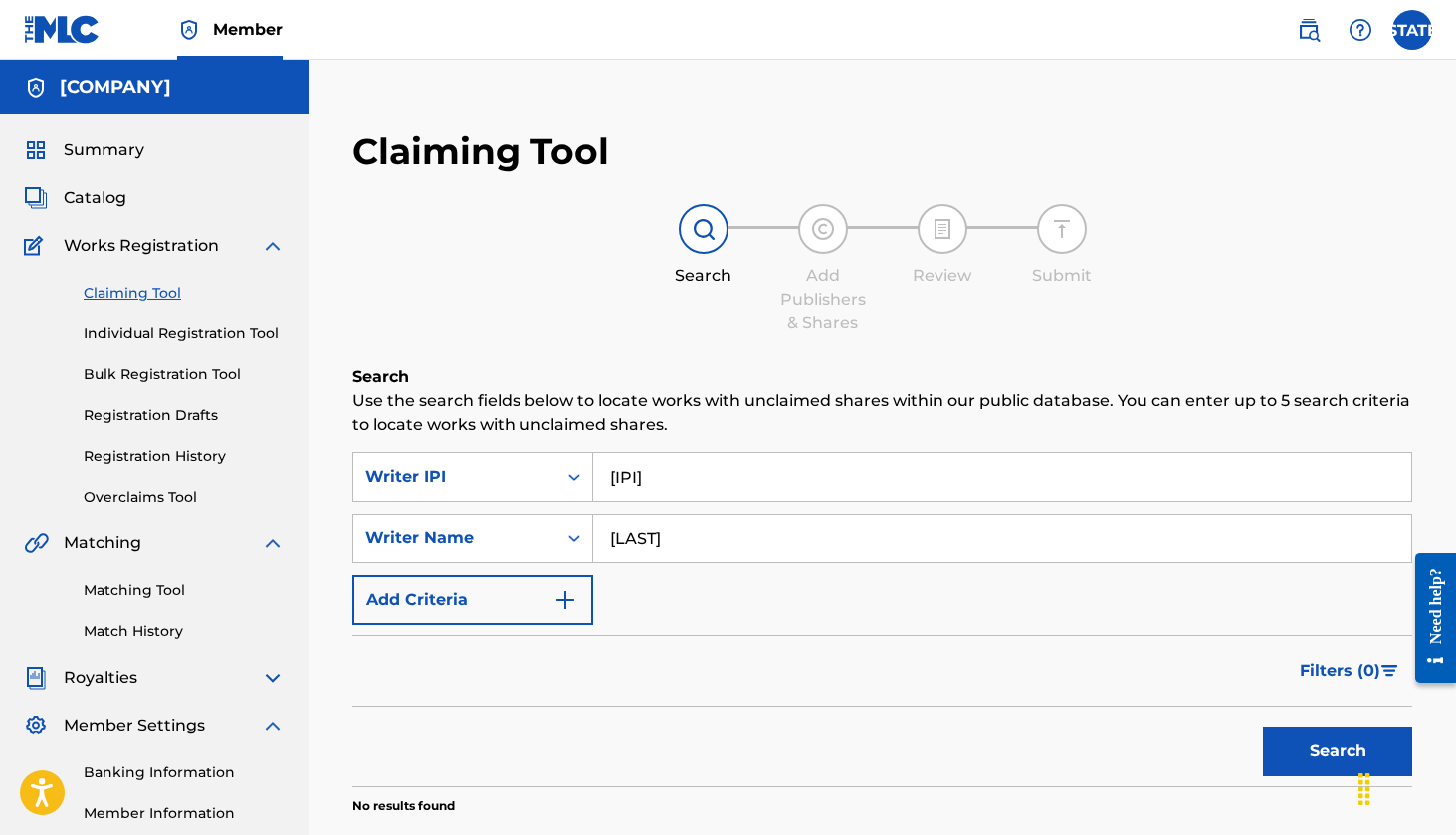 type on "[LAST]" 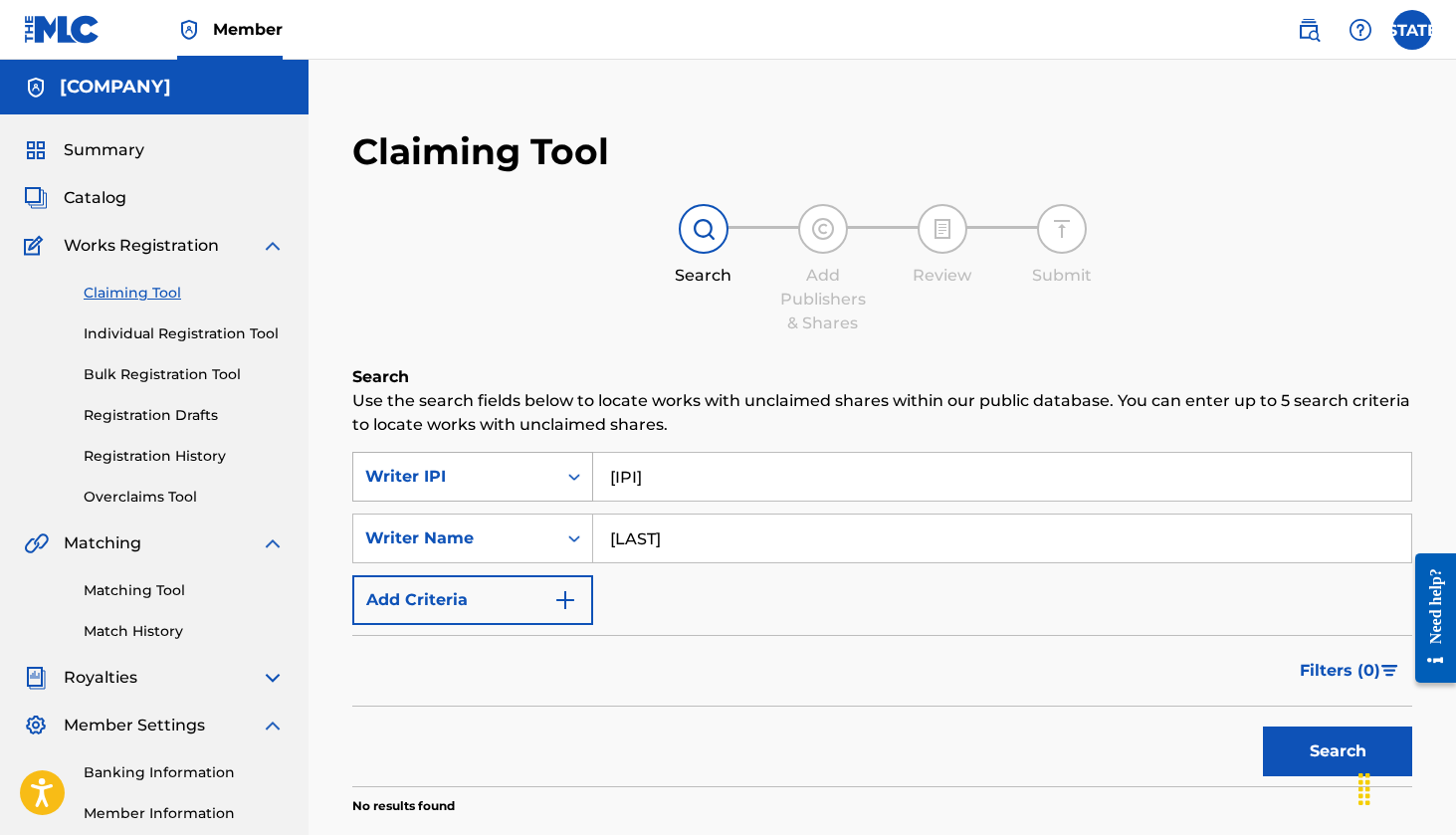 drag, startPoint x: 748, startPoint y: 472, endPoint x: 511, endPoint y: 471, distance: 237.00211 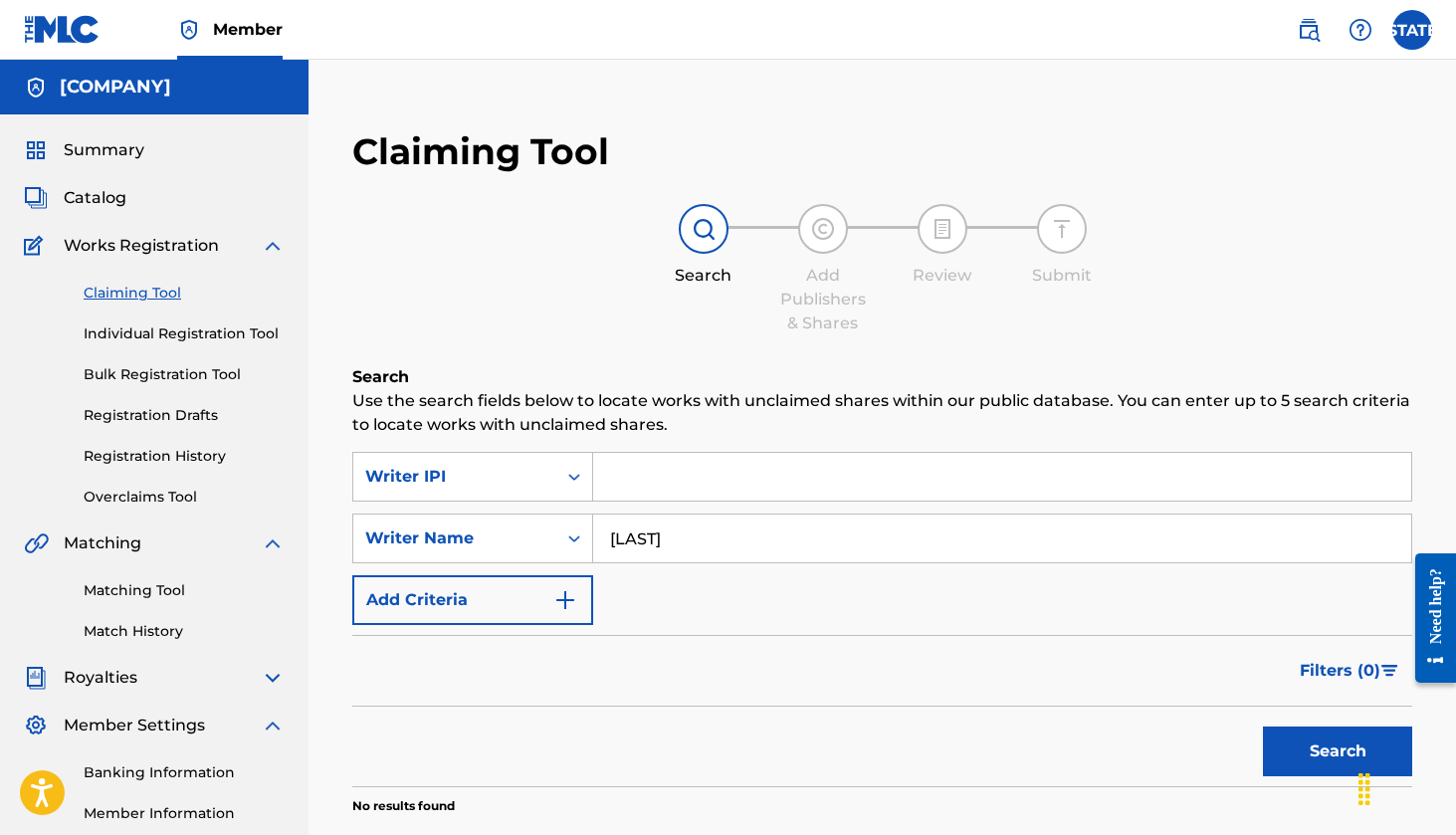 type 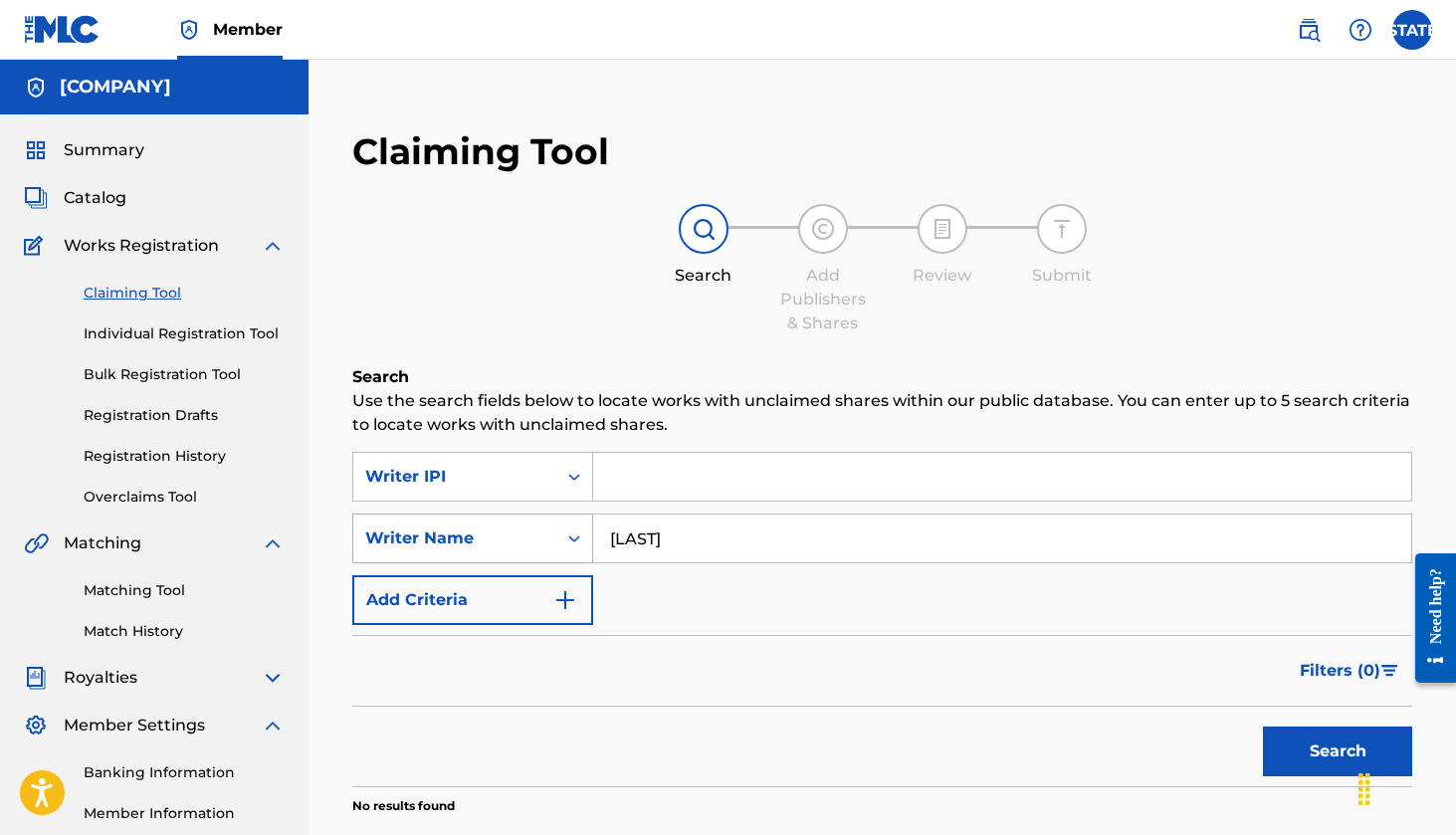 drag, startPoint x: 727, startPoint y: 535, endPoint x: 517, endPoint y: 517, distance: 210.77002 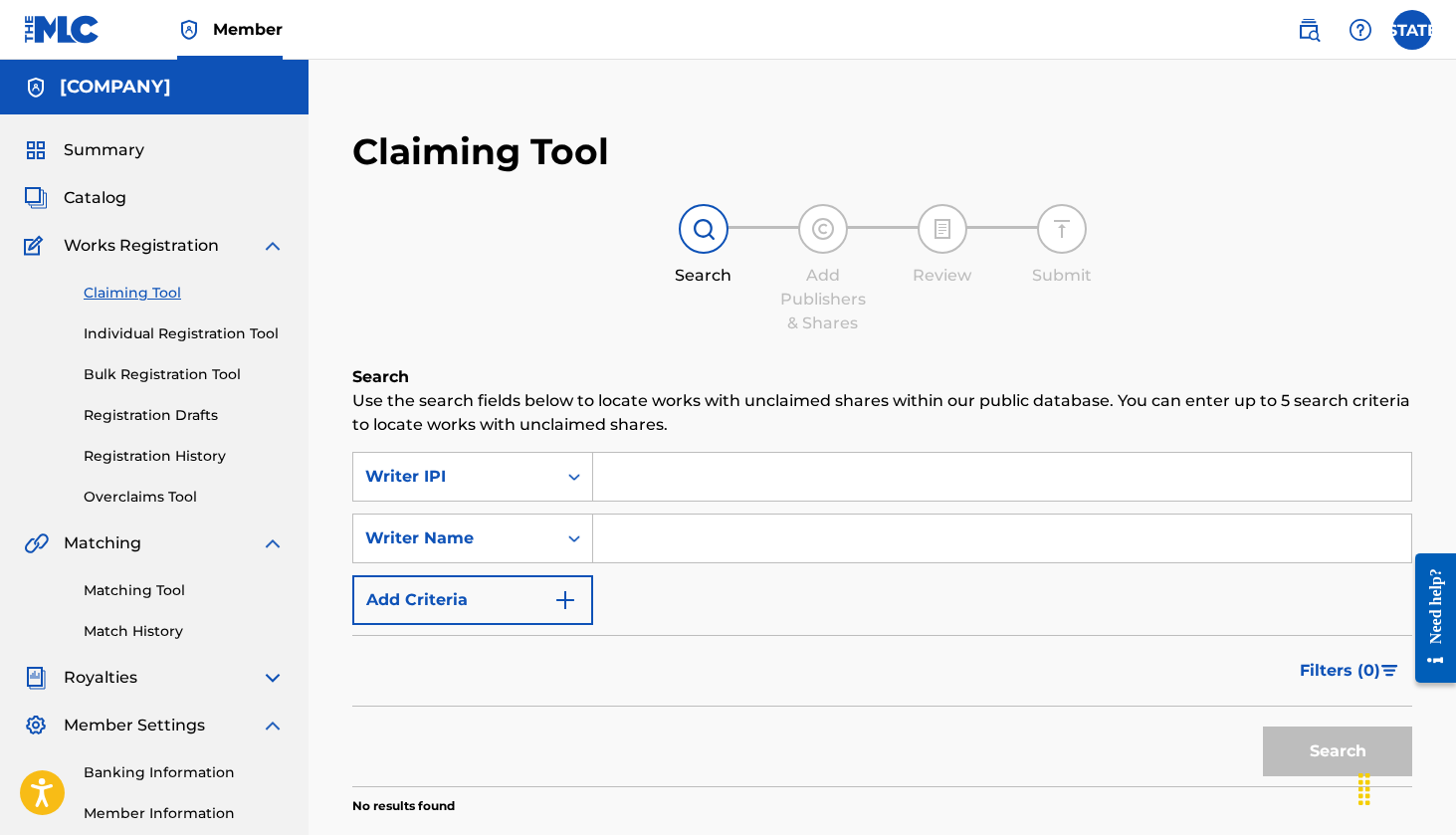 type 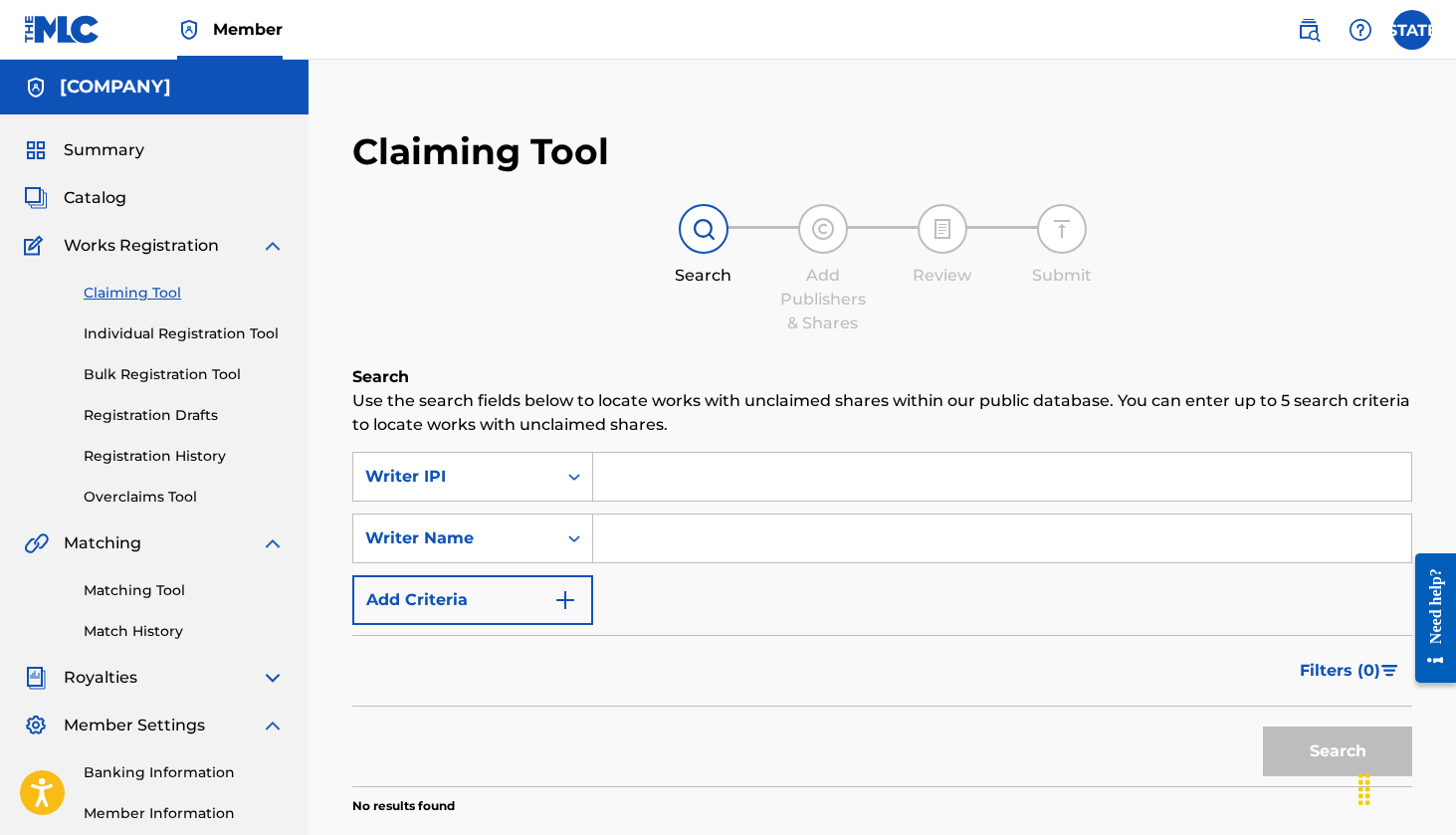 click on "Claiming Tool" at bounding box center (184, 293) 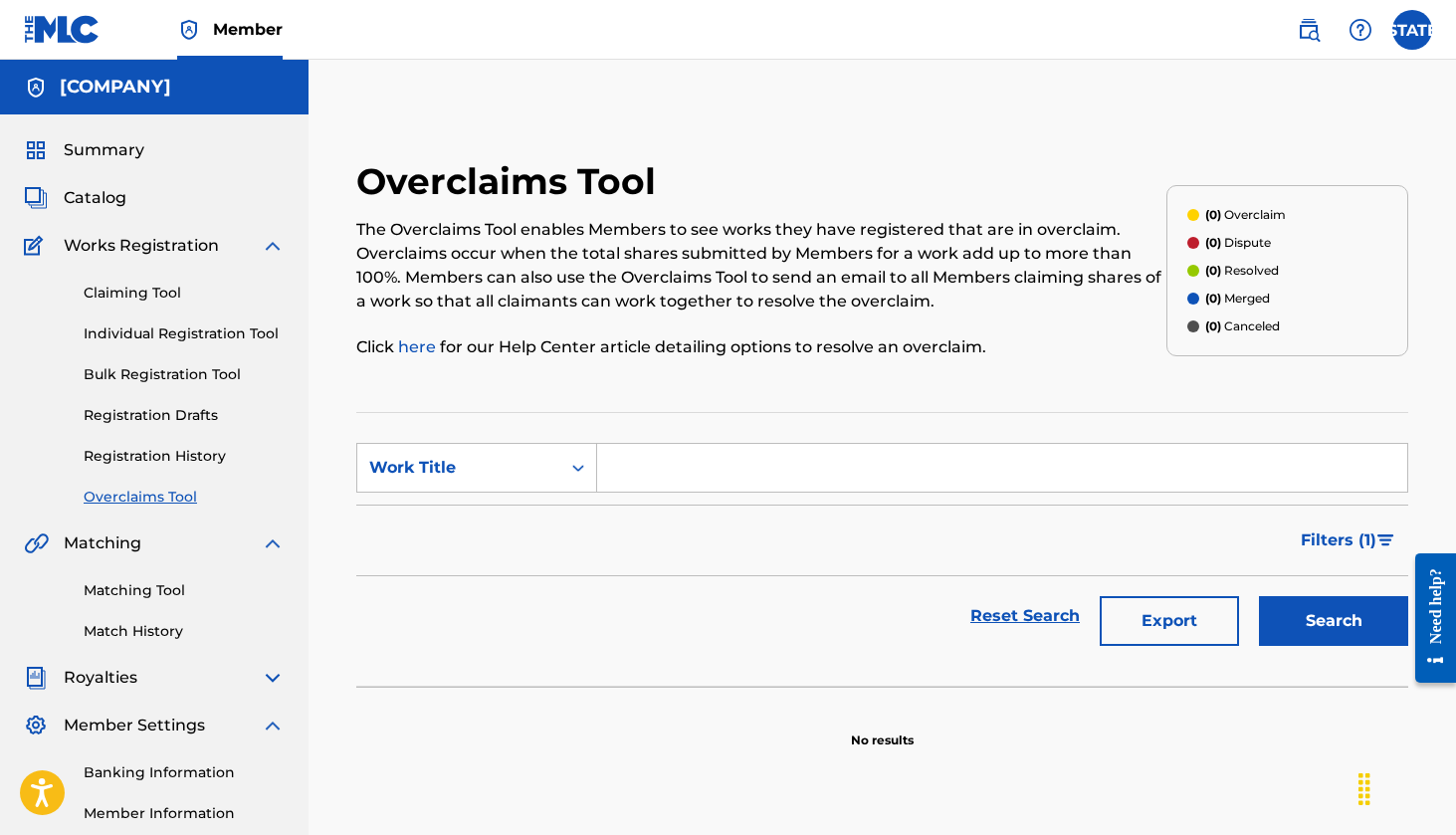 click on "Claiming Tool" at bounding box center [184, 293] 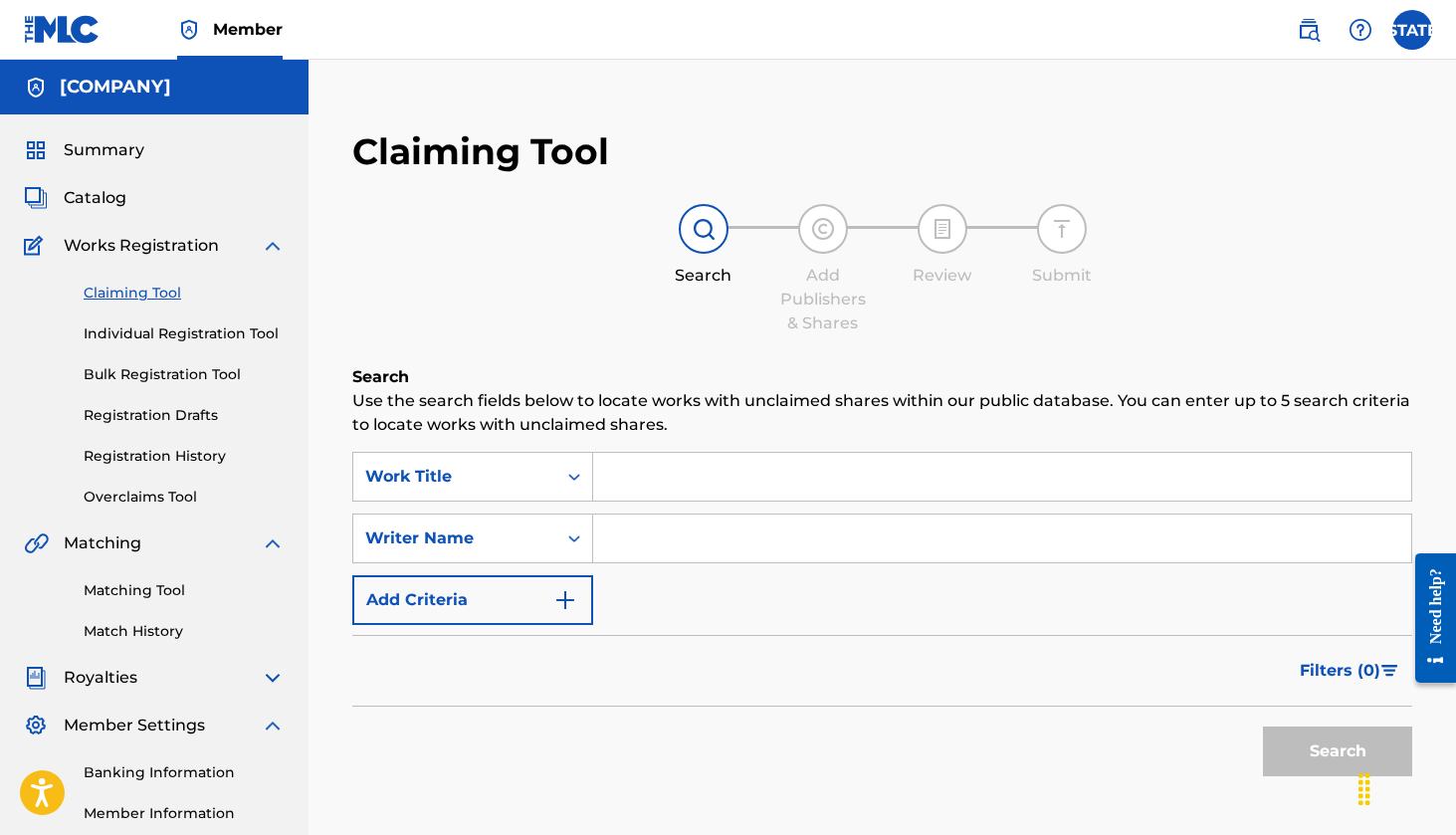 click on "Individual Registration Tool" at bounding box center (184, 333) 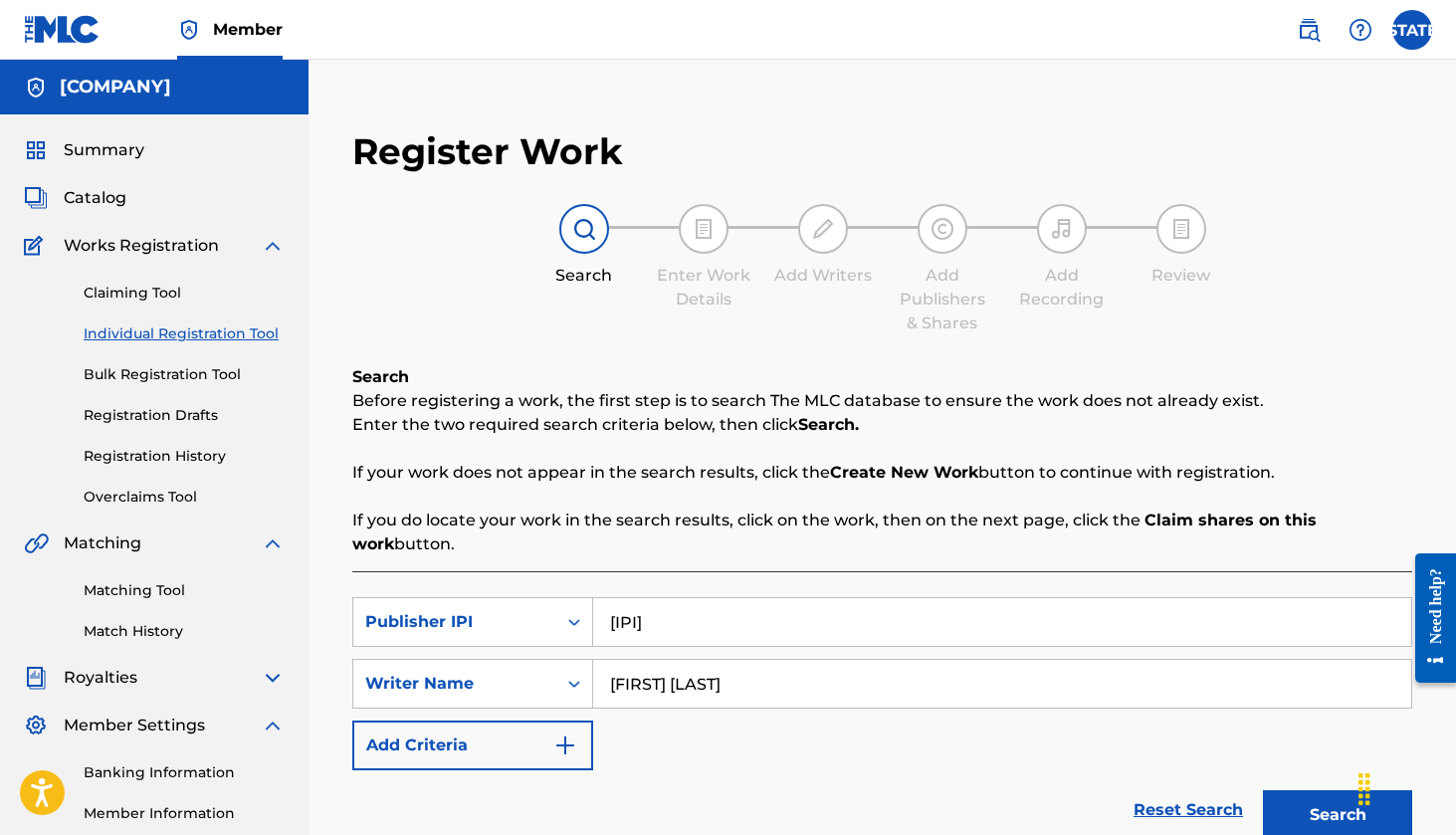 drag, startPoint x: 751, startPoint y: 687, endPoint x: 601, endPoint y: 681, distance: 150.11995 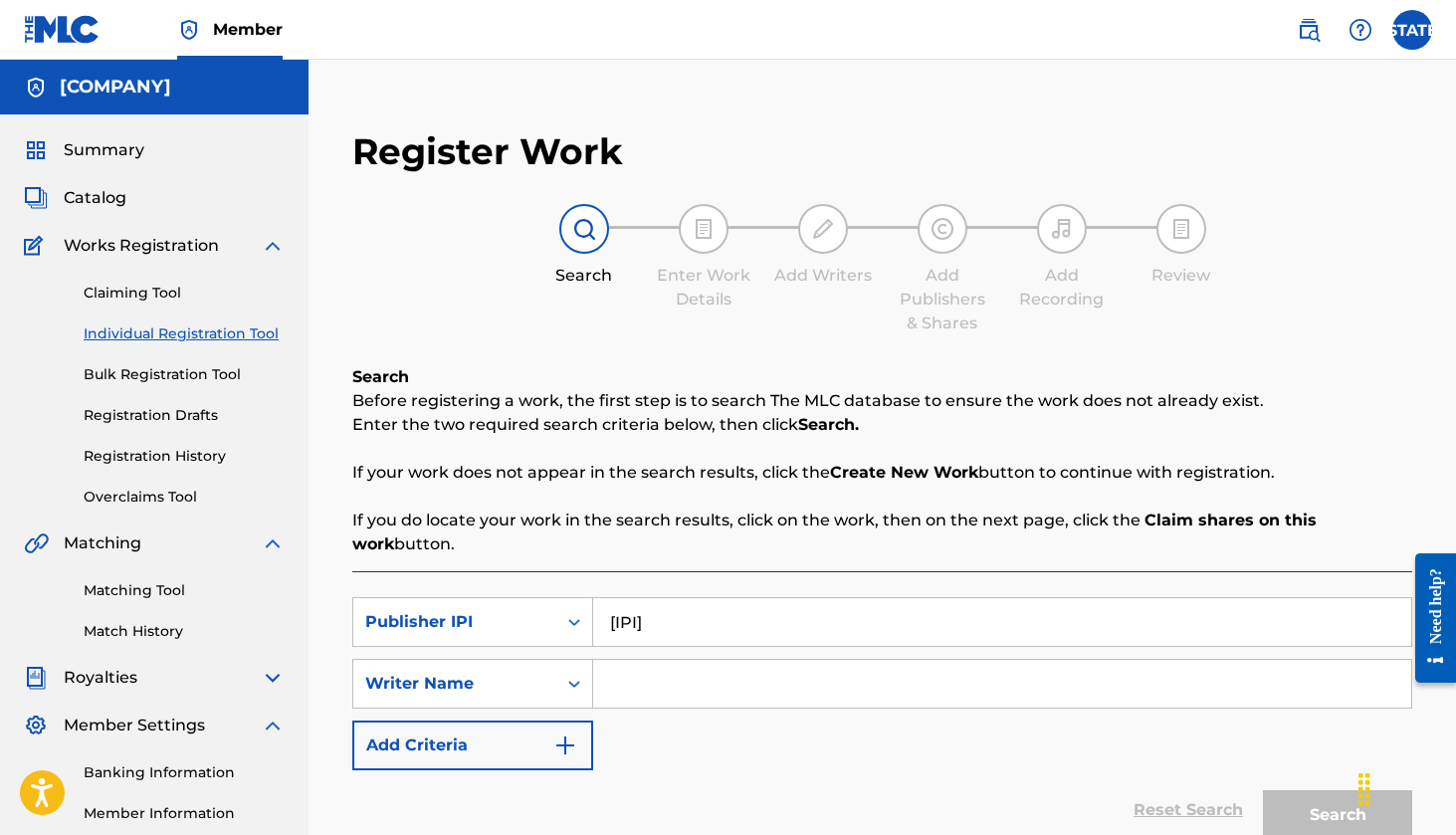 type 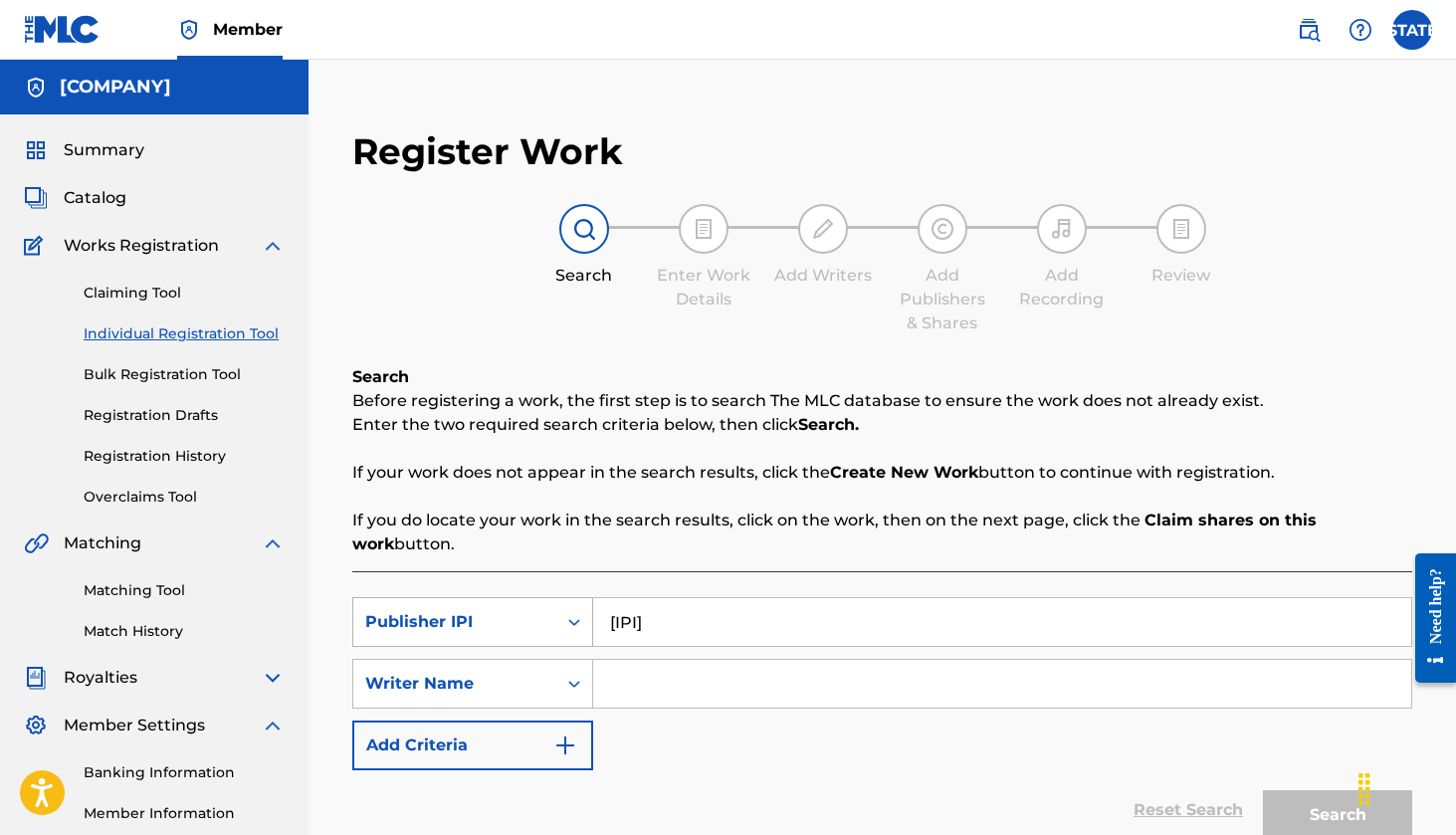 drag, startPoint x: 766, startPoint y: 610, endPoint x: 555, endPoint y: 601, distance: 211.19186 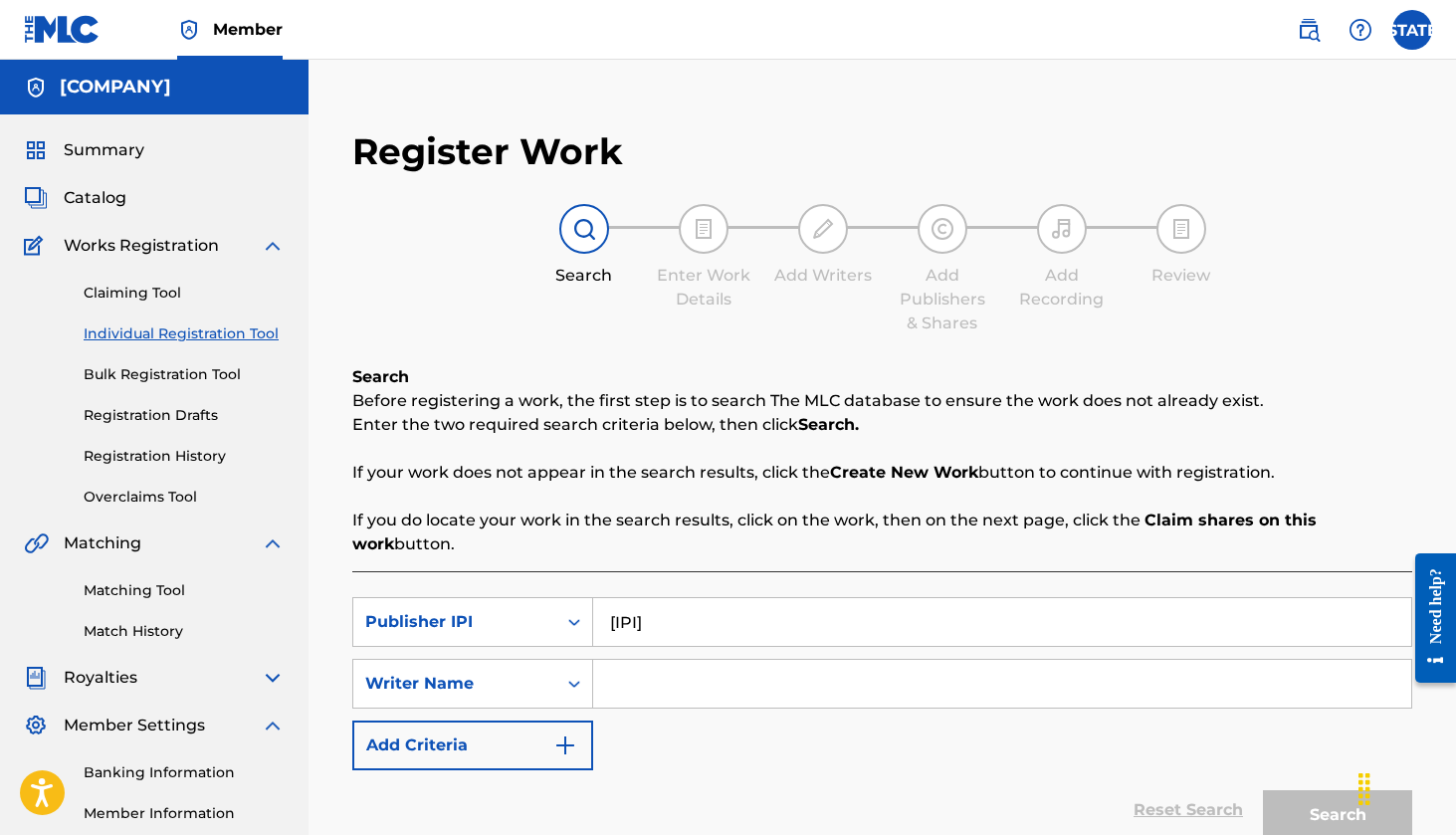 click on "[IPI]" at bounding box center [1002, 622] 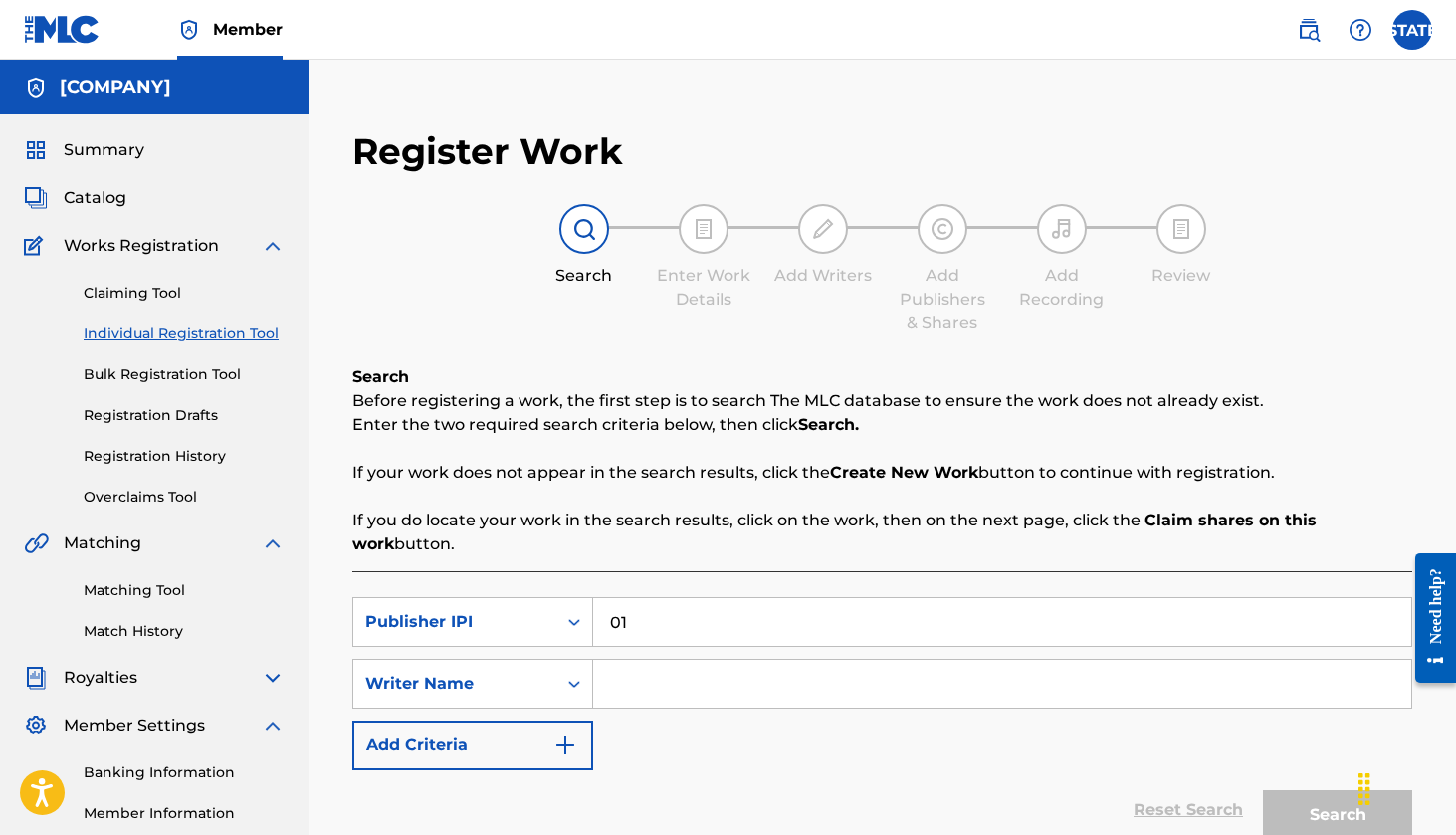 type on "0" 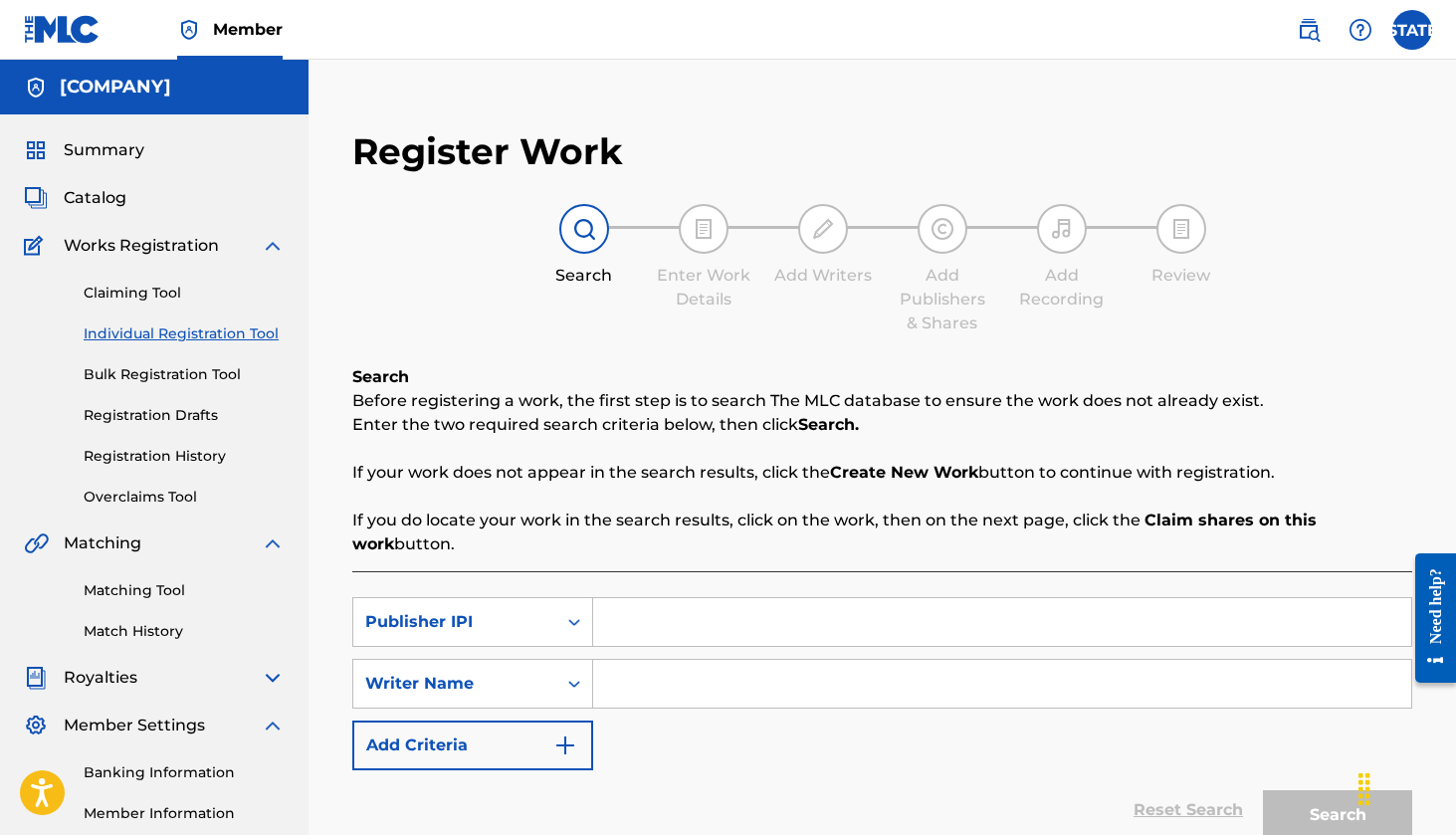type 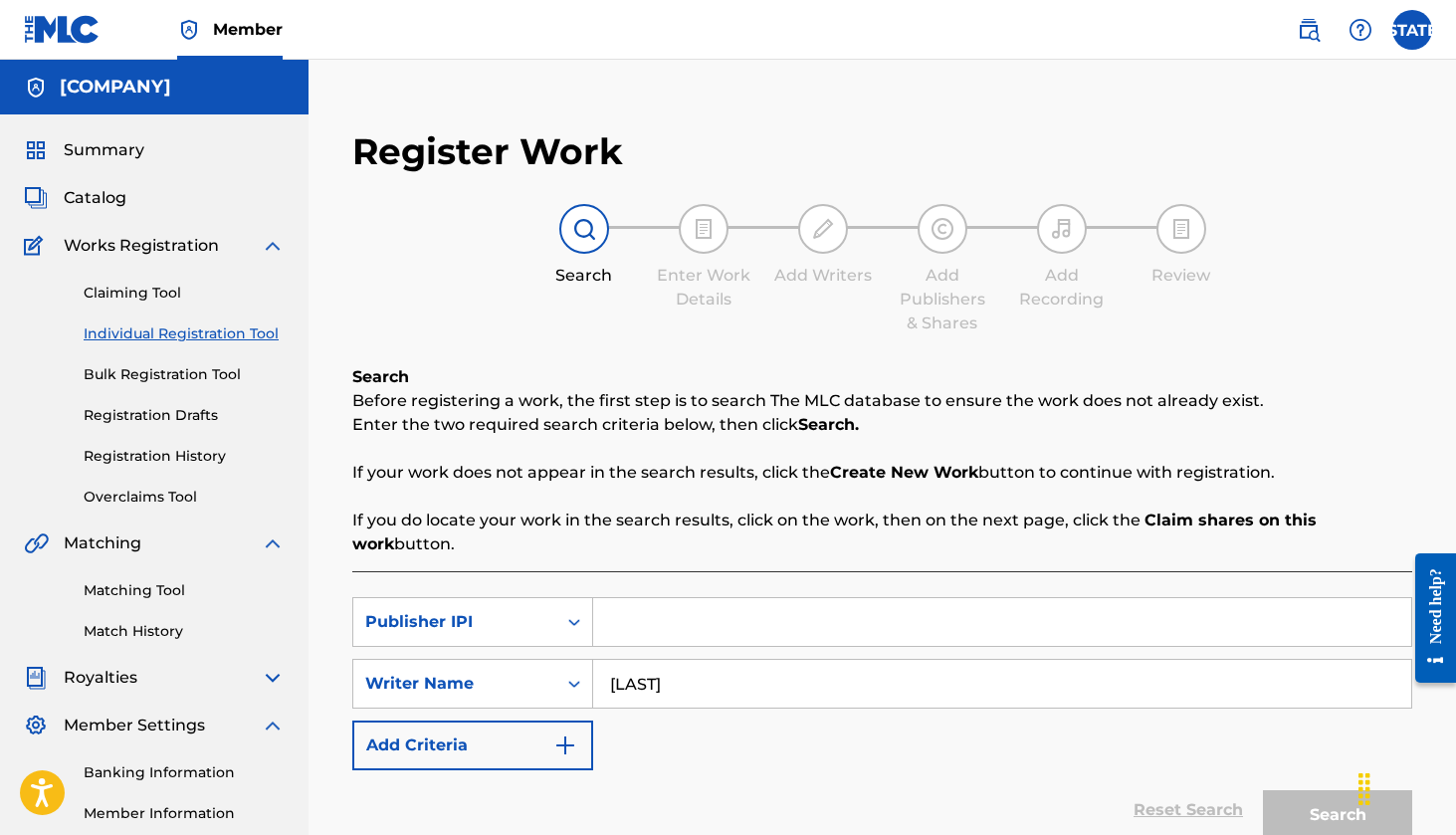 type on "[LAST]" 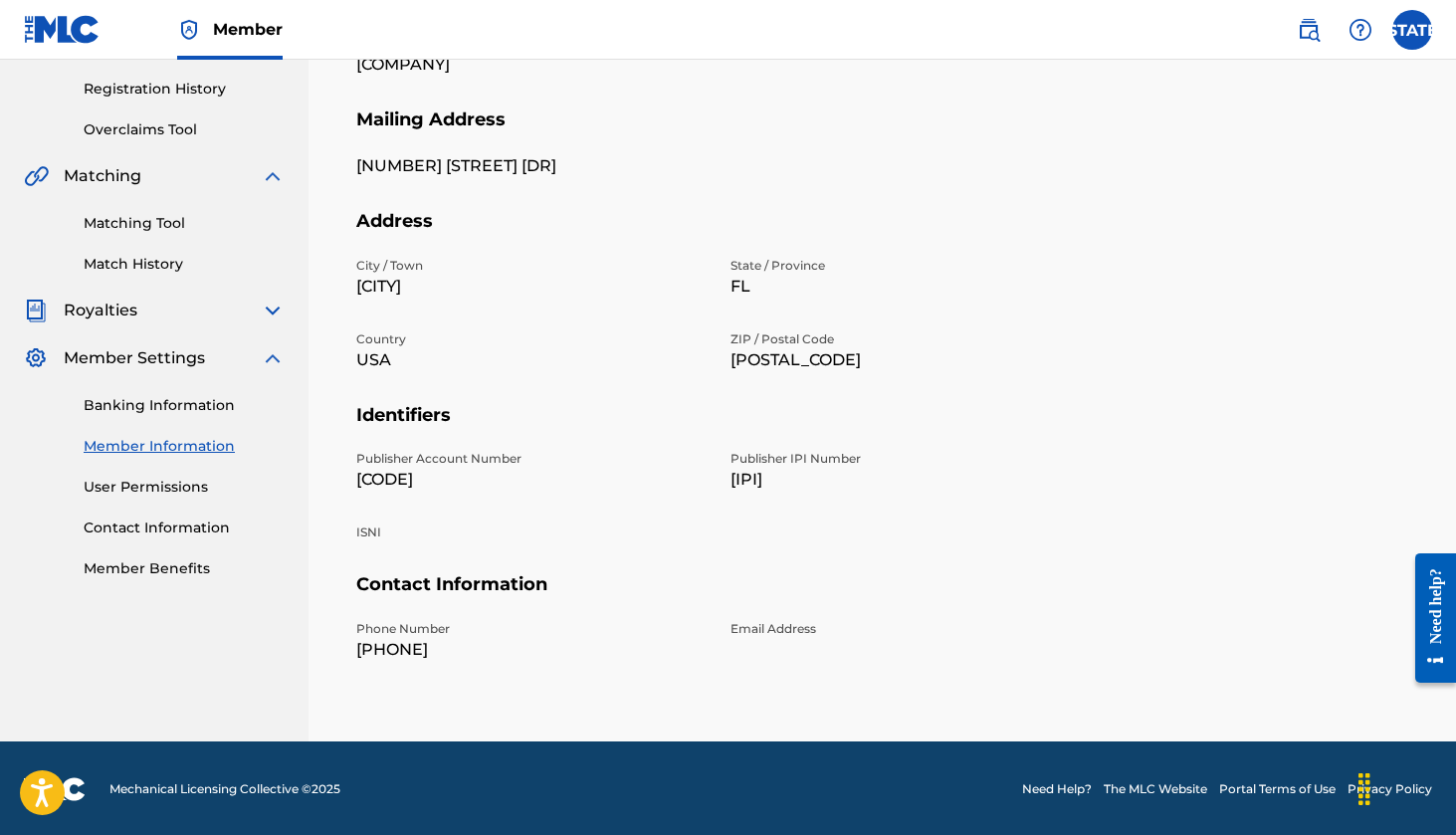 scroll, scrollTop: 366, scrollLeft: 0, axis: vertical 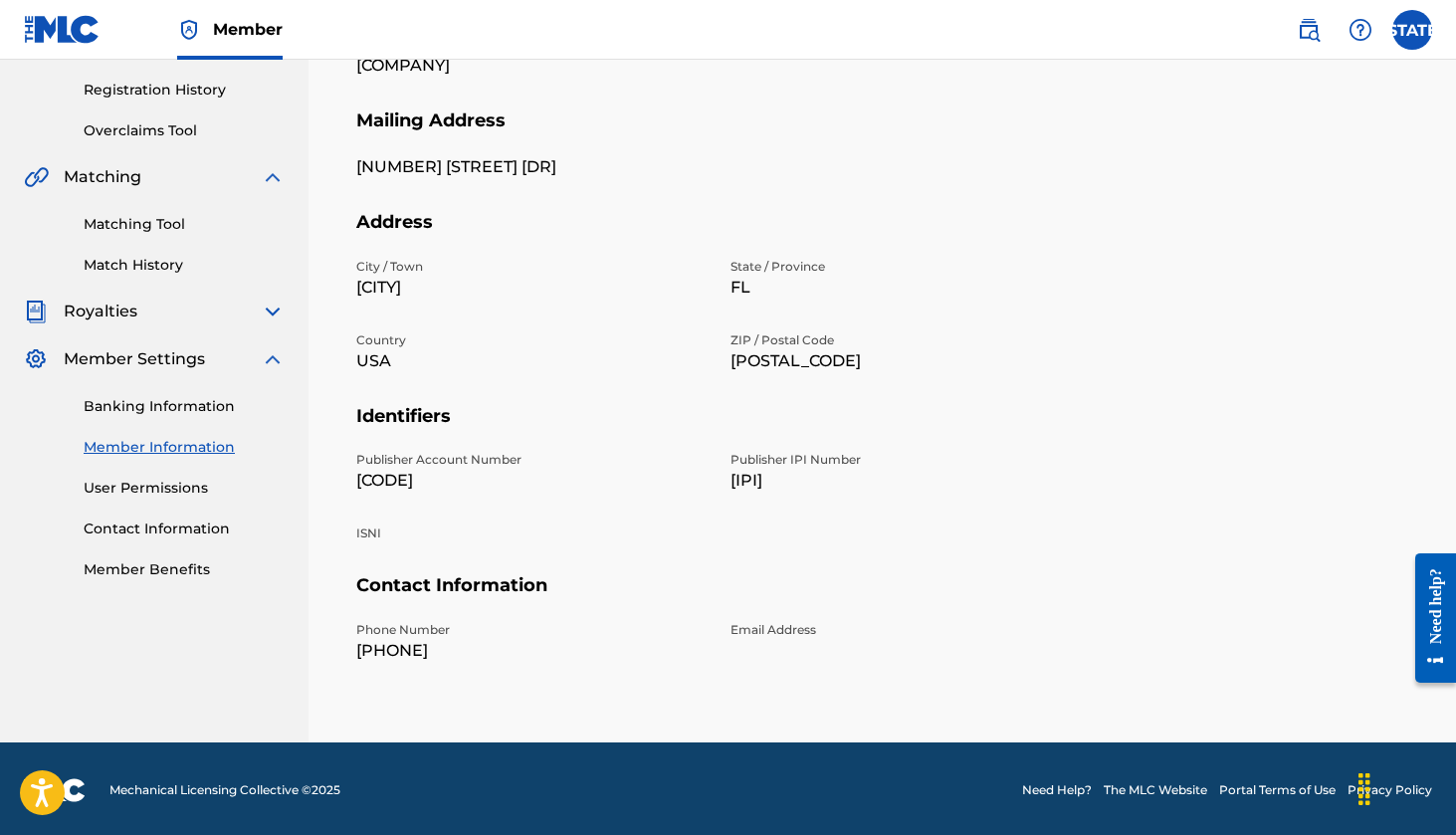 drag, startPoint x: 818, startPoint y: 478, endPoint x: 706, endPoint y: 571, distance: 145.57816 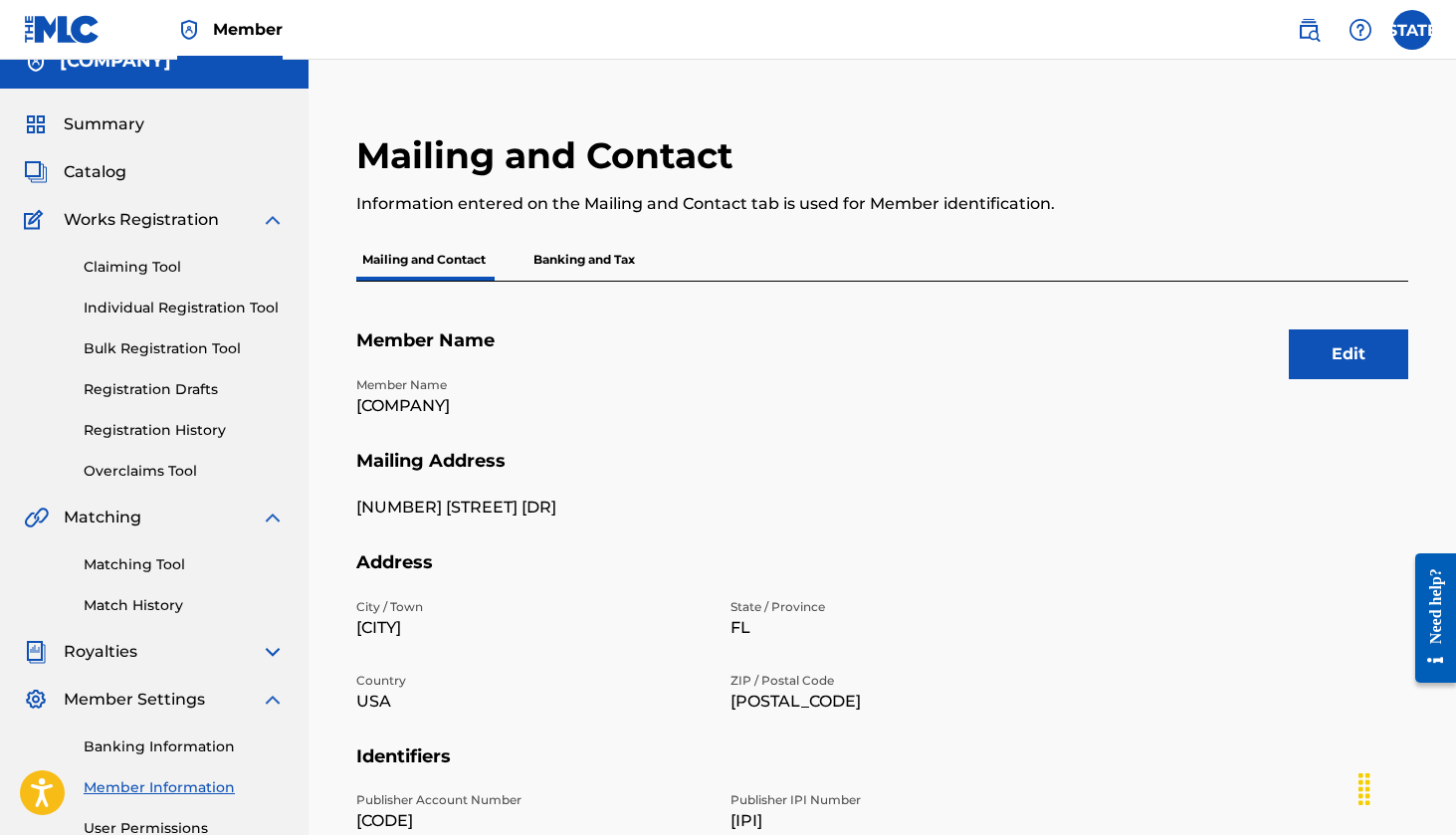 scroll, scrollTop: 19, scrollLeft: 0, axis: vertical 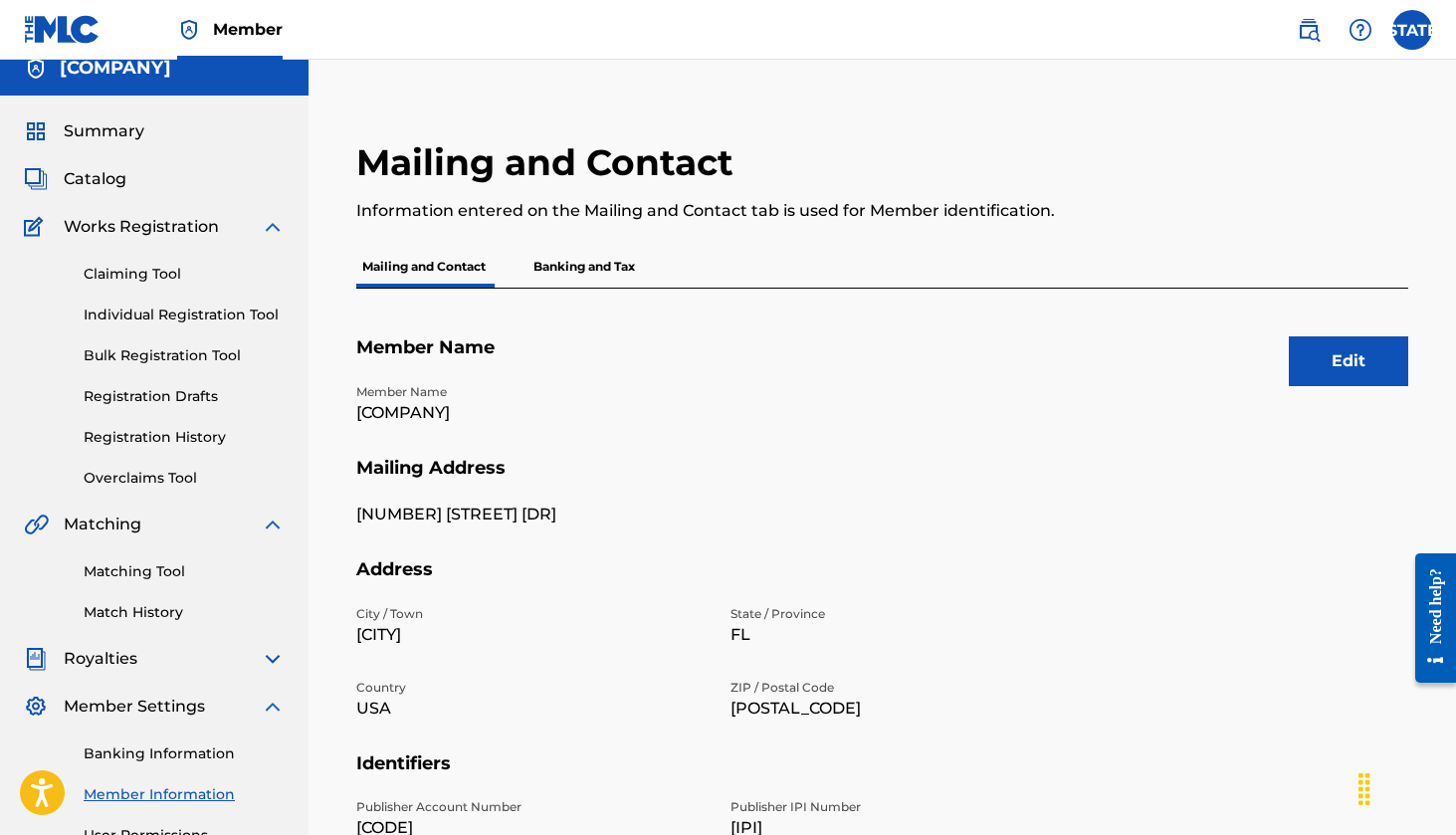 click on "Claiming Tool" at bounding box center [184, 274] 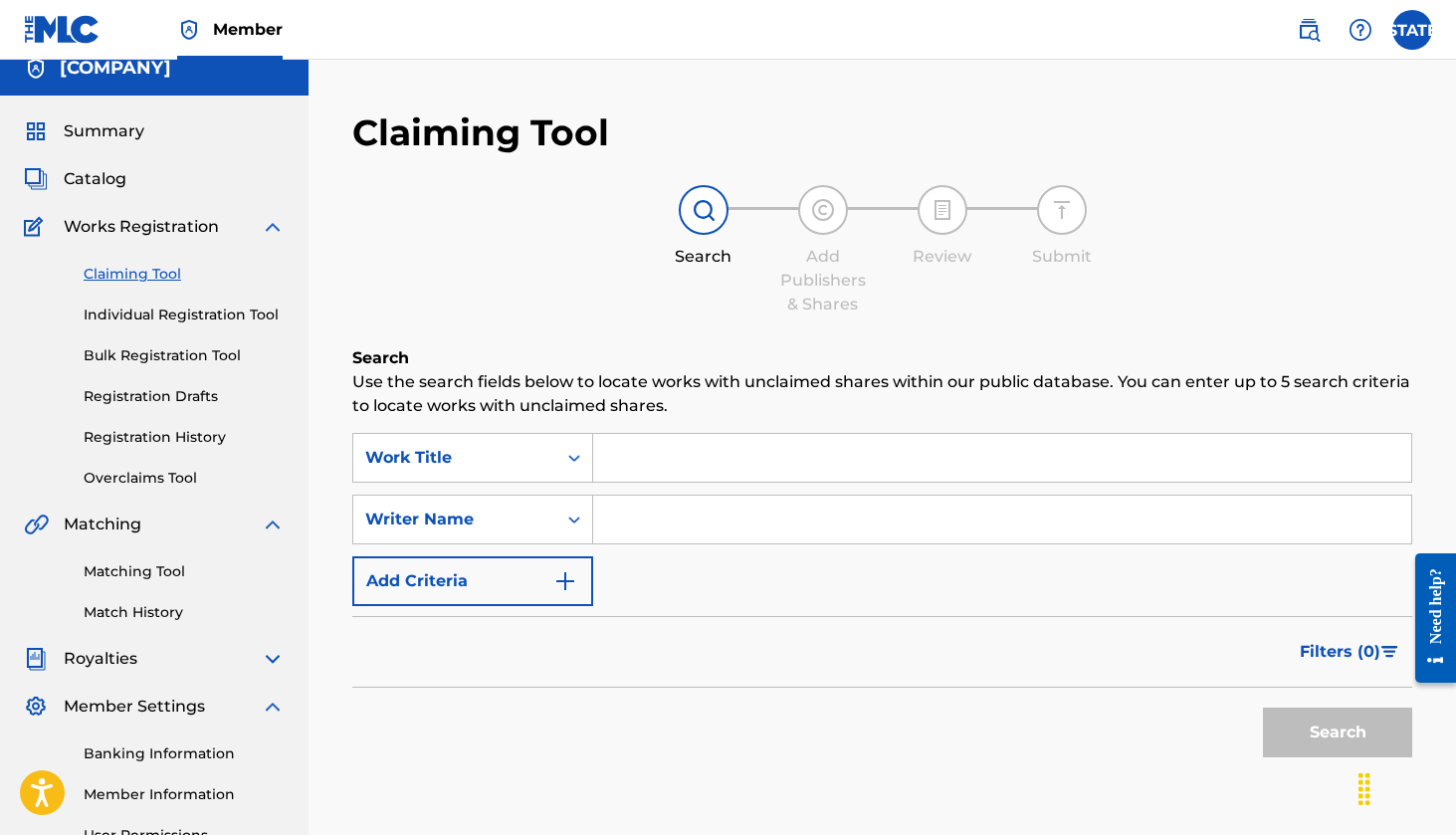 scroll, scrollTop: 0, scrollLeft: 0, axis: both 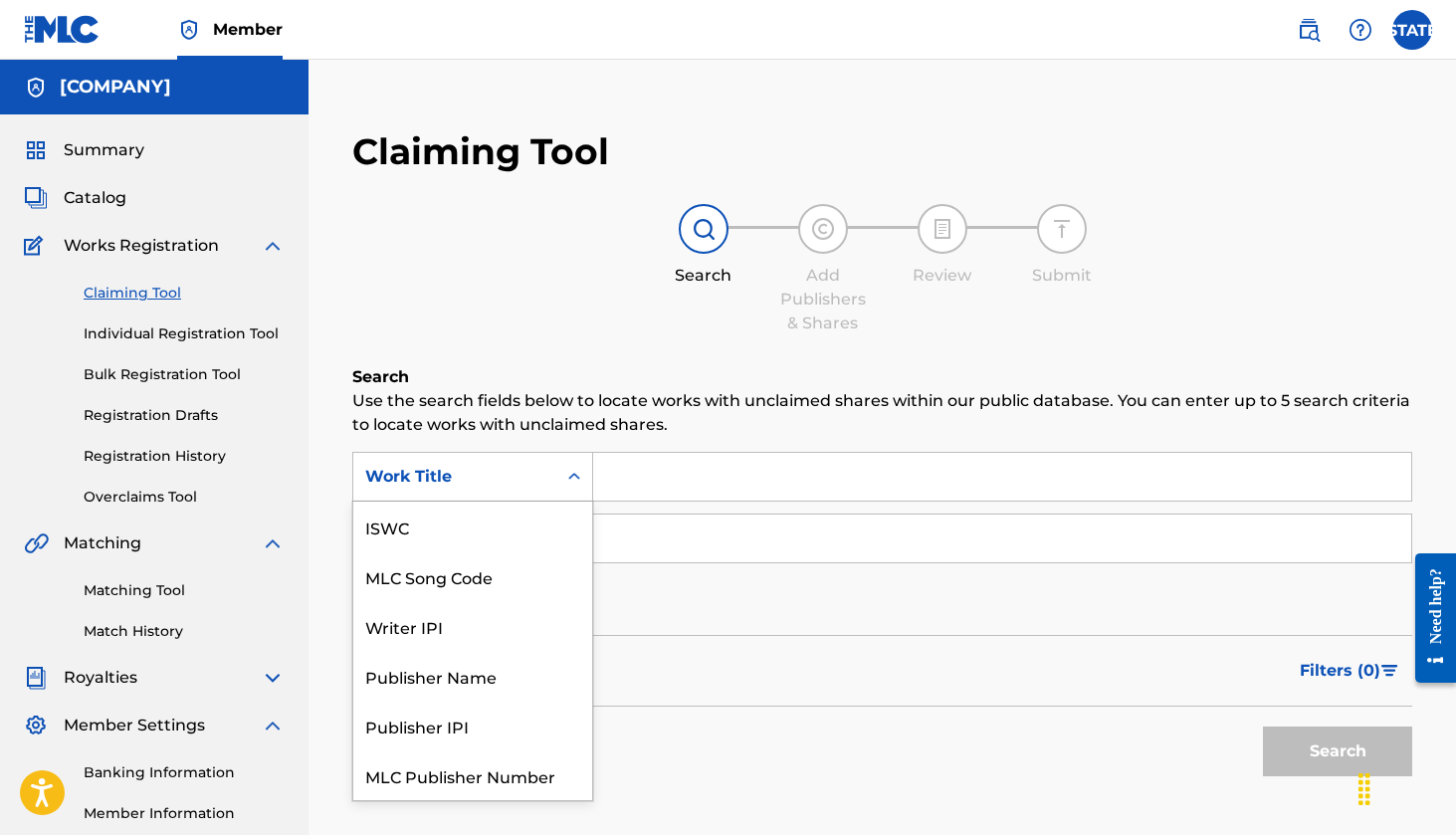 click on "Work Title" at bounding box center (455, 477) 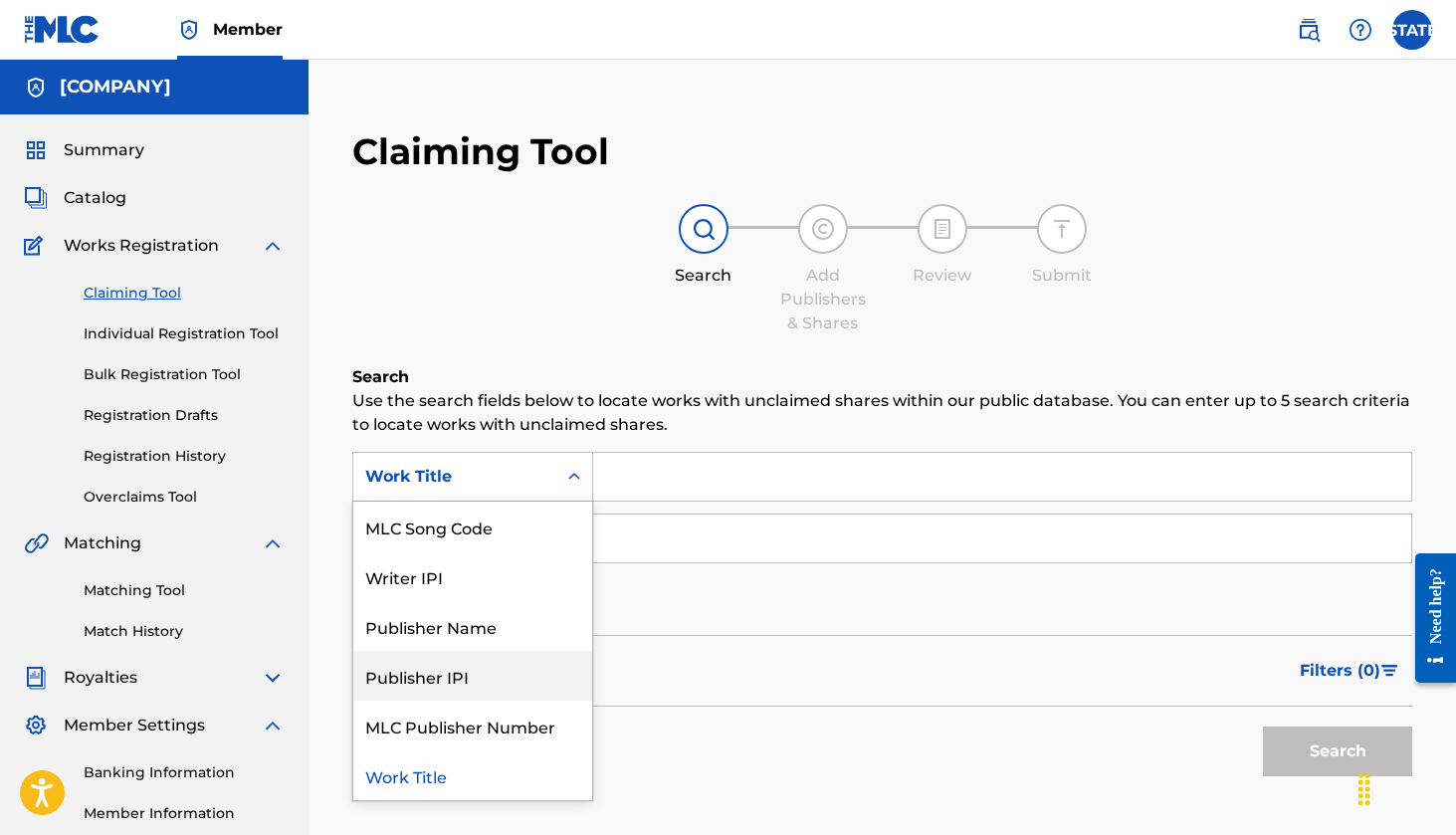click on "Publisher IPI" at bounding box center [473, 676] 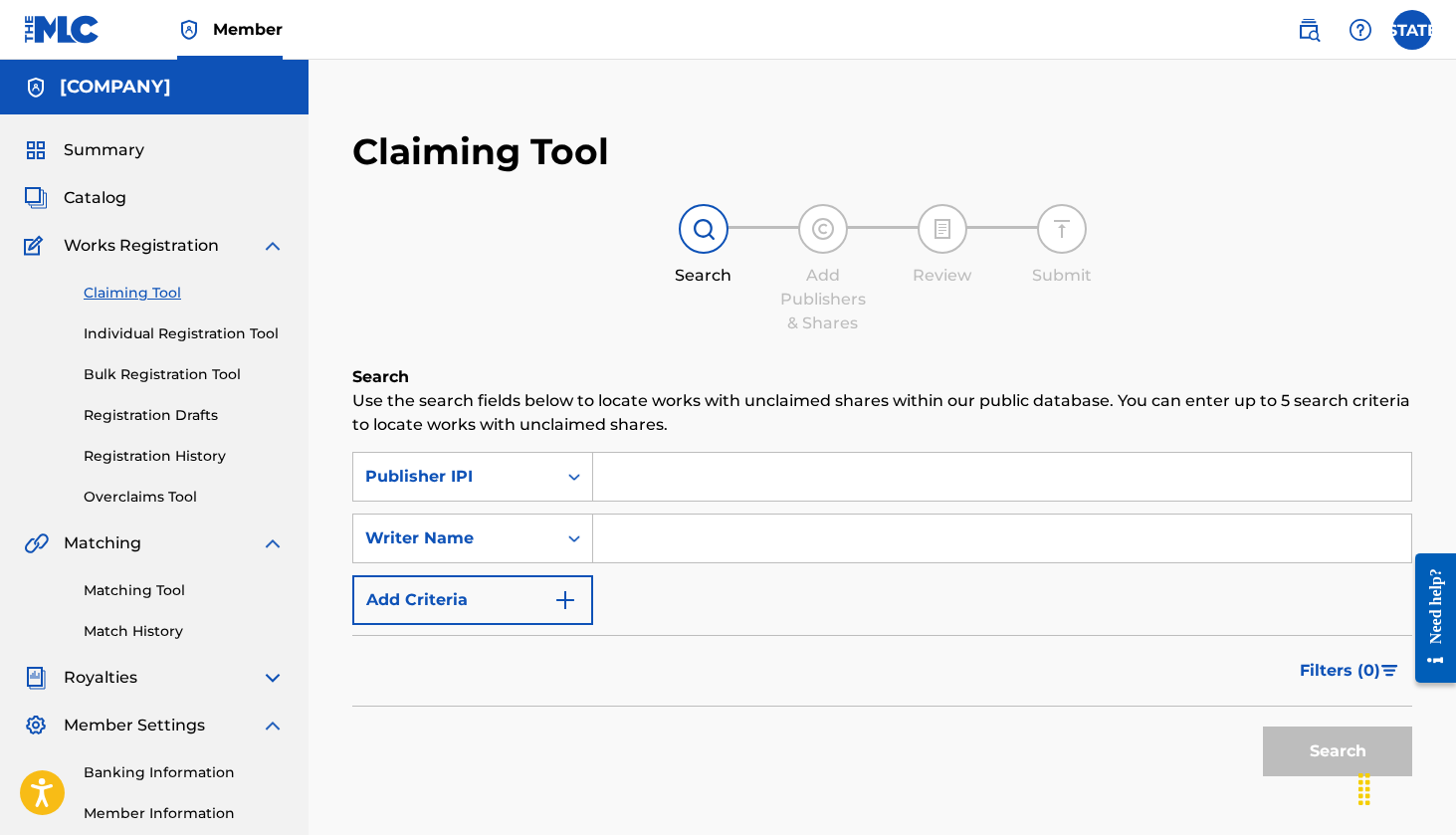 click at bounding box center (1002, 477) 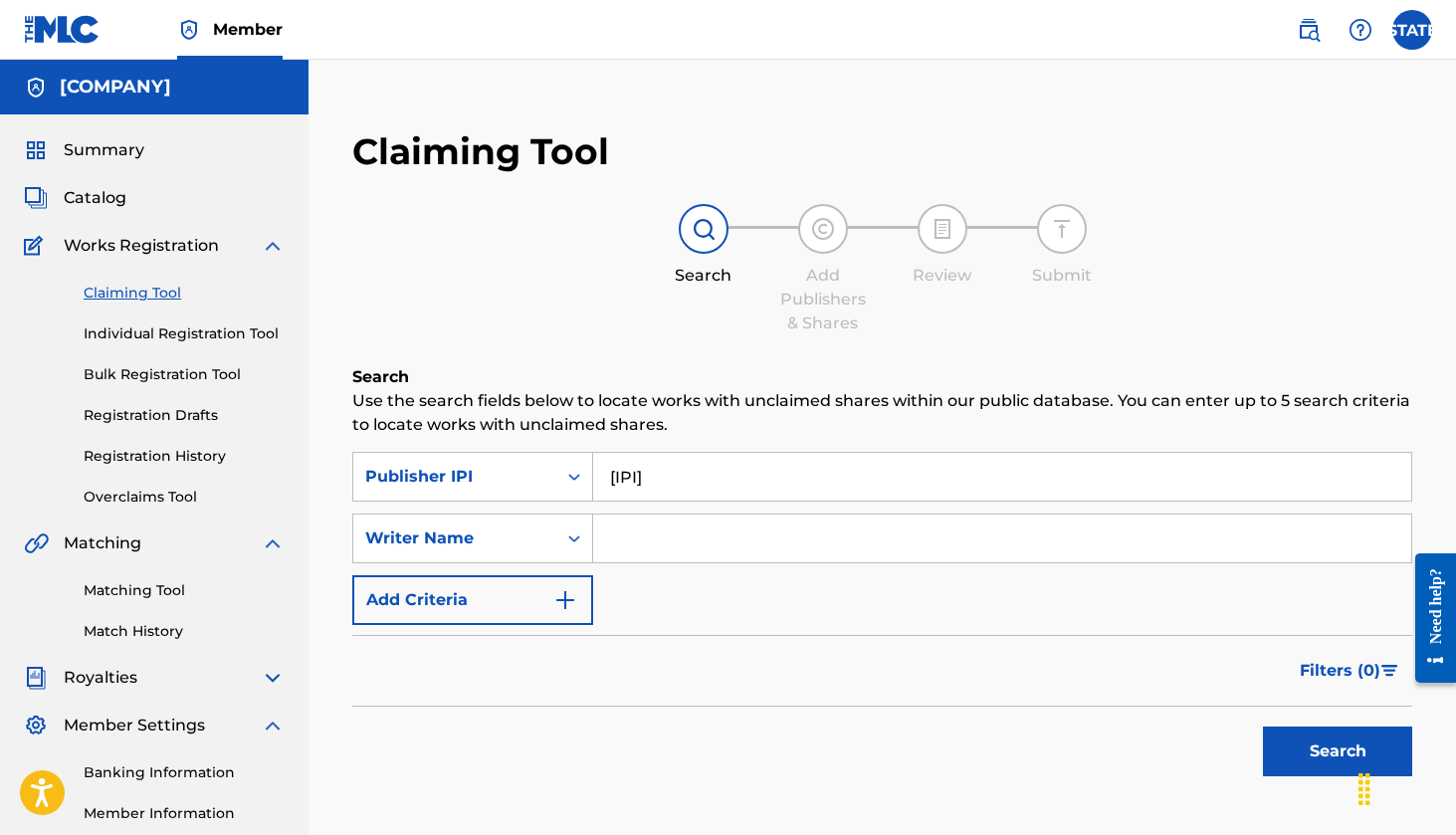 type on "[IPI]" 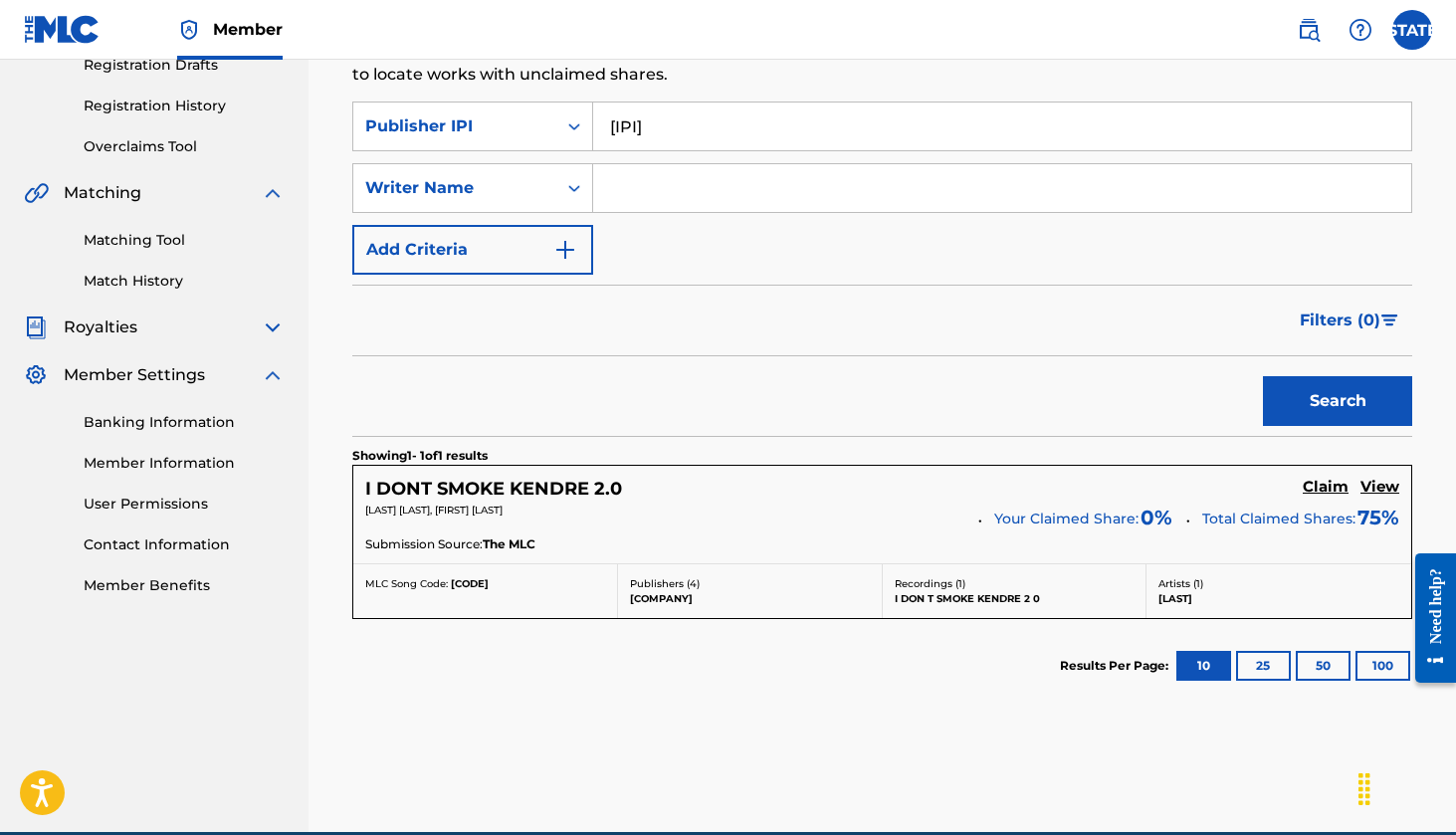 scroll, scrollTop: 349, scrollLeft: 0, axis: vertical 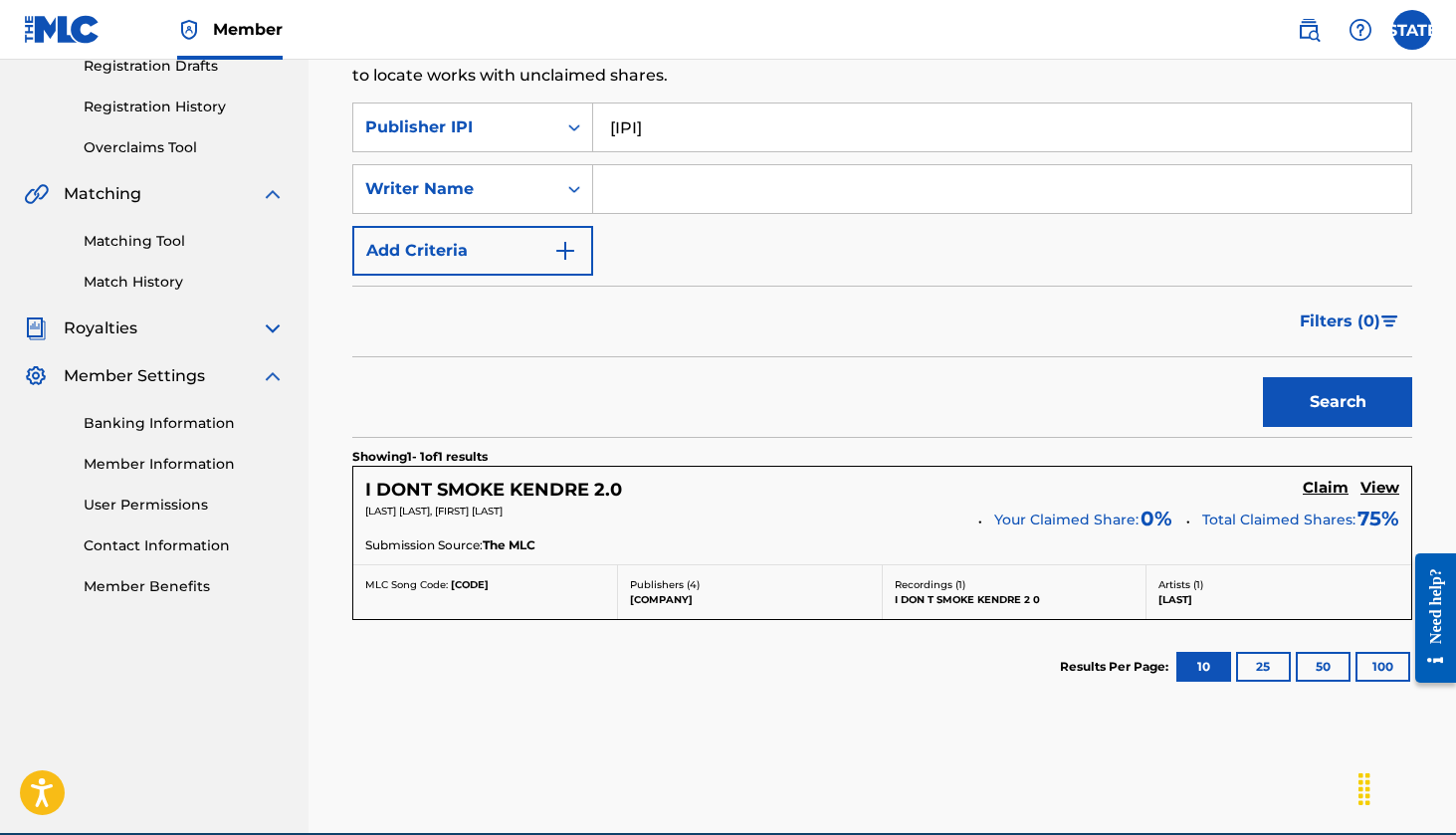 click on "Claim" at bounding box center (1326, 488) 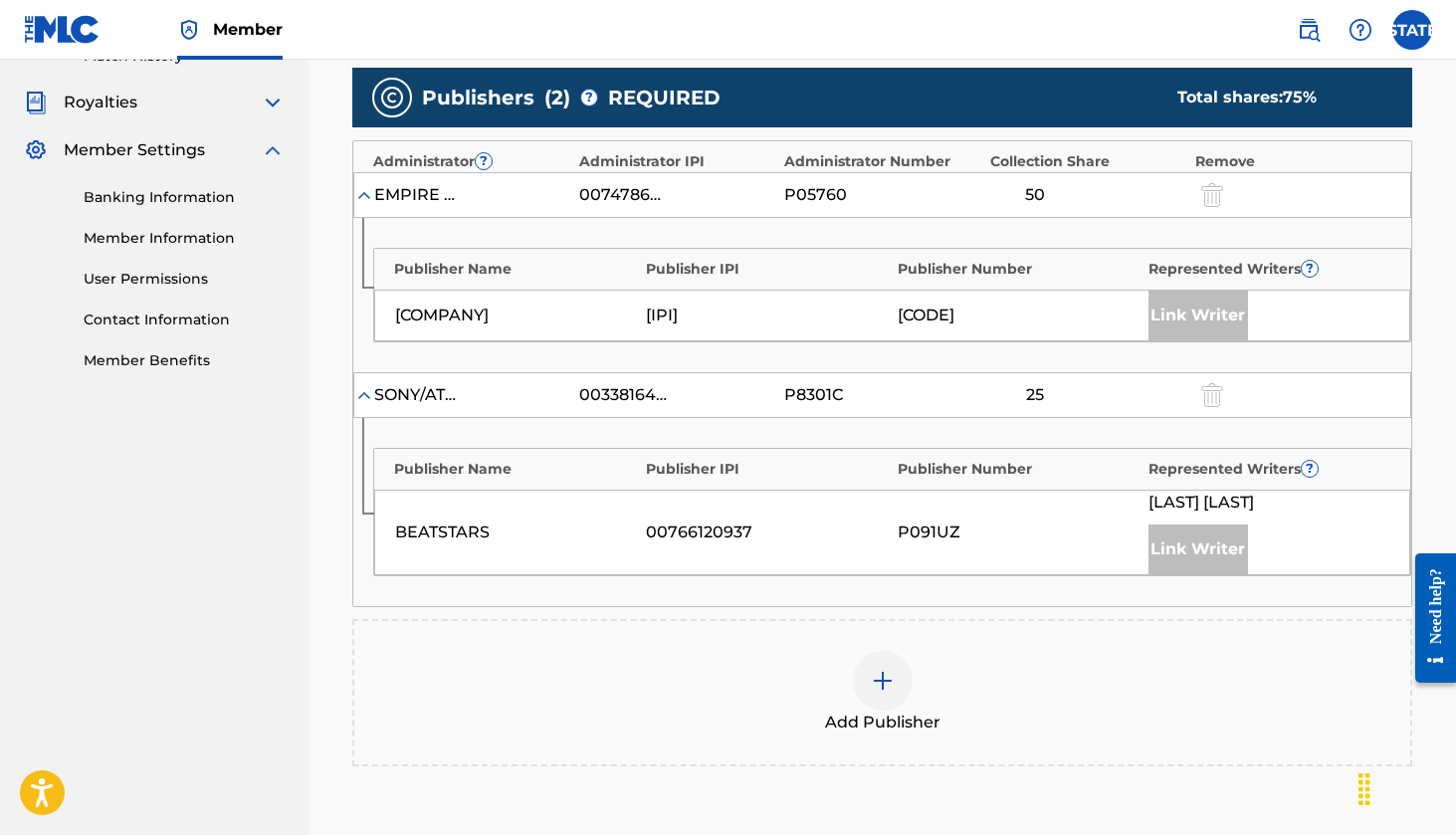 scroll, scrollTop: 591, scrollLeft: 0, axis: vertical 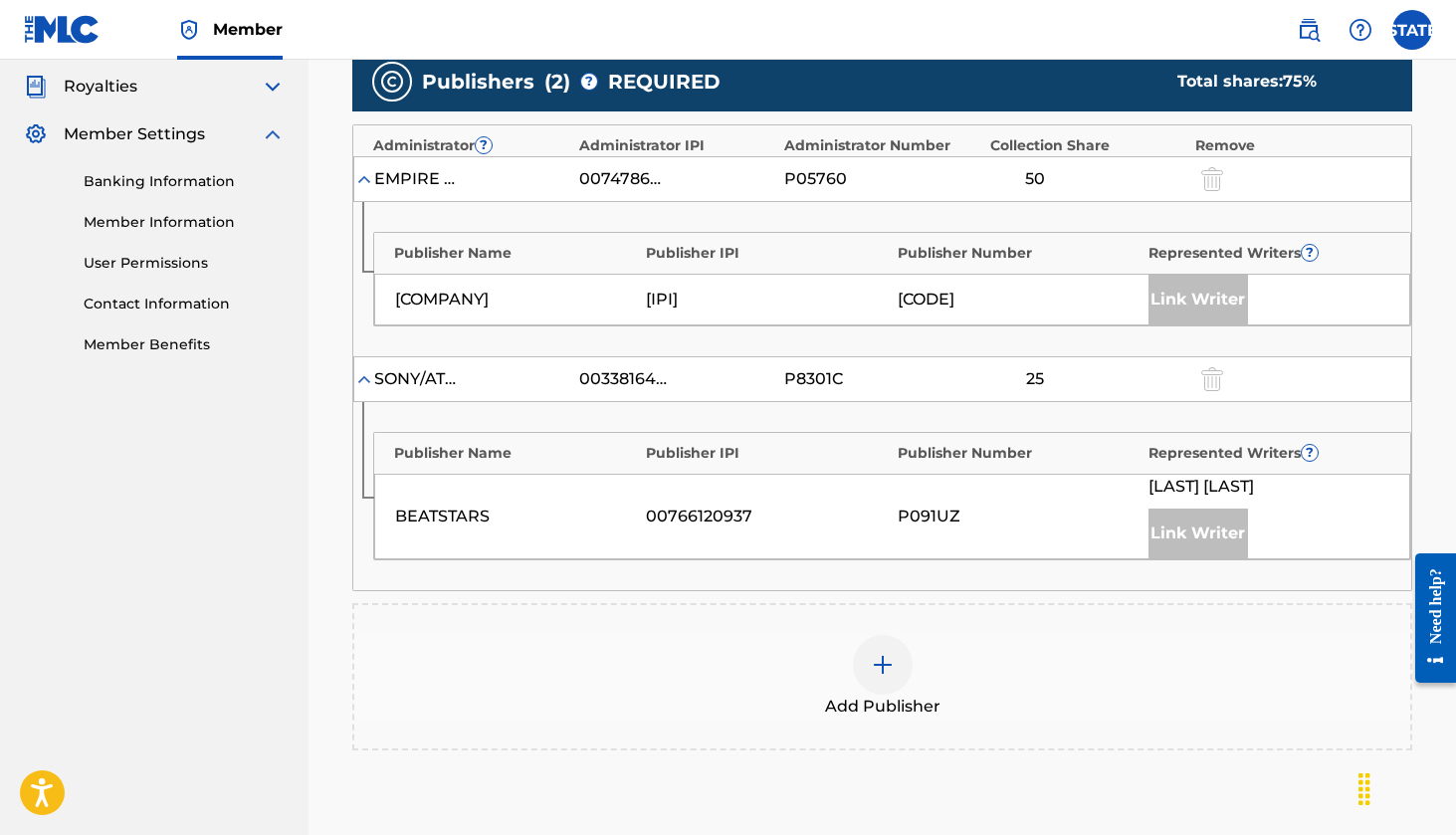 click at bounding box center [883, 665] 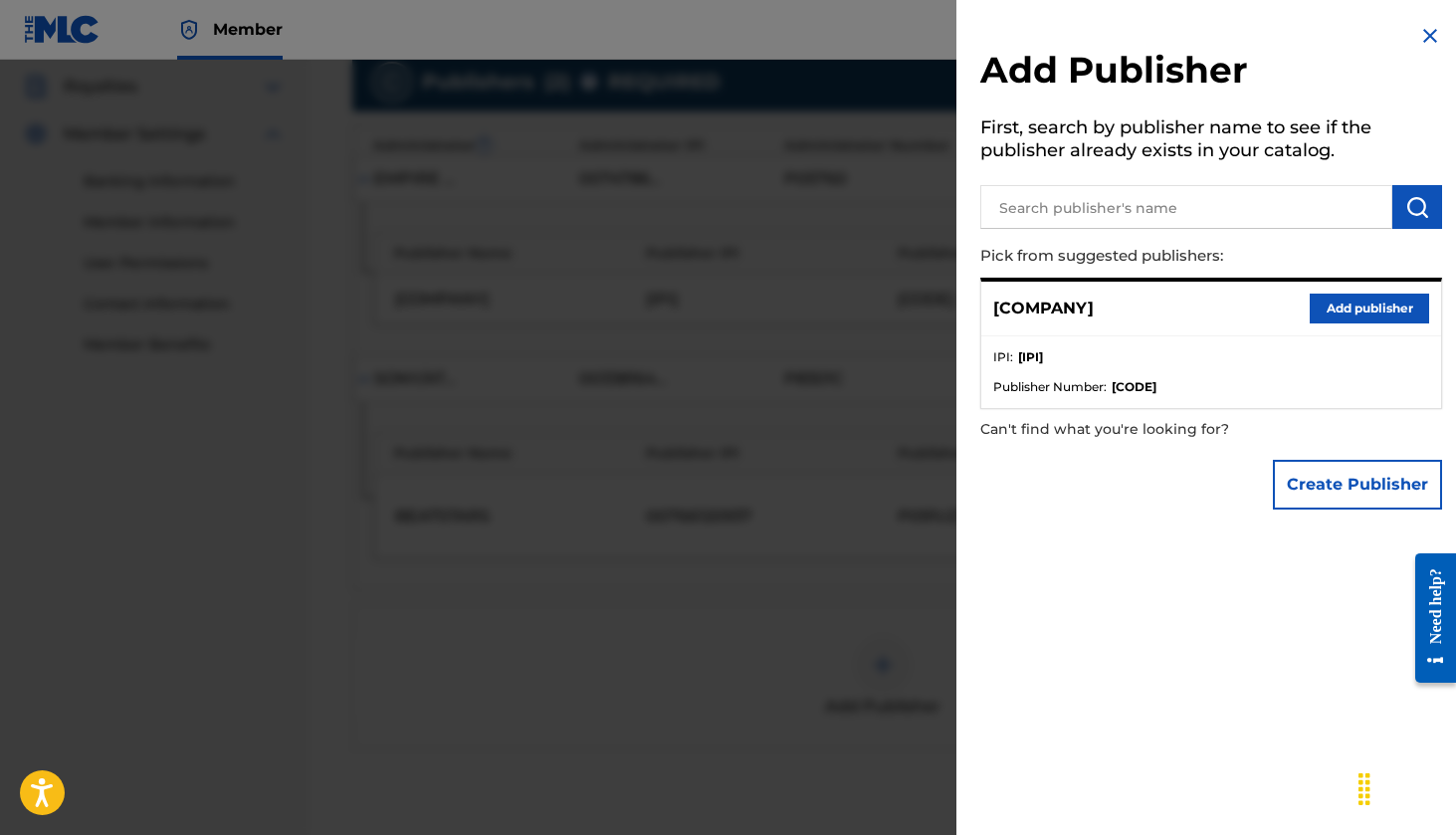 click on "Add publisher" at bounding box center (1369, 309) 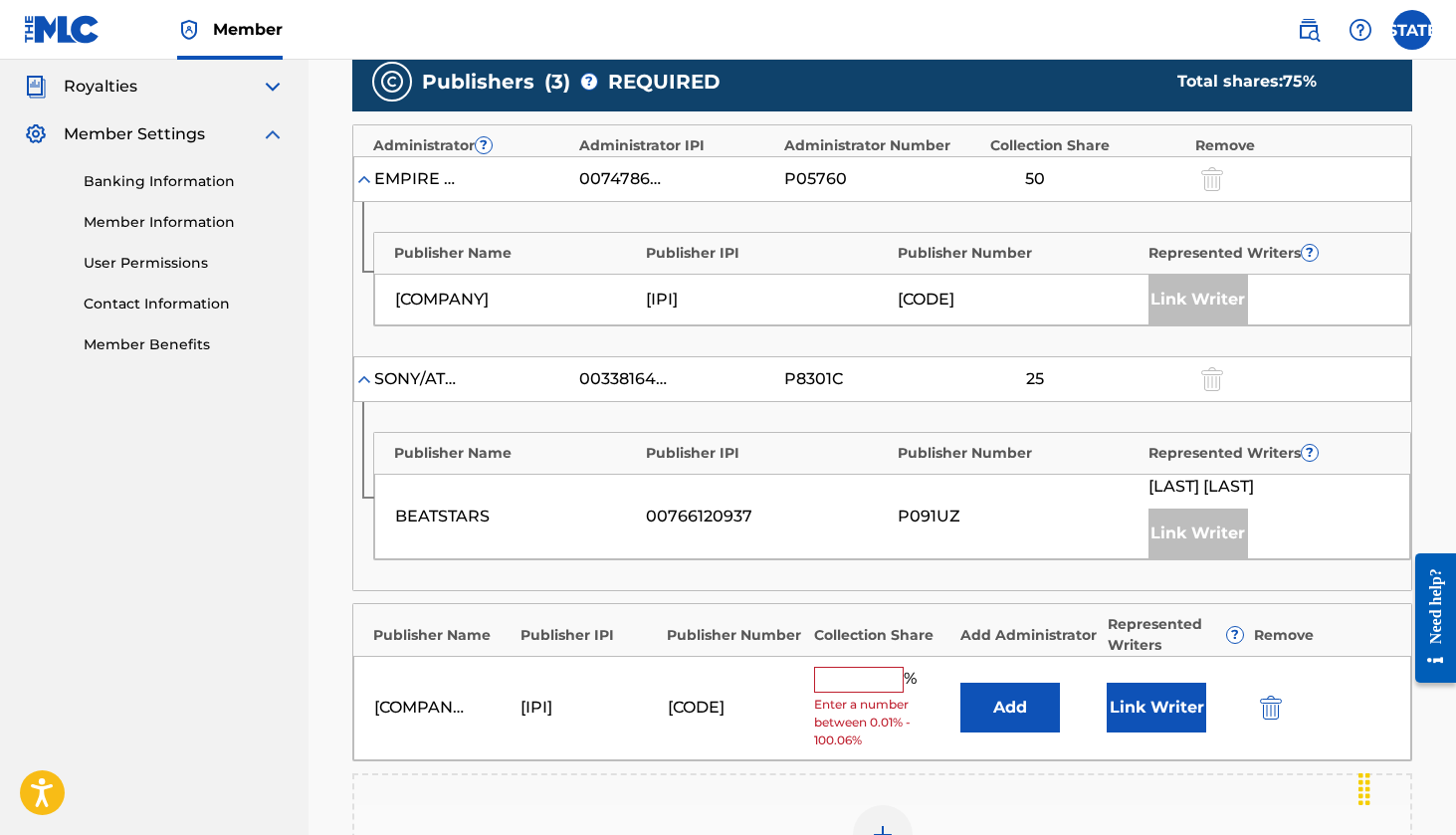 click on "[COMPANY] [PHONE] [CODE] % Enter a number between 0.01% - 100.06% Add Link Writer" at bounding box center [882, 708] 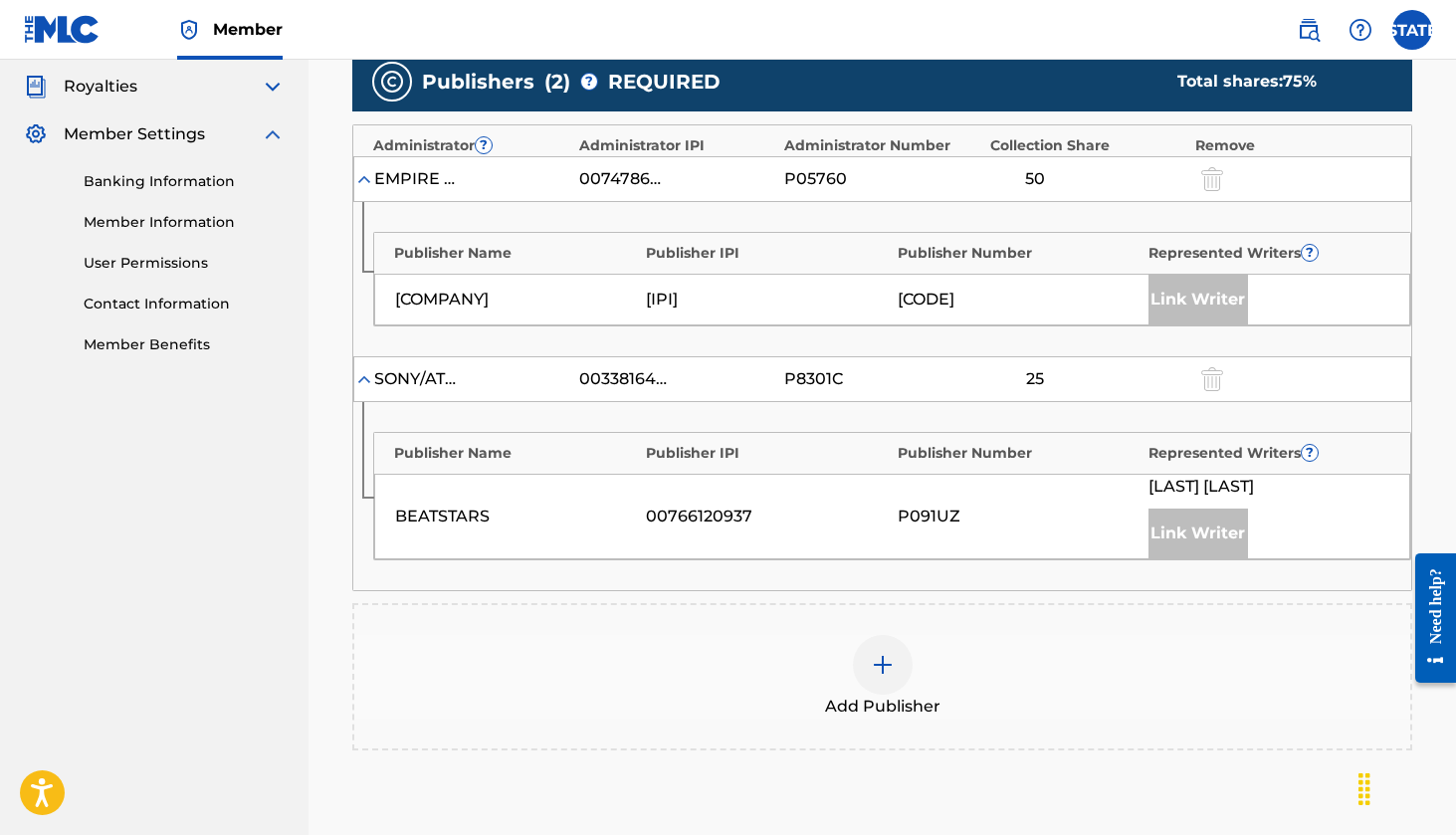 click at bounding box center (883, 665) 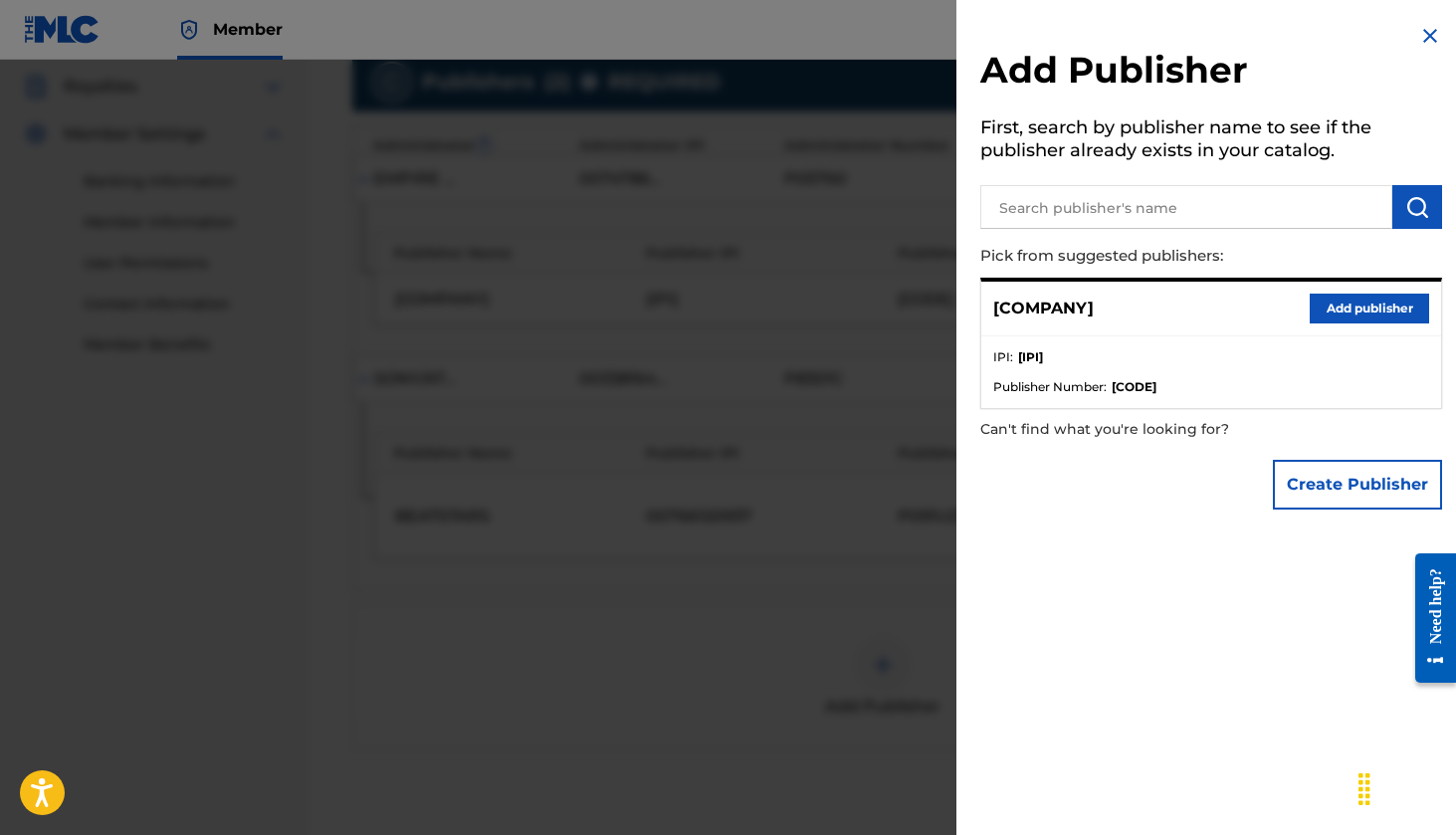 click on "Add publisher" at bounding box center [1369, 309] 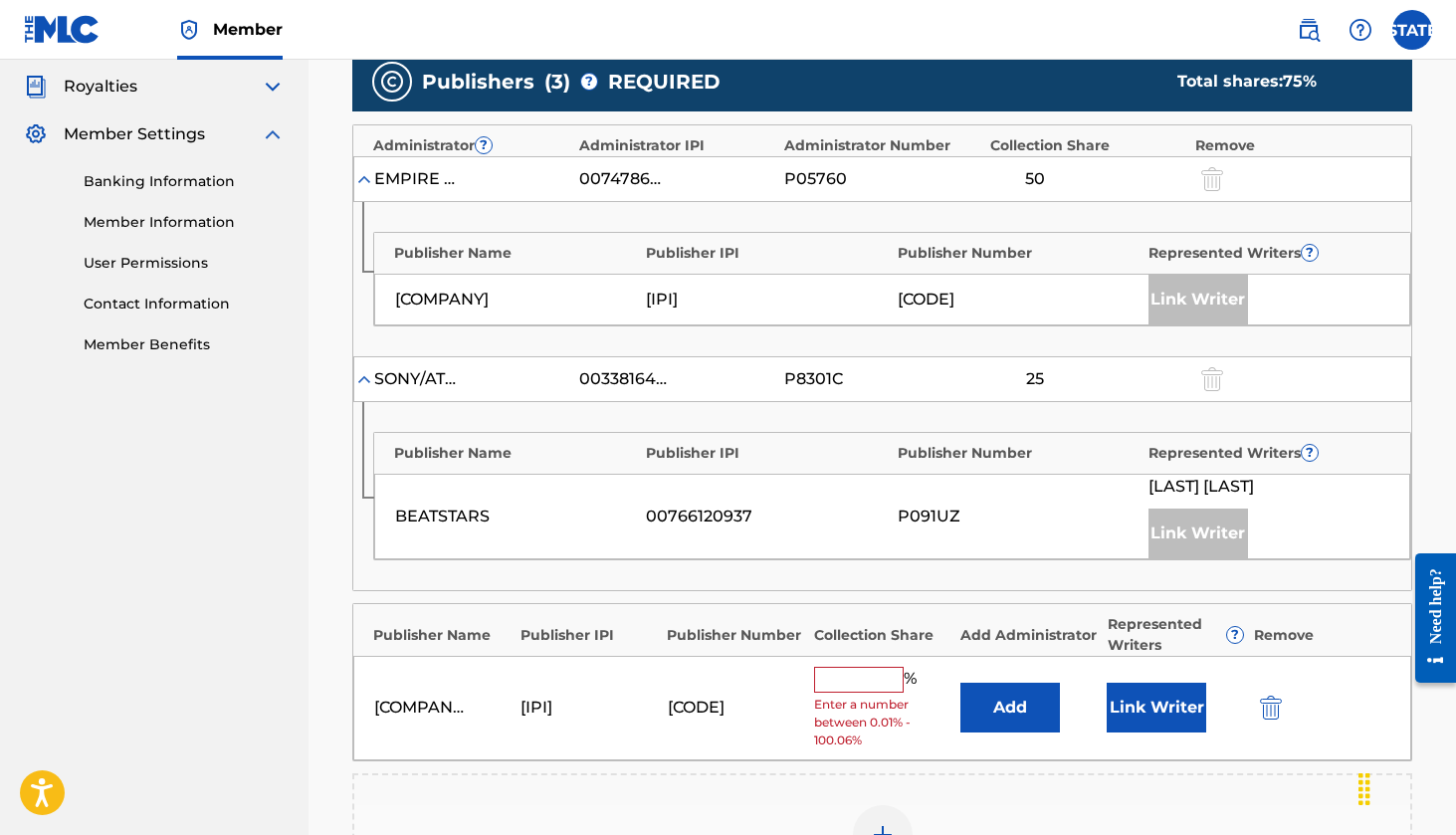 click at bounding box center (859, 680) 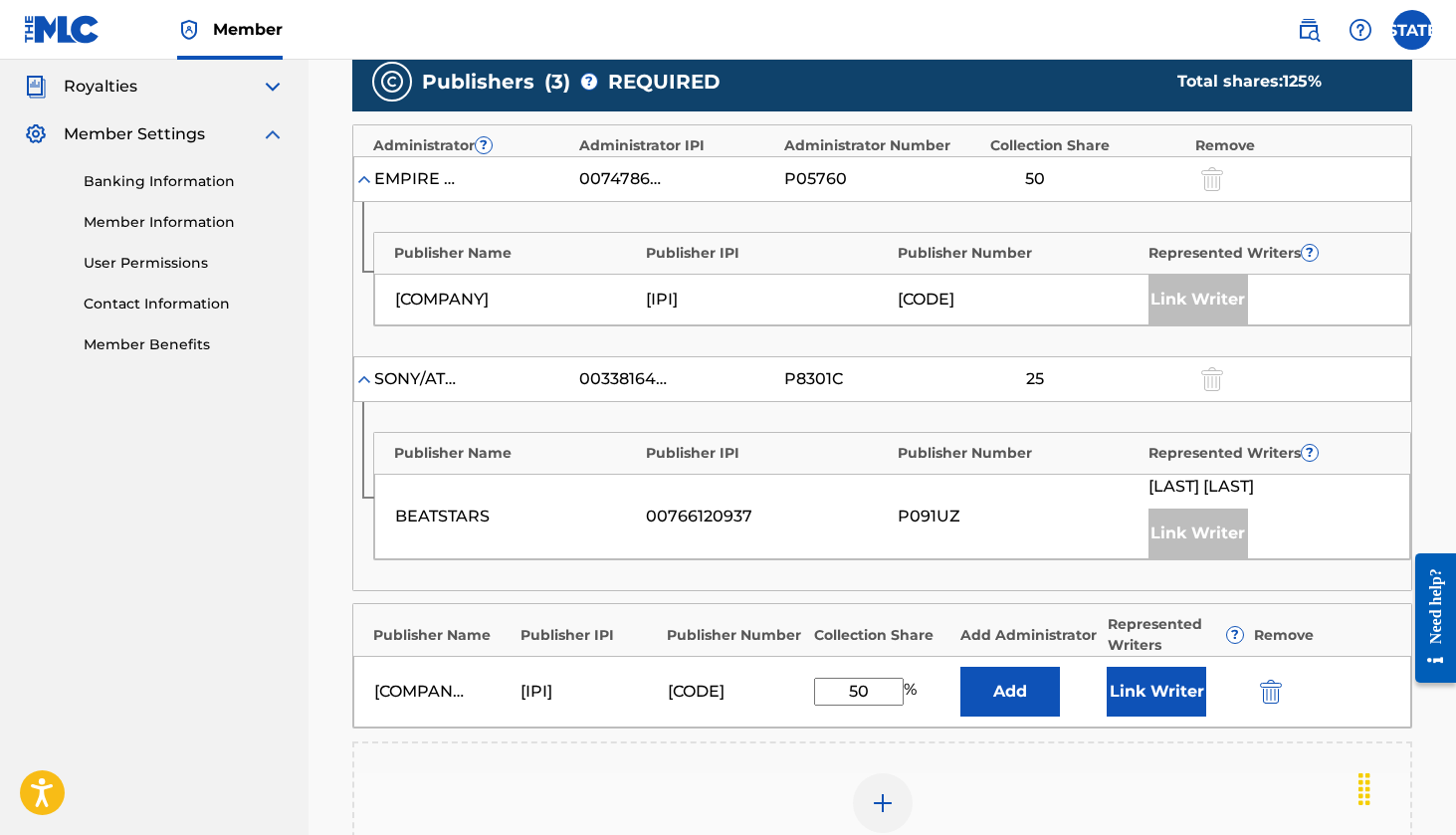 click on "Add" at bounding box center (1010, 692) 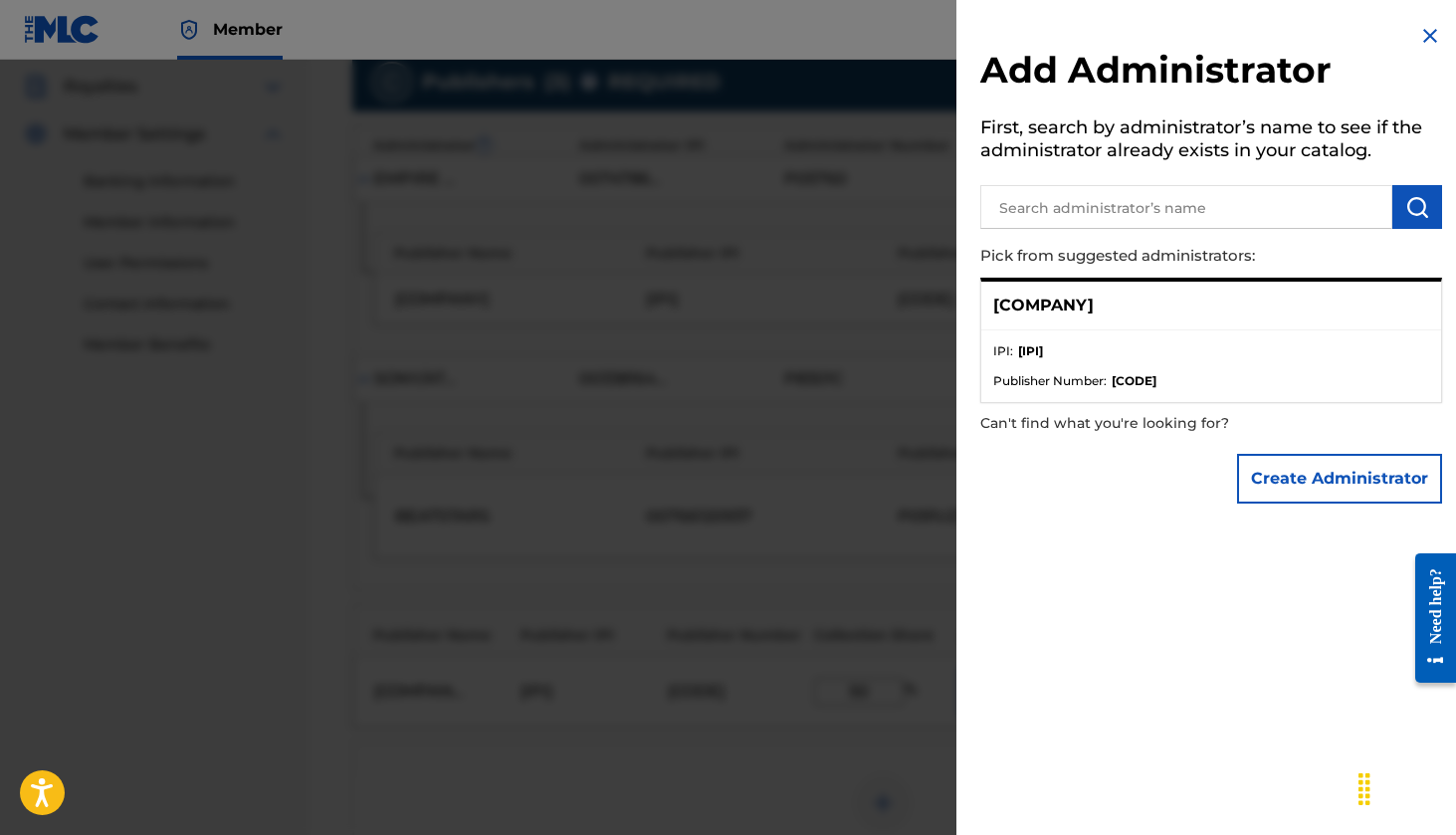 click on "Add Administrator" at bounding box center [1211, 73] 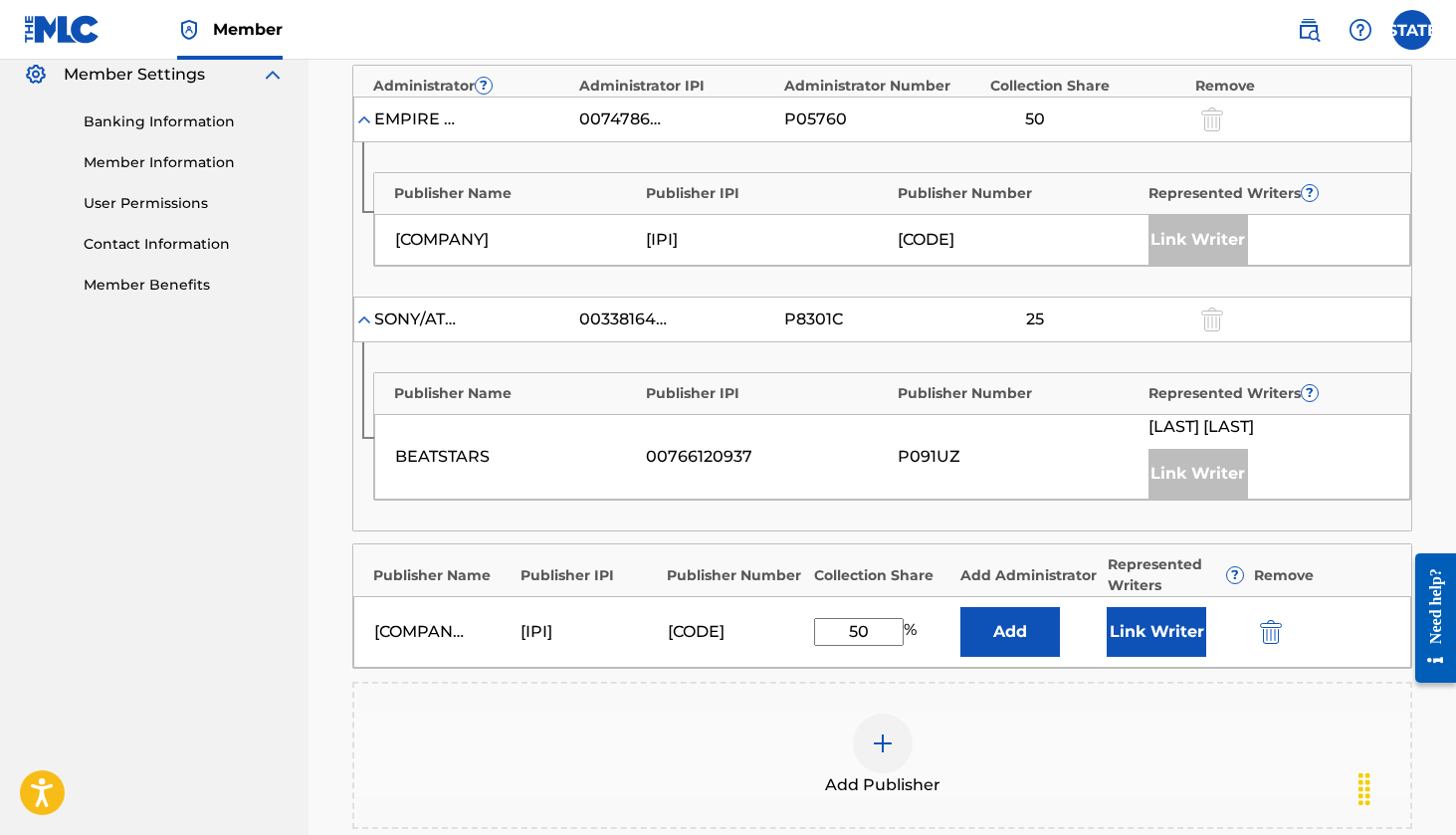 scroll, scrollTop: 649, scrollLeft: 0, axis: vertical 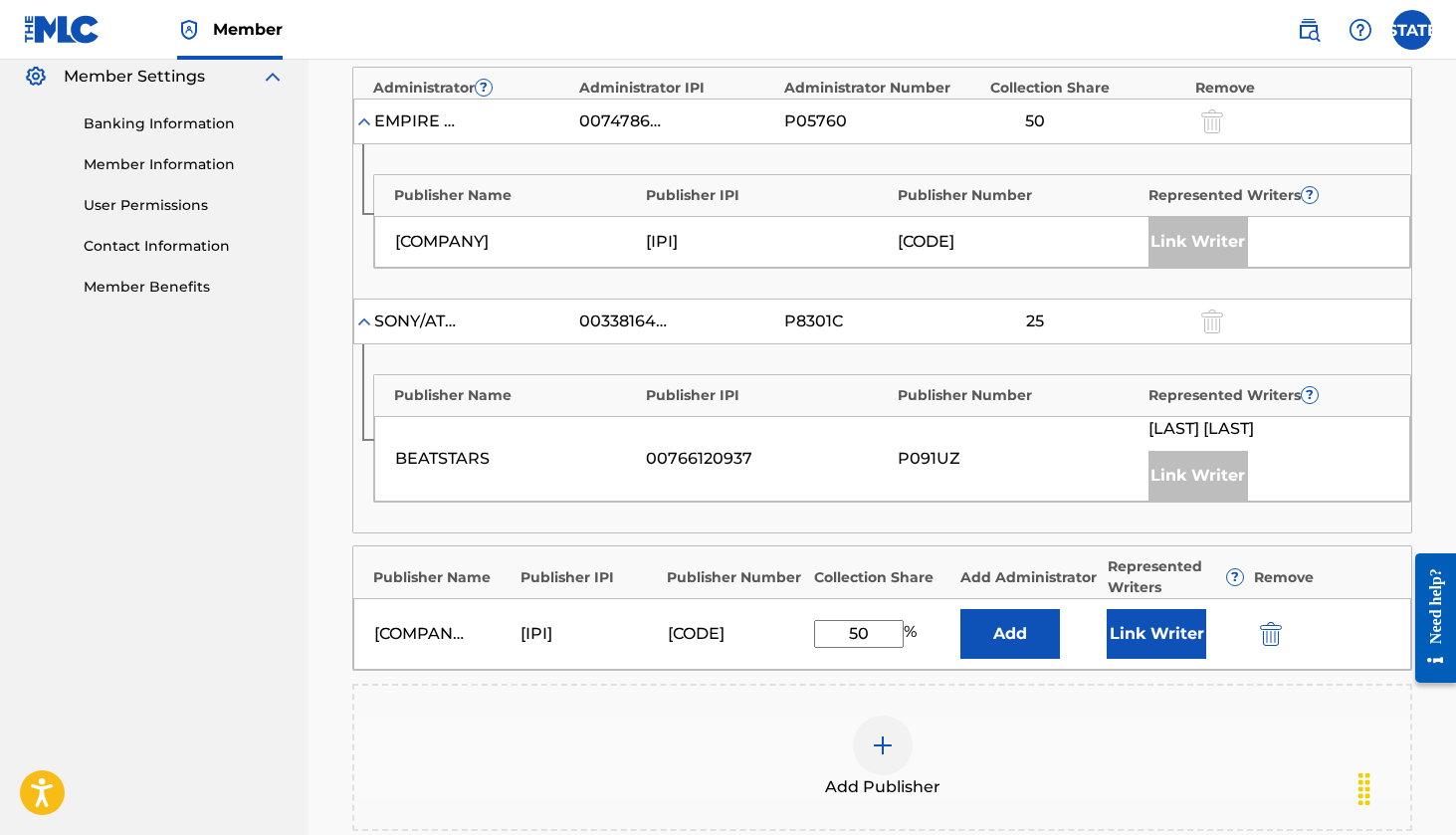 click on "50" at bounding box center [859, 634] 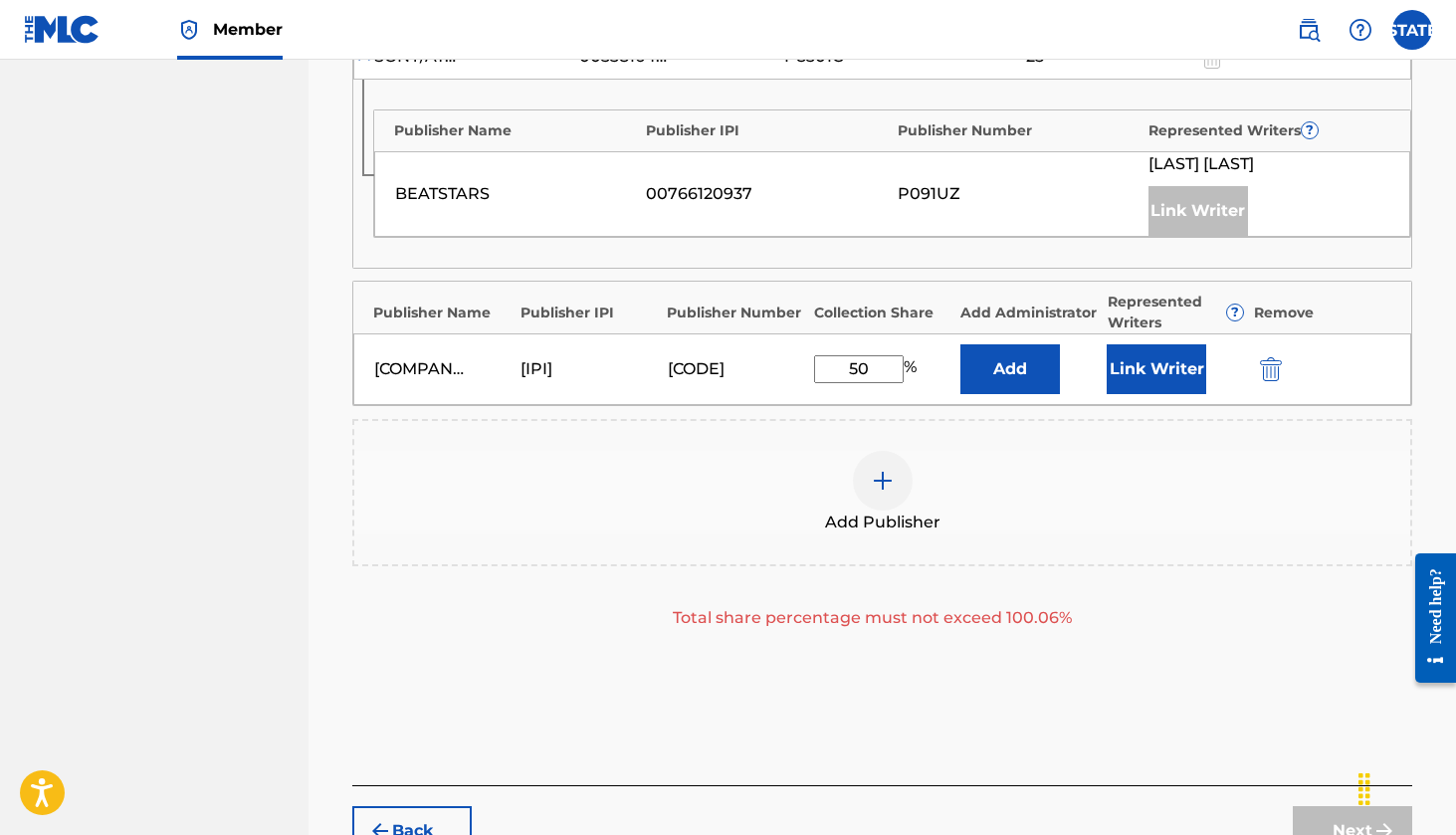 scroll, scrollTop: 898, scrollLeft: 0, axis: vertical 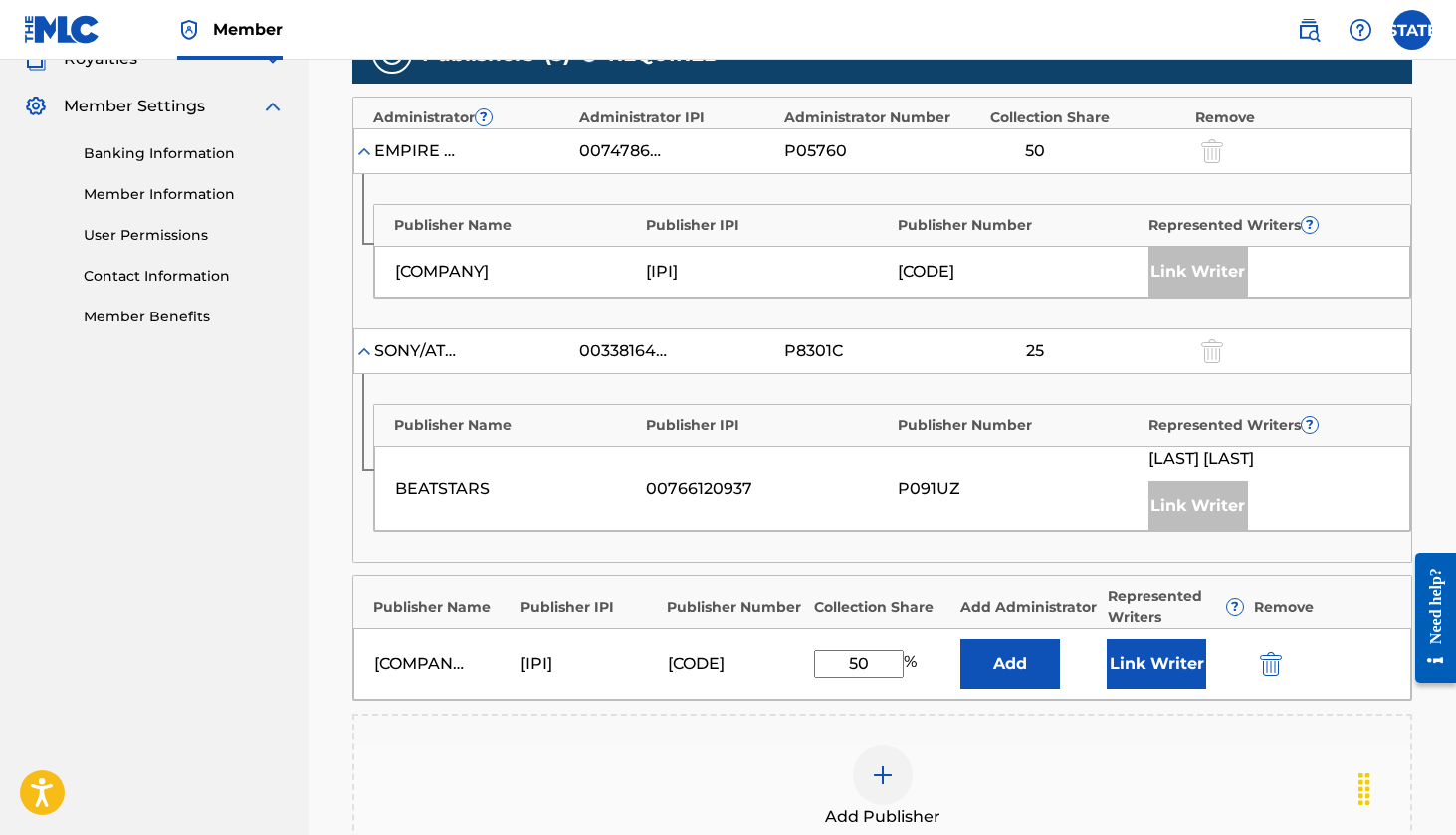 type on "5" 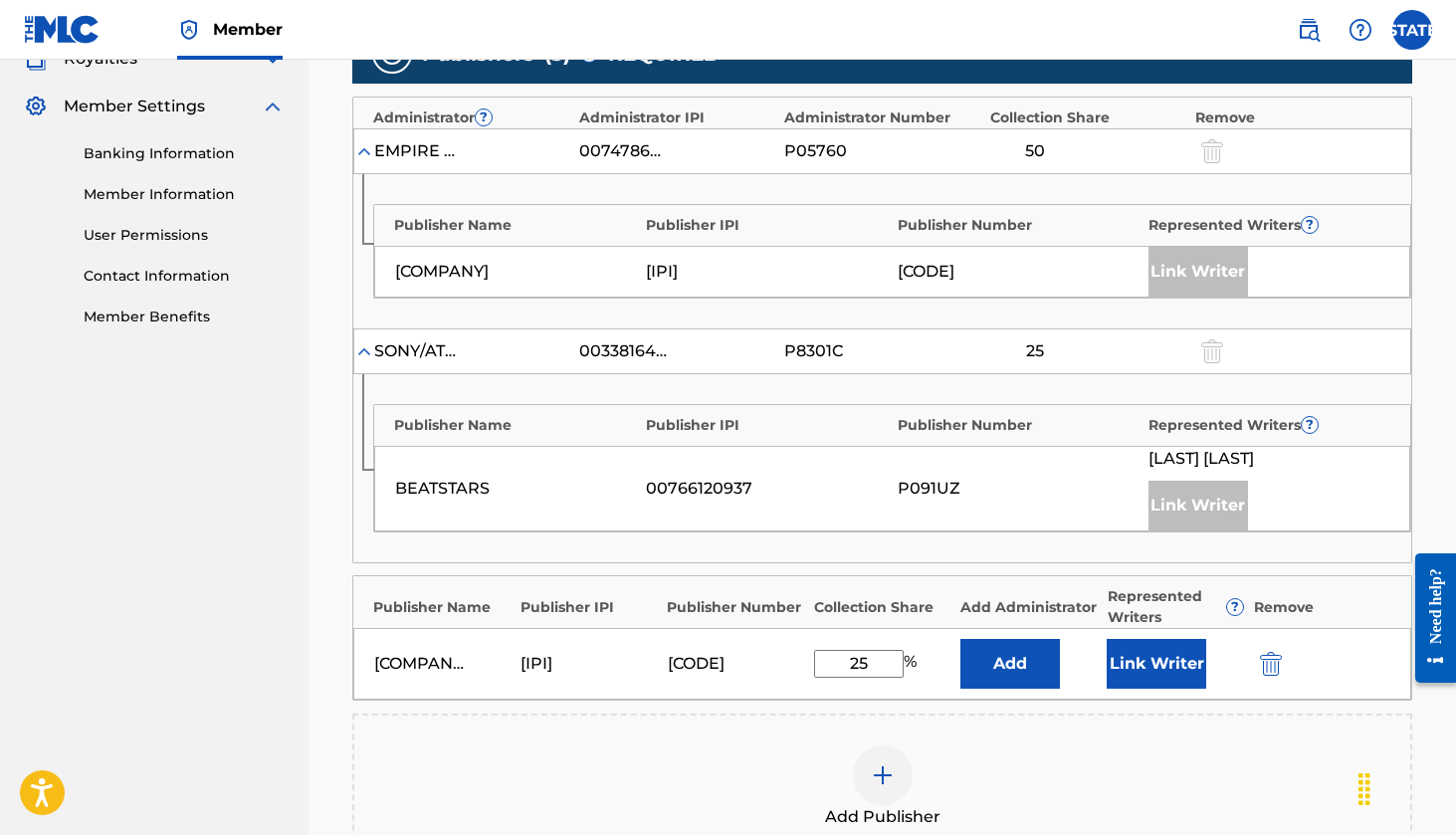 type on "25" 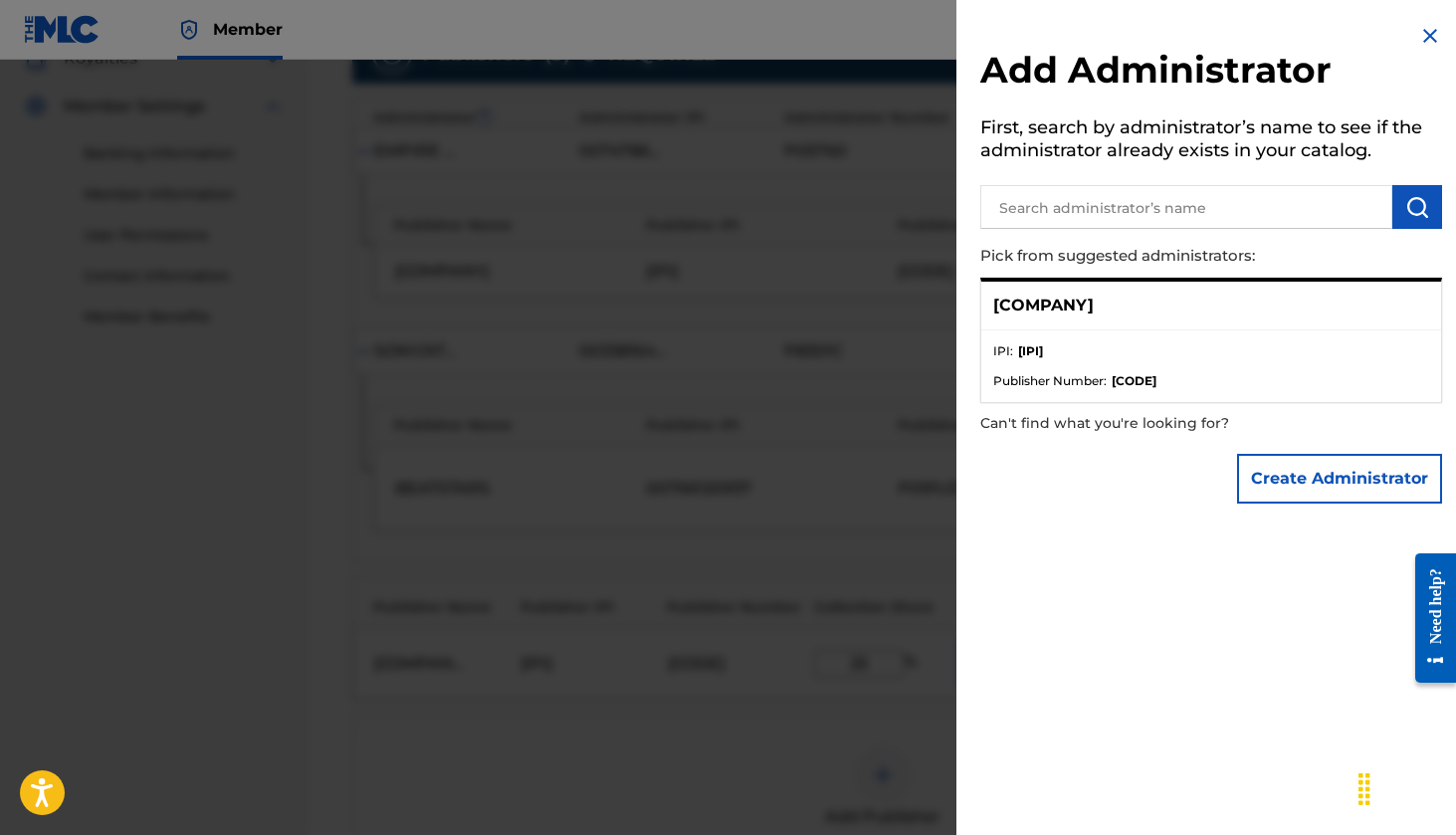 click at bounding box center [1430, 36] 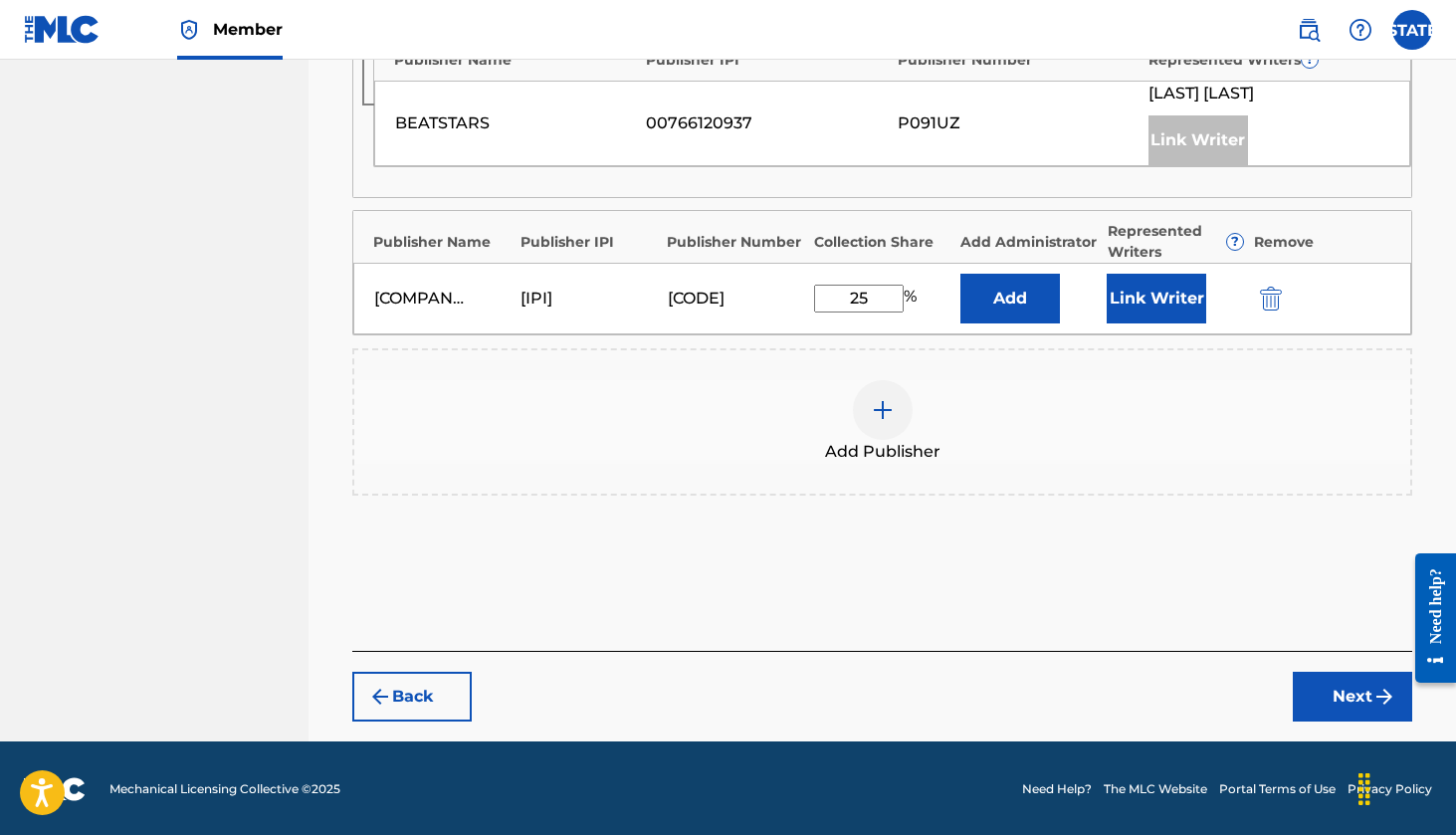 scroll, scrollTop: 980, scrollLeft: 0, axis: vertical 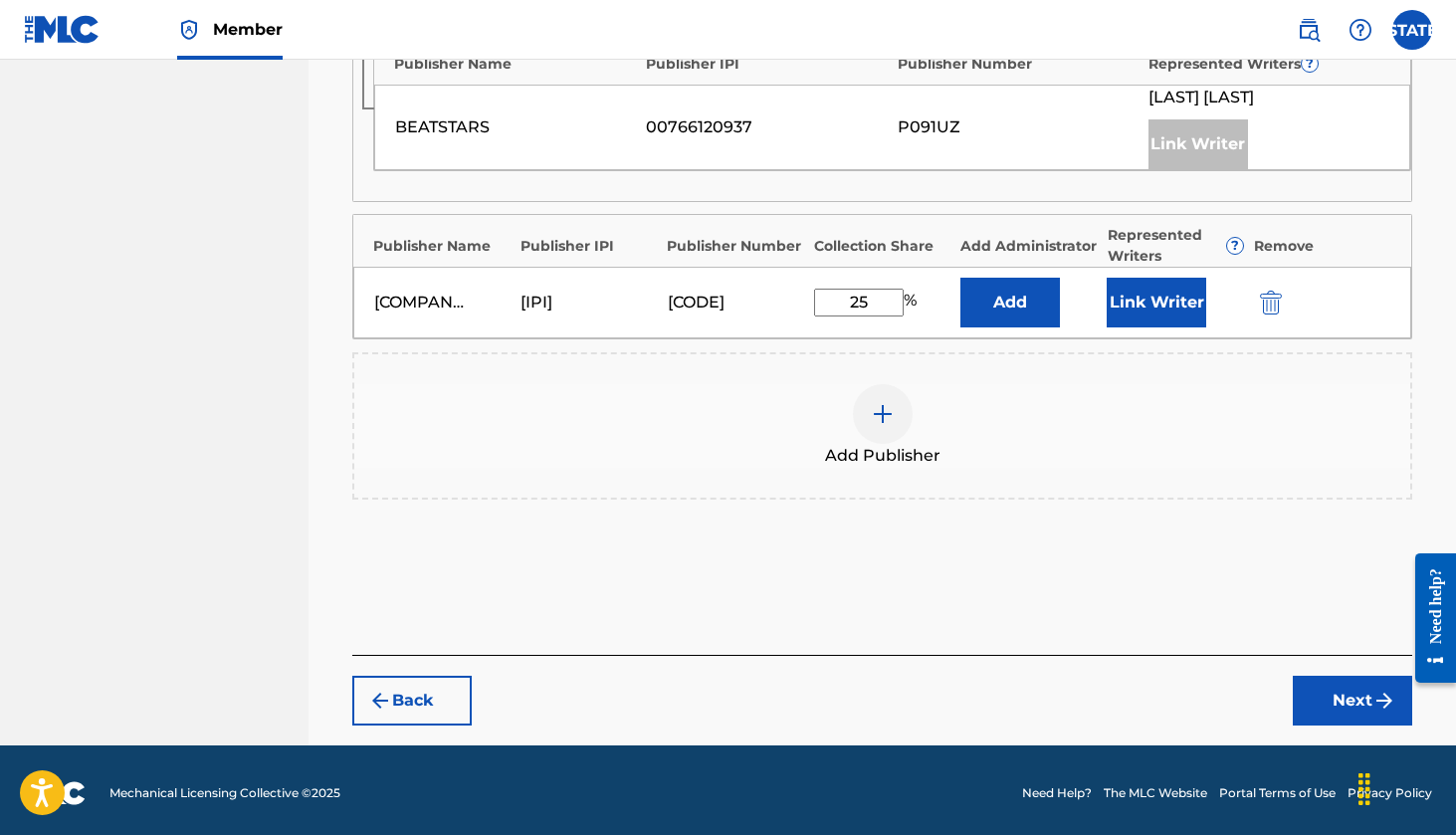 click on "Next" at bounding box center (1352, 701) 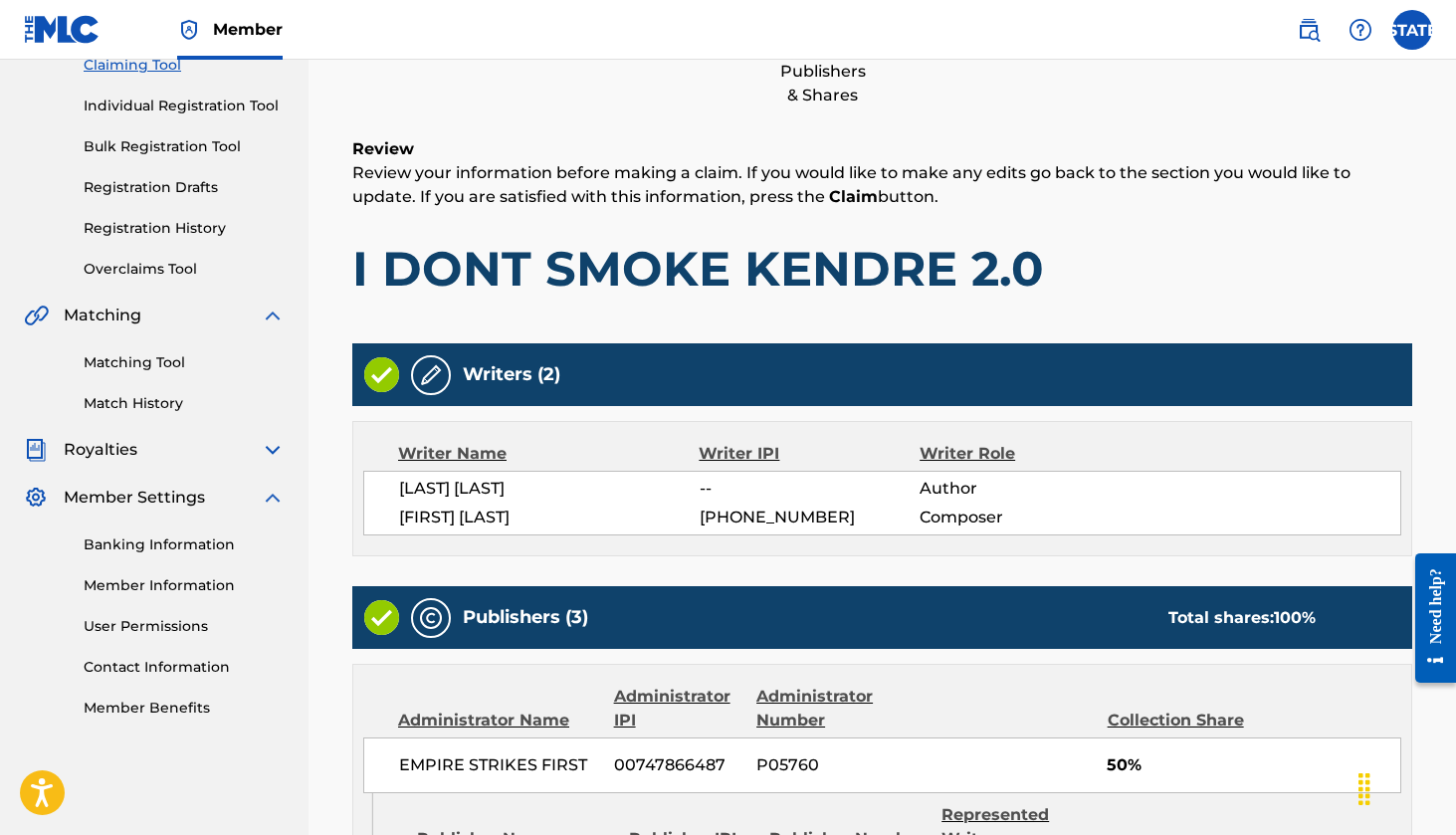 scroll, scrollTop: 90, scrollLeft: 0, axis: vertical 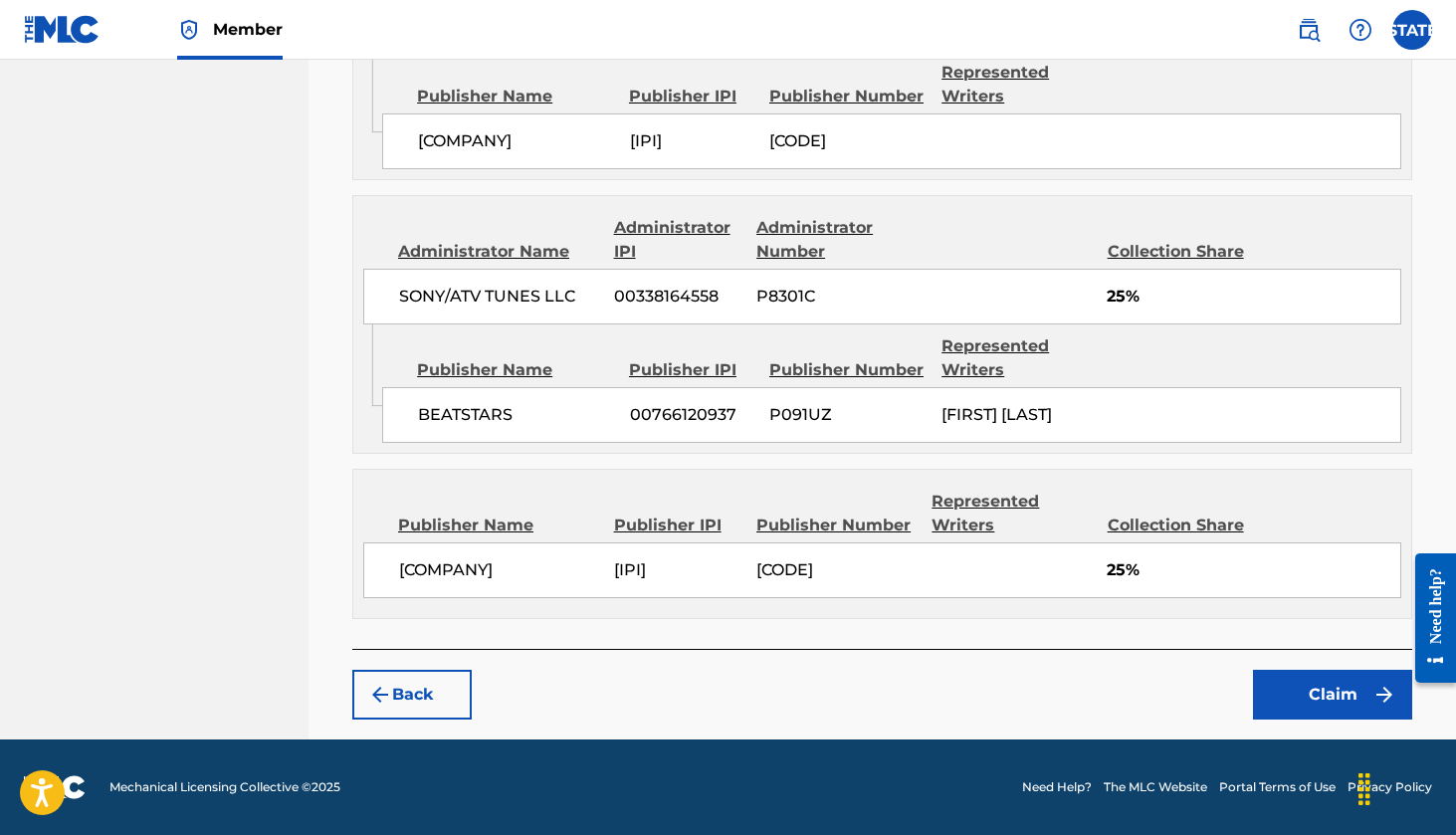 click on "Claim" at bounding box center (1333, 695) 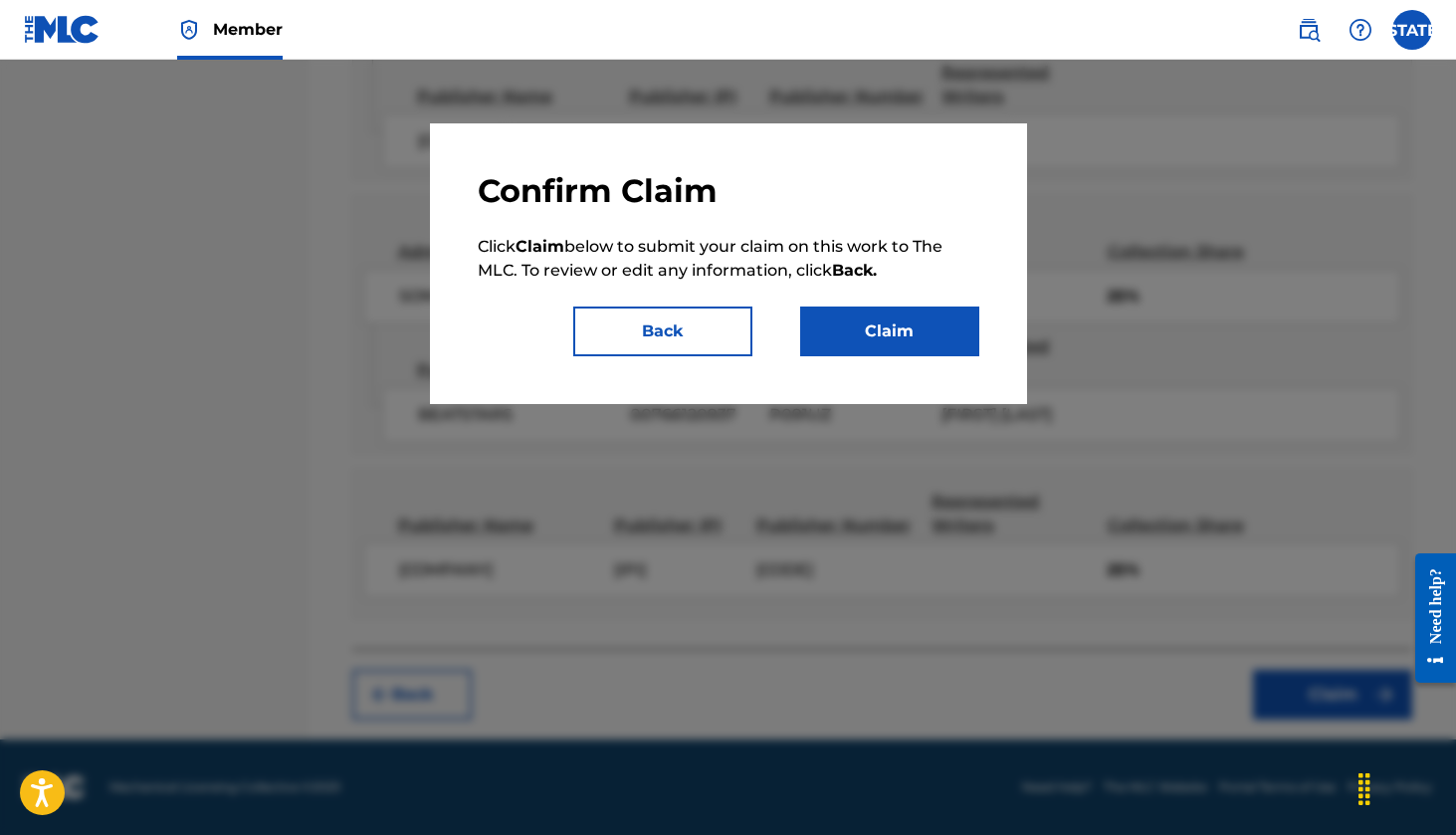 click on "Claim" at bounding box center [890, 331] 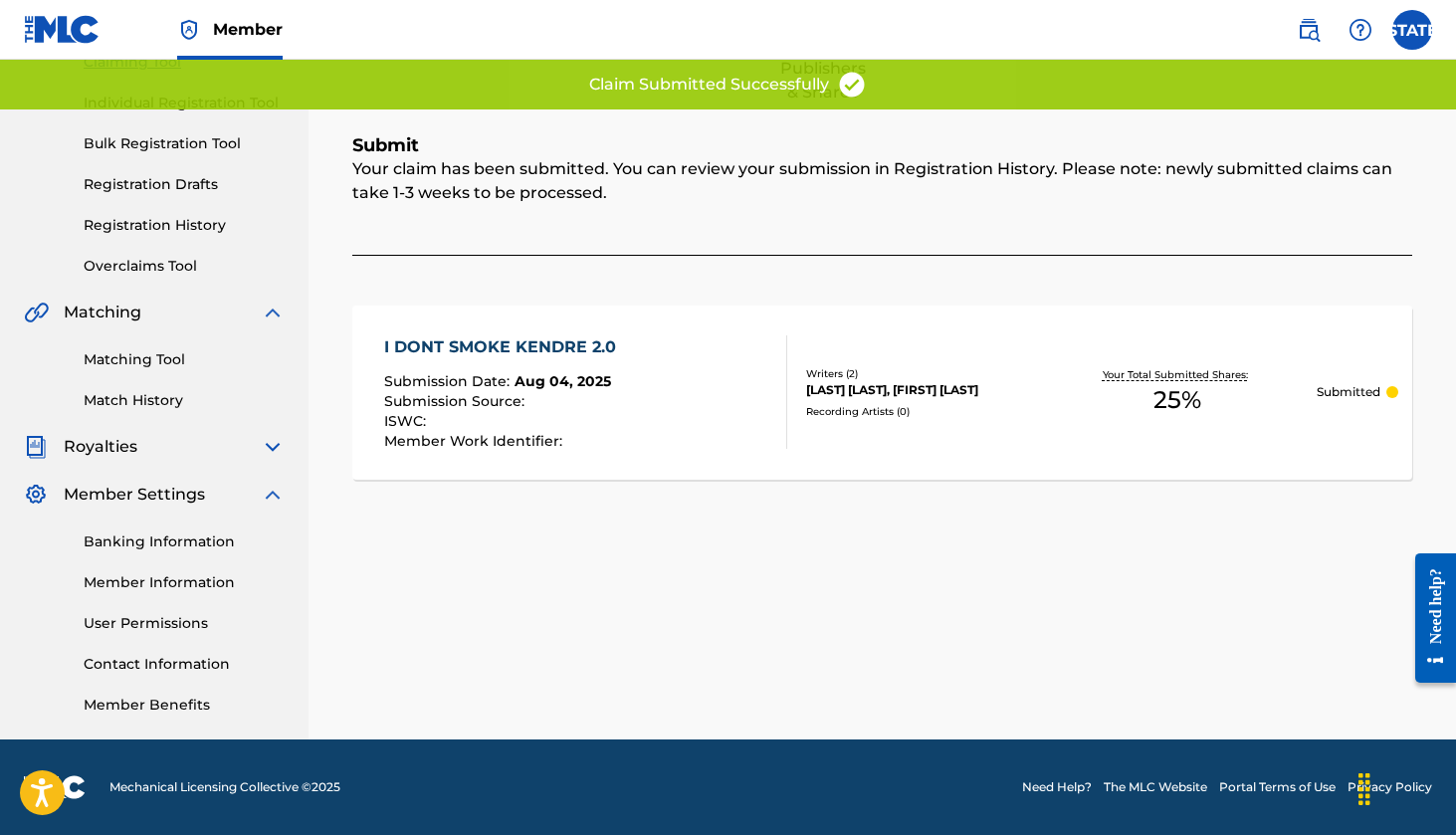 scroll, scrollTop: 231, scrollLeft: 0, axis: vertical 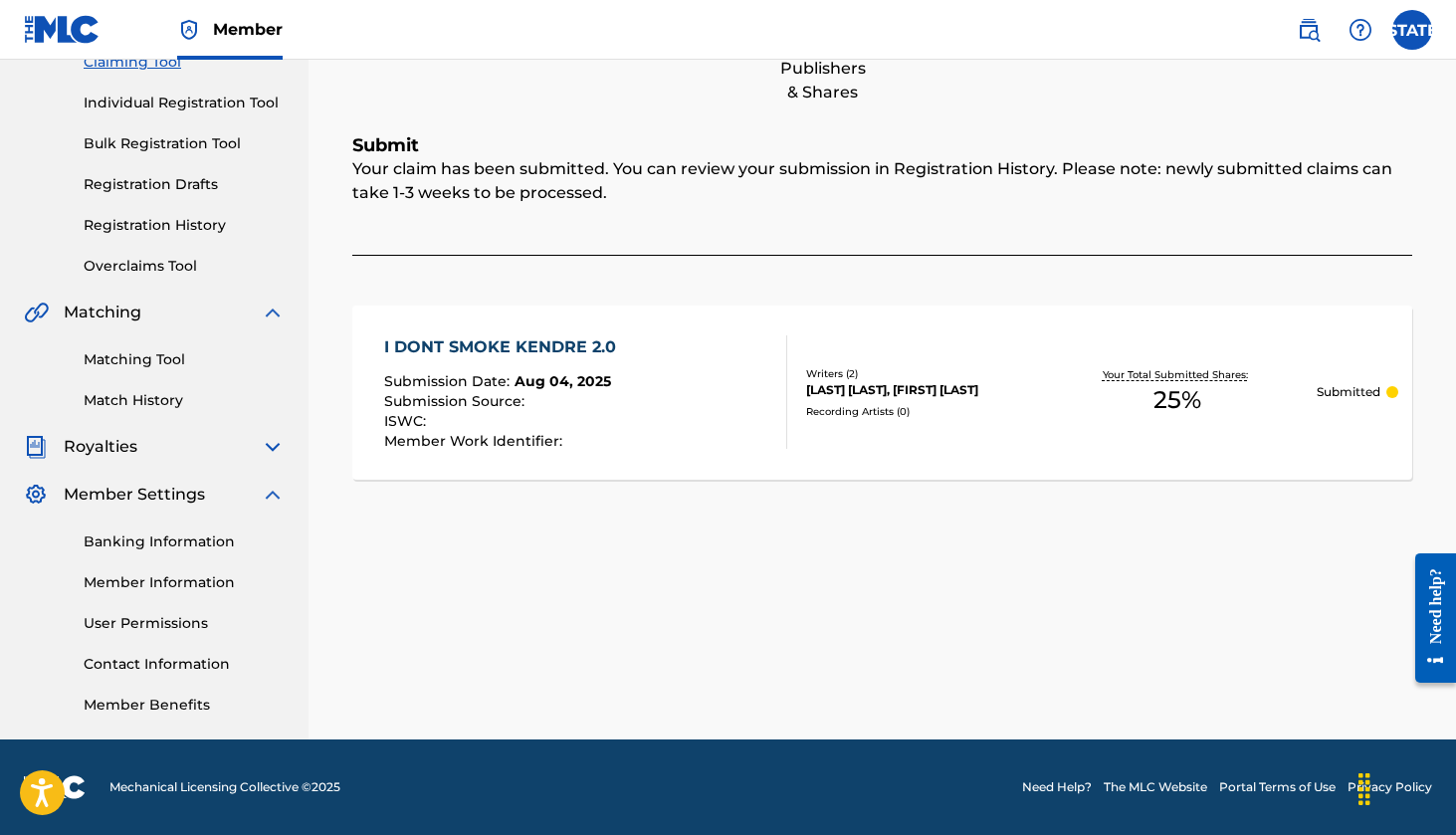 click on "Claiming Tool" at bounding box center (184, 62) 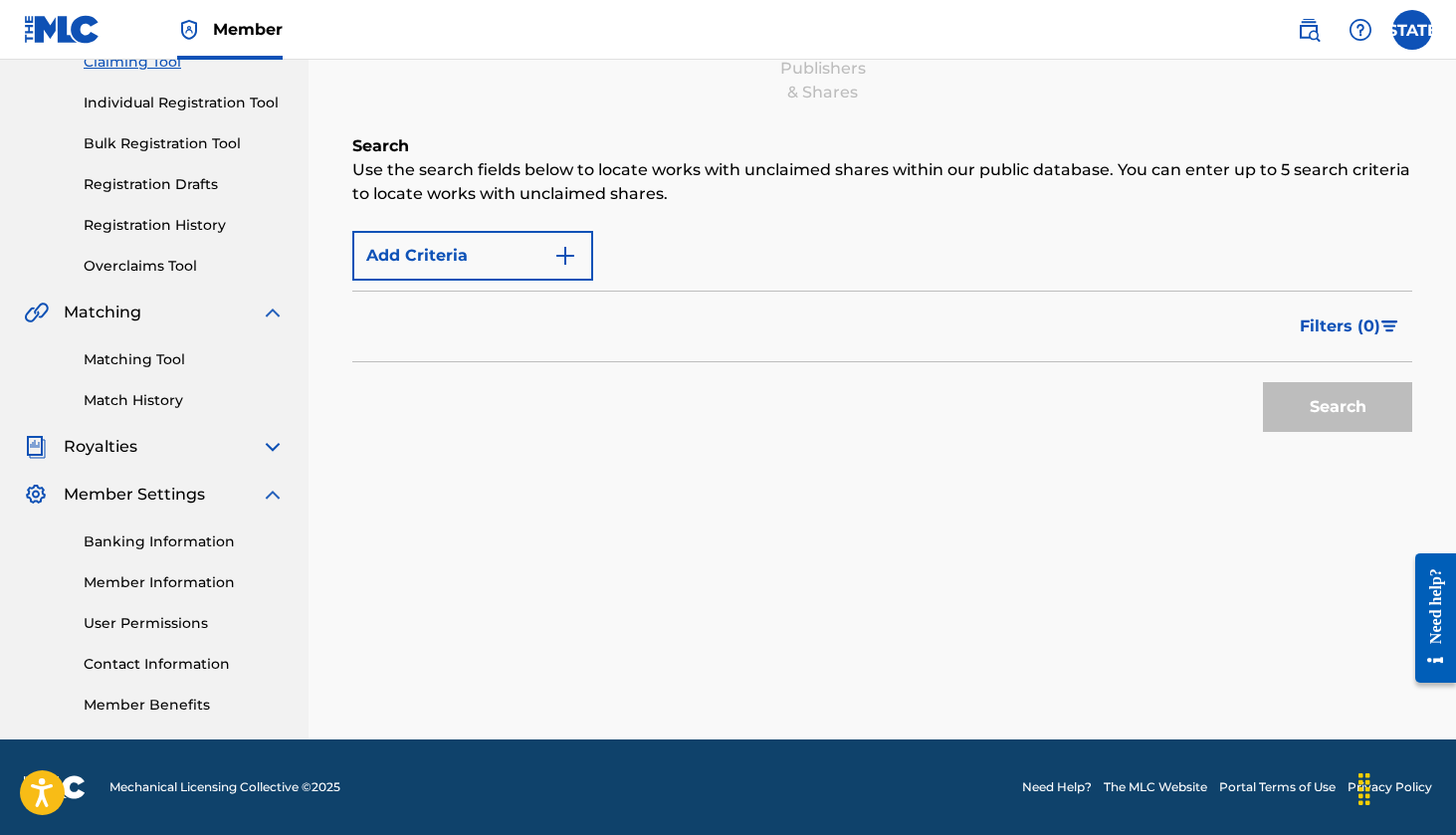scroll, scrollTop: 0, scrollLeft: 0, axis: both 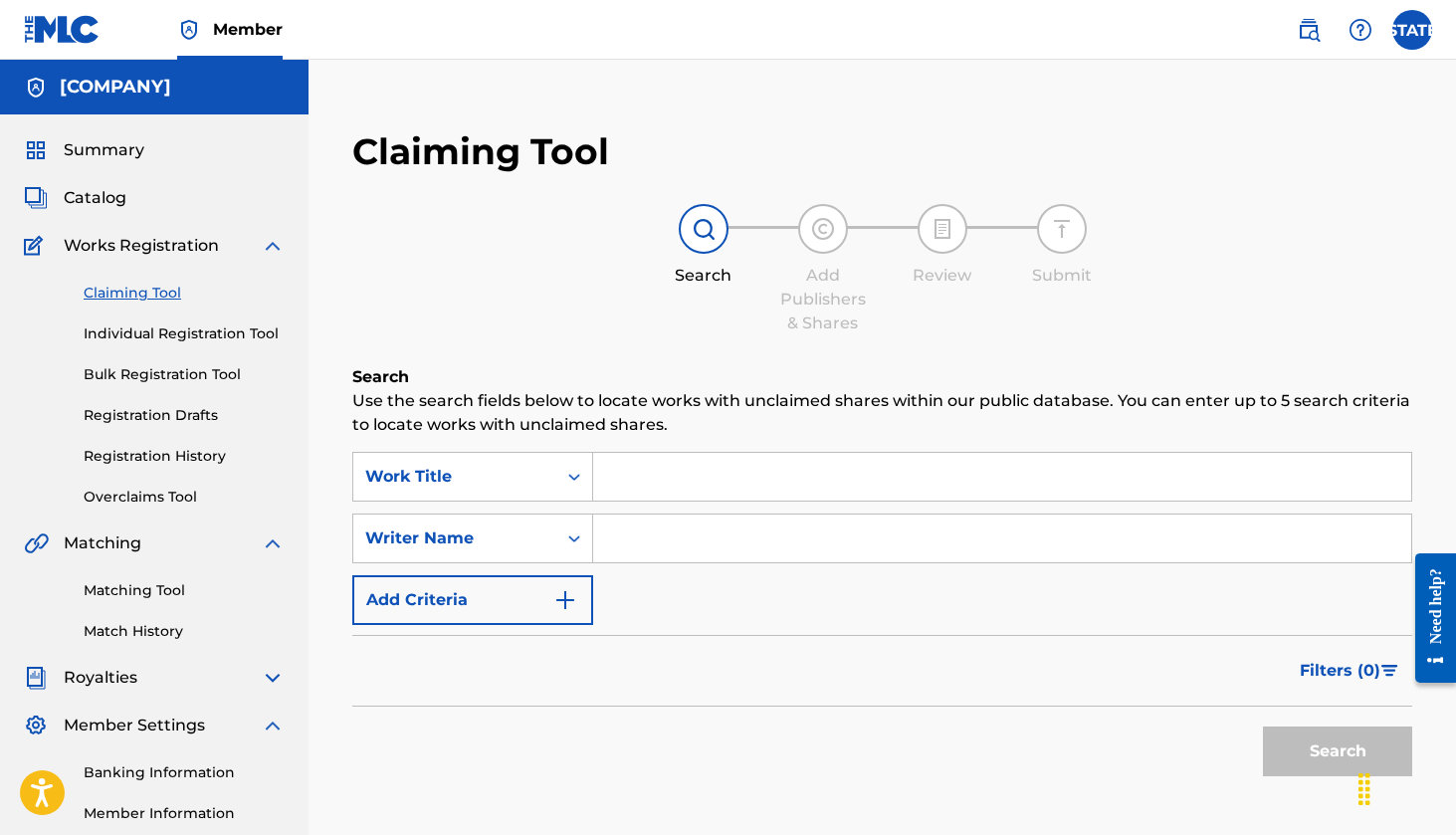 click on "Match History" at bounding box center [184, 631] 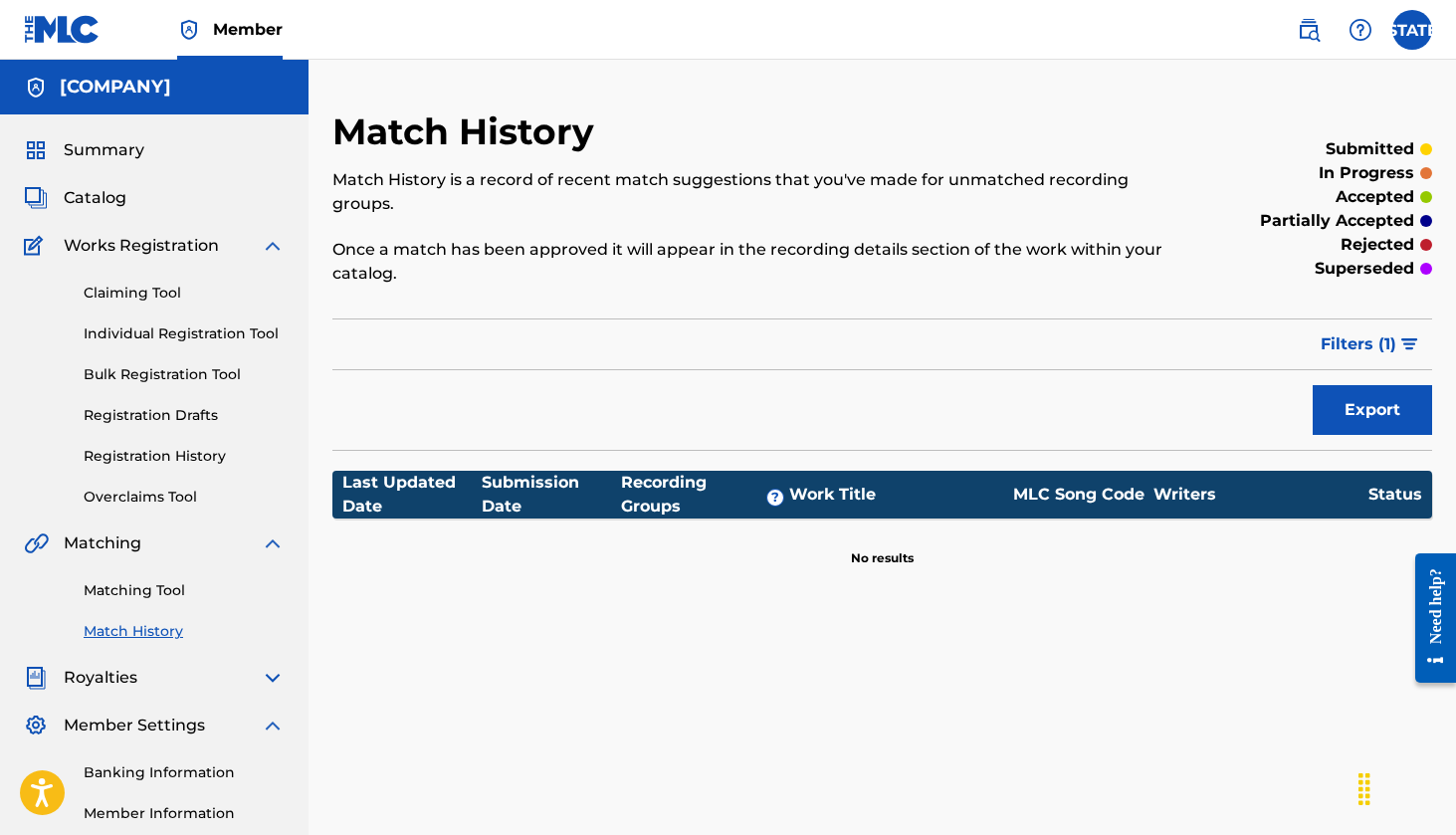 click on "Claiming Tool" at bounding box center (184, 293) 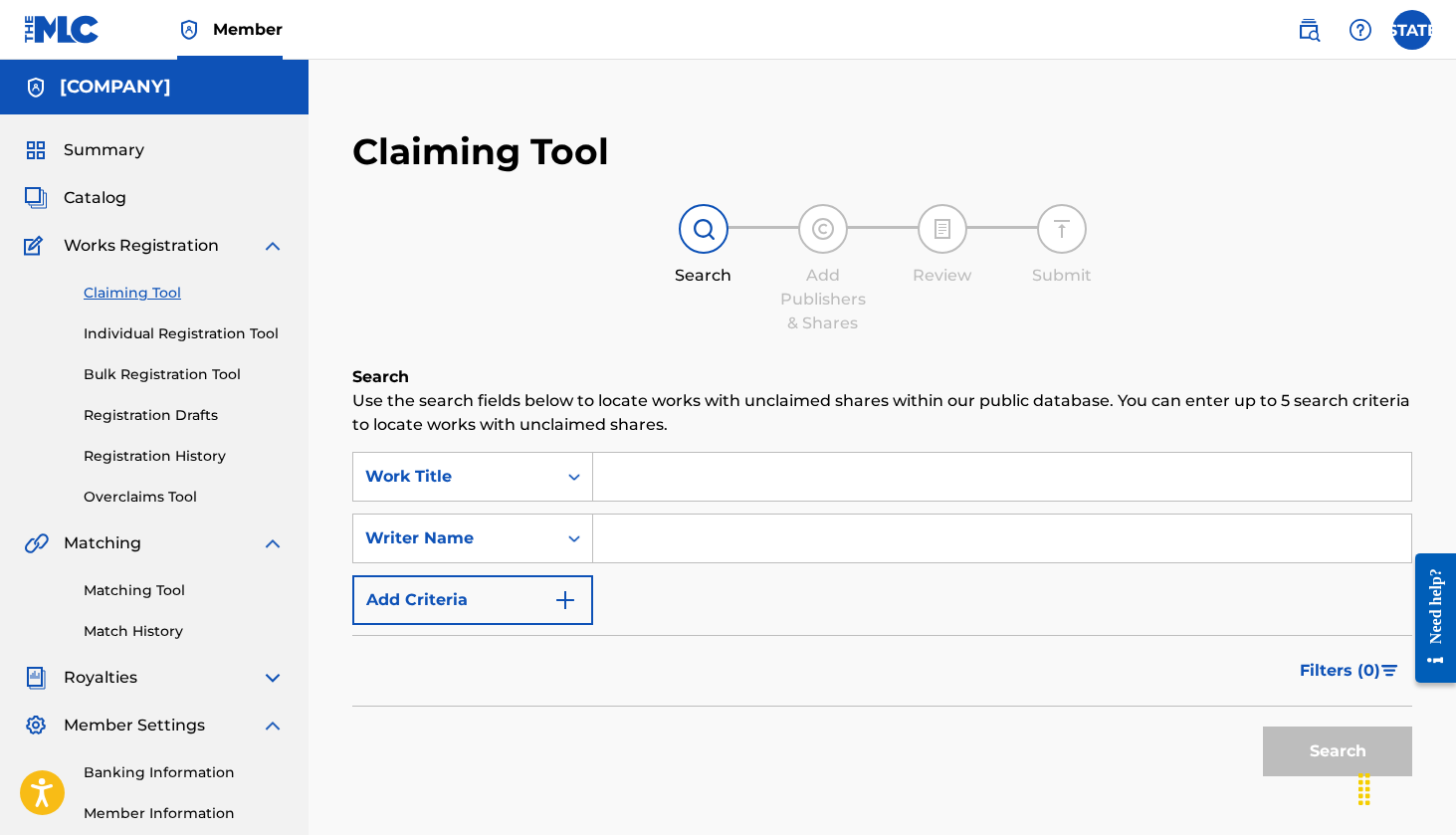 click at bounding box center [1002, 477] 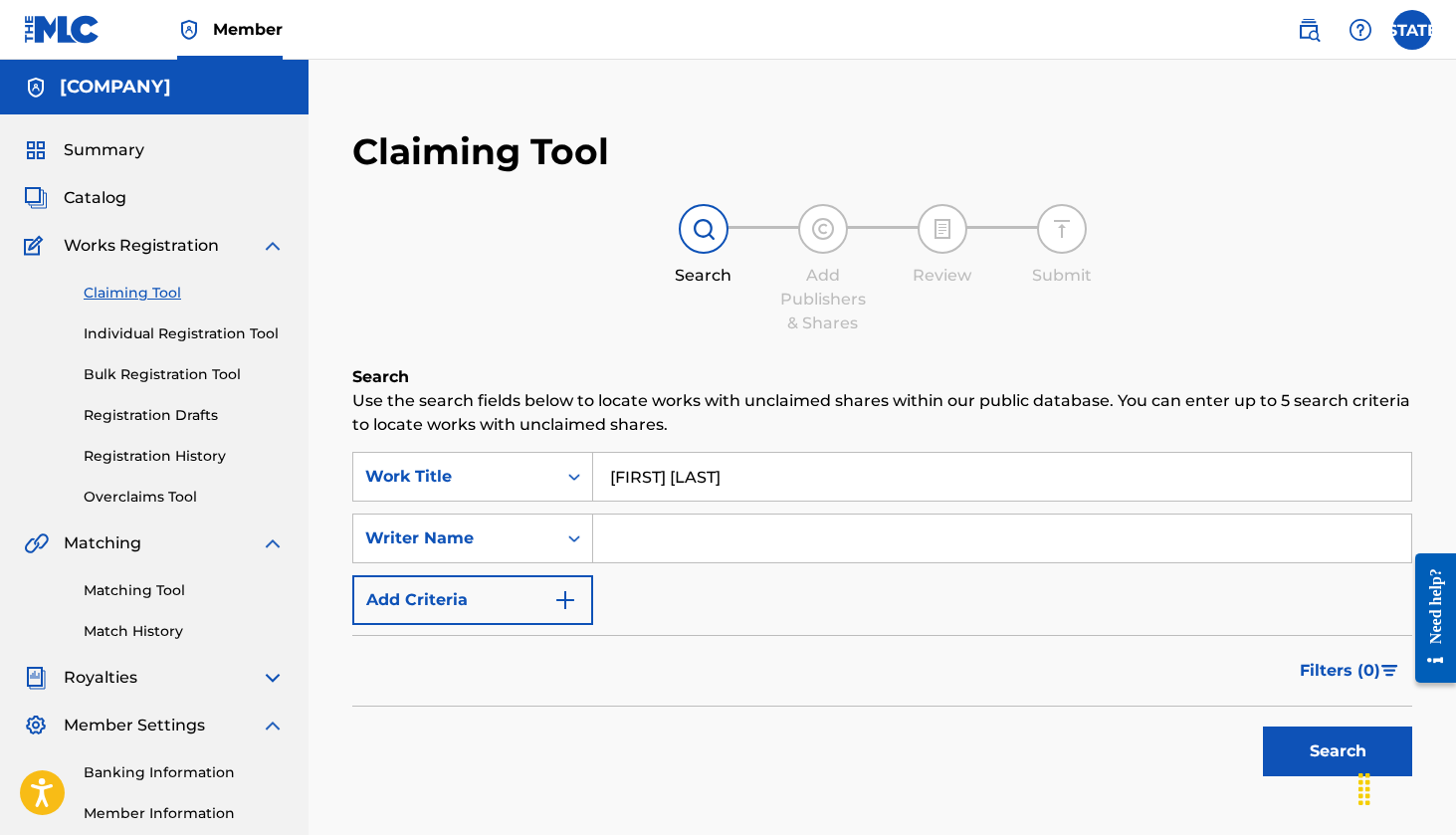 type on "[FIRST] [LAST]" 